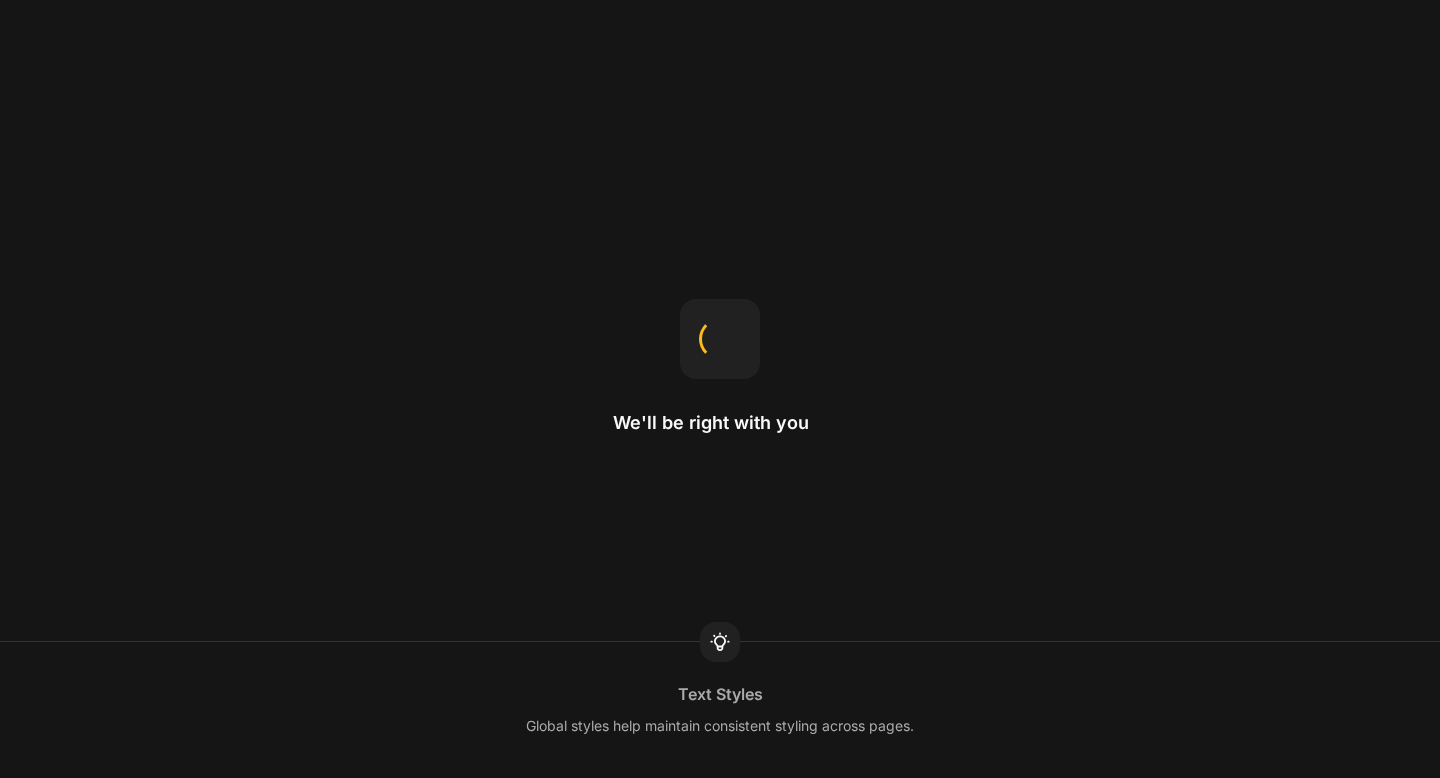 scroll, scrollTop: 0, scrollLeft: 0, axis: both 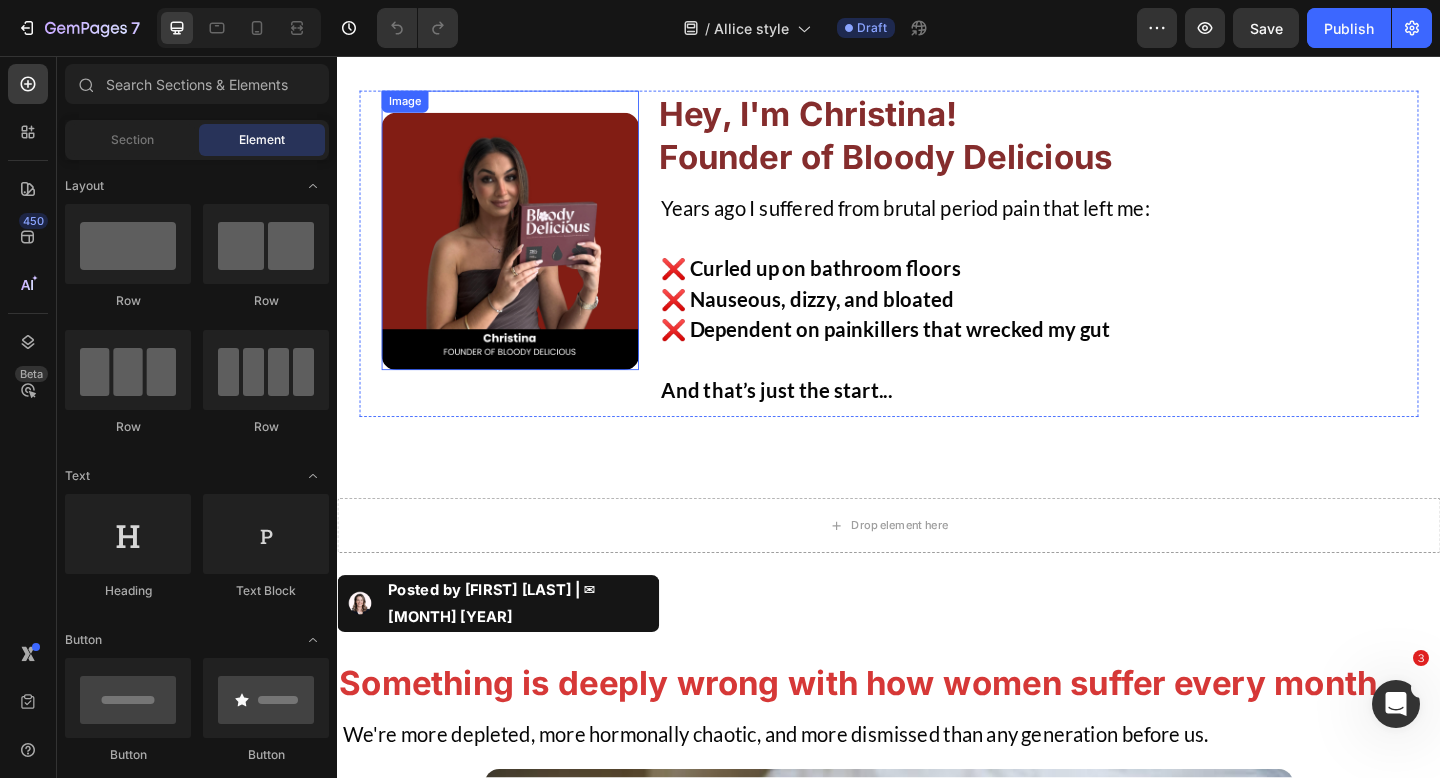 click at bounding box center (525, 258) 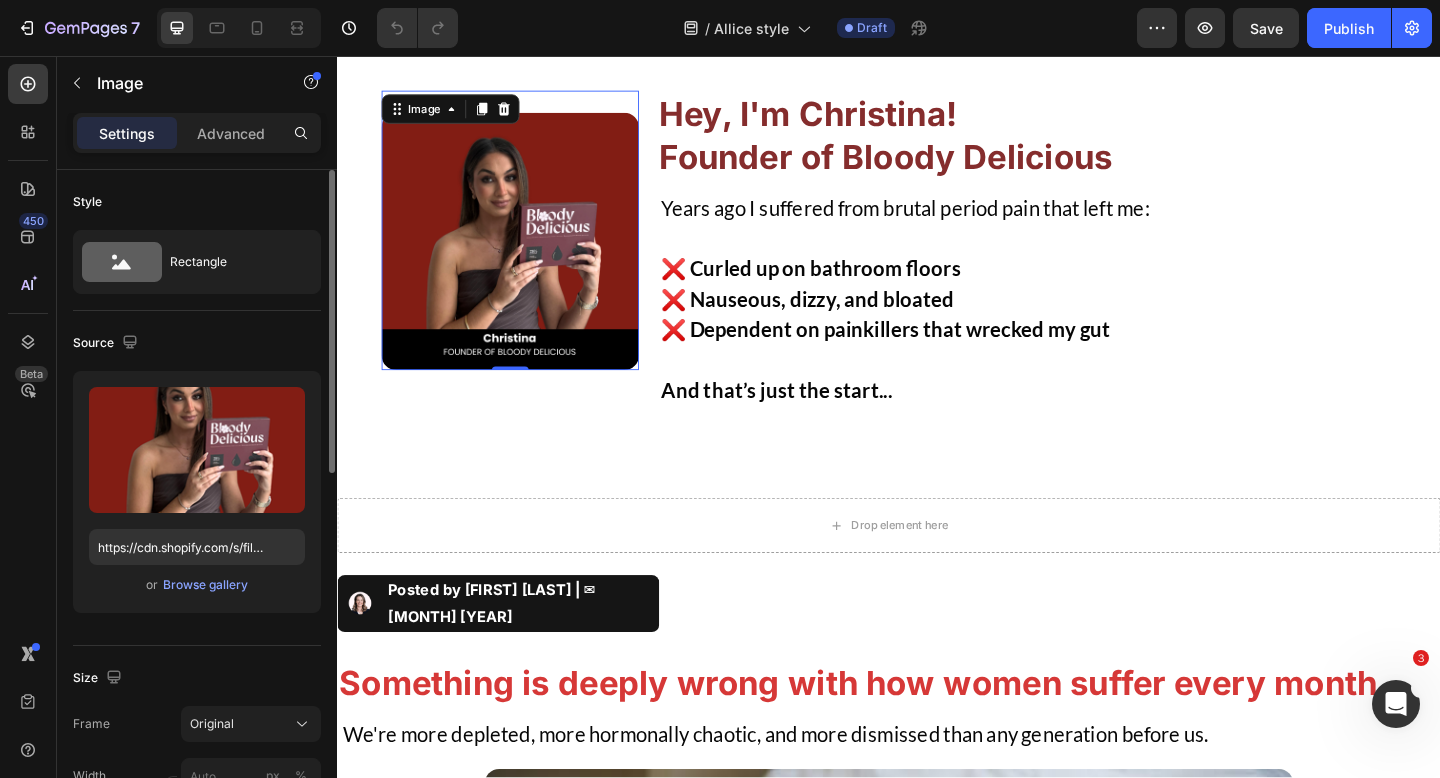 click on "Upload Image https://cdn.shopify.com/s/files/1/0760/9611/0804/files/gempages_567841548364940225-9cf1df17-6957-4b6a-96d8-96fdb5d3dbf2.png or  Browse gallery" at bounding box center (197, 492) 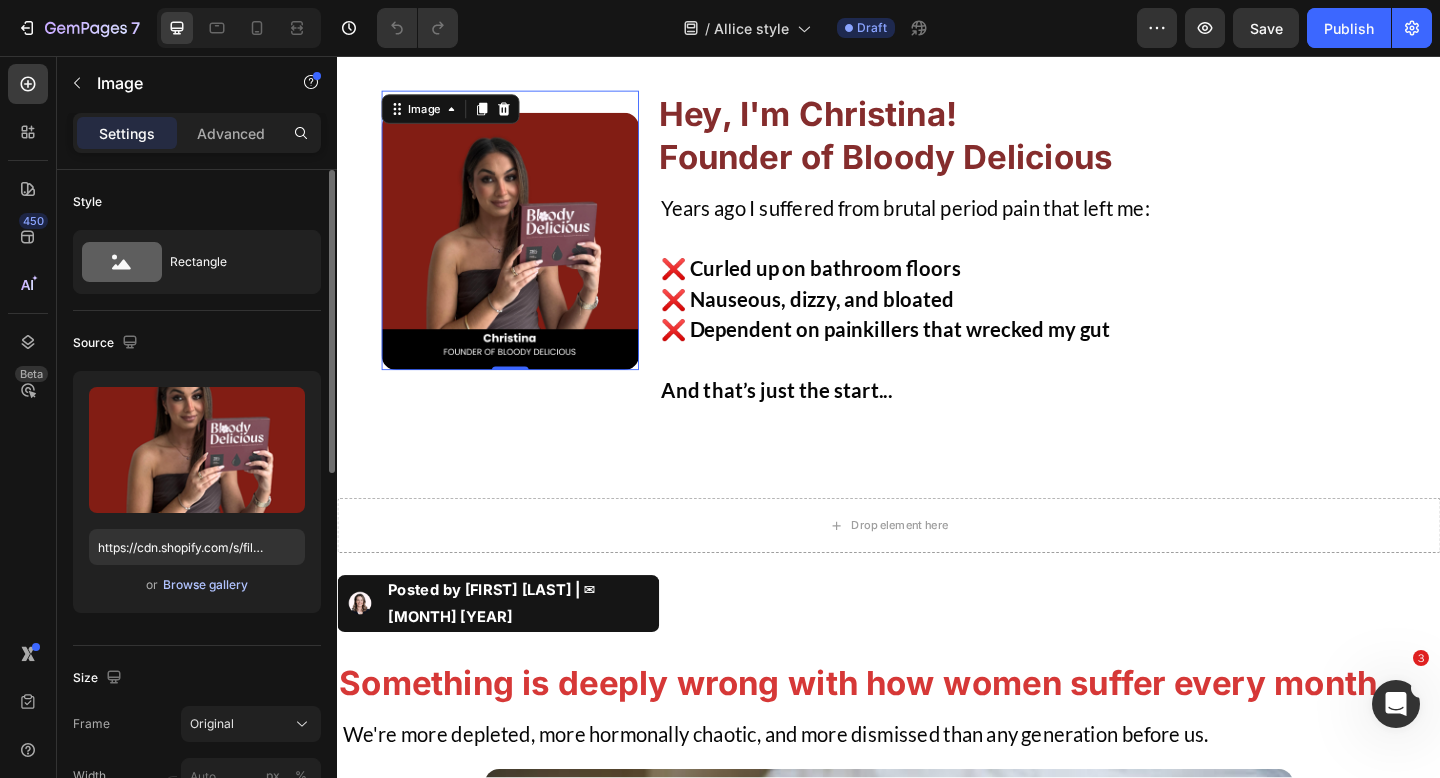 click on "Browse gallery" at bounding box center [205, 585] 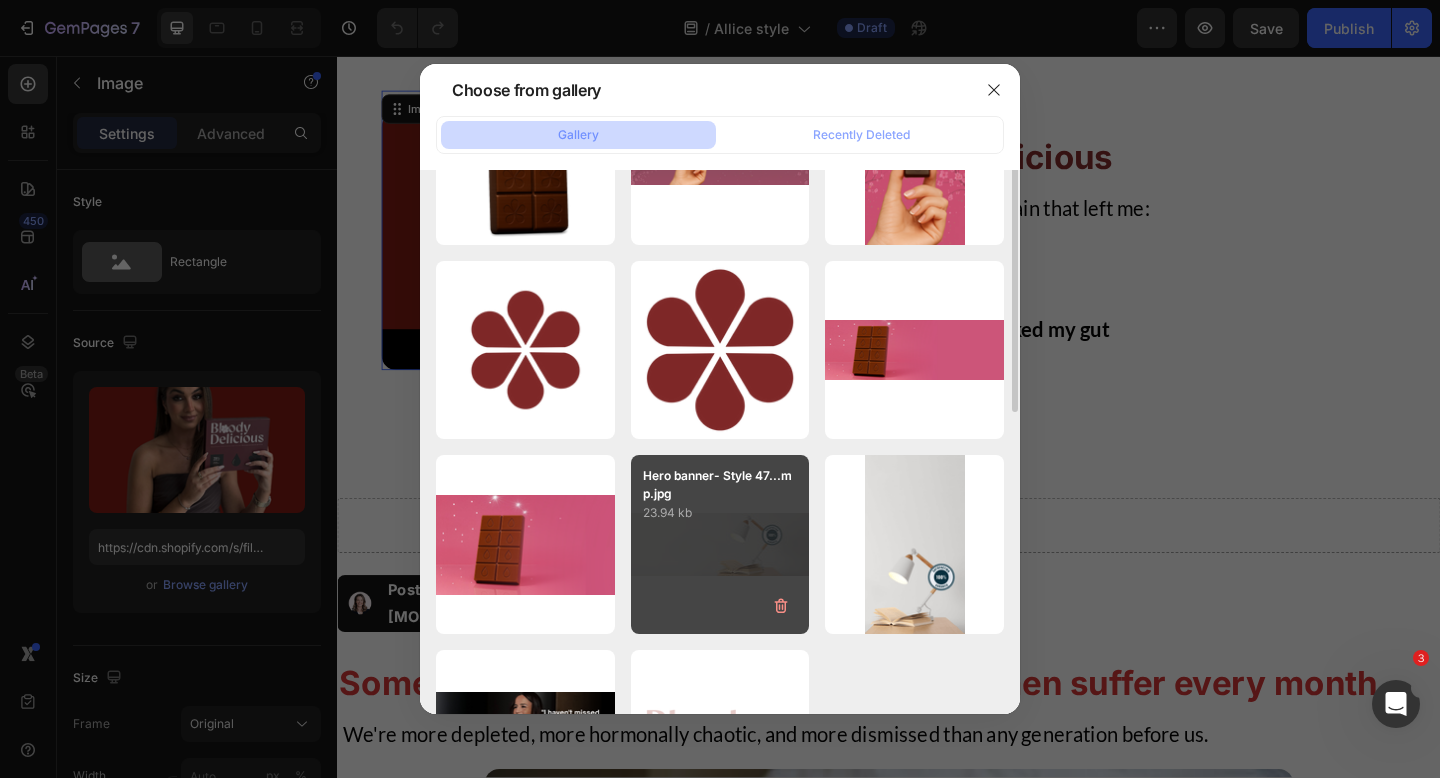 scroll, scrollTop: 0, scrollLeft: 0, axis: both 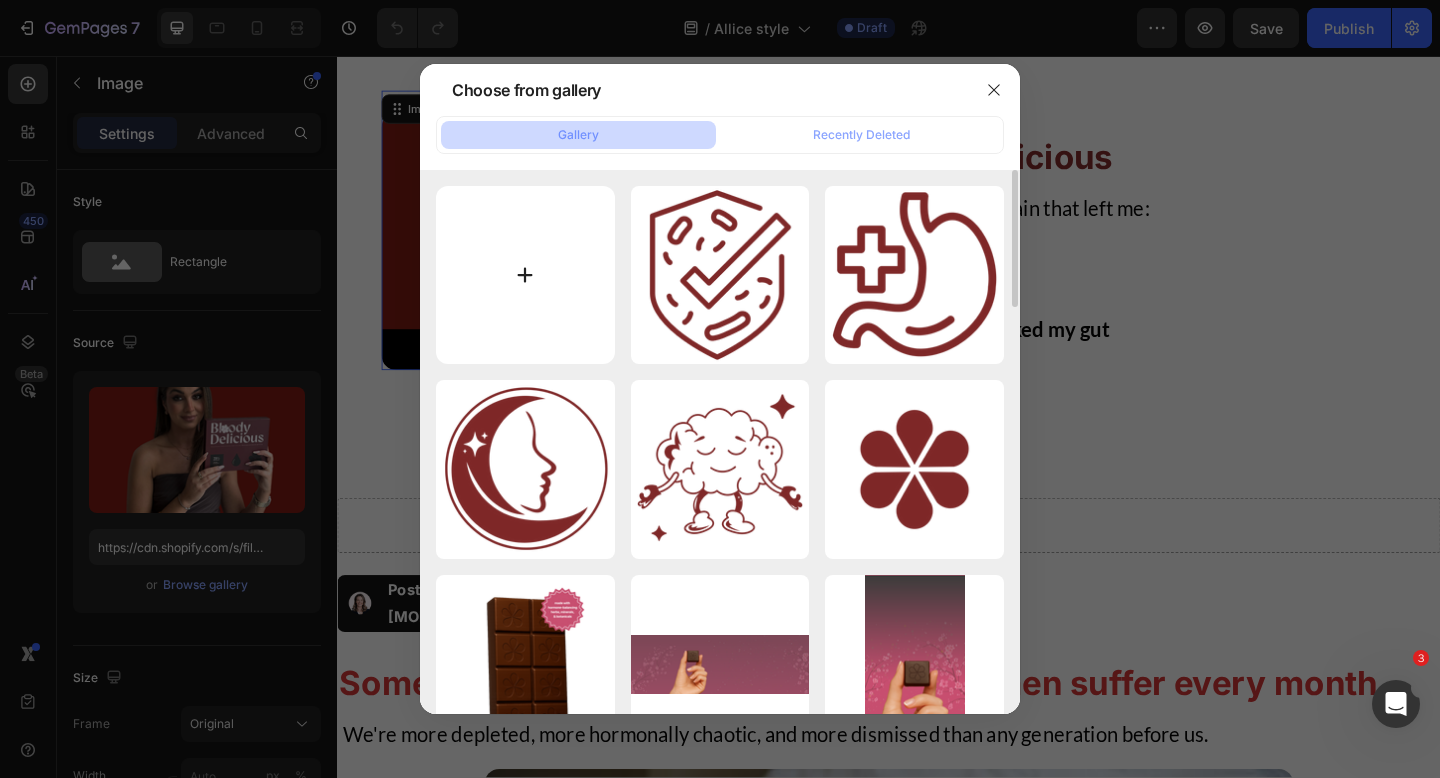 click at bounding box center [525, 275] 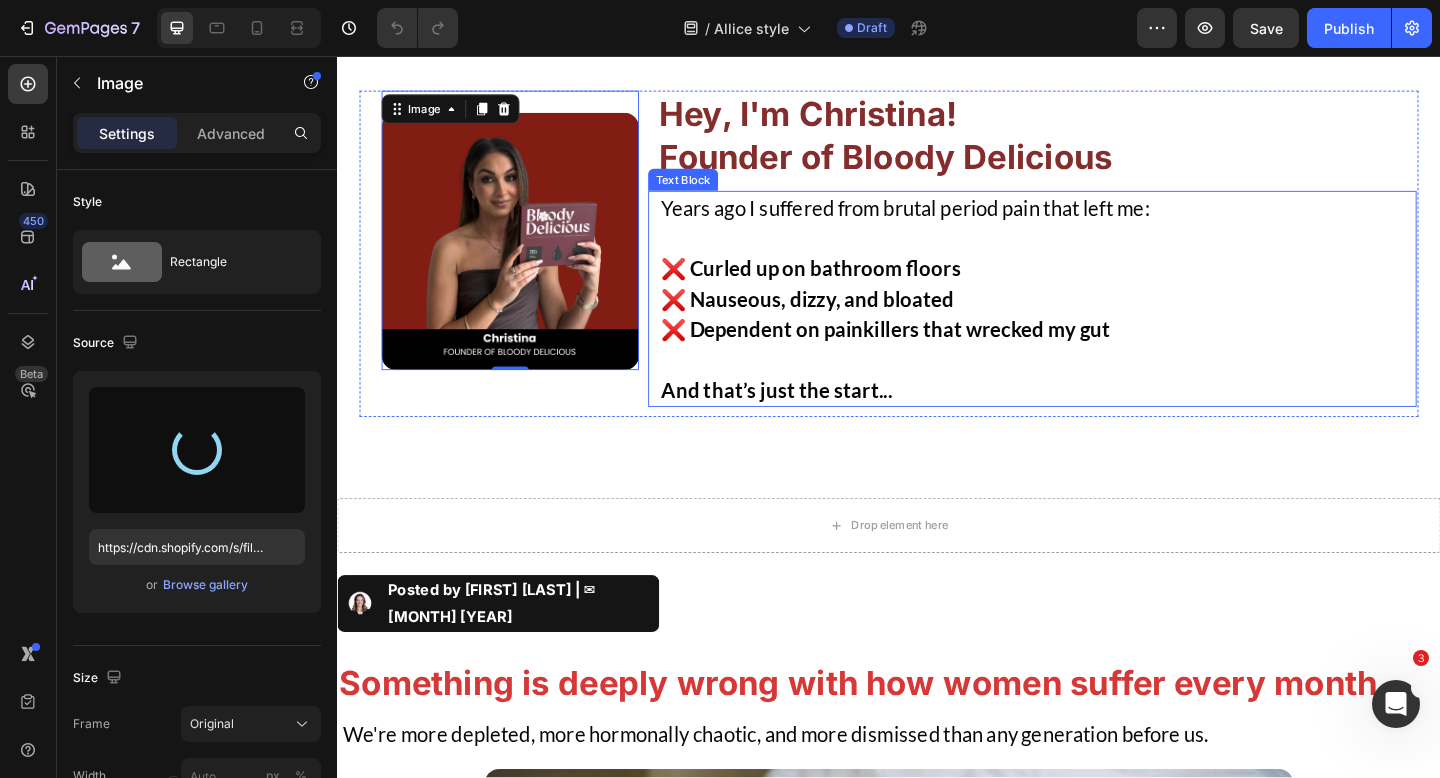 type on "https://cdn.shopify.com/s/files/1/0760/9611/0804/files/gempages_567841548364940225-db6eb314-a147-4e9f-82fc-6f822a05c13a.png" 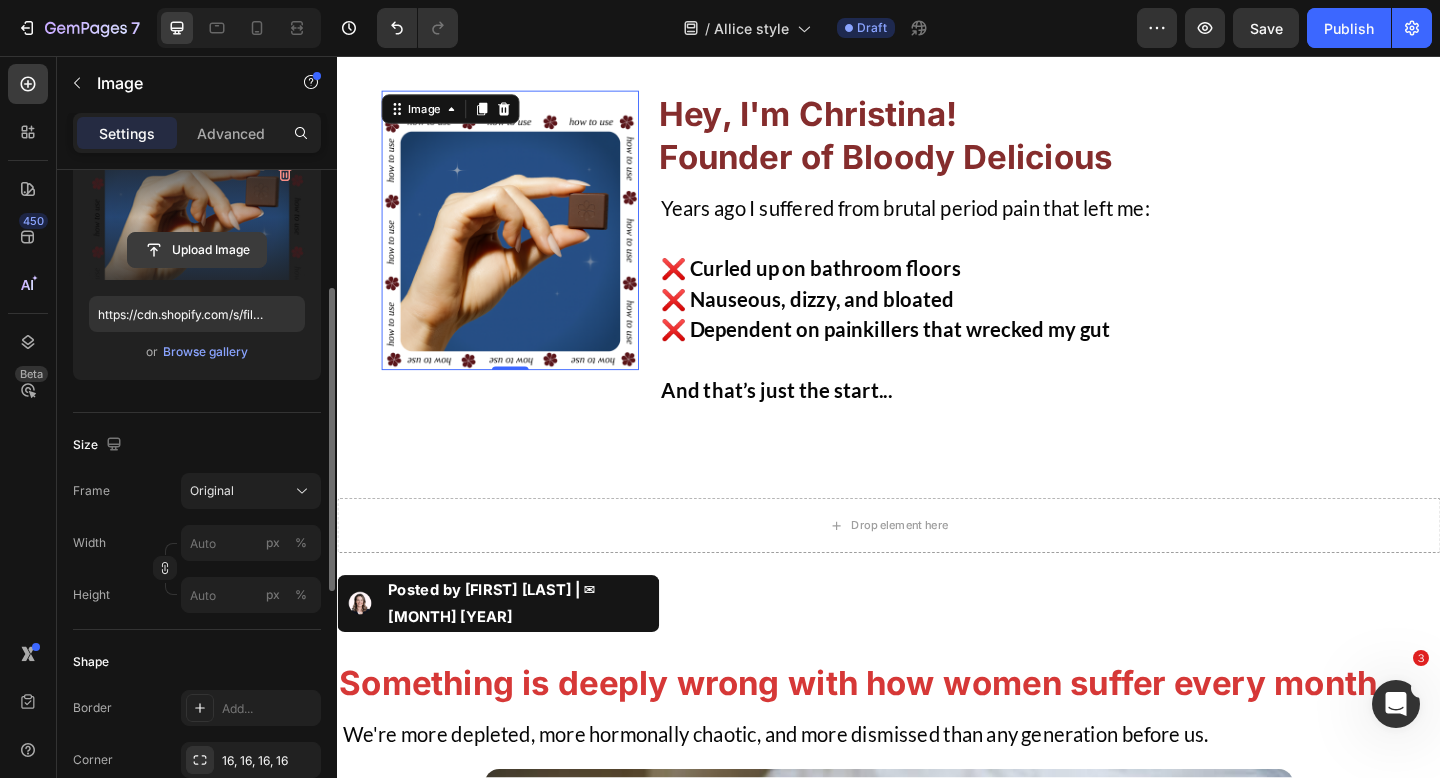 scroll, scrollTop: 277, scrollLeft: 0, axis: vertical 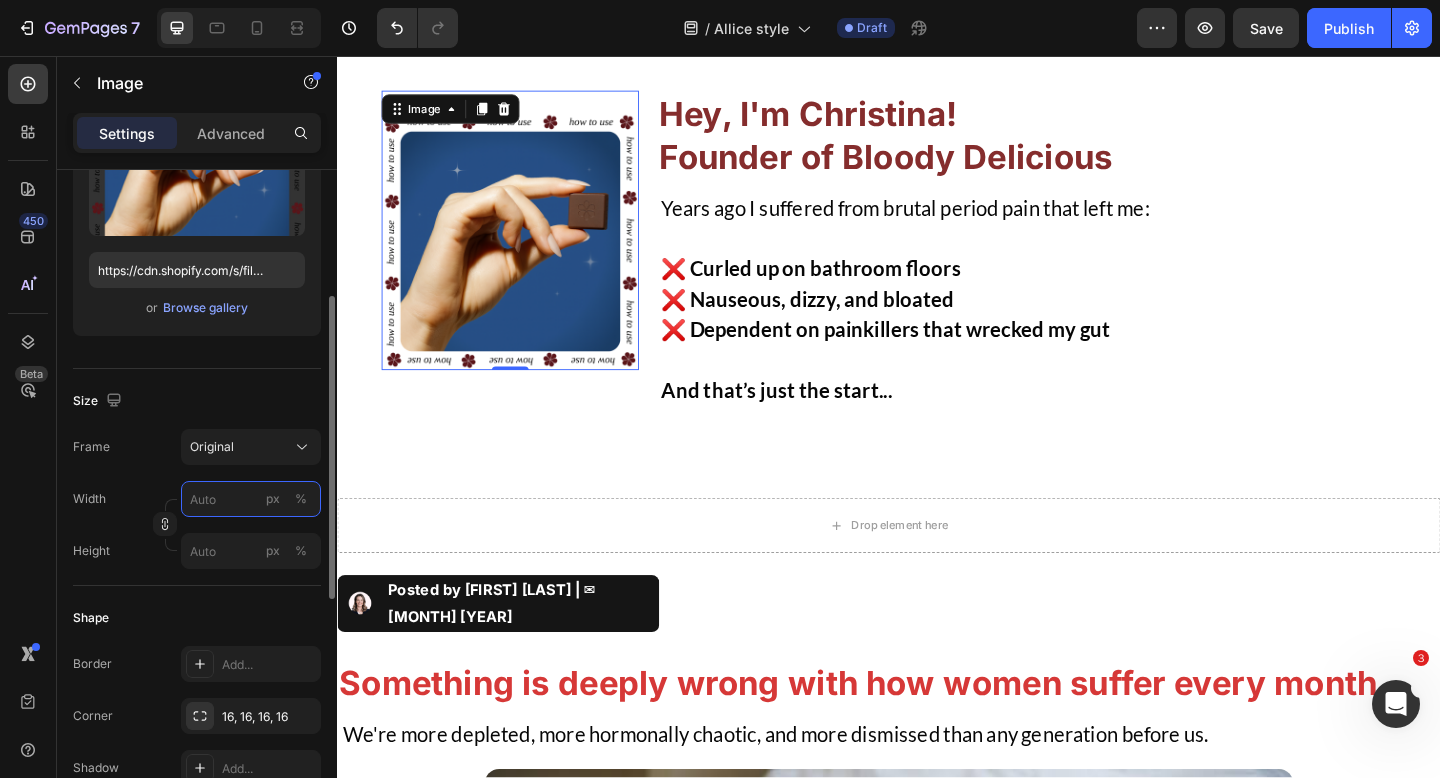 click on "px %" at bounding box center [251, 499] 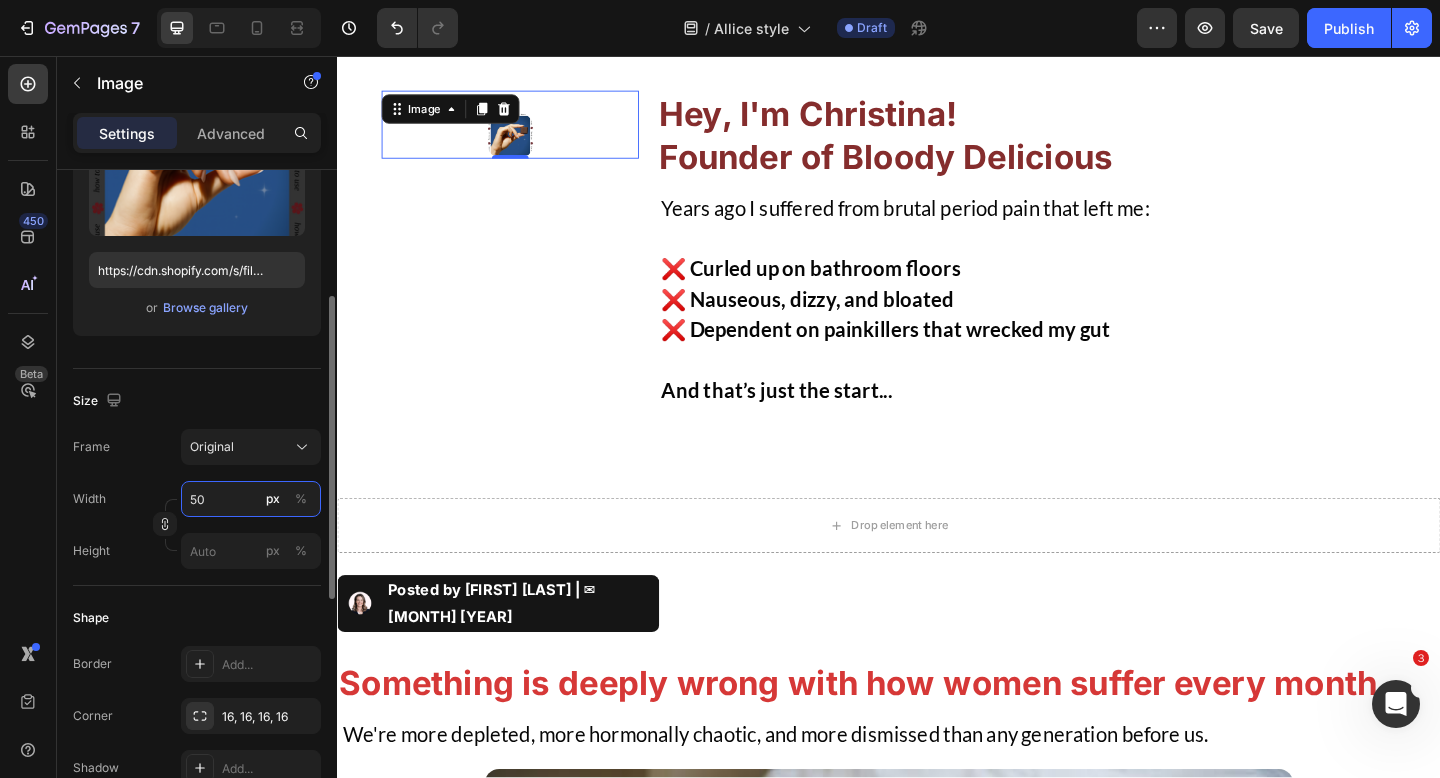 type on "5" 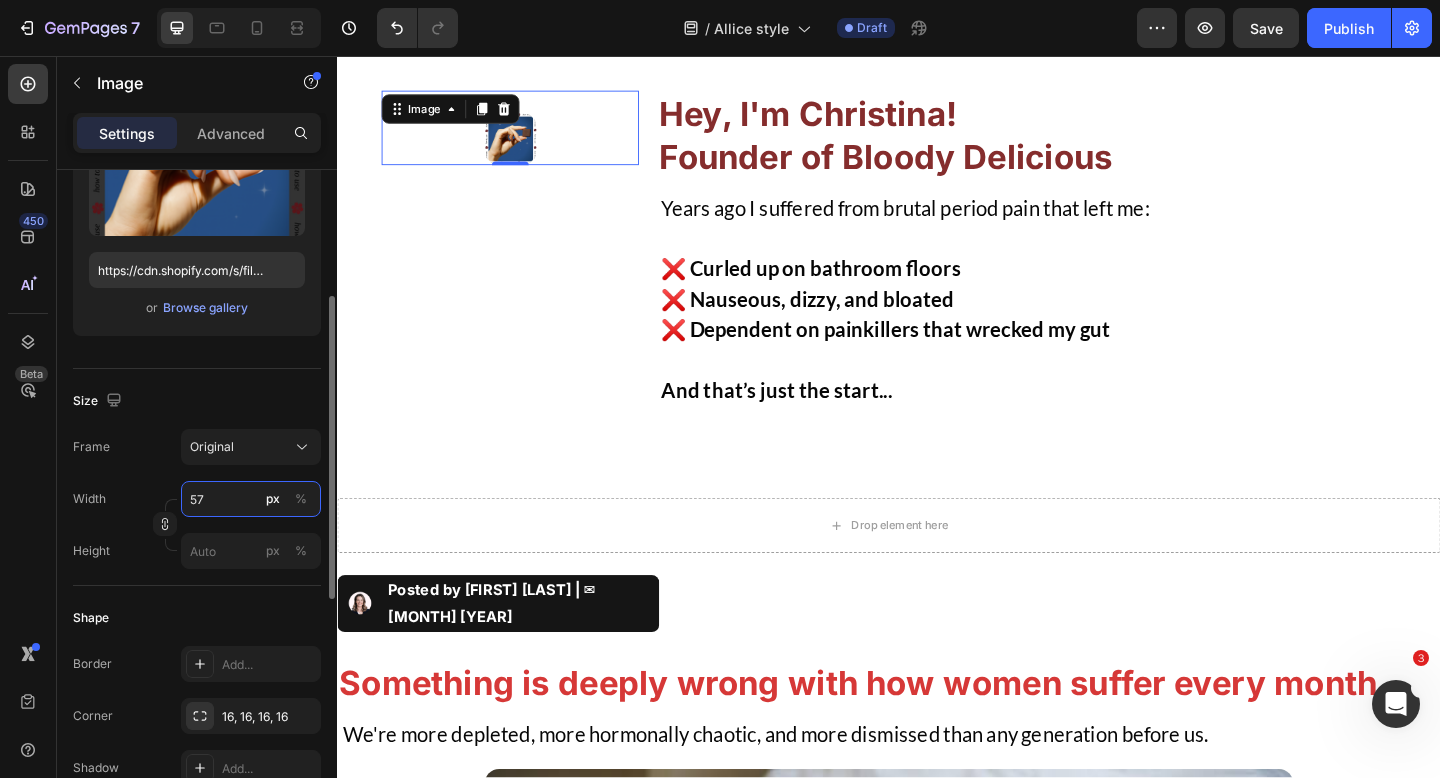type on "5" 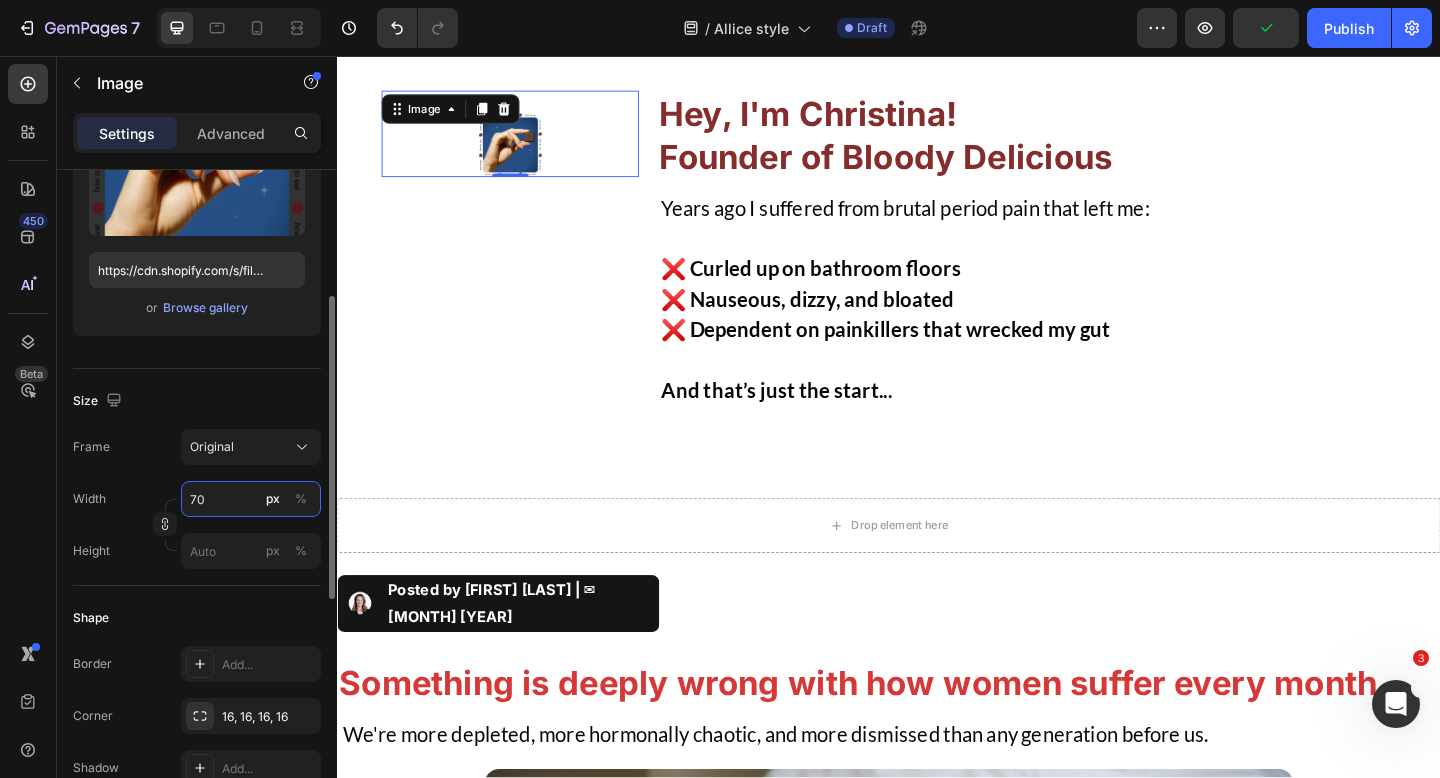 type on "7" 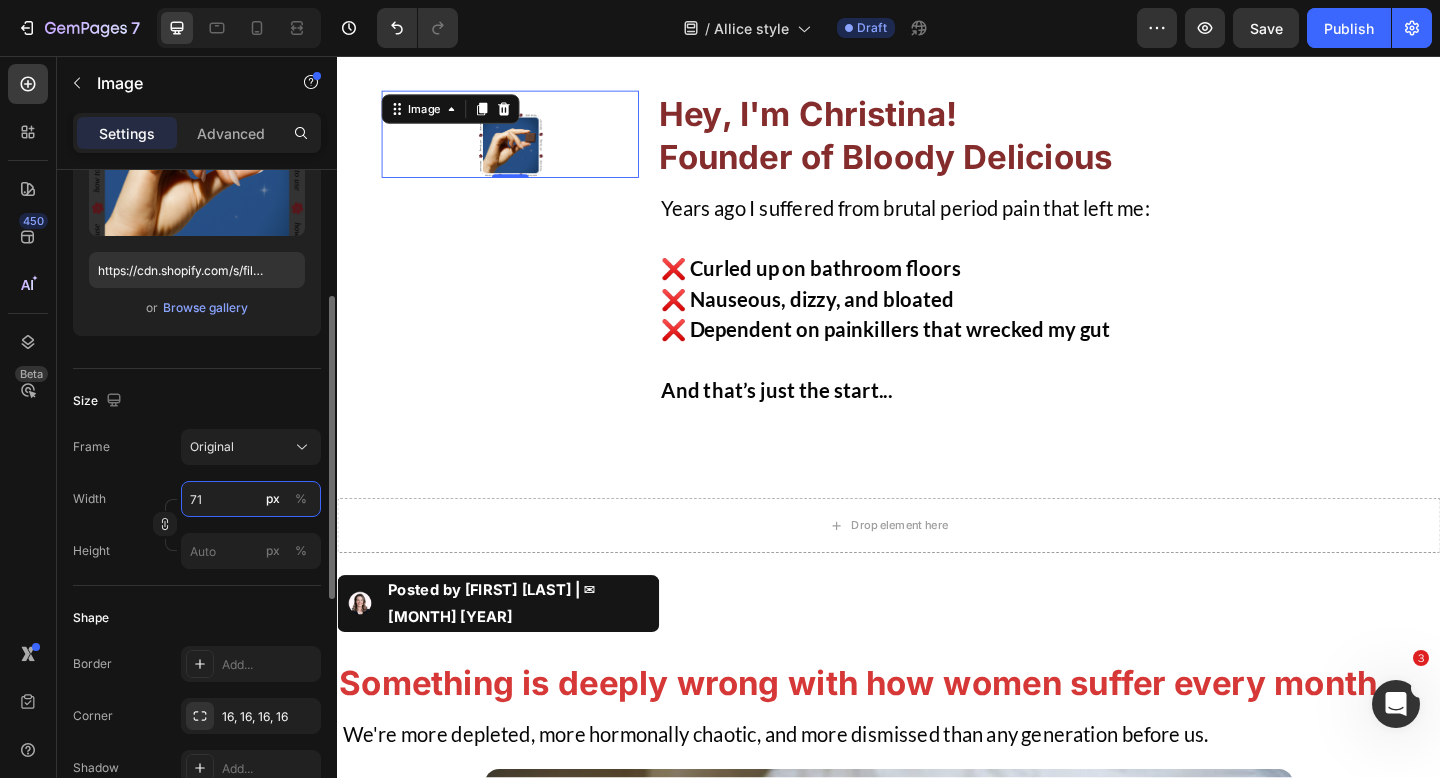 type on "7" 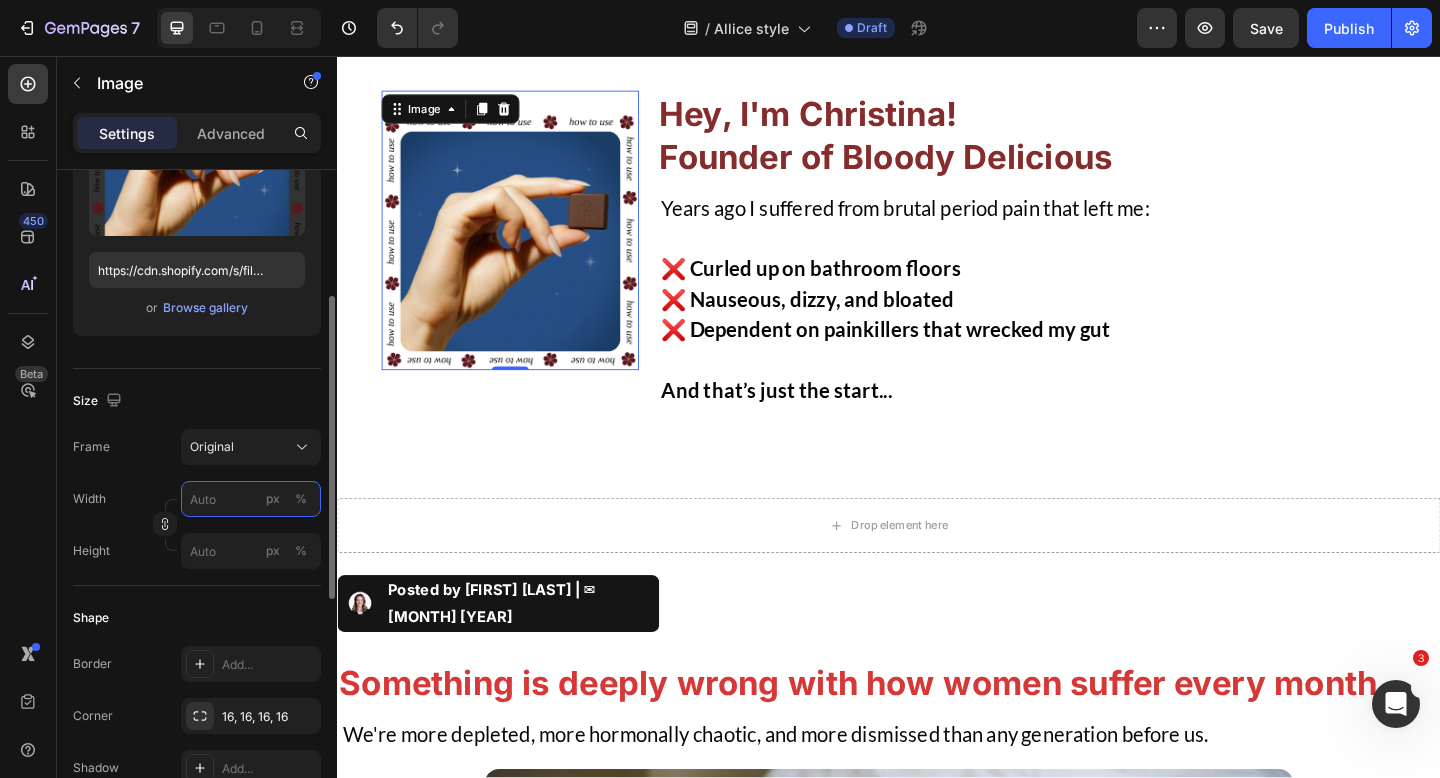 type on "7" 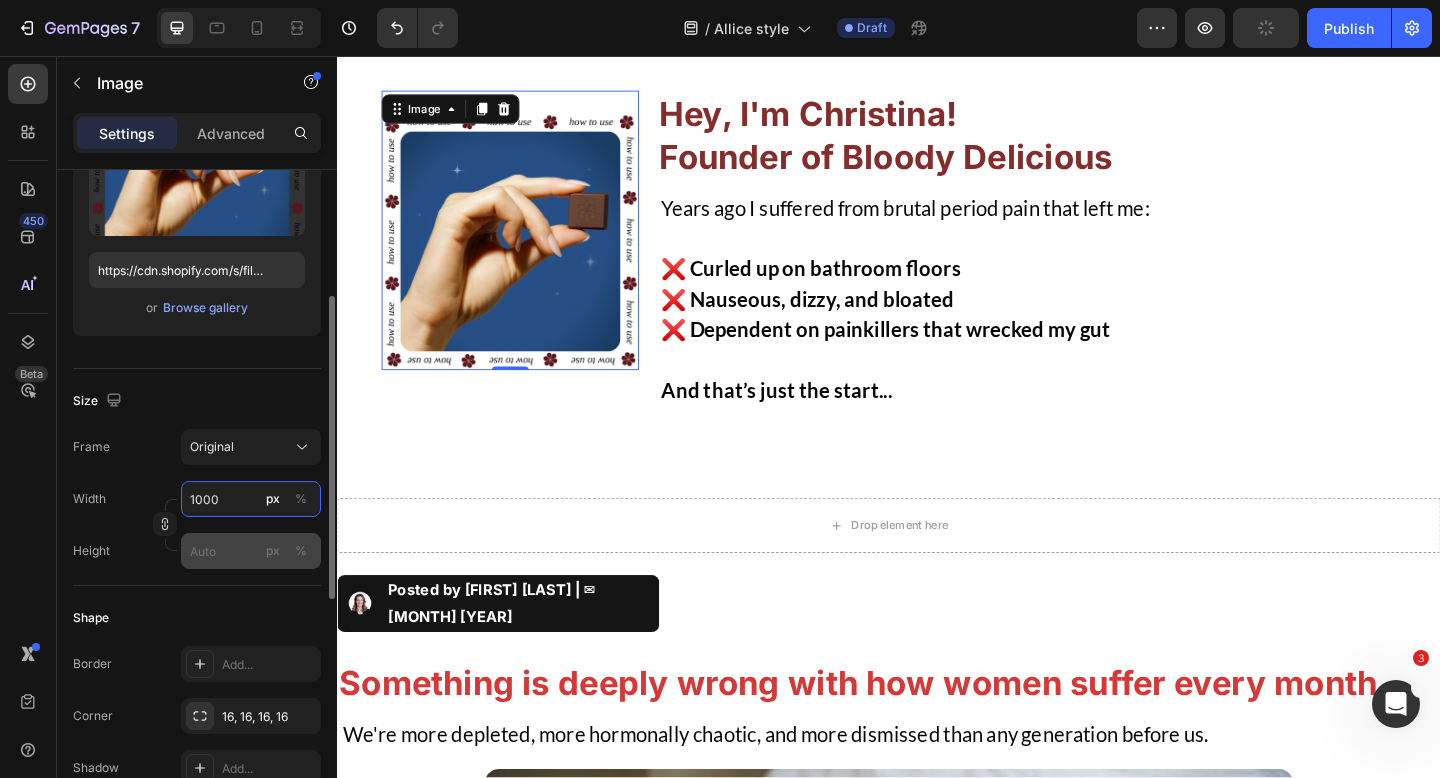 type on "1000" 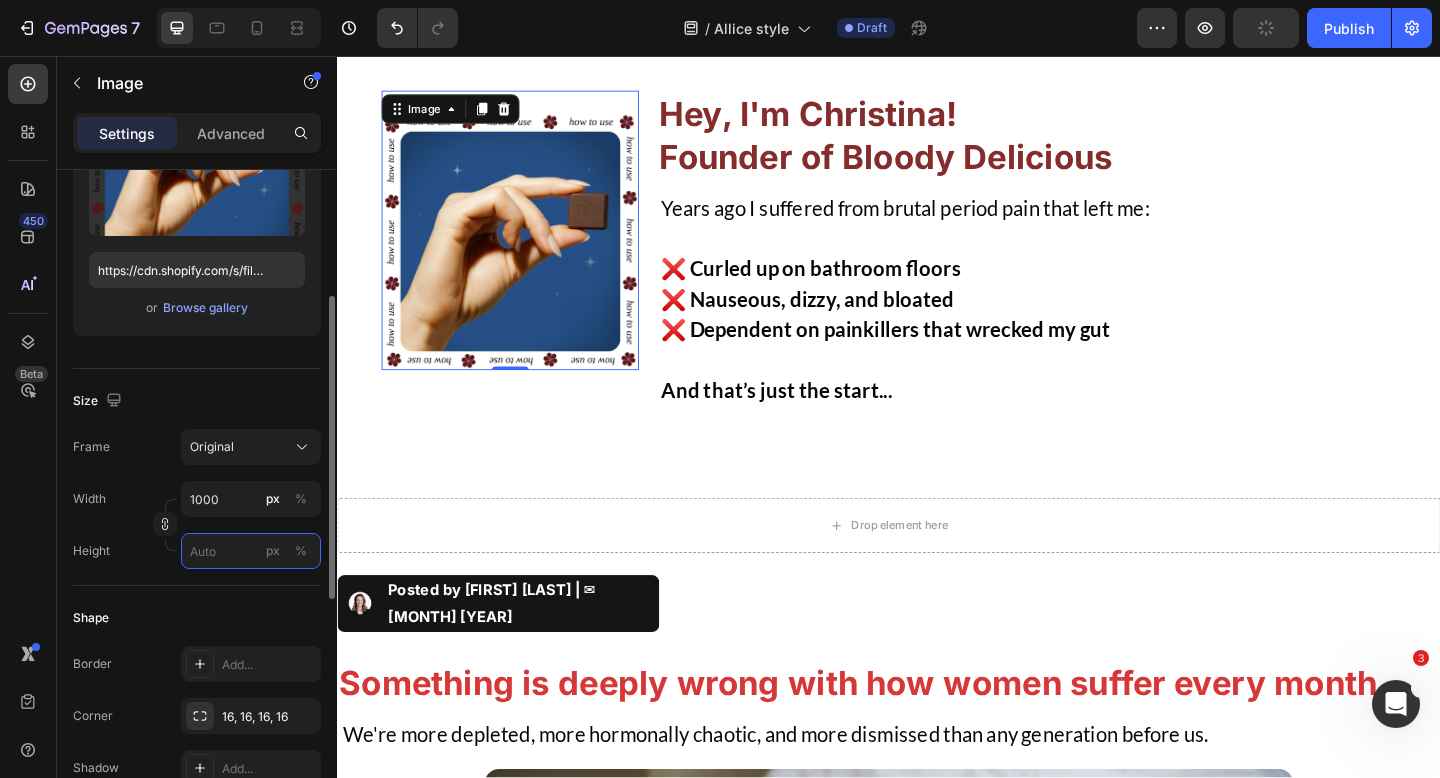 click on "px %" at bounding box center (251, 551) 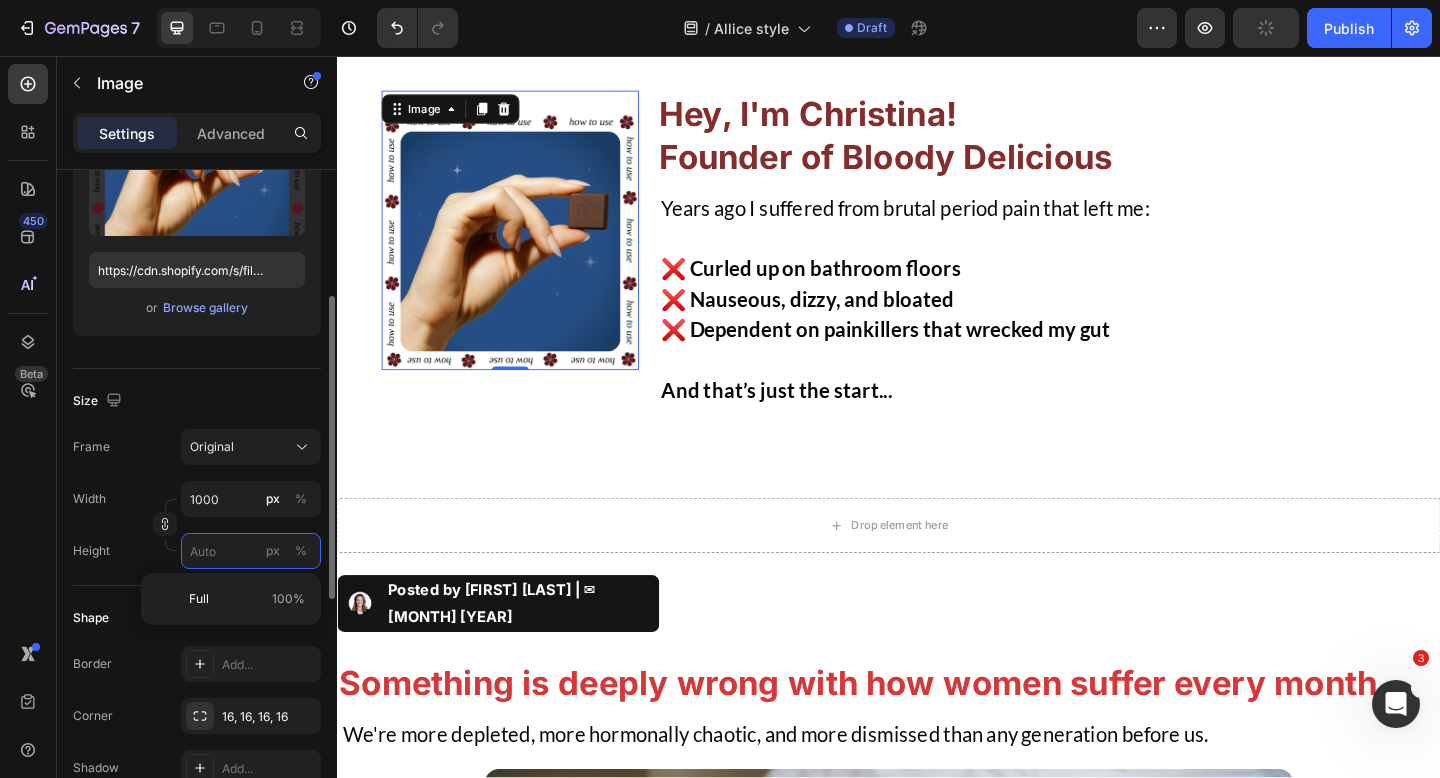 type 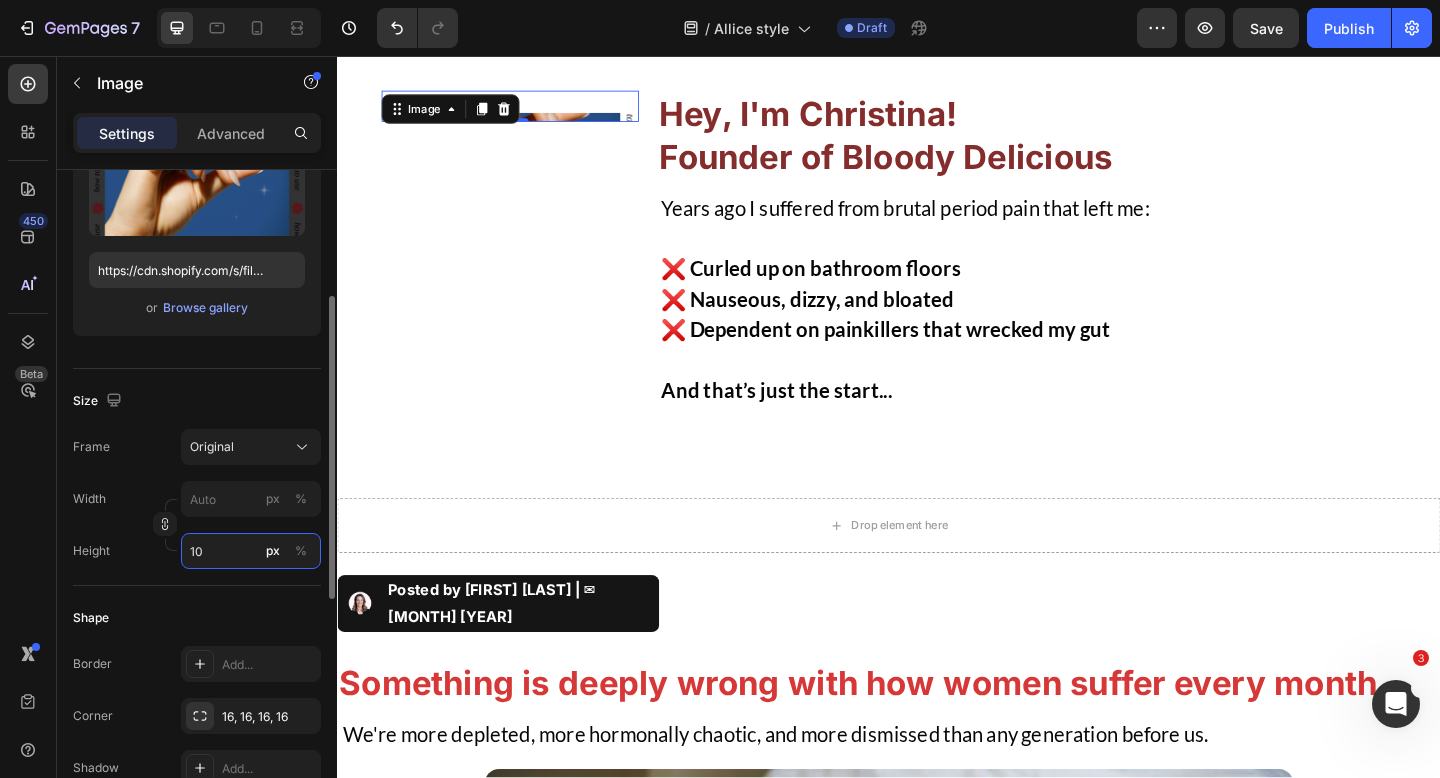 type on "1" 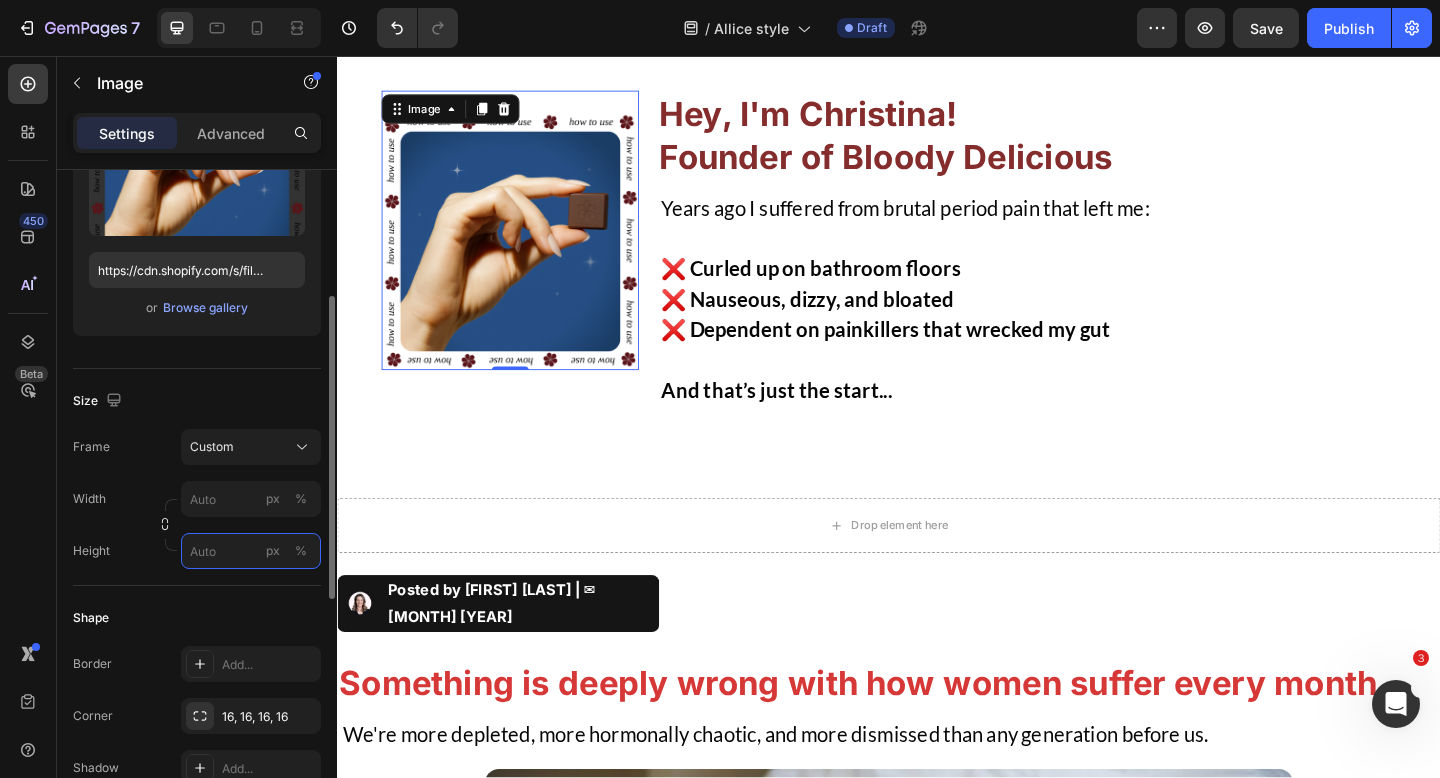type on "1" 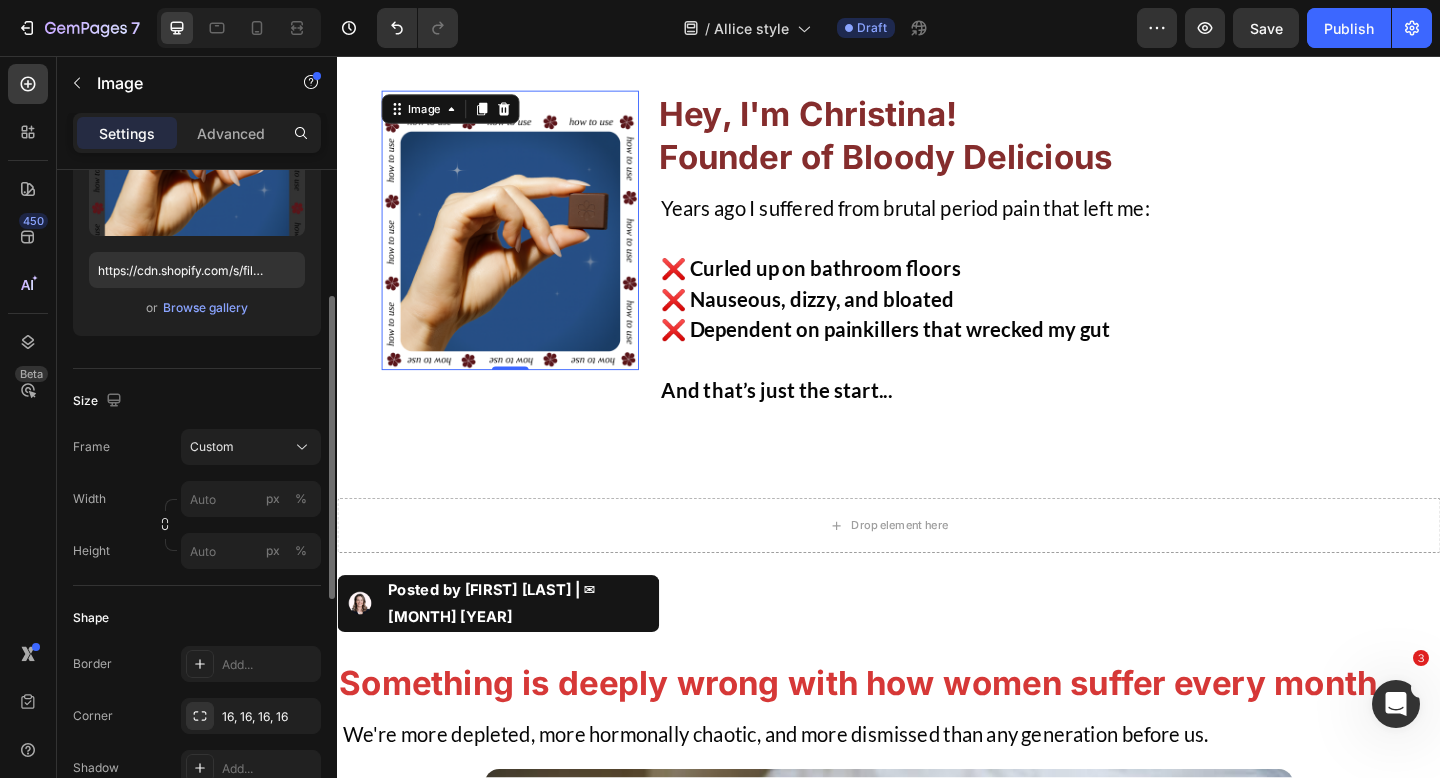 click on "Width px % Height px %" at bounding box center (197, 525) 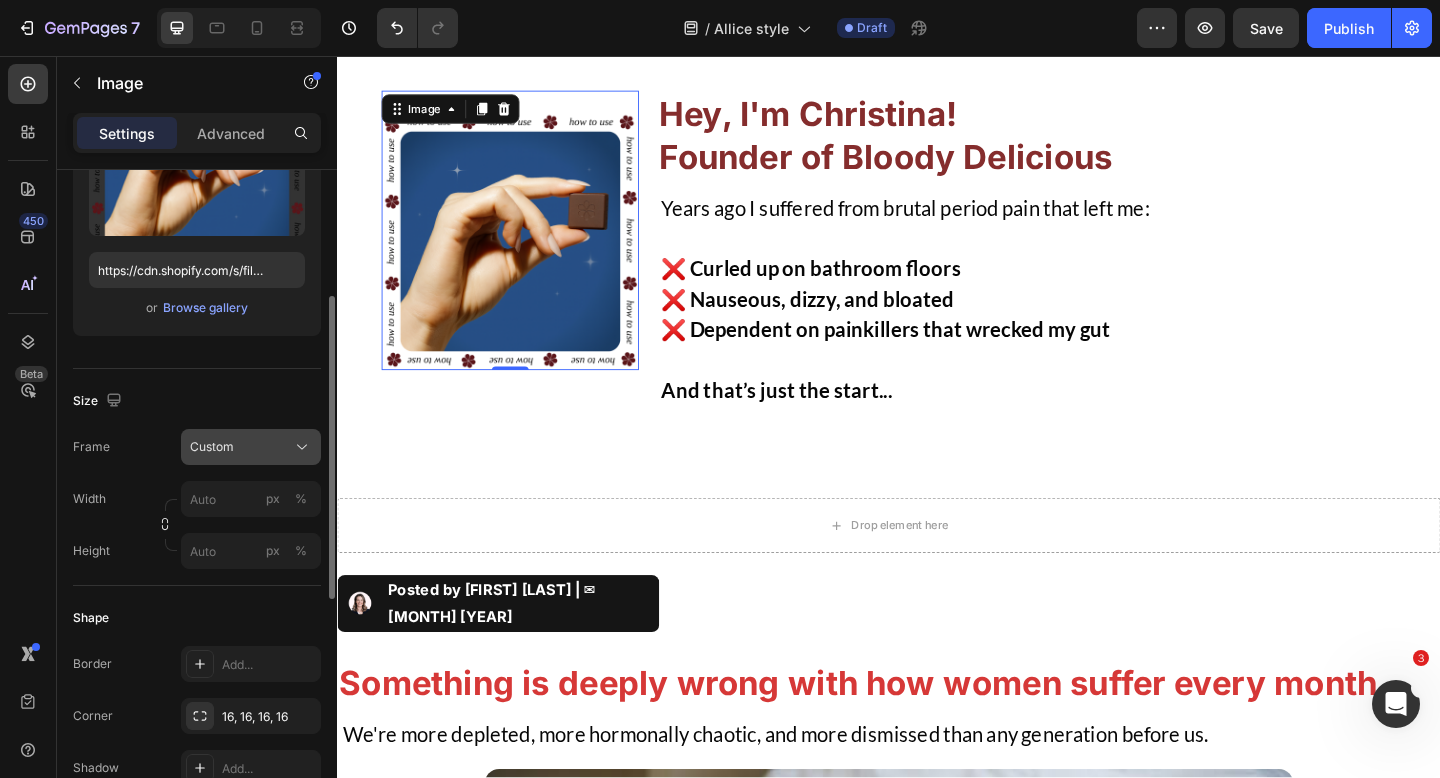 click on "Custom" at bounding box center [251, 447] 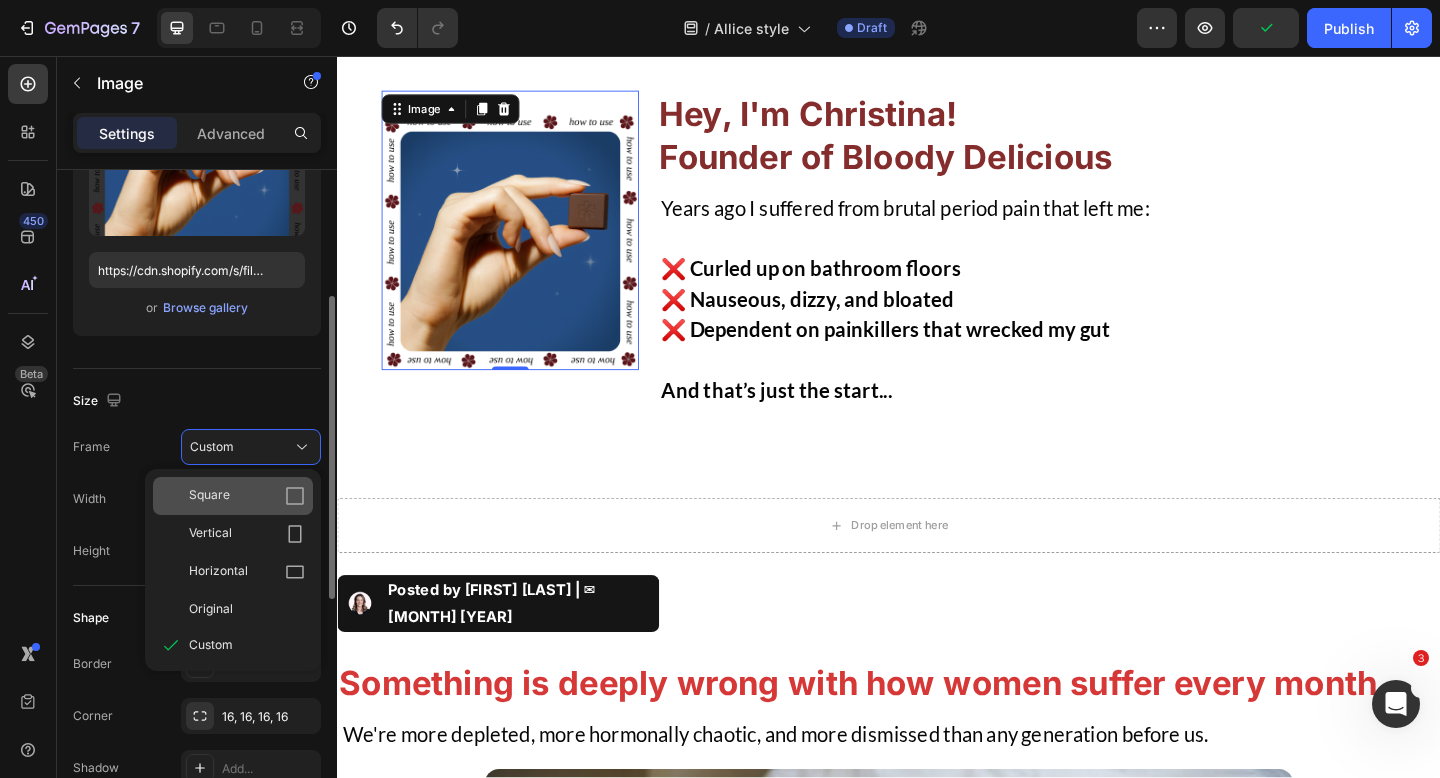 click on "Square" at bounding box center [247, 496] 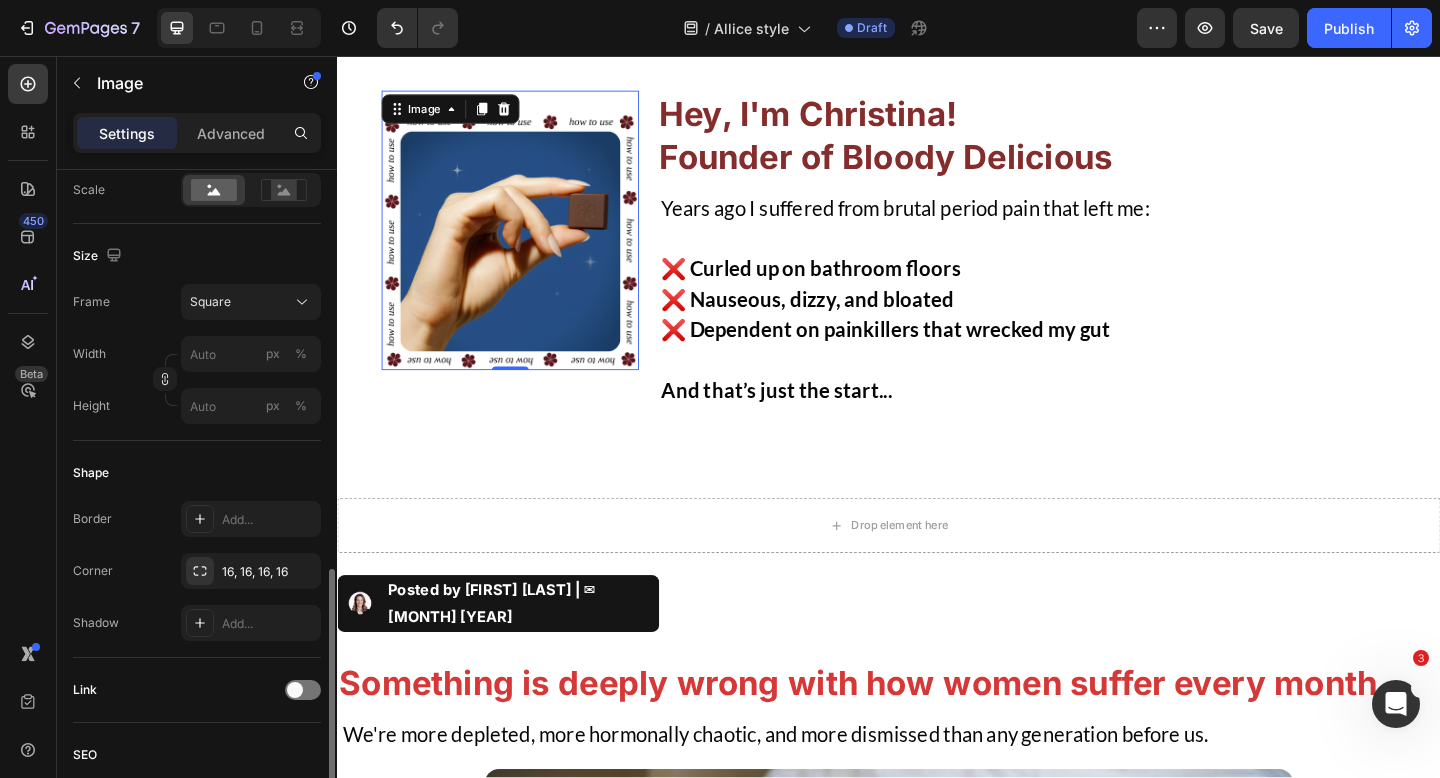 scroll, scrollTop: 677, scrollLeft: 0, axis: vertical 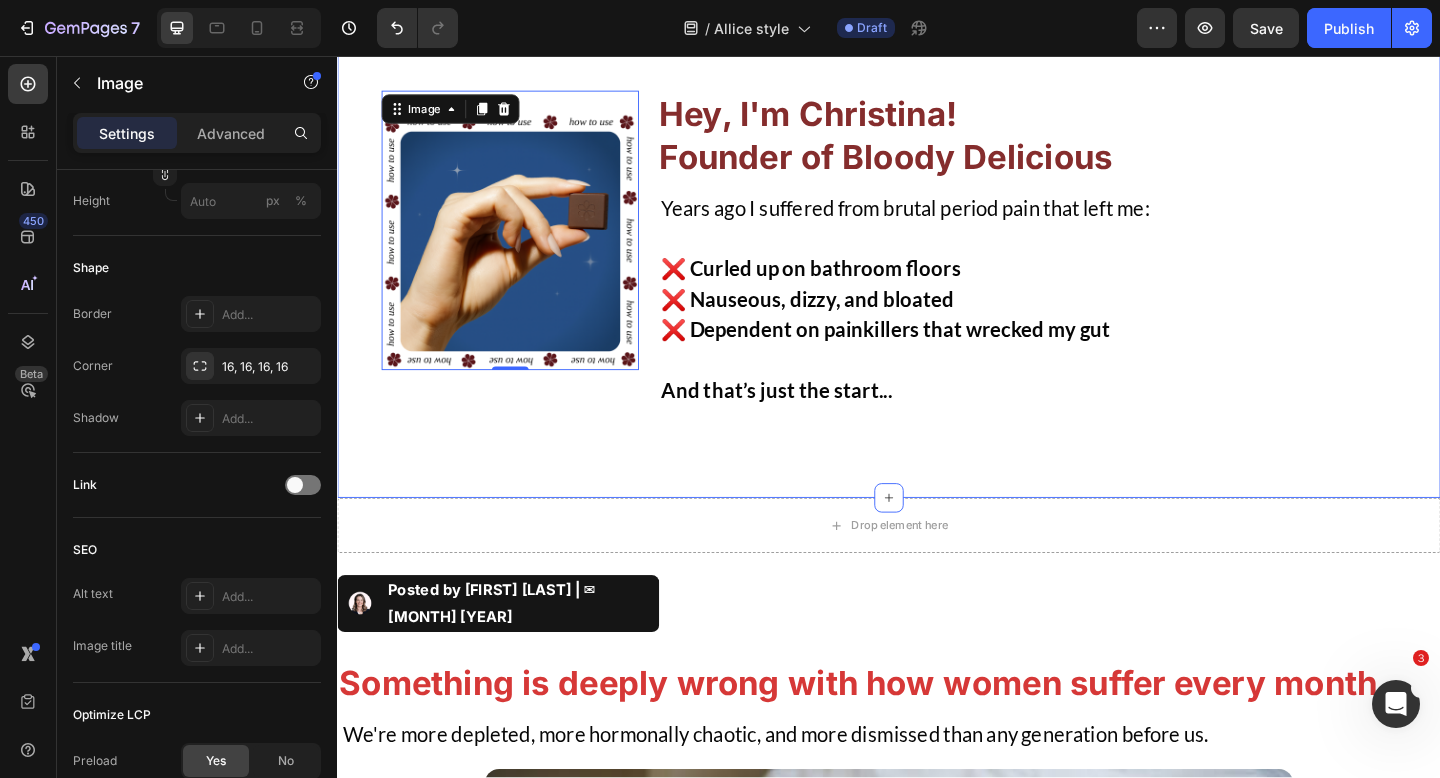 click on "reset your cycle. reclaim your power. Heading start your daily ritual with  bloody delicious  — a period-supporting chocolate infused with ingredients your body  actually wants. delicious. clinically-backed. built for real women, not pharmacy shelves.* Text block Row Image Chasteberry Text block balances estrogen & progesterone to reduce PMS, smooth mood swings, and help you  feel in control  — not ruled by your cycle.* Text block Row Image Magnesium + Turmeric Text block calms the nervous system, eases muscle tension, and relieves inflammation — for fewer cramps, better sleep, and a more  peaceful period .* Text block Row Image Image Ginger + Fennel Text block supports digestion and beats hormonal bloat — so you  feel lighter , less swollen, and more like you.* Text block Row Image Inulin (prebiotic fiber) Text block feeds good gut bacteria and helps clear excess estrogen — essential for  healthy hormones  and a smoother cycle.* Text block Row Row one square a day keeps the Heading  chaos away." at bounding box center (937, -64) 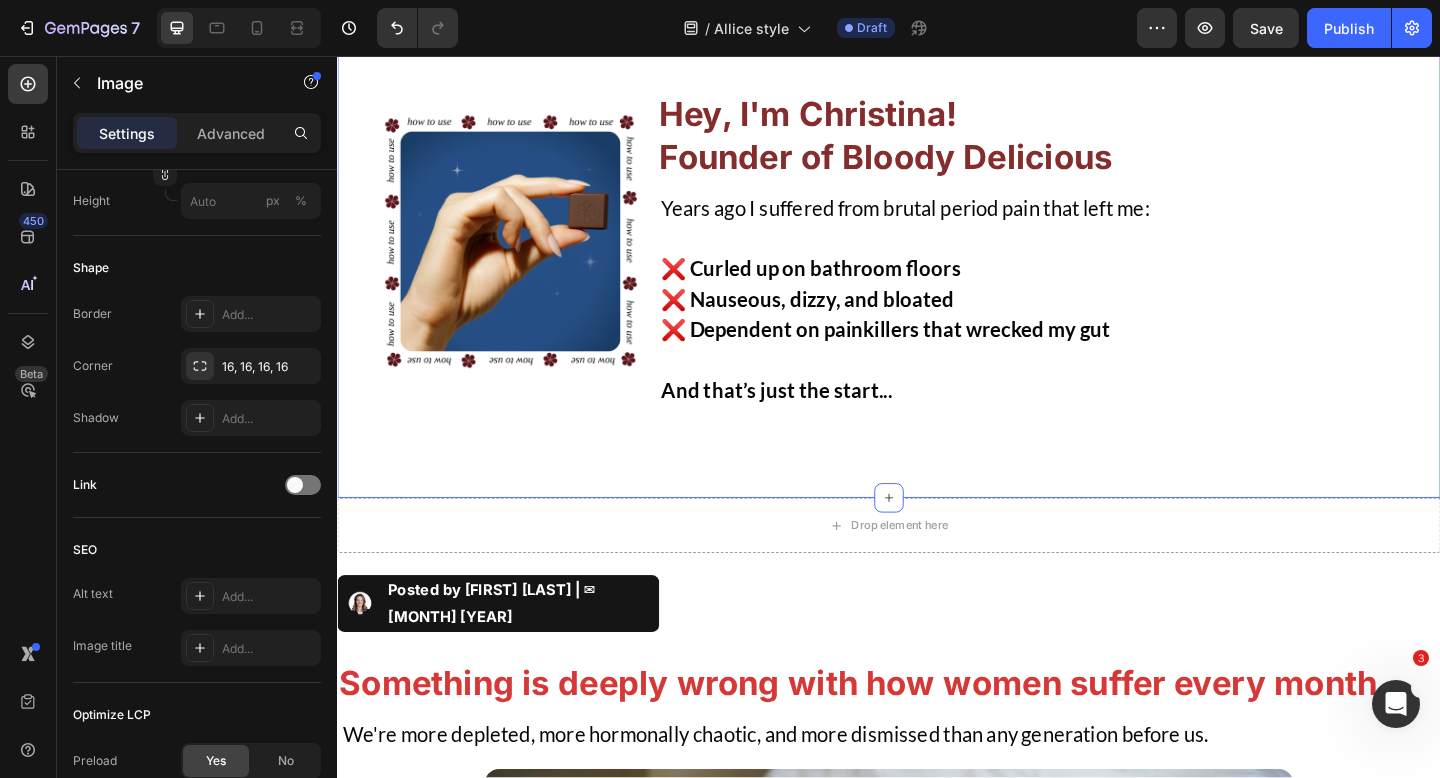 scroll, scrollTop: 0, scrollLeft: 0, axis: both 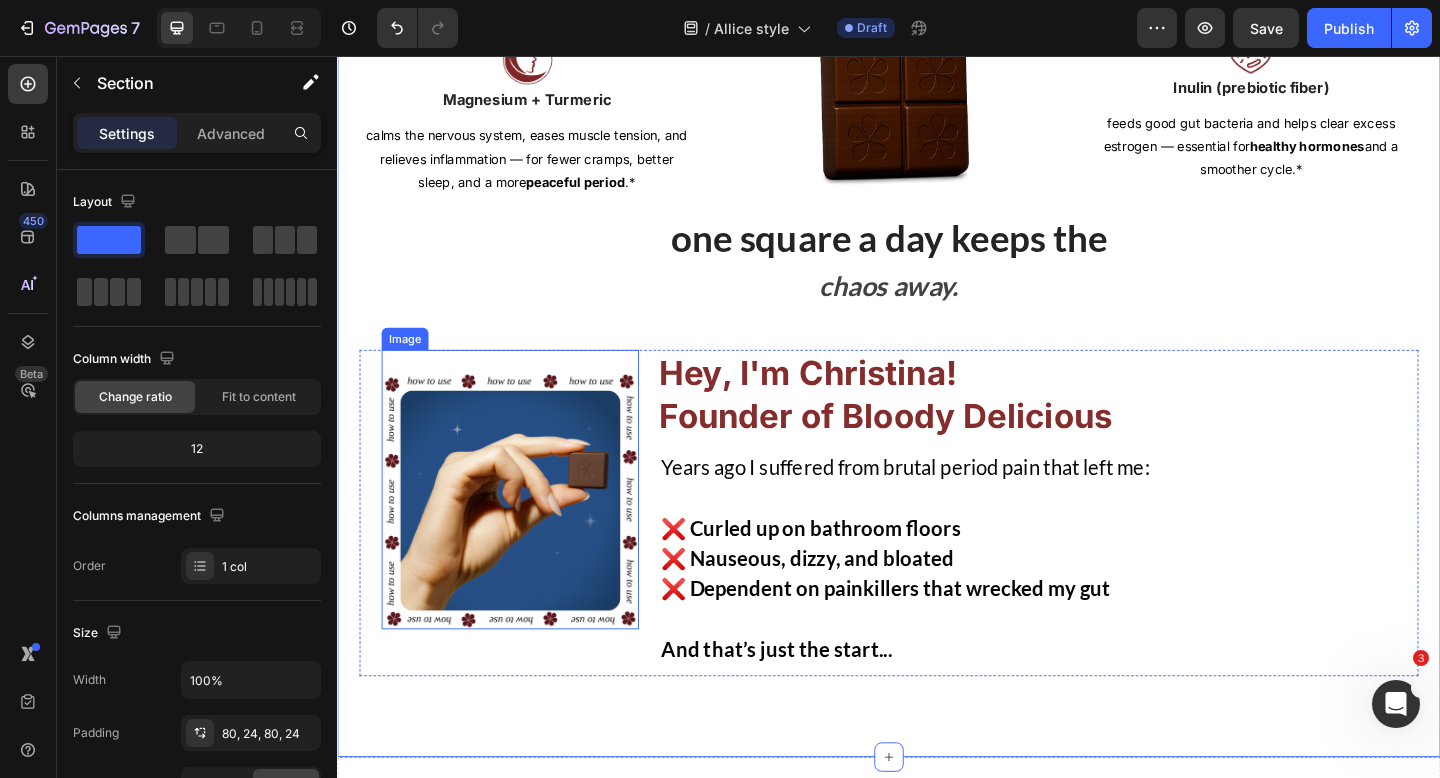 click at bounding box center [525, 540] 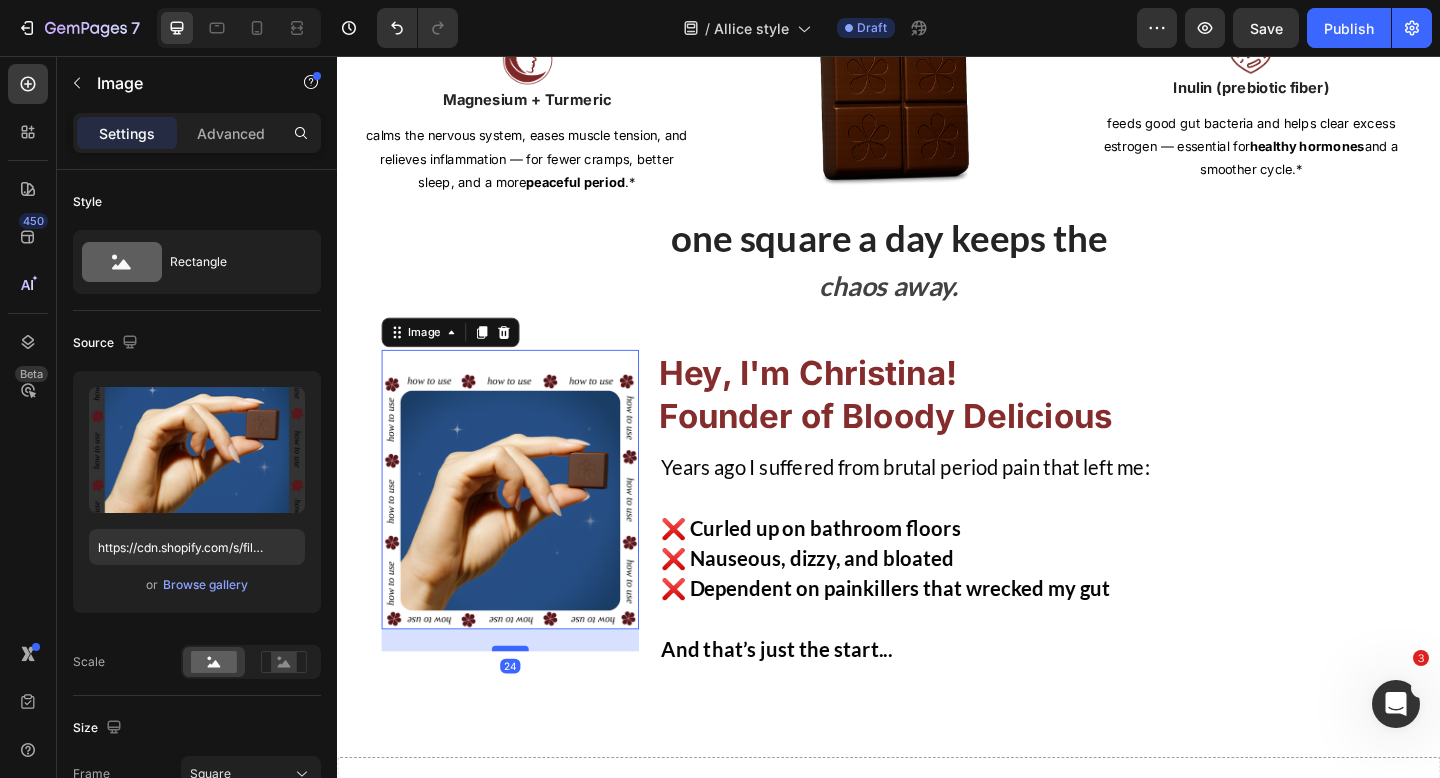 drag, startPoint x: 534, startPoint y: 678, endPoint x: 533, endPoint y: 702, distance: 24.020824 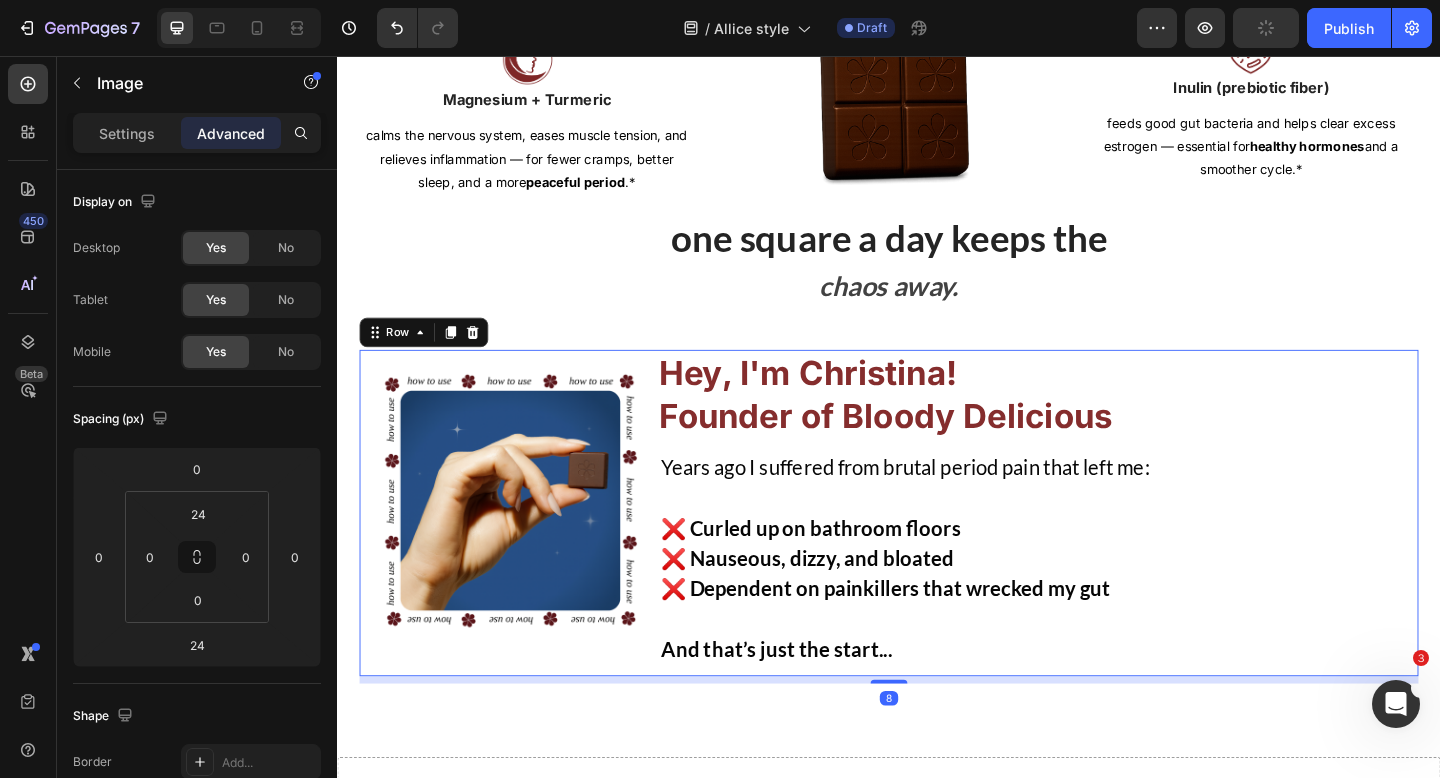 click on "Hey, I'm [FIRST]! Founder of Bloody Delicious Heading Image Hey, I'm [FIRST]! Founder of Bloody Delicious Heading Years ago I suffered from brutal period pain that left me:   ❌ Curled up on bathroom floors ❌ Nauseous, dizzy, and bloated ❌ Dependent on painkillers that wrecked my gut   And that’s just the start... Text Block Row   8" at bounding box center (937, 553) 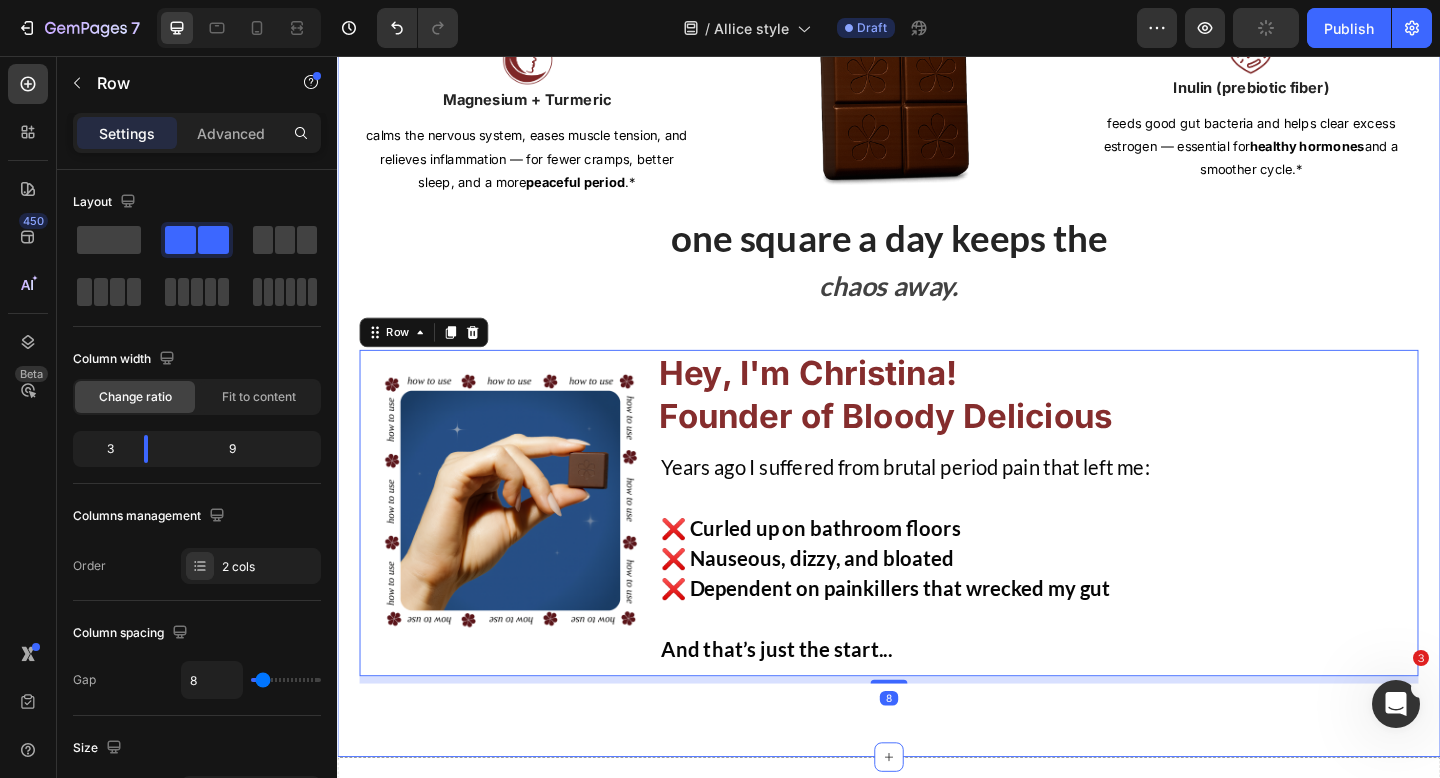 click on "reset your cycle. reclaim your power. Heading start your daily ritual with  bloody delicious  — a period-supporting chocolate infused with ingredients your body  actually wants. delicious. clinically-backed. built for real women, not pharmacy shelves.* Text block Row Image Chasteberry Text block balances estrogen & progesterone to reduce PMS, smooth mood swings, and help you  feel in control  — not ruled by your cycle.* Text block Row Image Magnesium + Turmeric Text block calms the nervous system, eases muscle tension, and relieves inflammation — for fewer cramps, better sleep, and a more  peaceful period .* Text block Row Image Image Ginger + Fennel Text block supports digestion and beats hormonal bloat — so you  feel lighter , less swollen, and more like you.* Text block Row Image Inulin (prebiotic fiber) Text block feeds good gut bacteria and helps clear excess estrogen — essential for  healthy hormones  and a smoother cycle.* Text block Row Row one square a day keeps the Heading  chaos away." at bounding box center (937, 218) 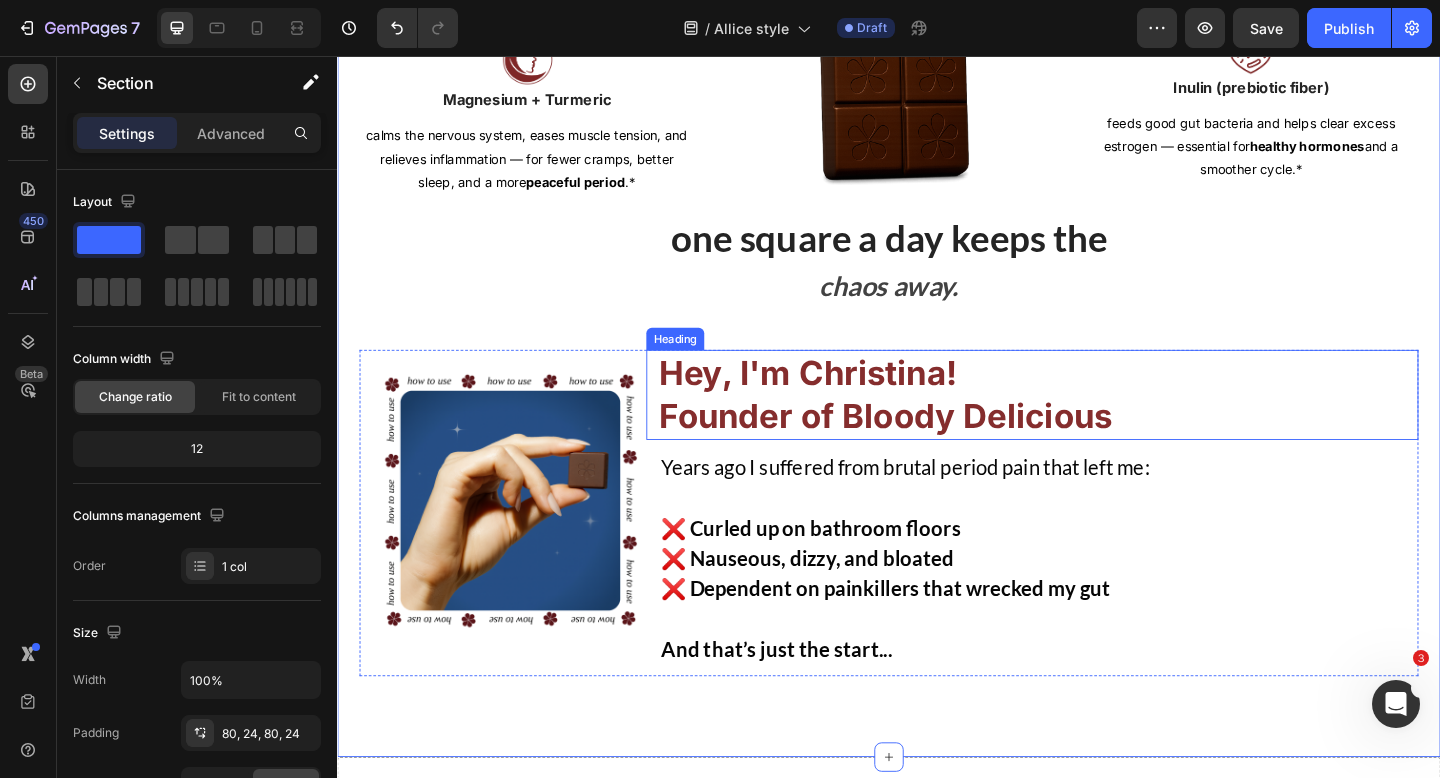 click on "Founder of Bloody Delicious" at bounding box center (933, 448) 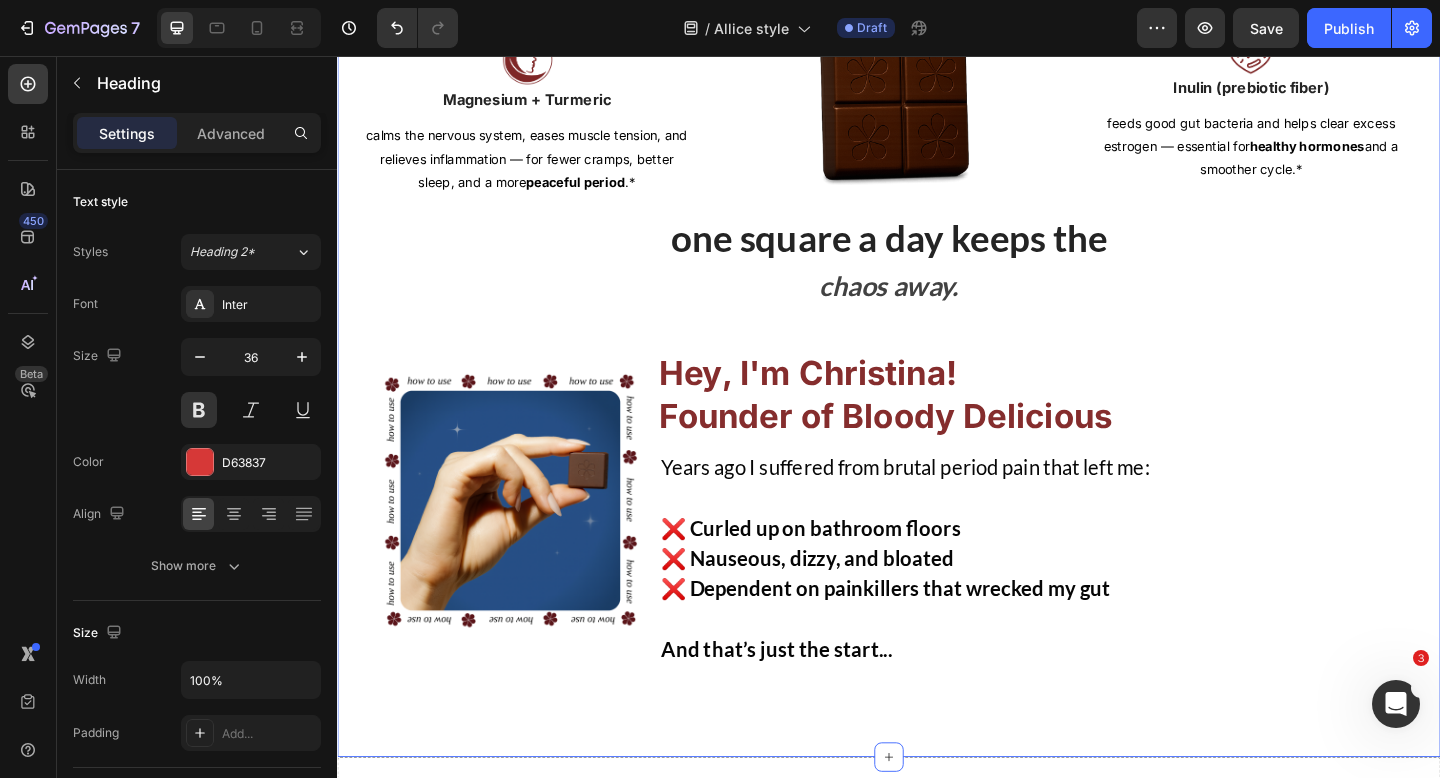 click on "reset your cycle. reclaim your power. Heading start your daily ritual with  bloody delicious  — a period-supporting chocolate infused with ingredients your body  actually wants. delicious. clinically-backed. built for real women, not pharmacy shelves.* Text block Row Image Chasteberry Text block balances estrogen & progesterone to reduce PMS, smooth mood swings, and help you  feel in control  — not ruled by your cycle.* Text block Row Image Magnesium + Turmeric Text block calms the nervous system, eases muscle tension, and relieves inflammation — for fewer cramps, better sleep, and a more  peaceful period .* Text block Row Image Image Ginger + Fennel Text block supports digestion and beats hormonal bloat — so you  feel lighter , less swollen, and more like you.* Text block Row Image Inulin (prebiotic fiber) Text block feeds good gut bacteria and helps clear excess estrogen — essential for  healthy hormones  and a smoother cycle.* Text block Row Row one square a day keeps the Heading  chaos away." at bounding box center [937, 218] 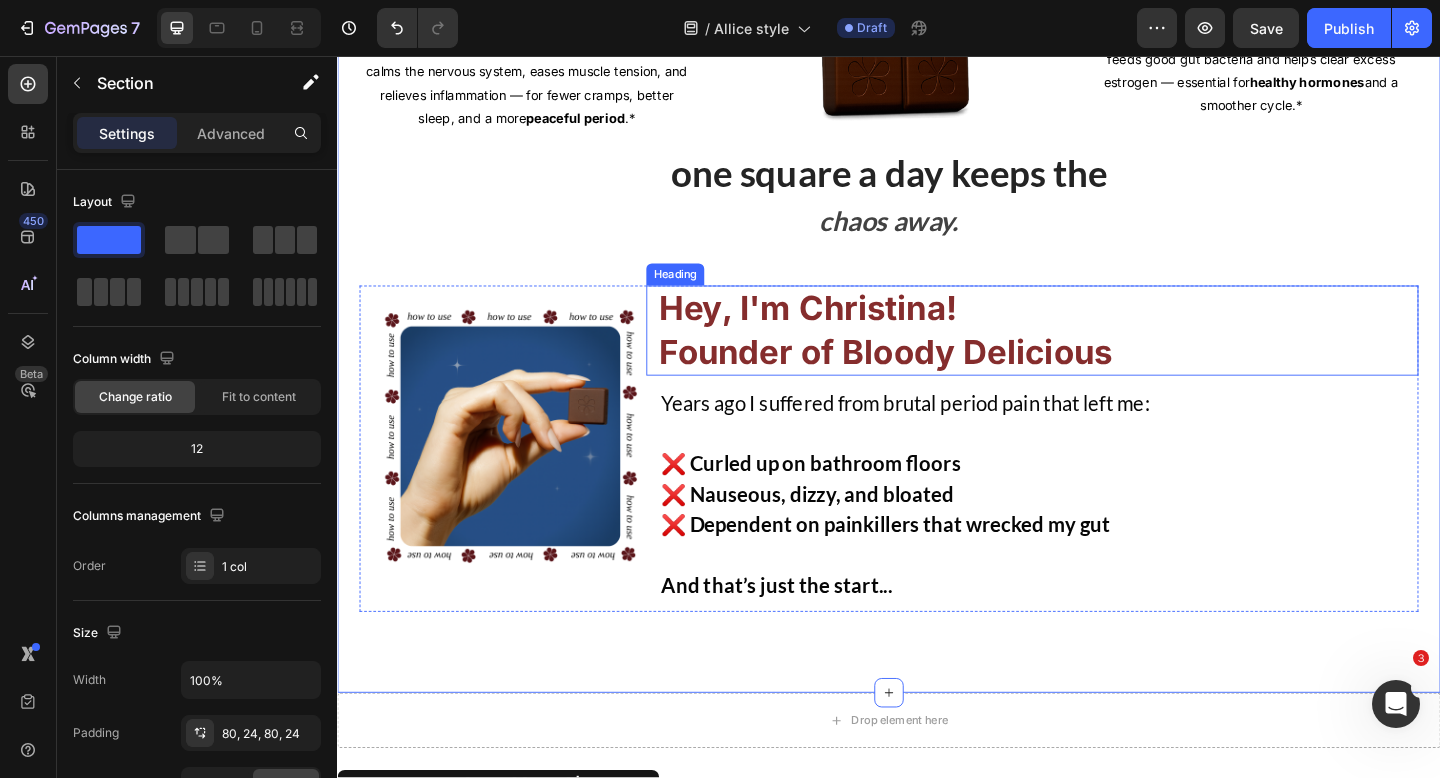 scroll, scrollTop: 2390, scrollLeft: 0, axis: vertical 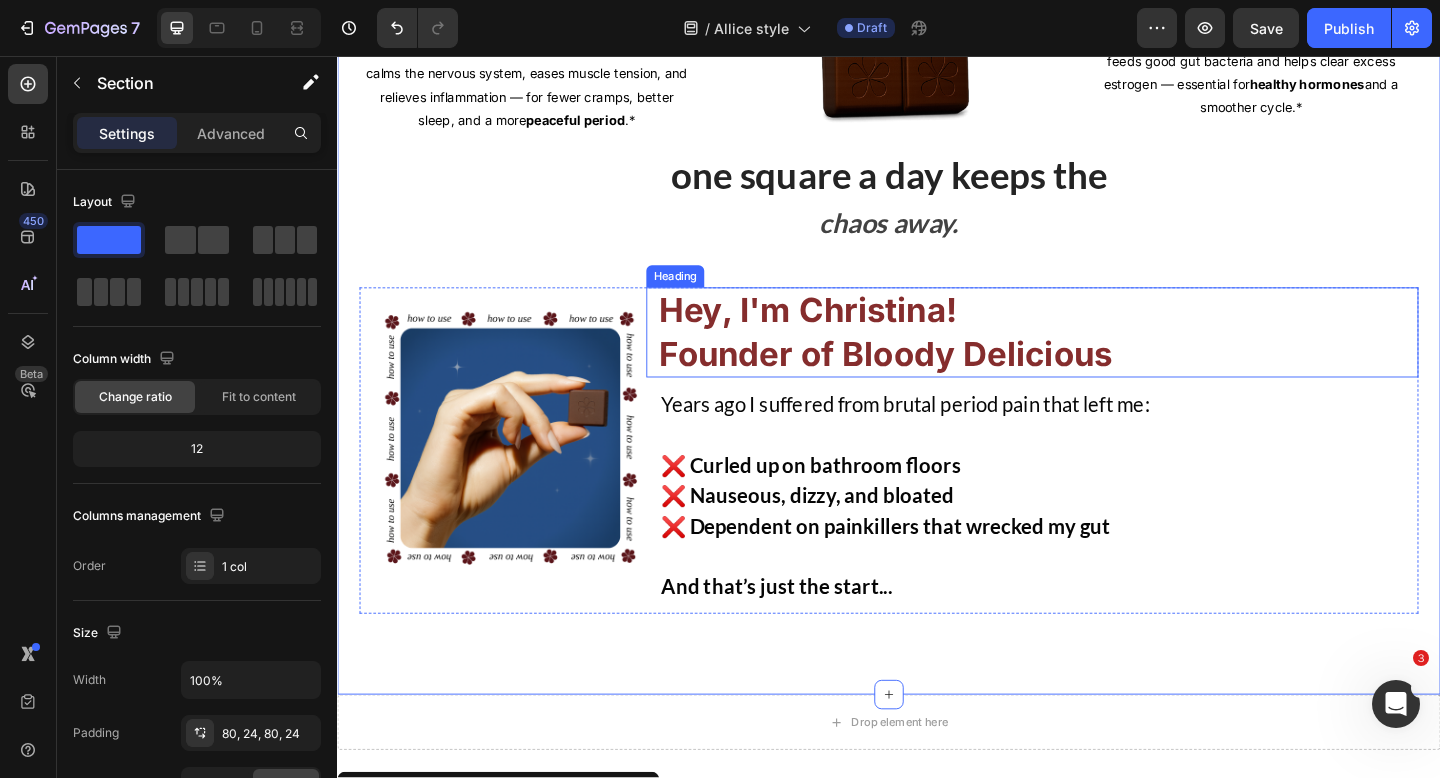 click on "Founder of Bloody Delicious" at bounding box center [933, 380] 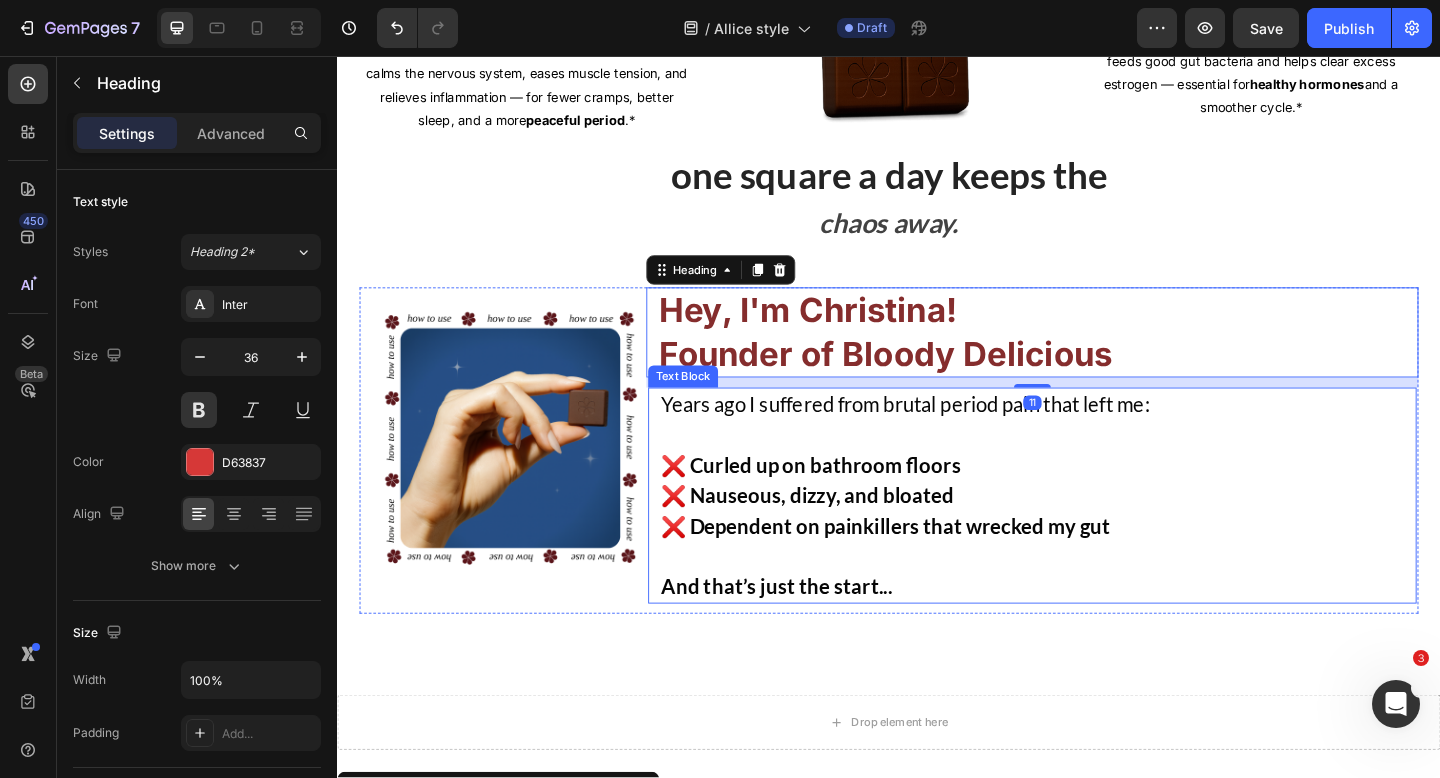 click on "❌ Curled up on bathroom floors" at bounding box center [852, 501] 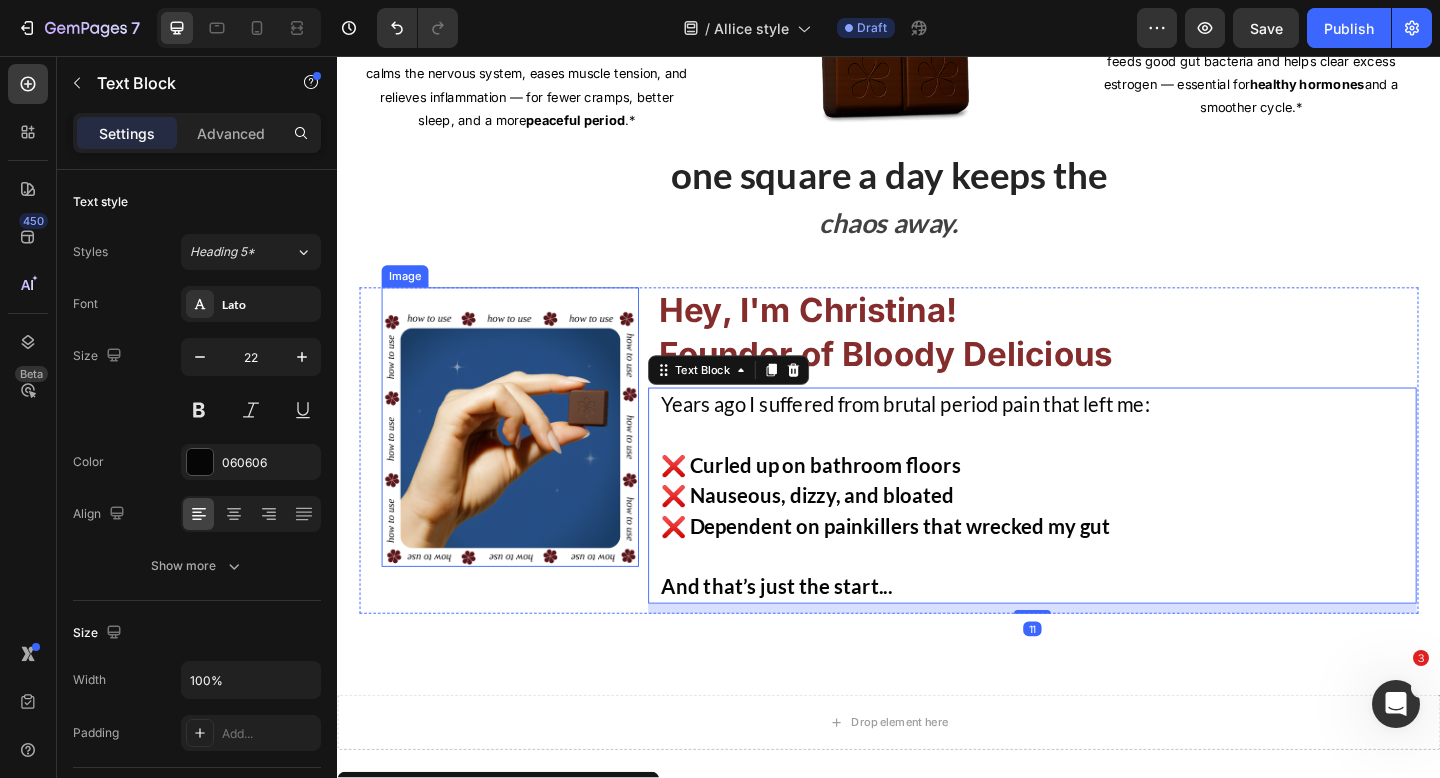 click at bounding box center [525, 472] 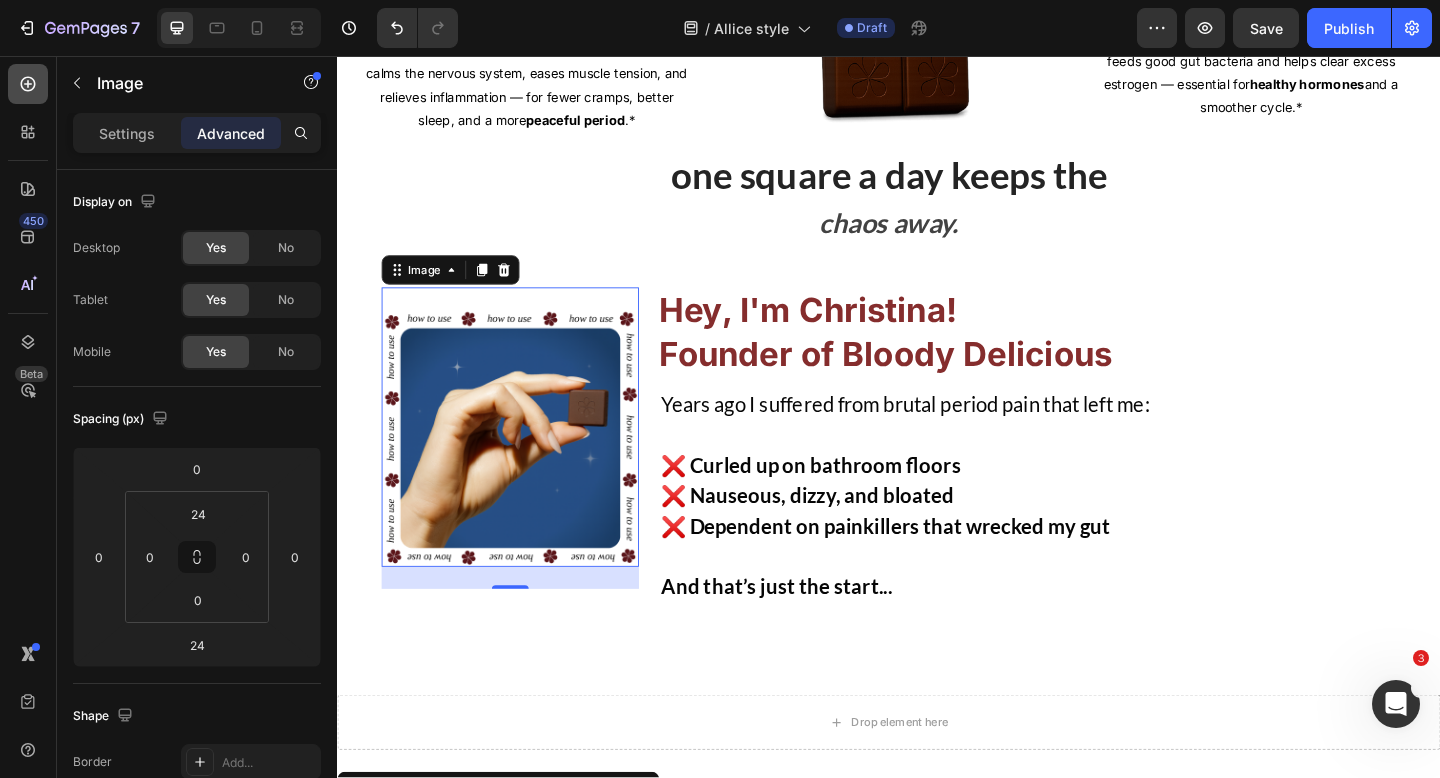 click 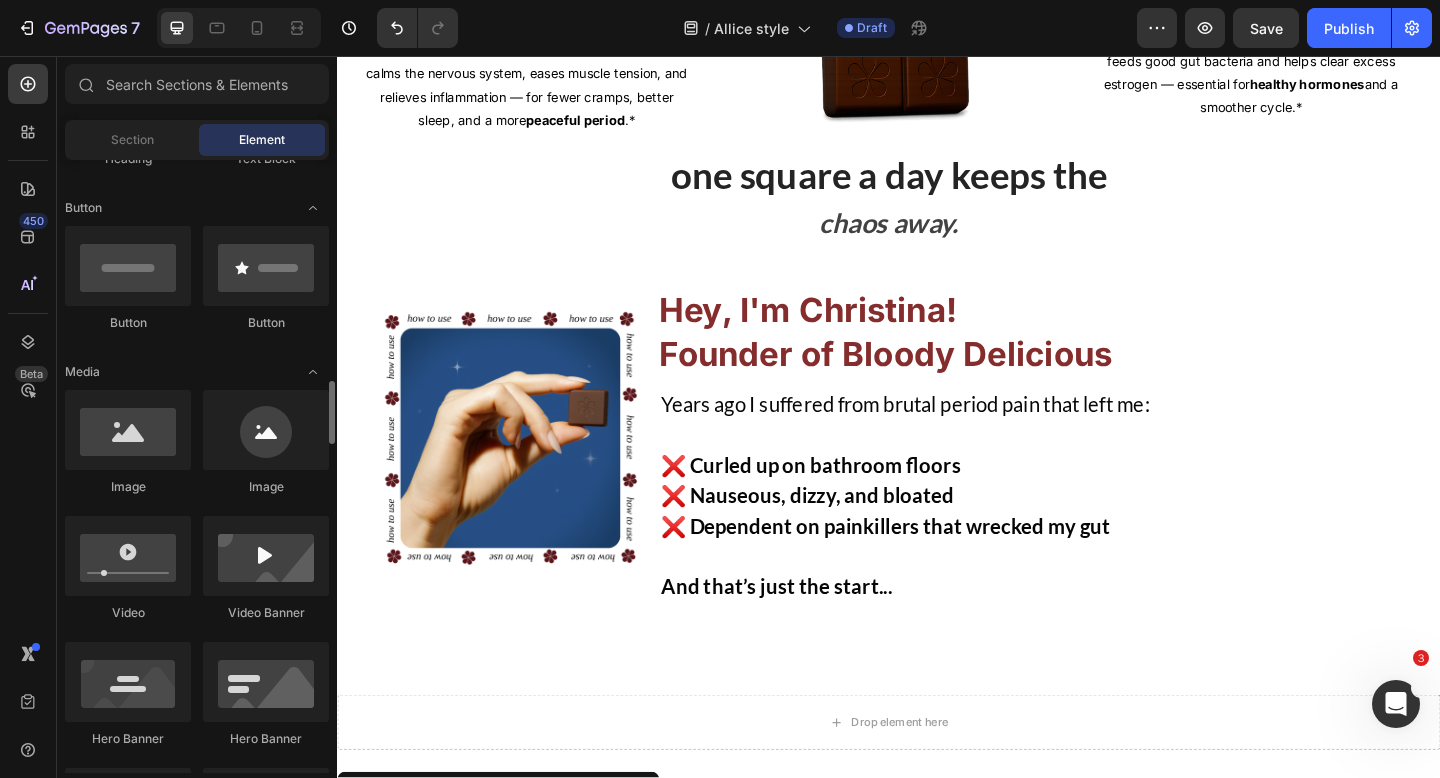 scroll, scrollTop: 606, scrollLeft: 0, axis: vertical 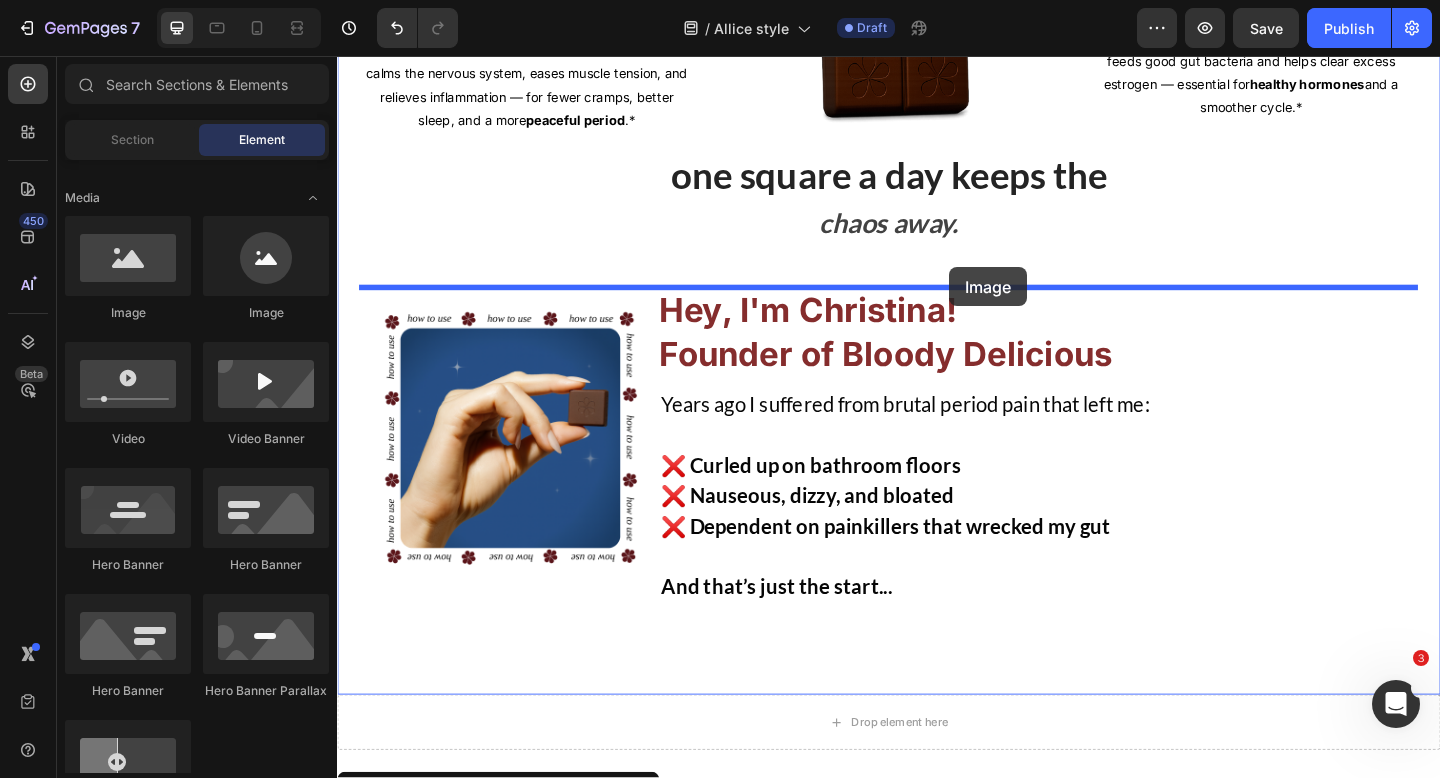 drag, startPoint x: 467, startPoint y: 325, endPoint x: 1003, endPoint y: 285, distance: 537.4905 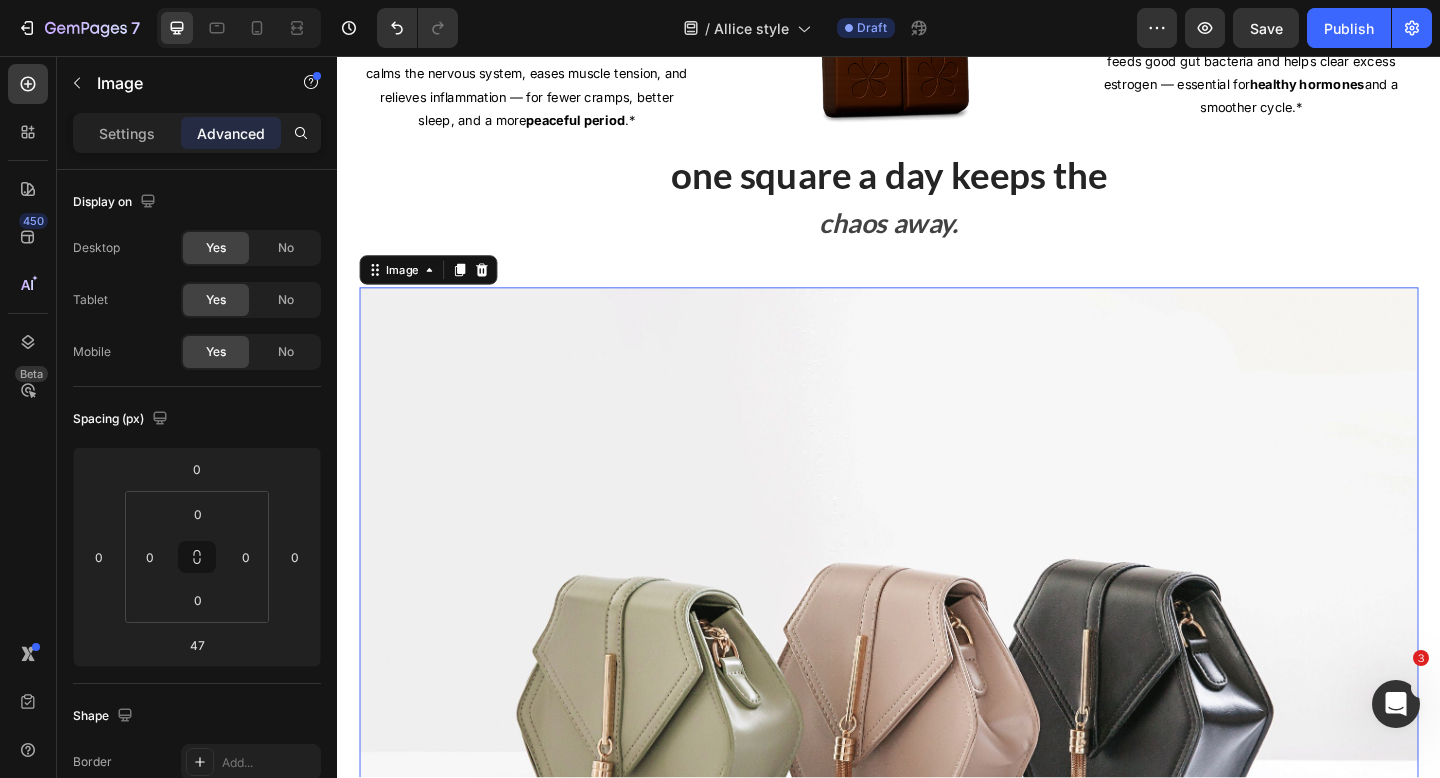 click at bounding box center [937, 740] 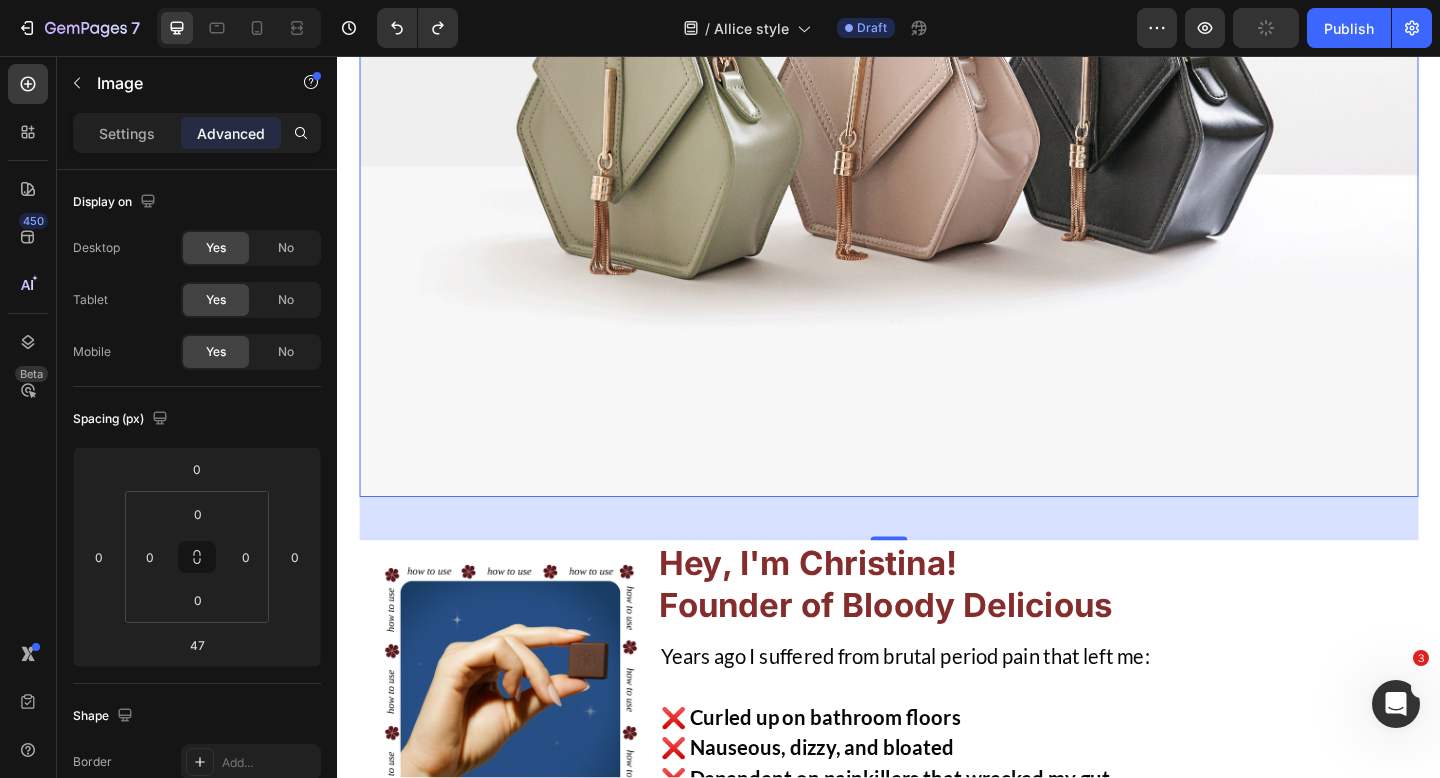 scroll, scrollTop: 2992, scrollLeft: 0, axis: vertical 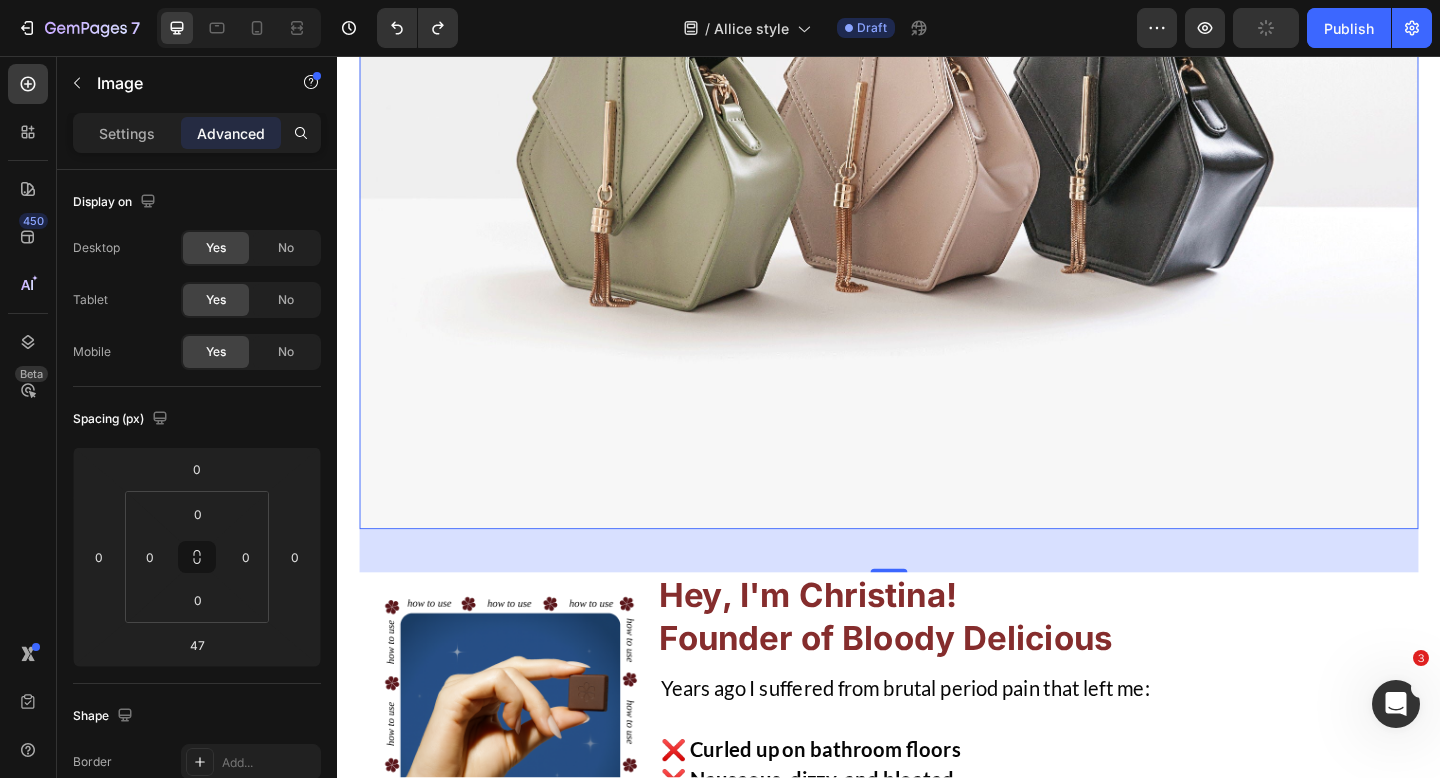 click at bounding box center (937, 138) 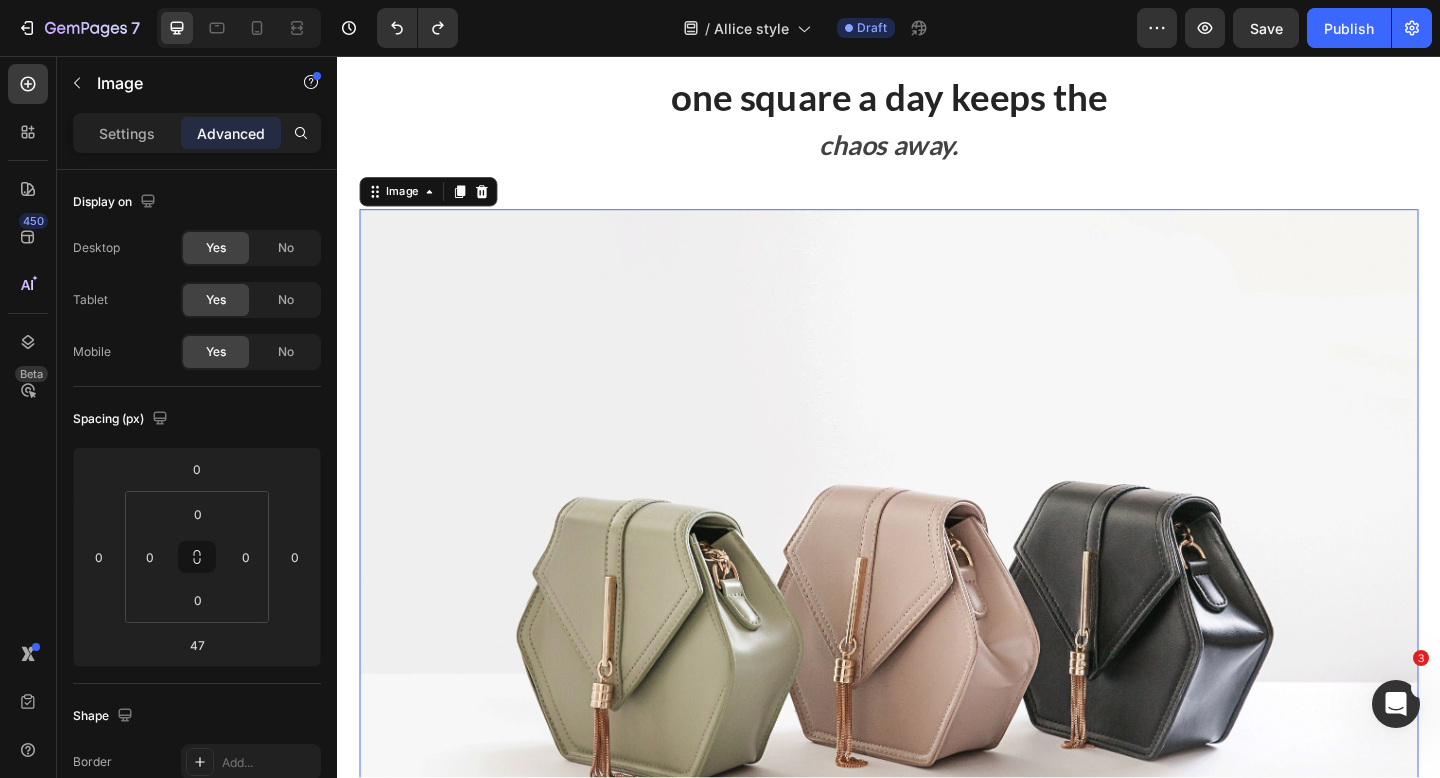 scroll, scrollTop: 2429, scrollLeft: 0, axis: vertical 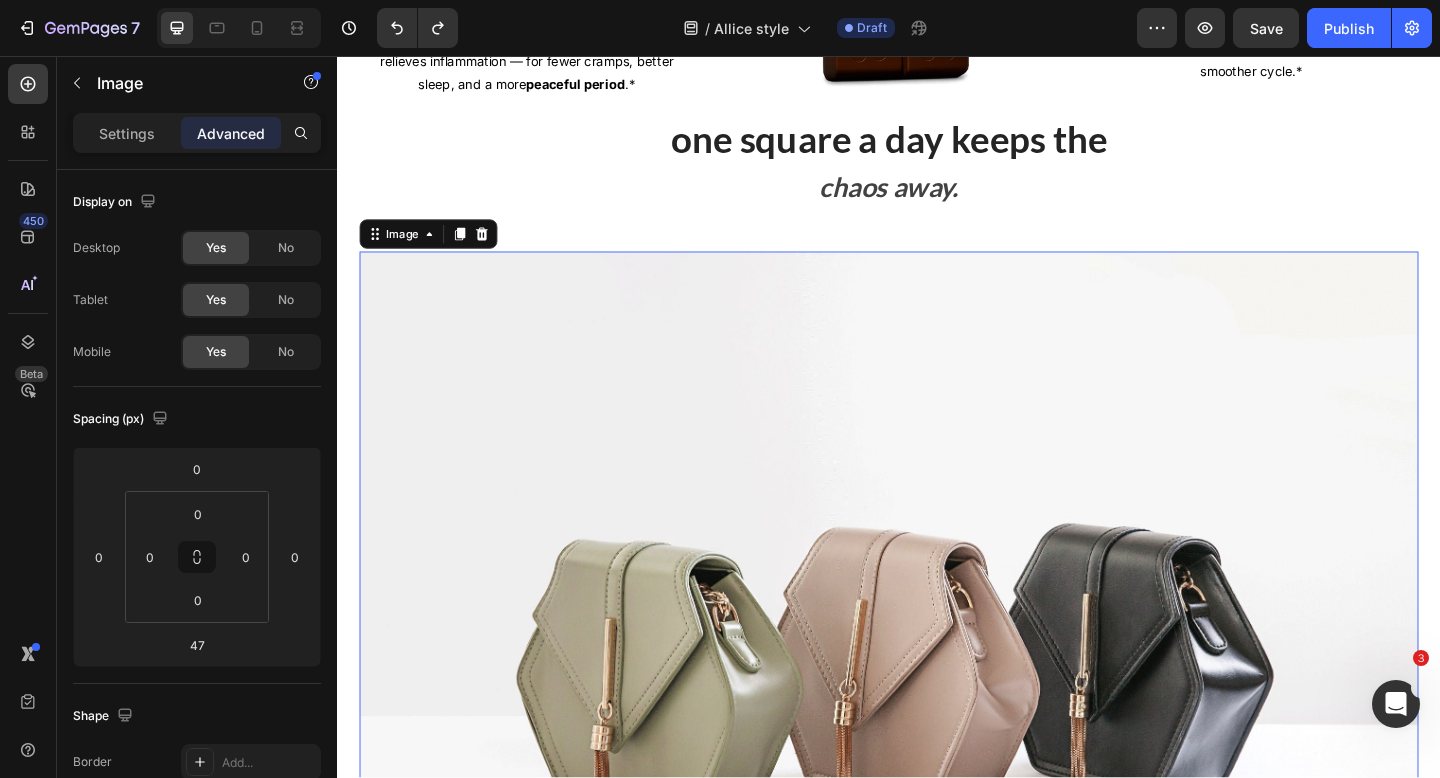 click at bounding box center (937, 701) 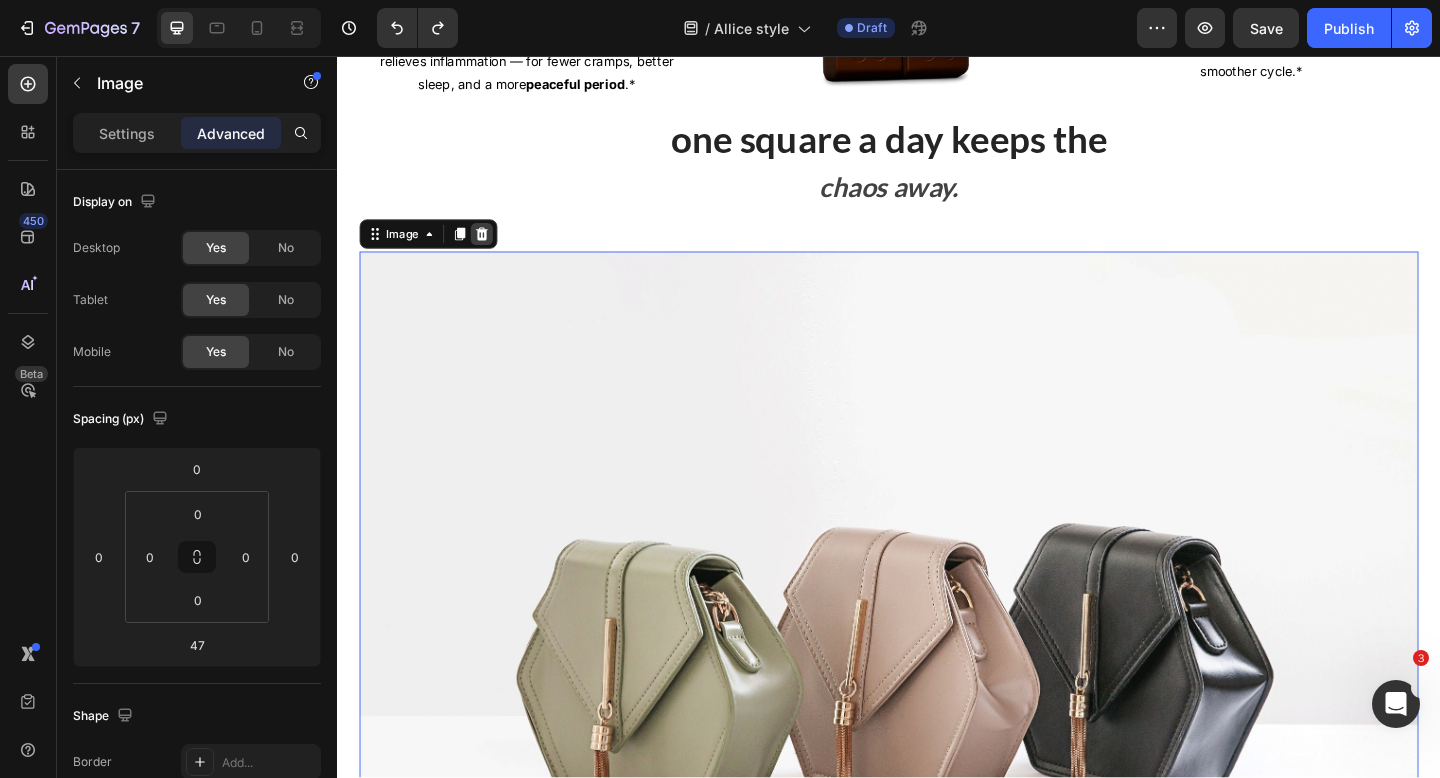 click at bounding box center (494, 250) 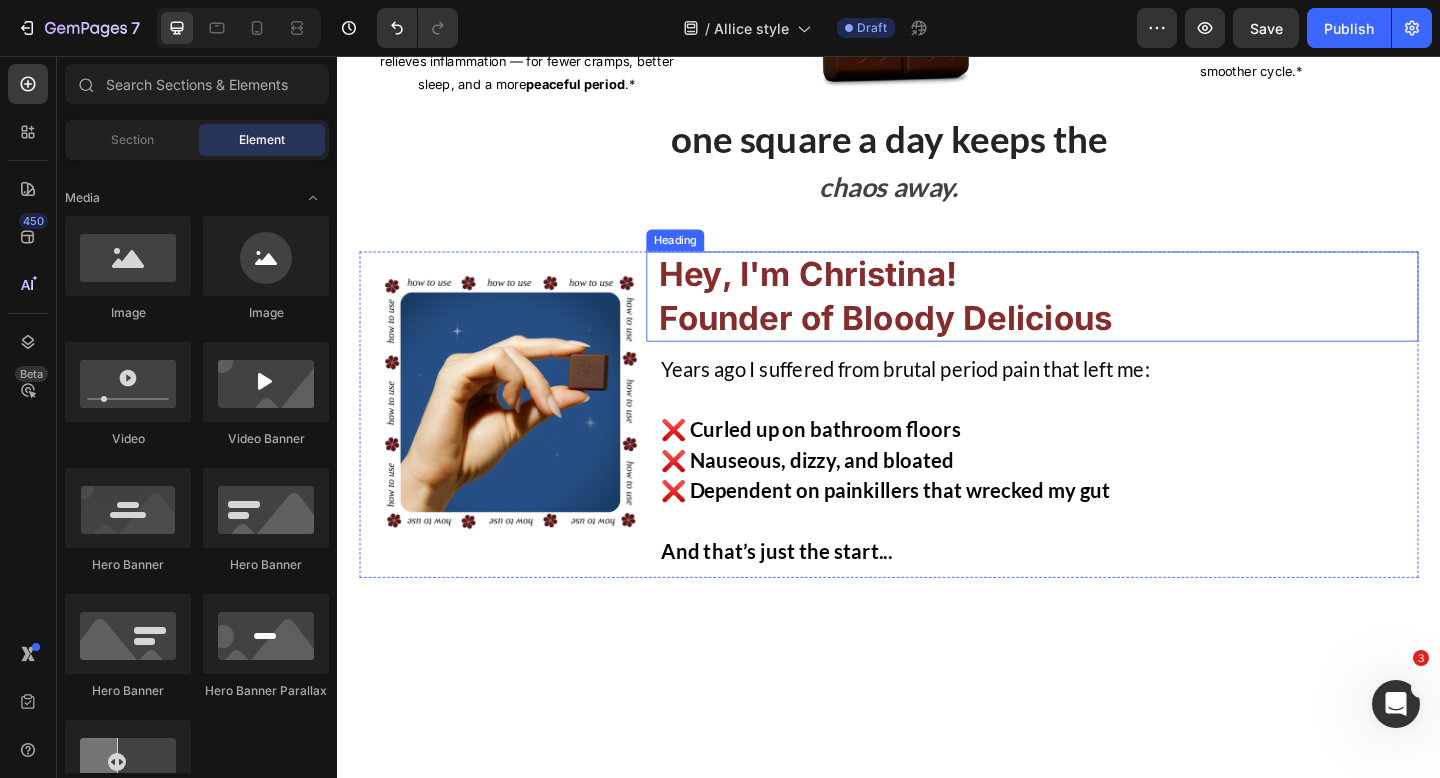 click on "Hey, I'm Christina!" at bounding box center [849, 294] 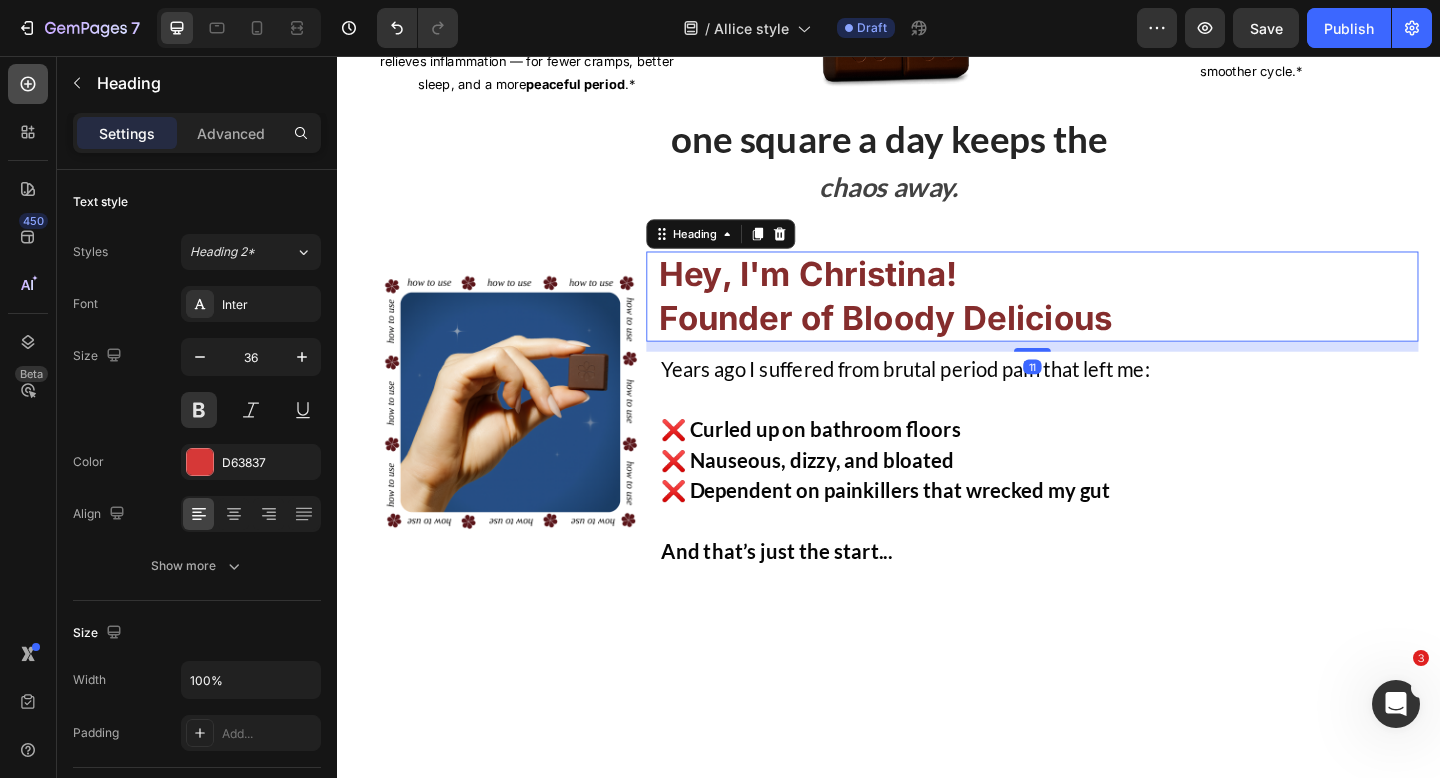 click 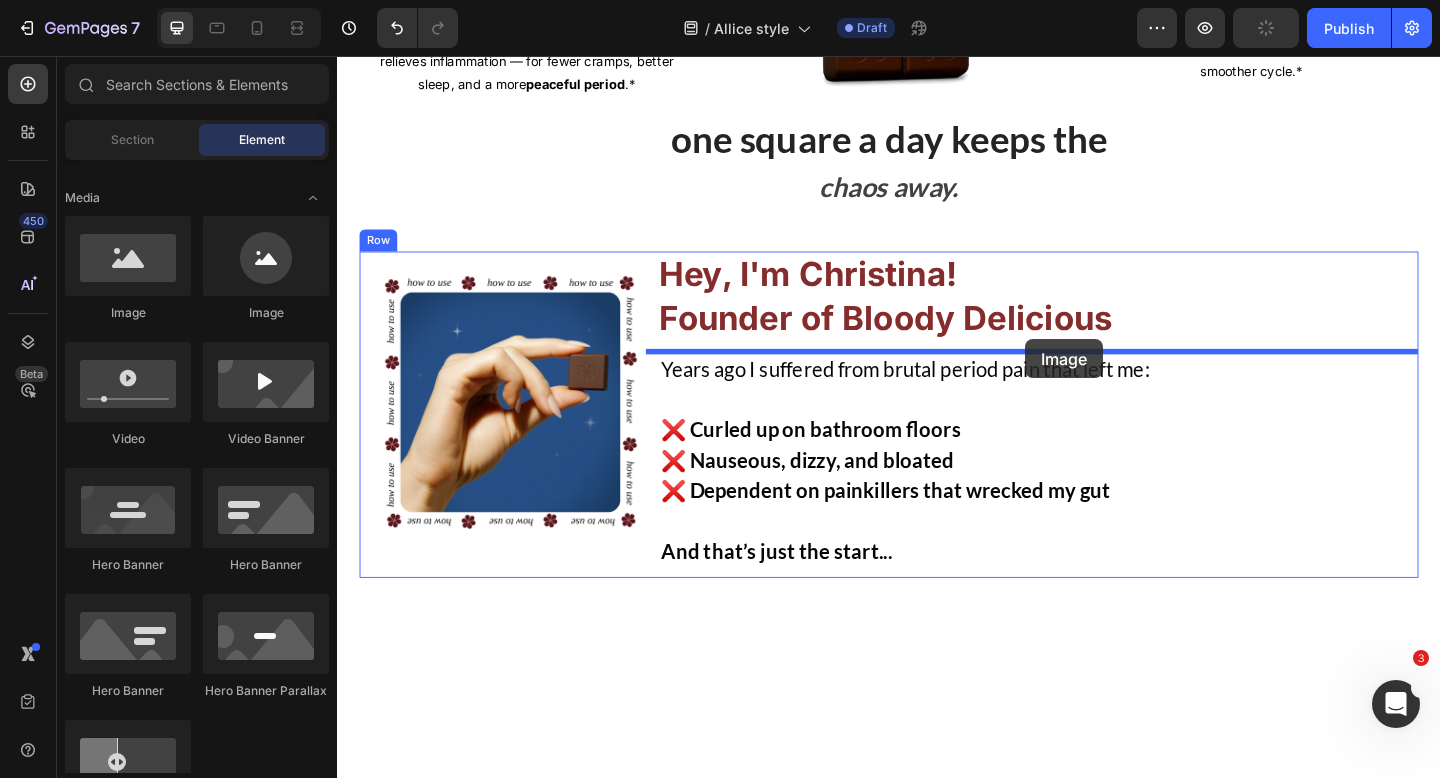 drag, startPoint x: 465, startPoint y: 344, endPoint x: 1084, endPoint y: 360, distance: 619.2067 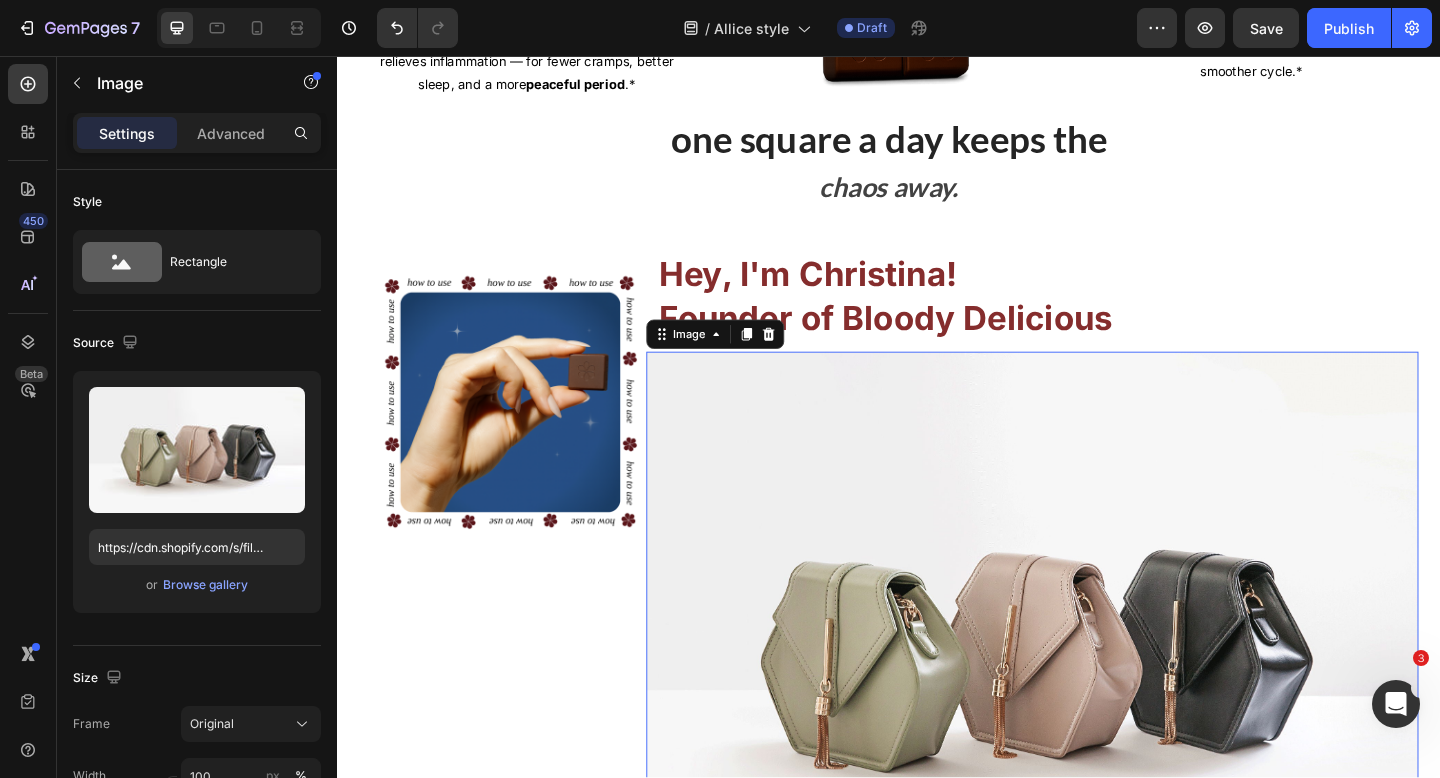 click at bounding box center (1093, 693) 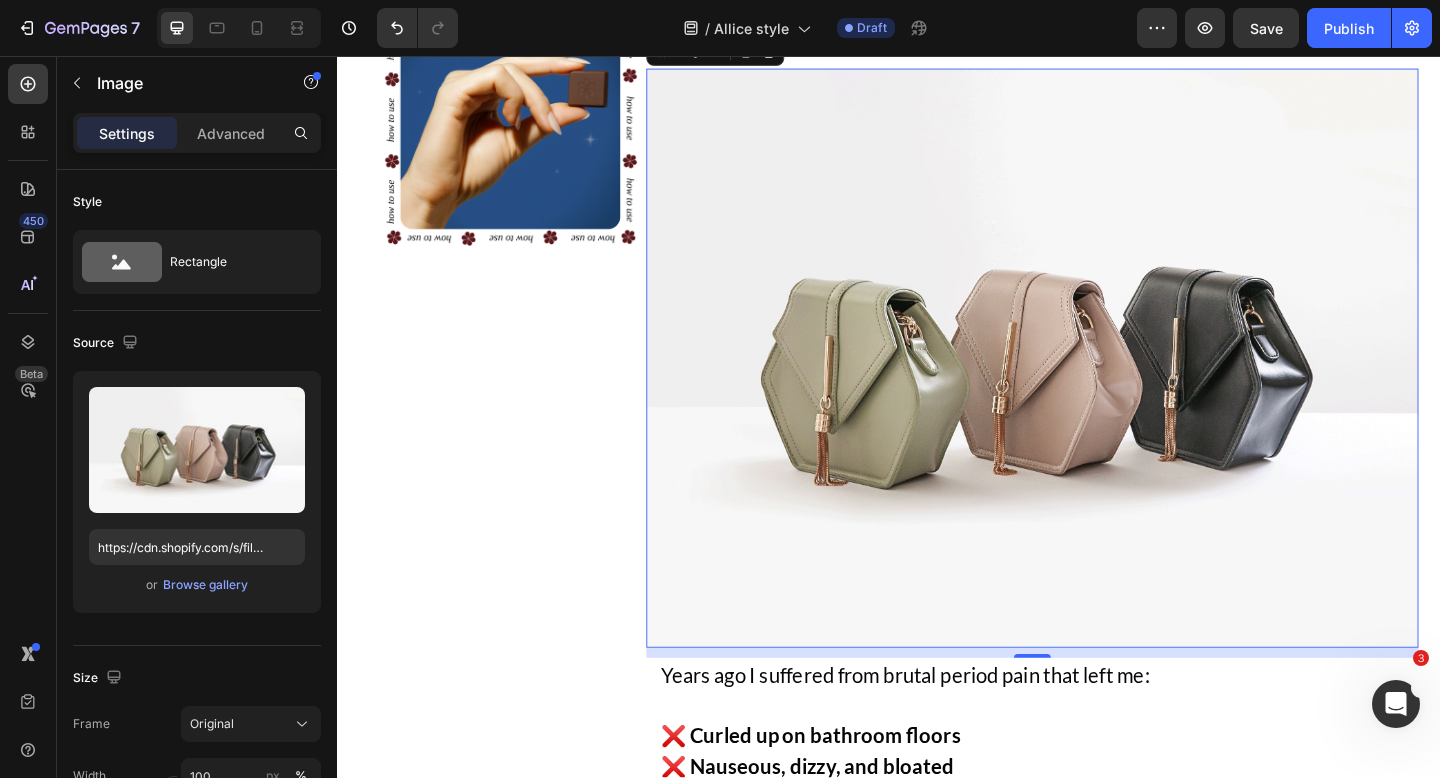 scroll, scrollTop: 2762, scrollLeft: 0, axis: vertical 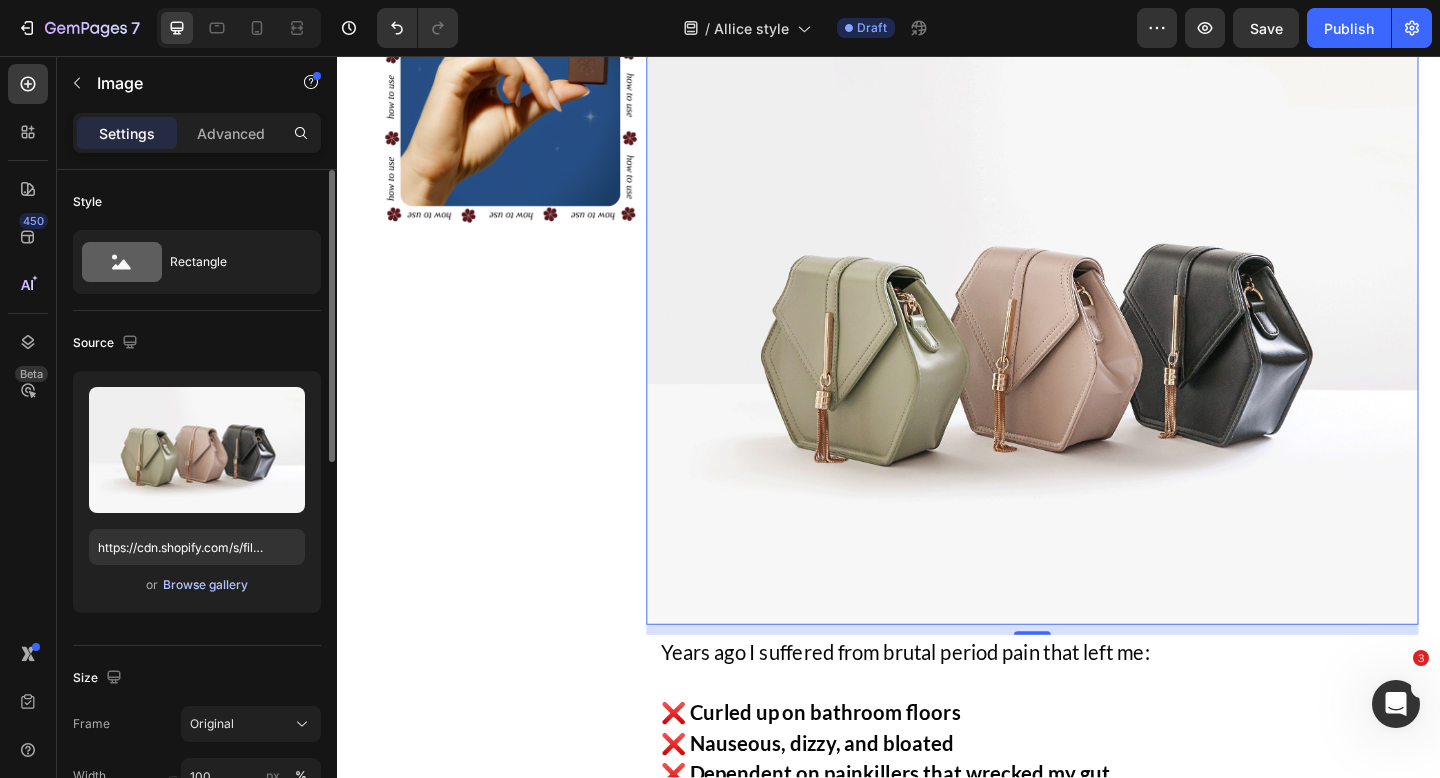 click on "Browse gallery" at bounding box center [205, 585] 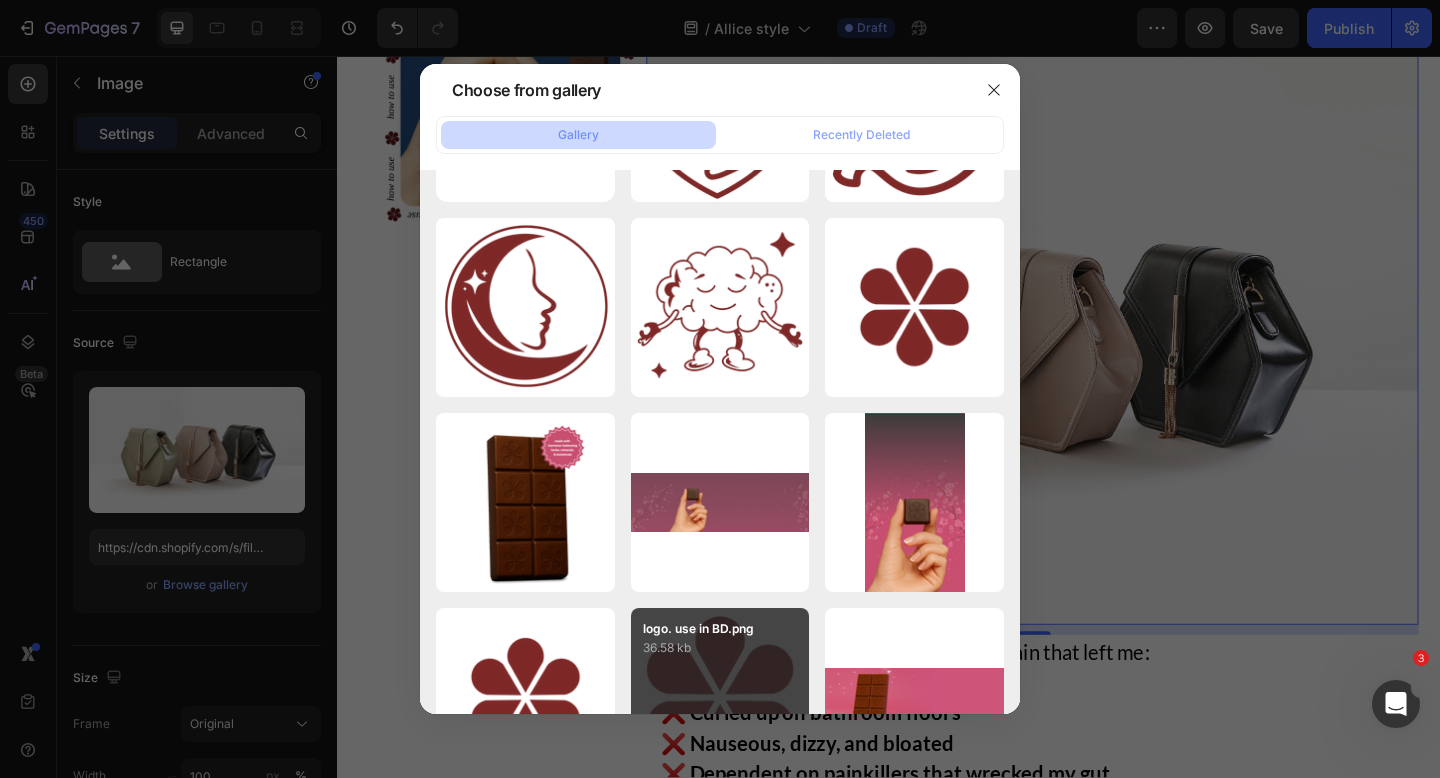 scroll, scrollTop: 0, scrollLeft: 0, axis: both 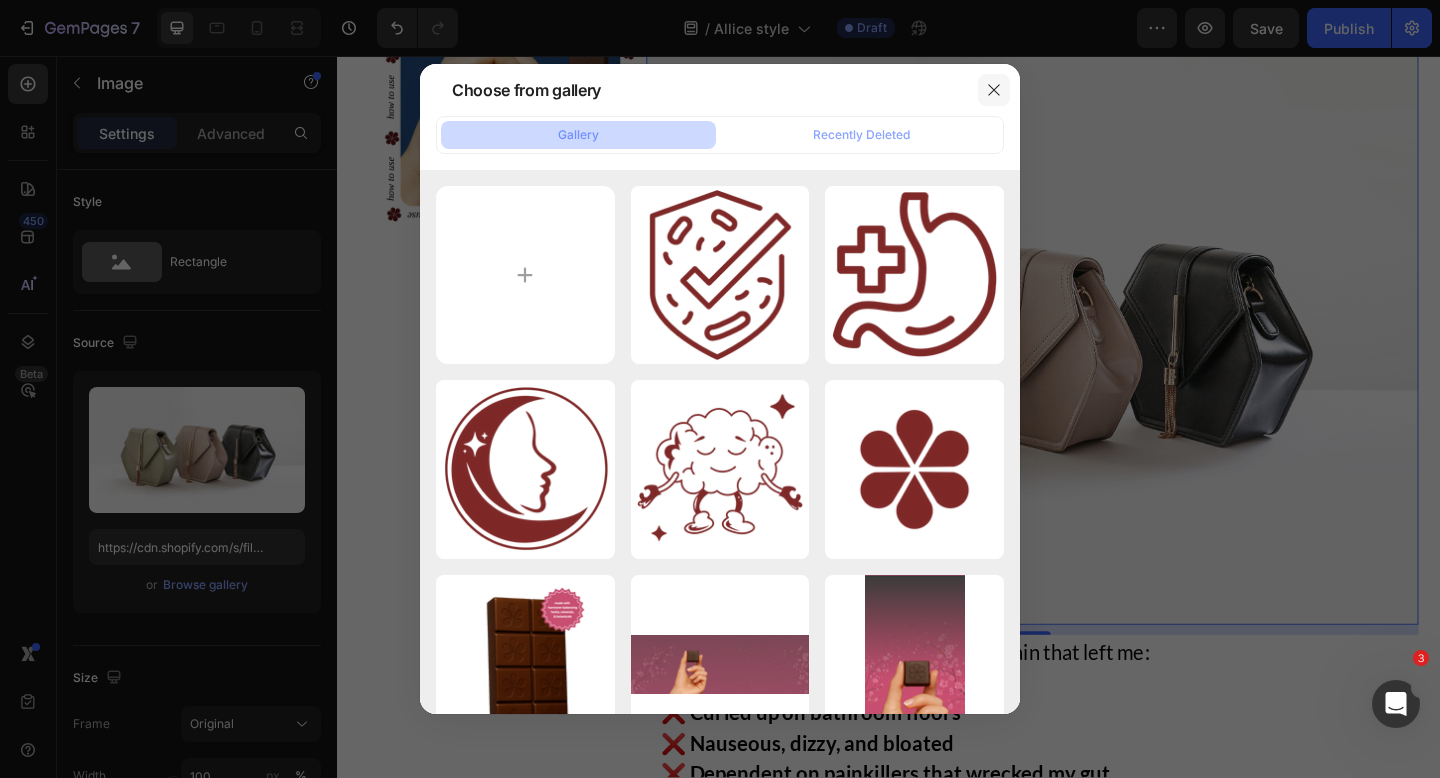 click 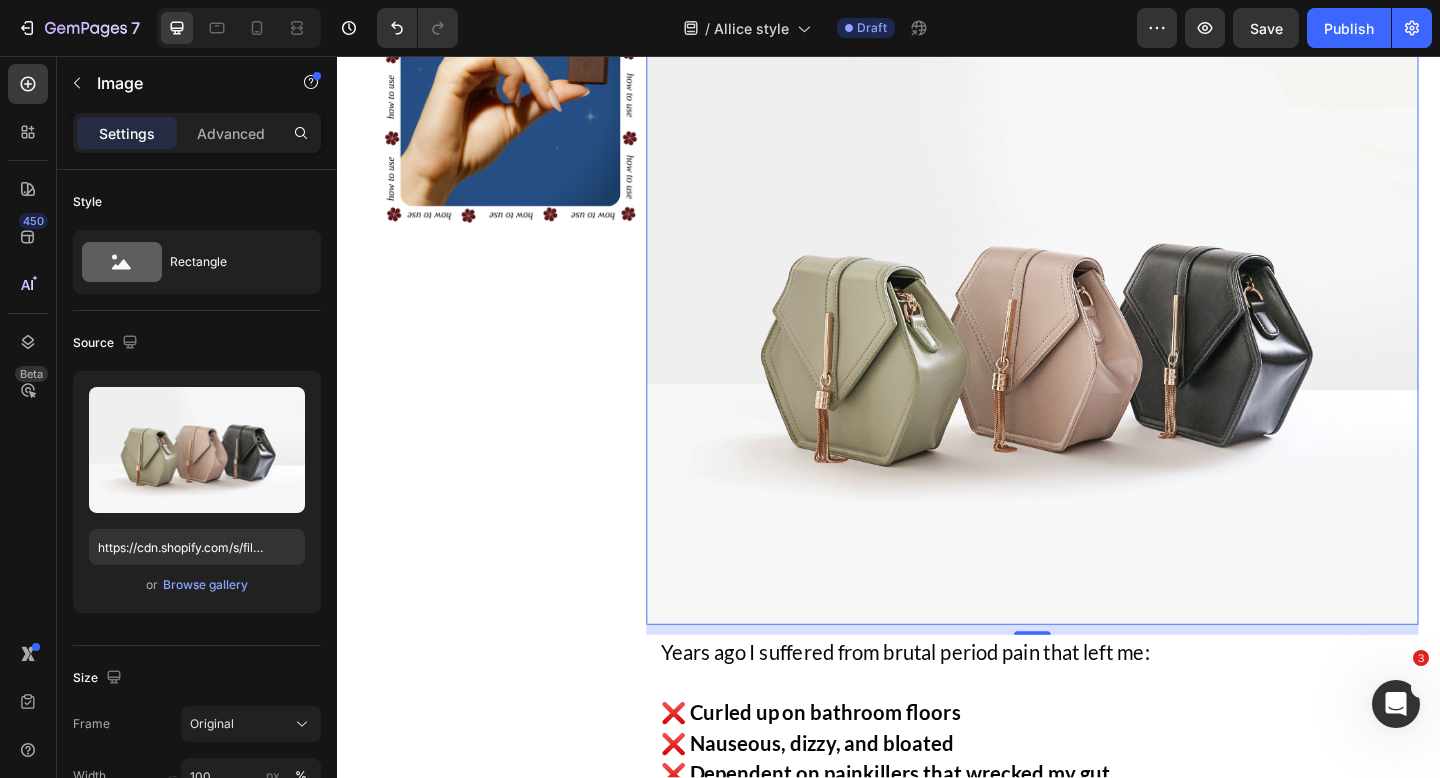click at bounding box center (1093, 360) 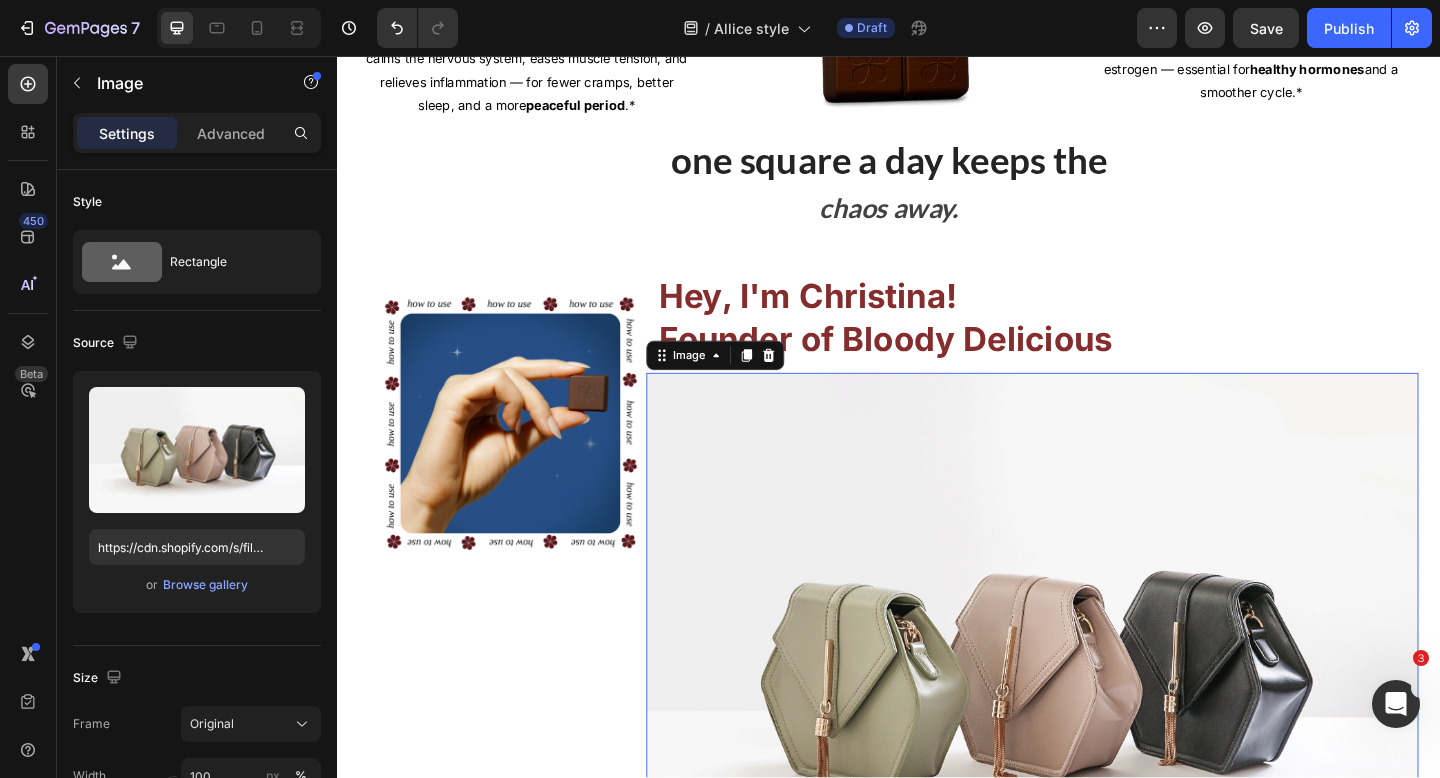 scroll, scrollTop: 2367, scrollLeft: 0, axis: vertical 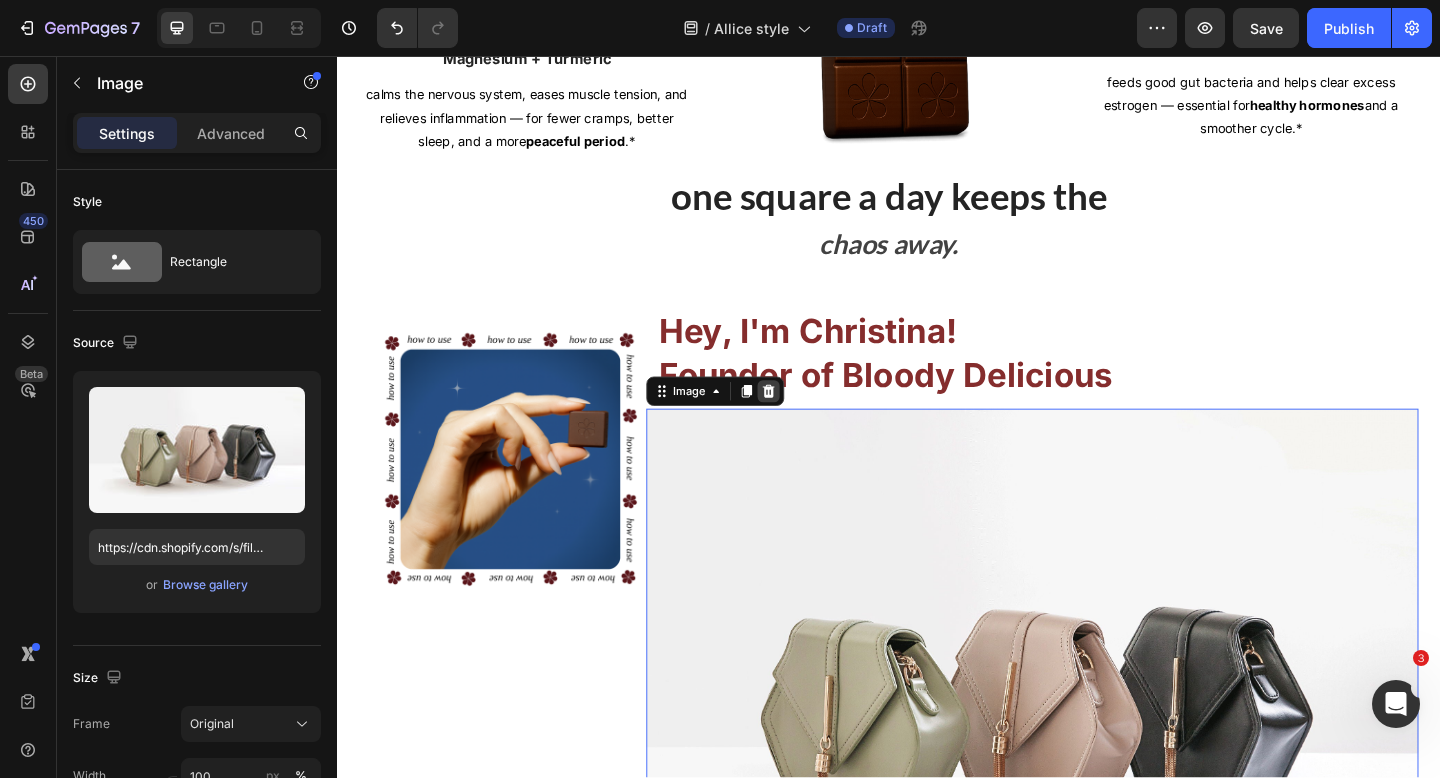 click at bounding box center [806, 421] 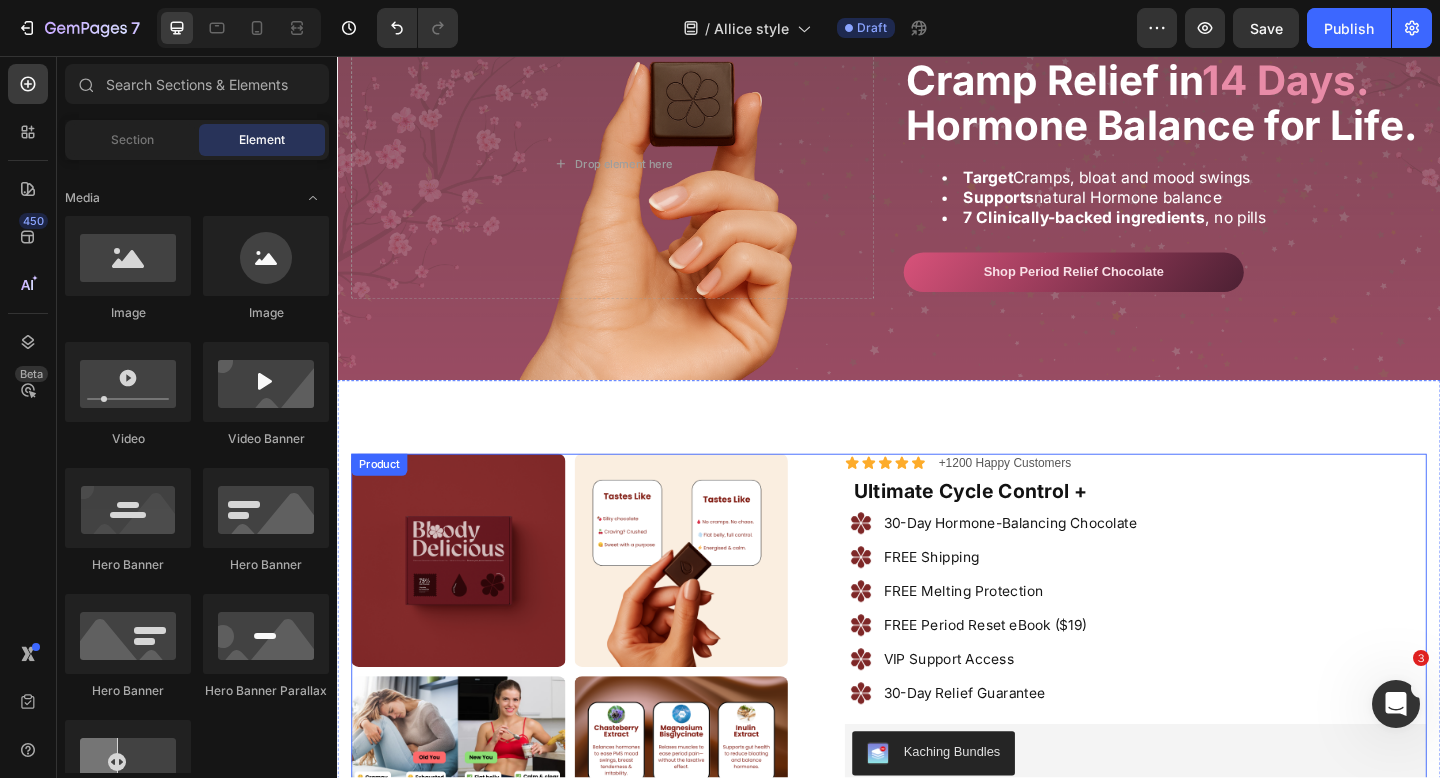 scroll, scrollTop: 261, scrollLeft: 0, axis: vertical 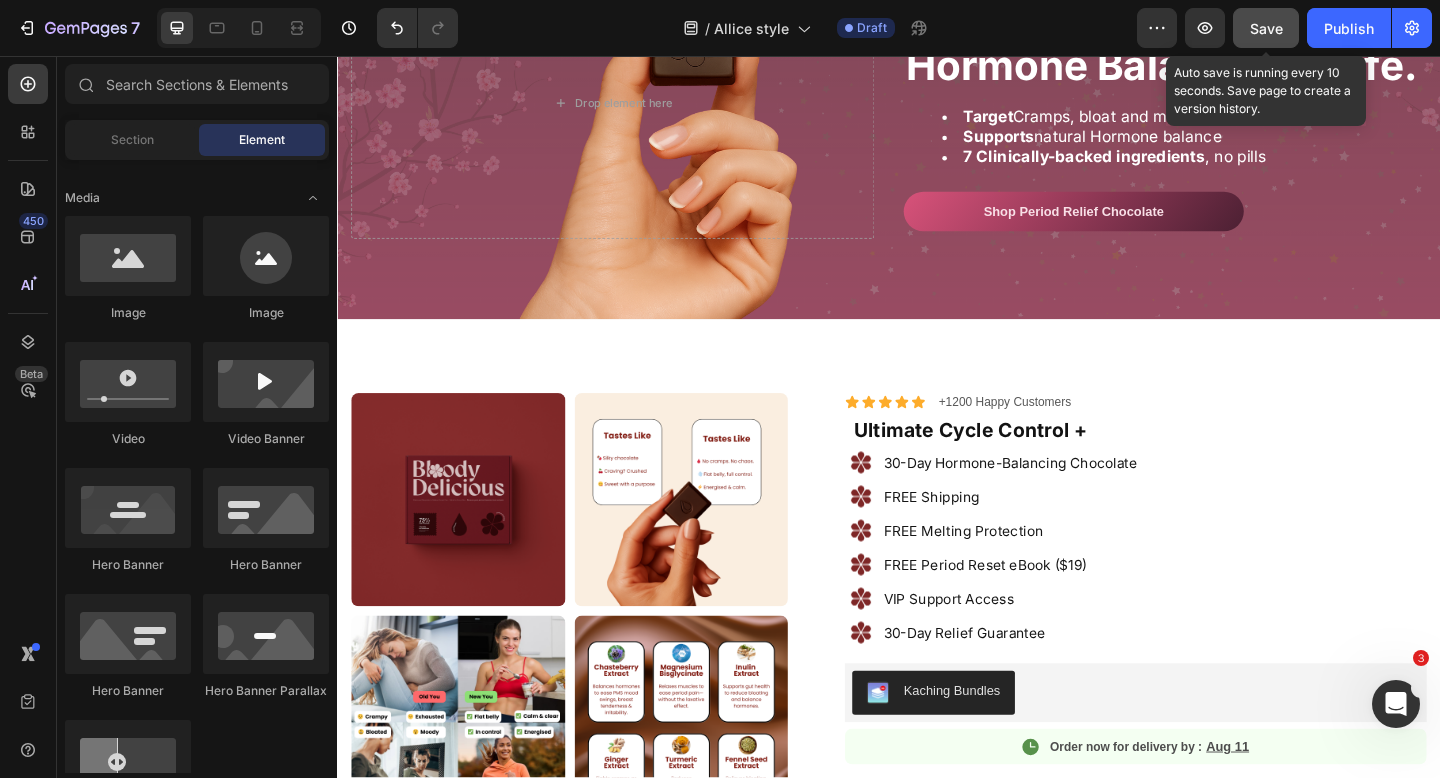 click on "Save" at bounding box center [1266, 28] 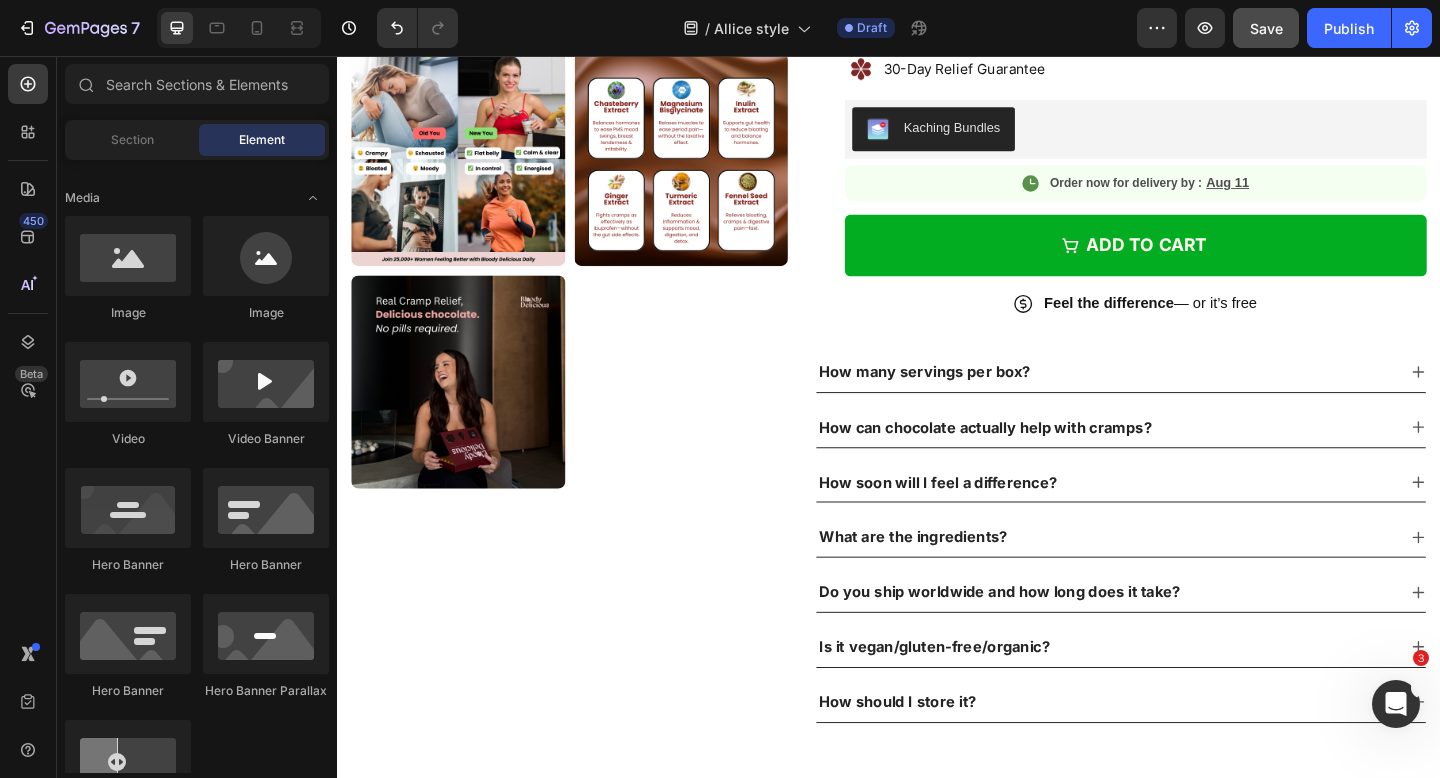 scroll, scrollTop: 0, scrollLeft: 0, axis: both 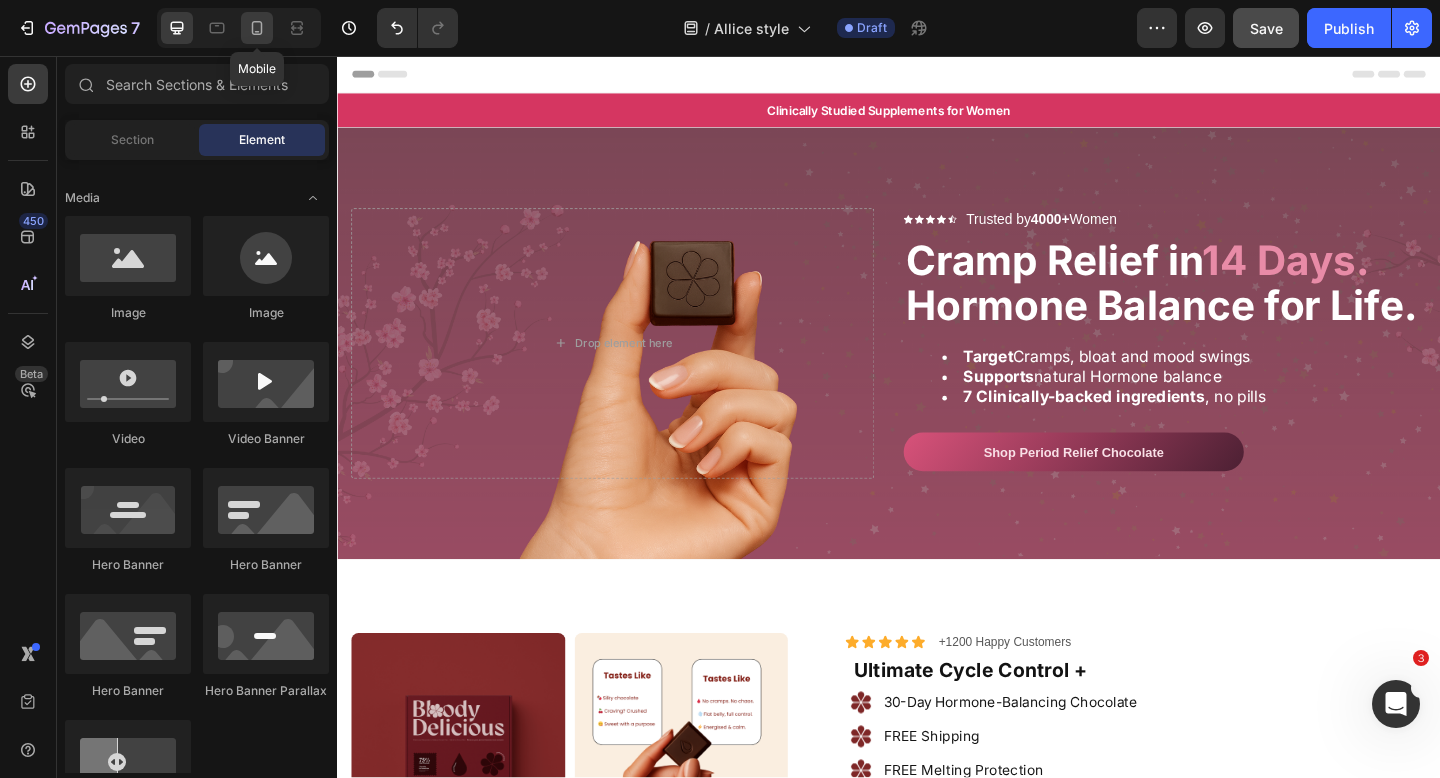 click 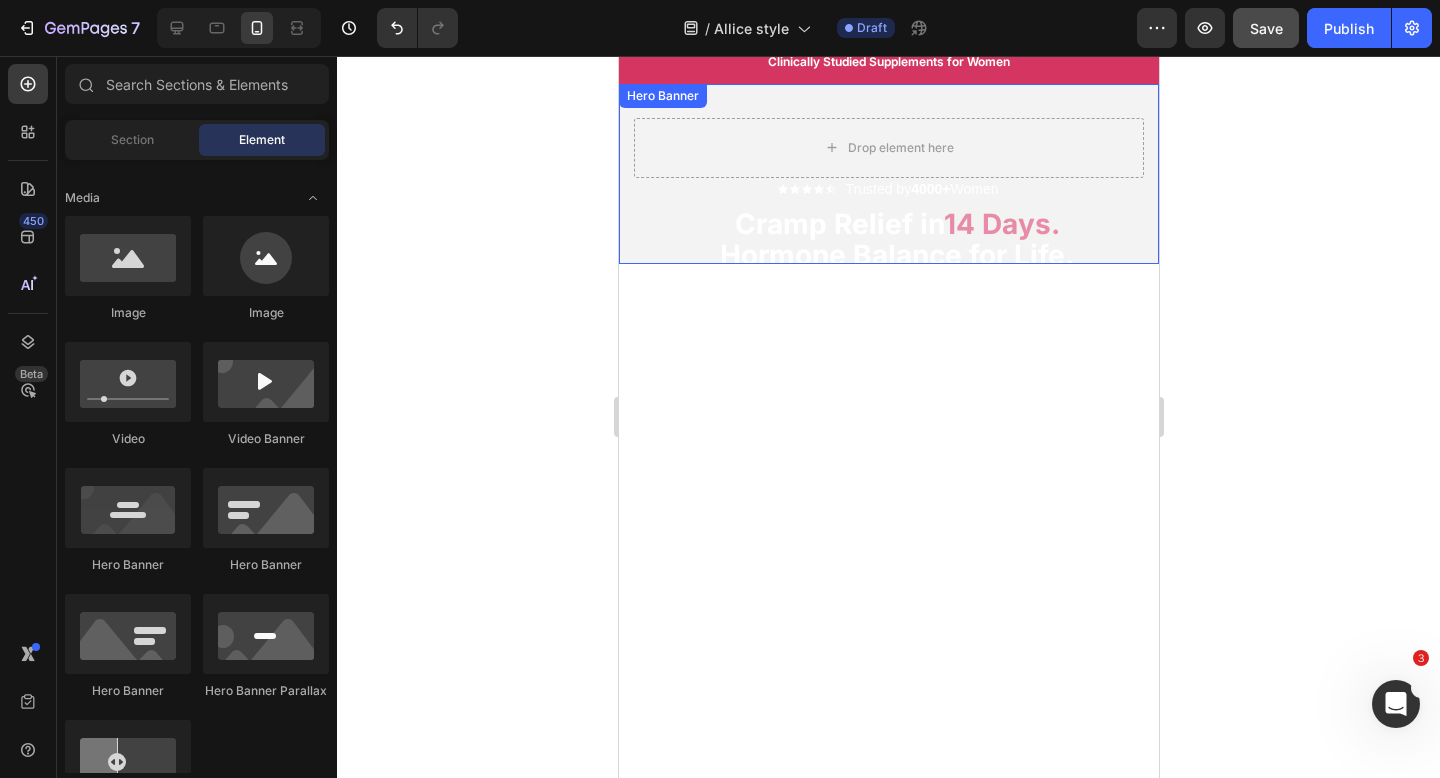 scroll, scrollTop: 0, scrollLeft: 0, axis: both 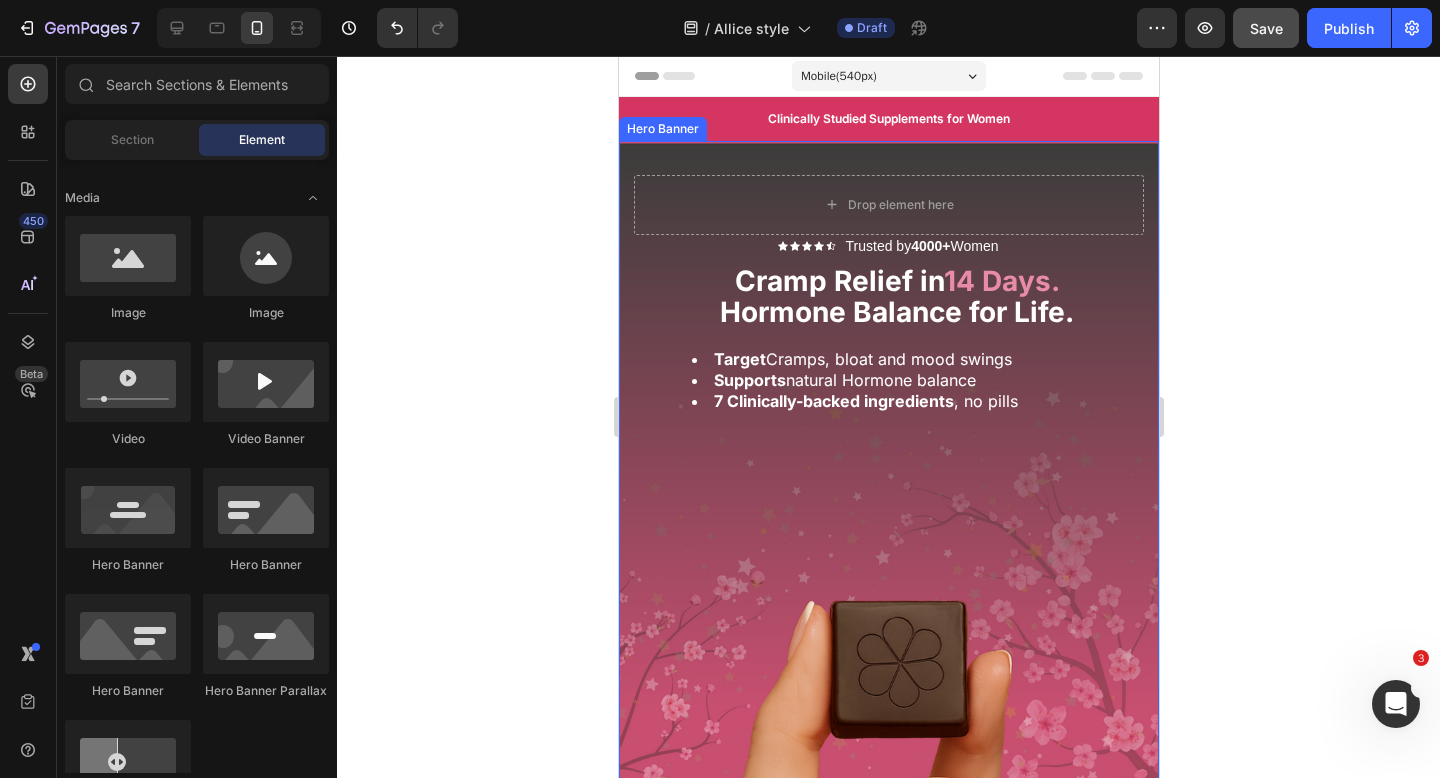 click at bounding box center [888, 621] 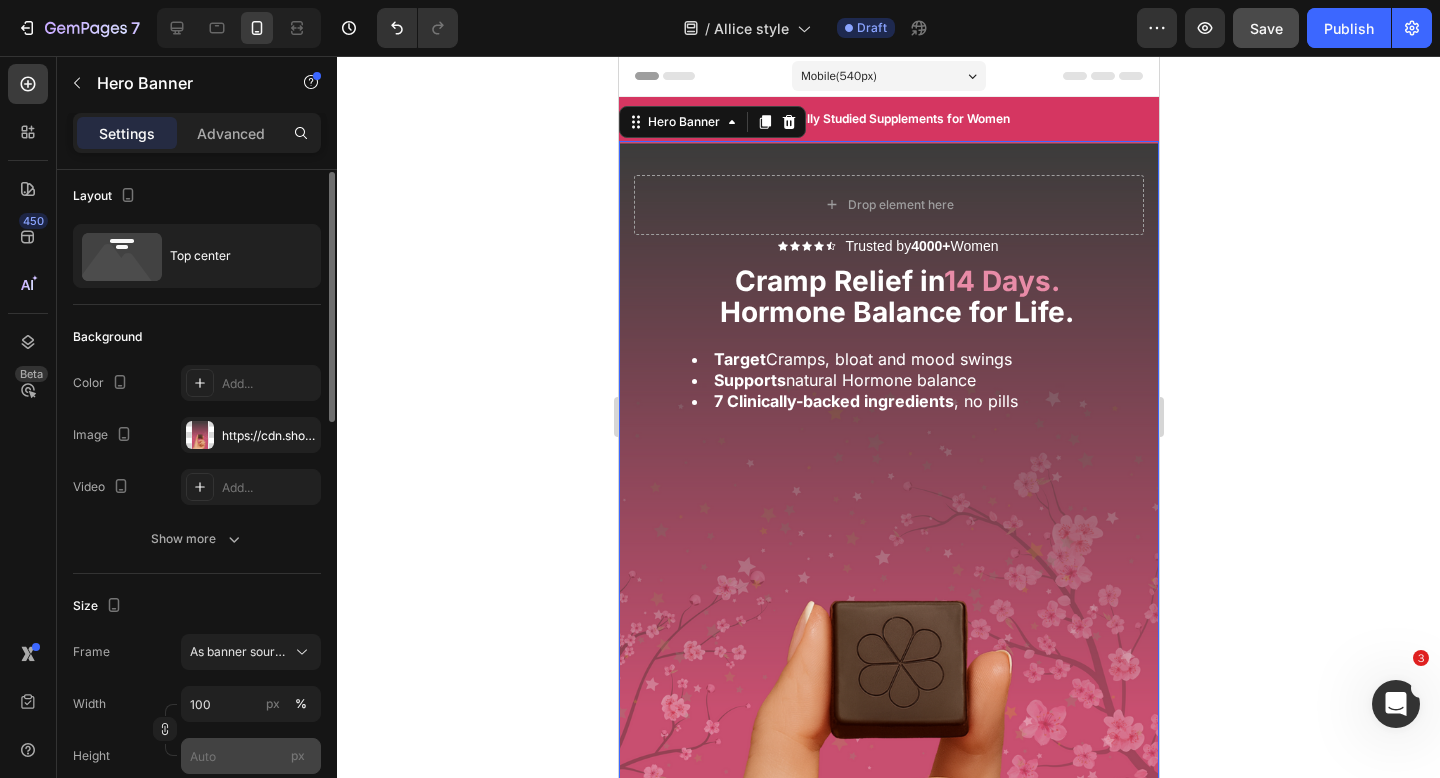 scroll, scrollTop: 0, scrollLeft: 0, axis: both 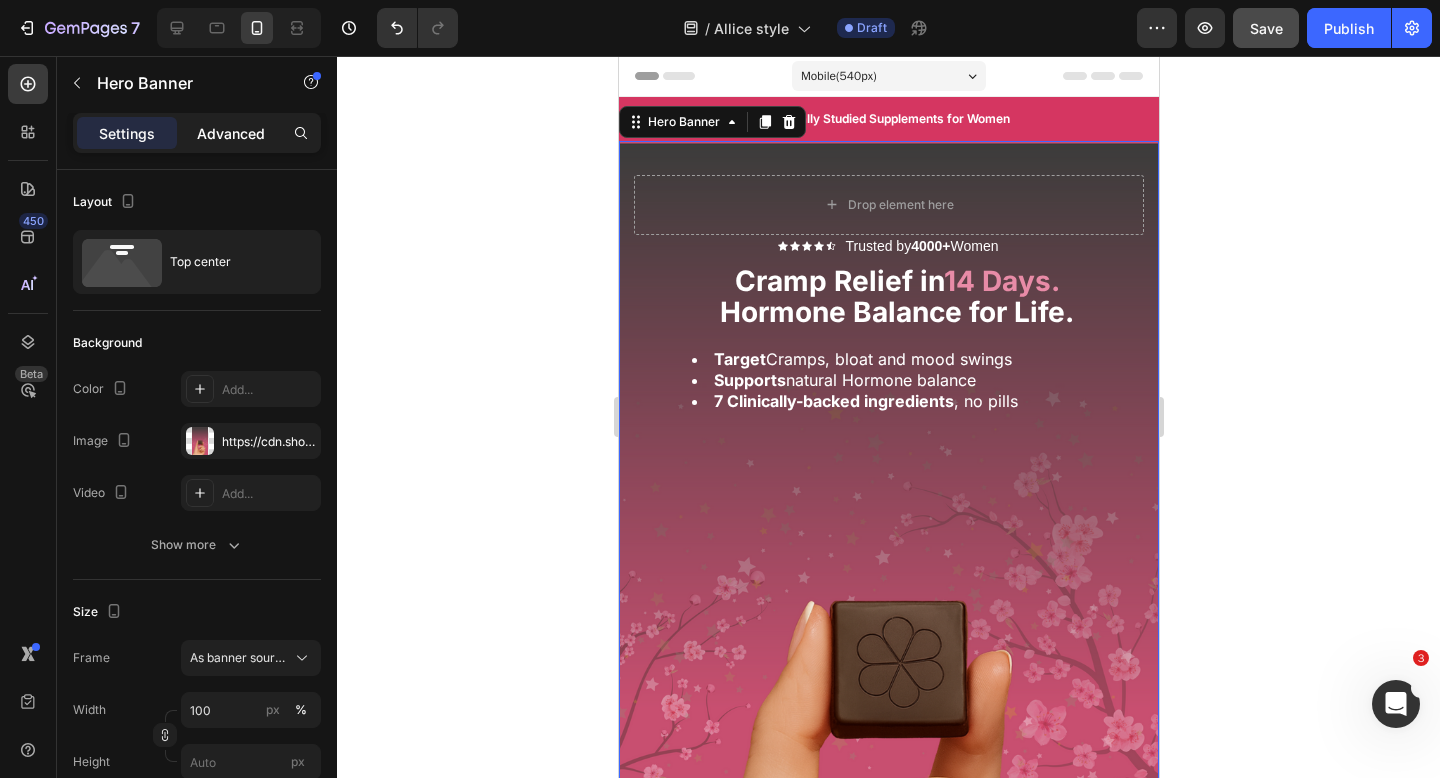 click on "Advanced" 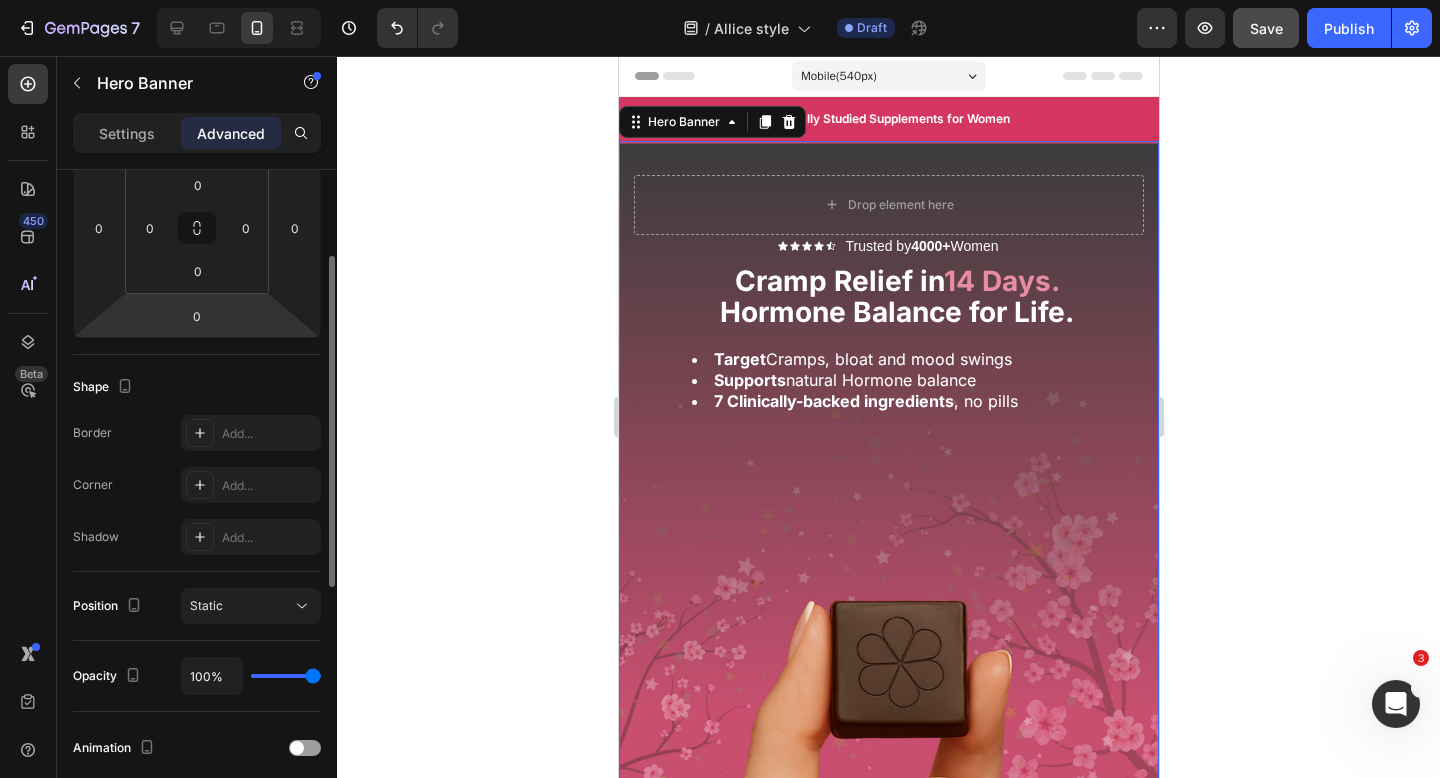 scroll, scrollTop: 344, scrollLeft: 0, axis: vertical 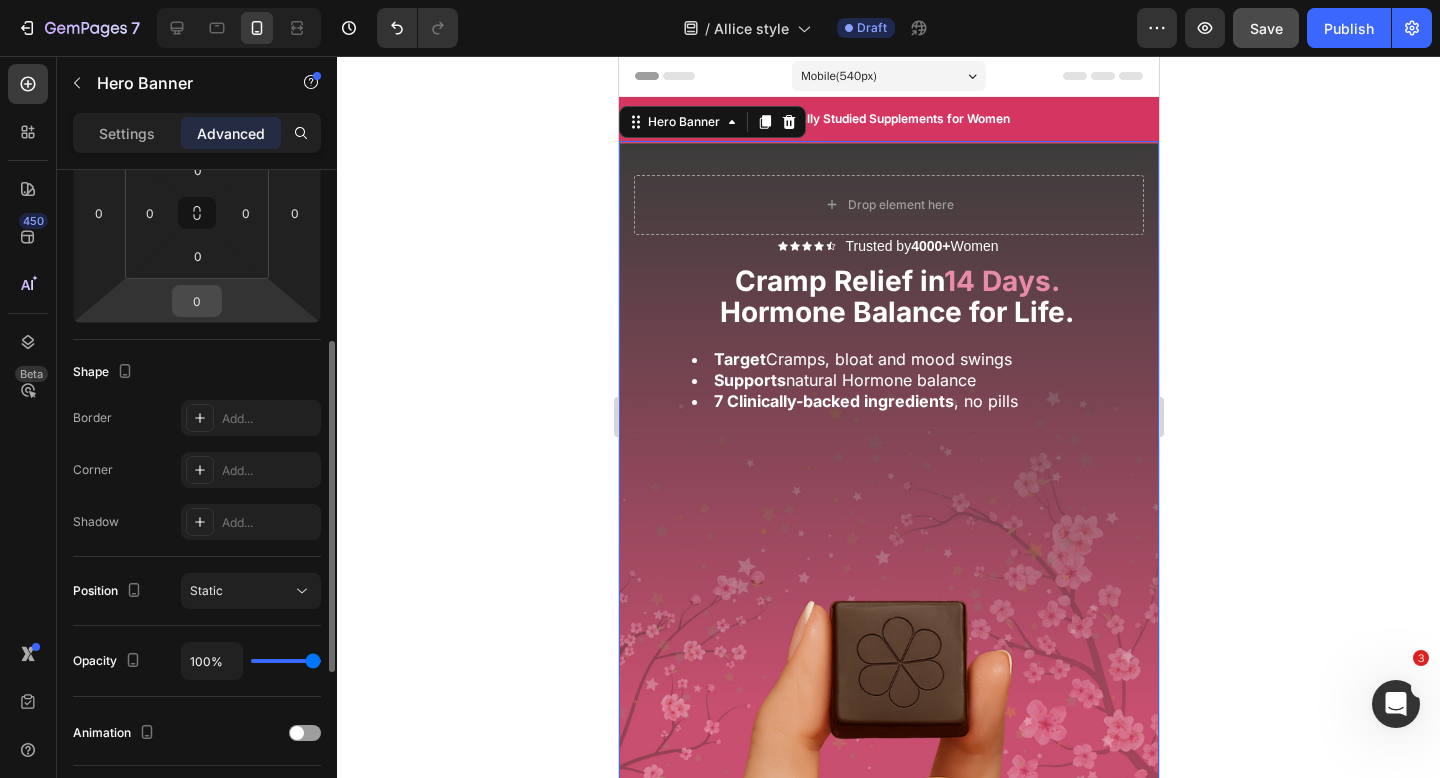 click on "0" at bounding box center (197, 301) 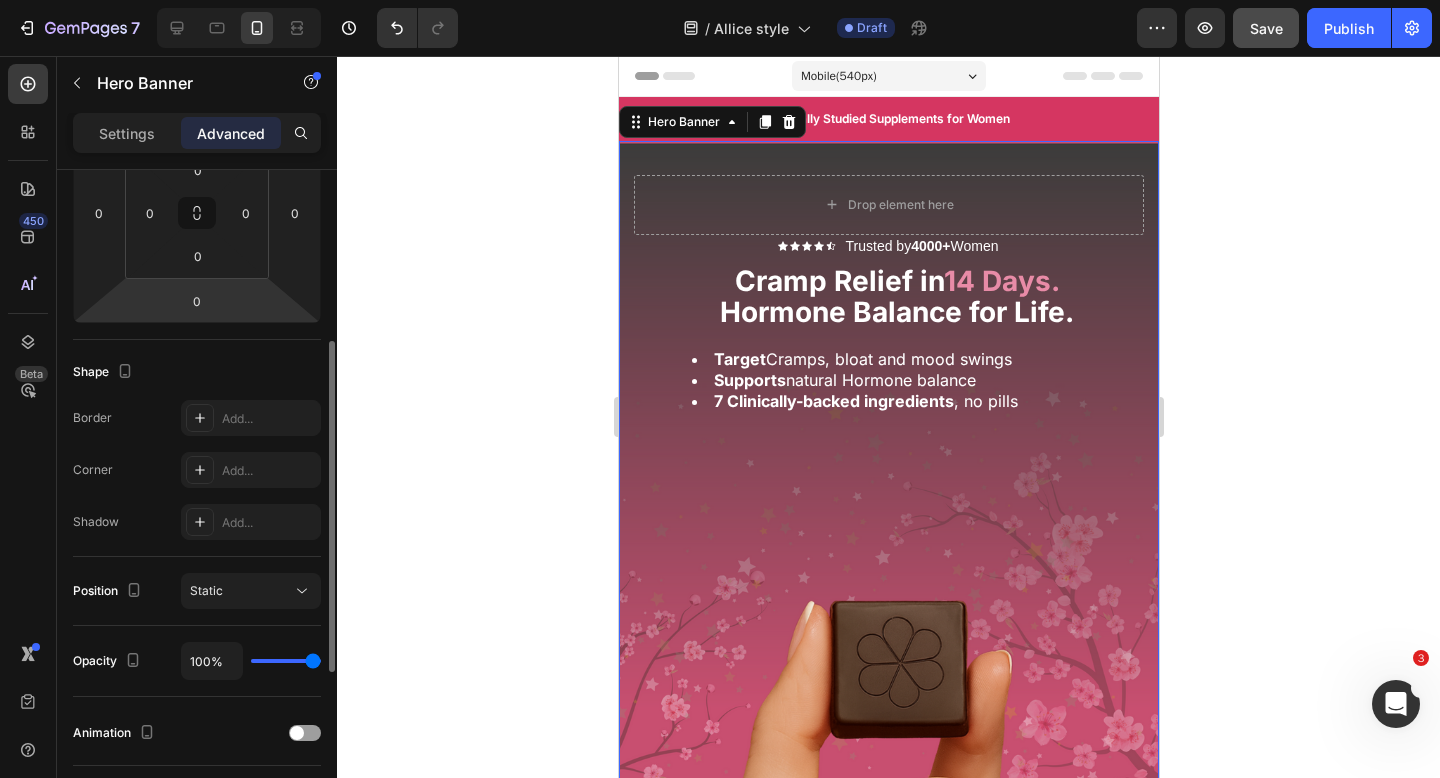 click on "Spacing (px) 0 0 0 0 0 0 0 0" 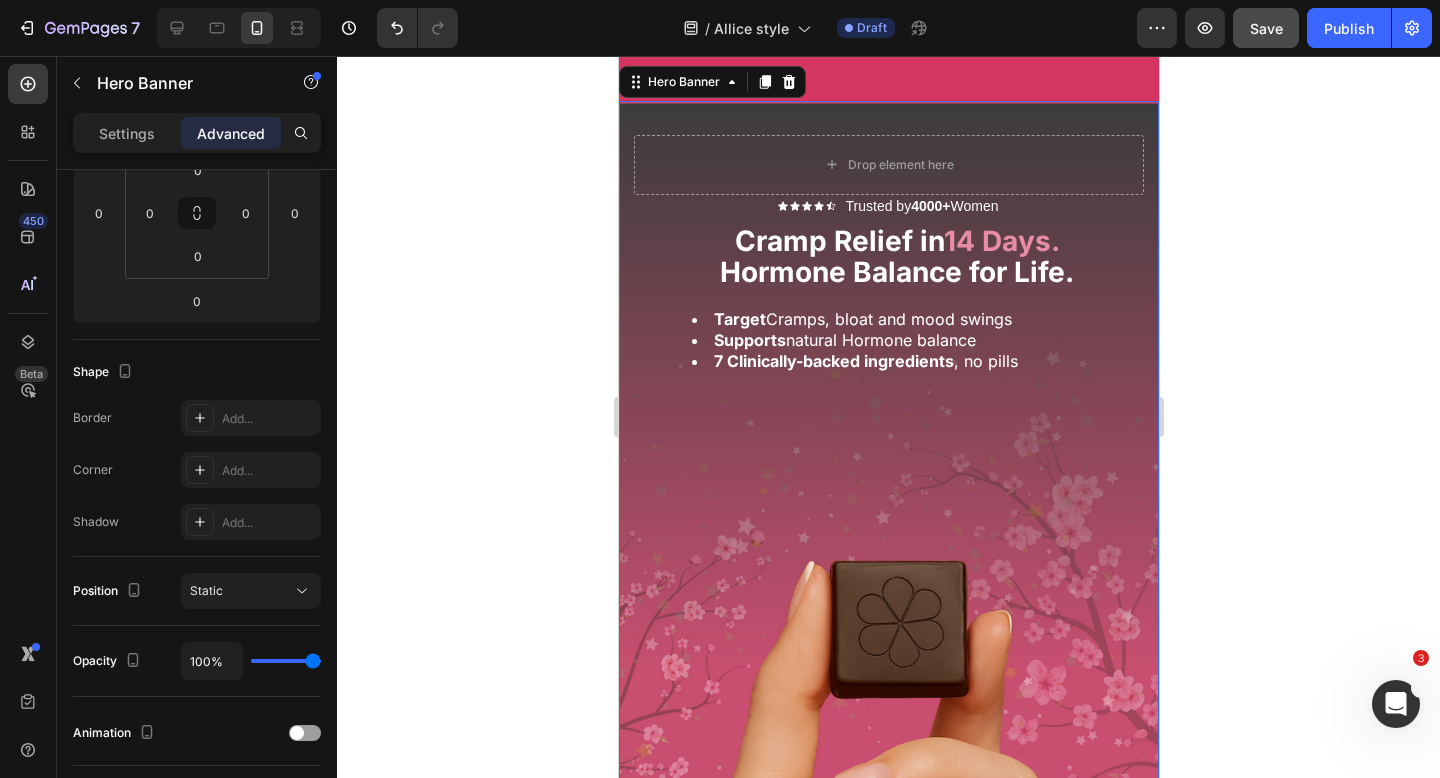 scroll, scrollTop: 0, scrollLeft: 0, axis: both 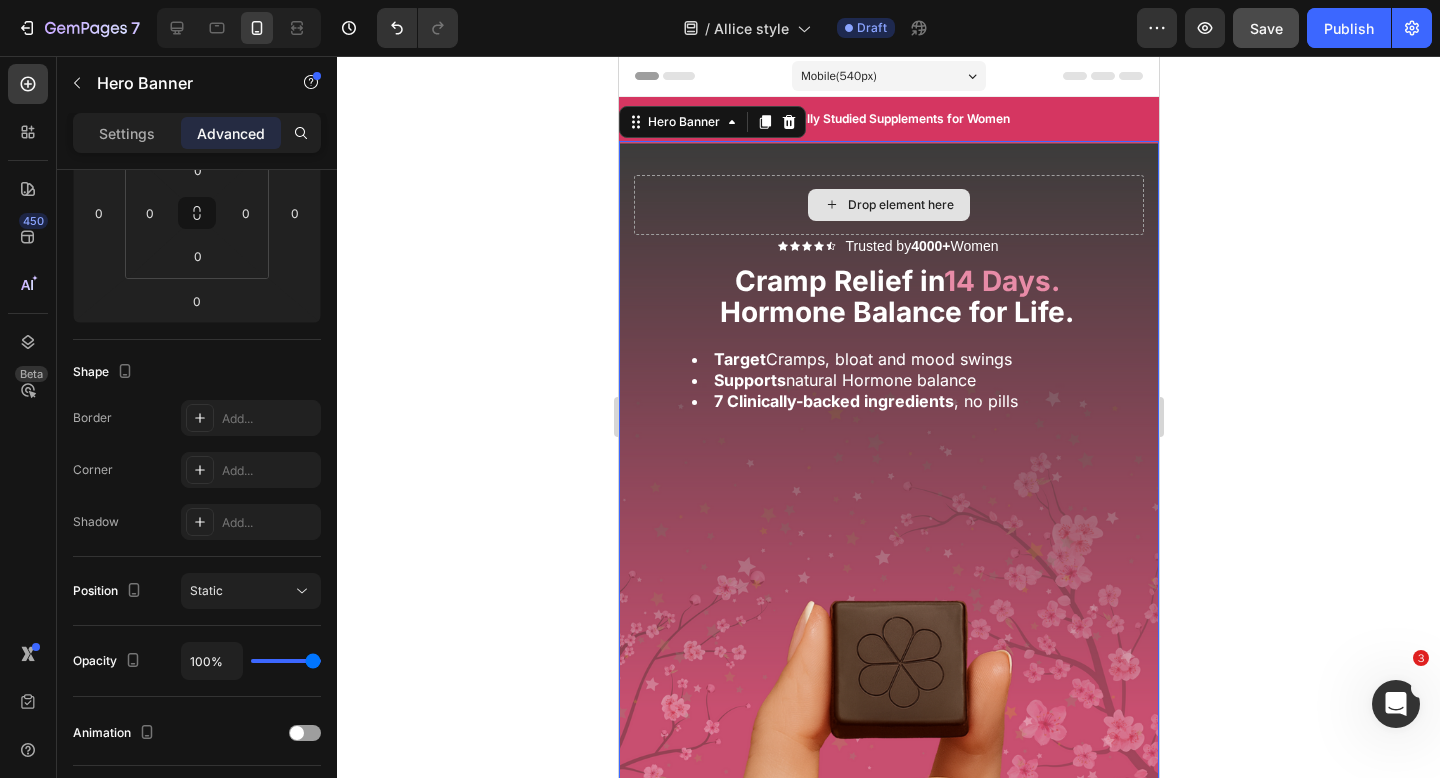 click on "Drop element here" at bounding box center [888, 205] 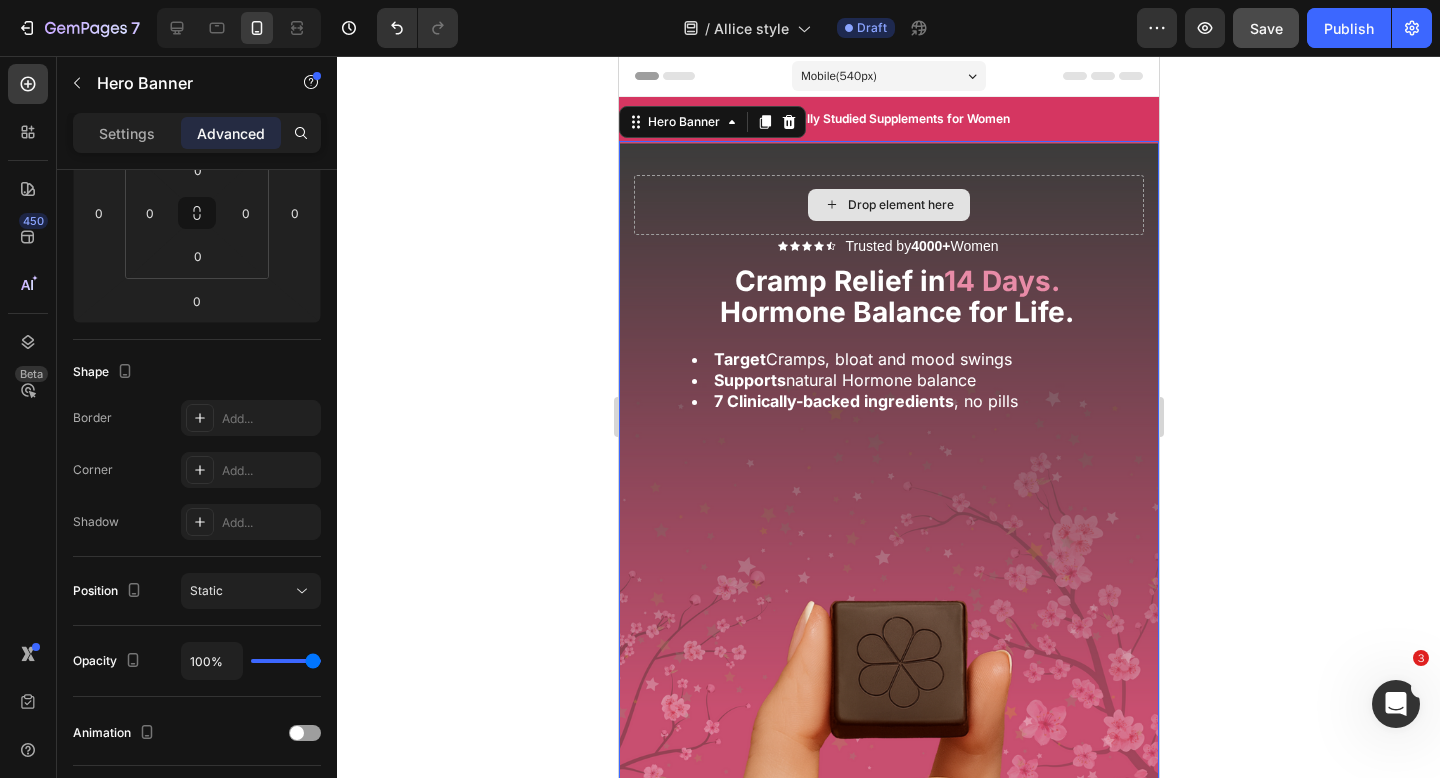 click on "Drop element here" at bounding box center [888, 205] 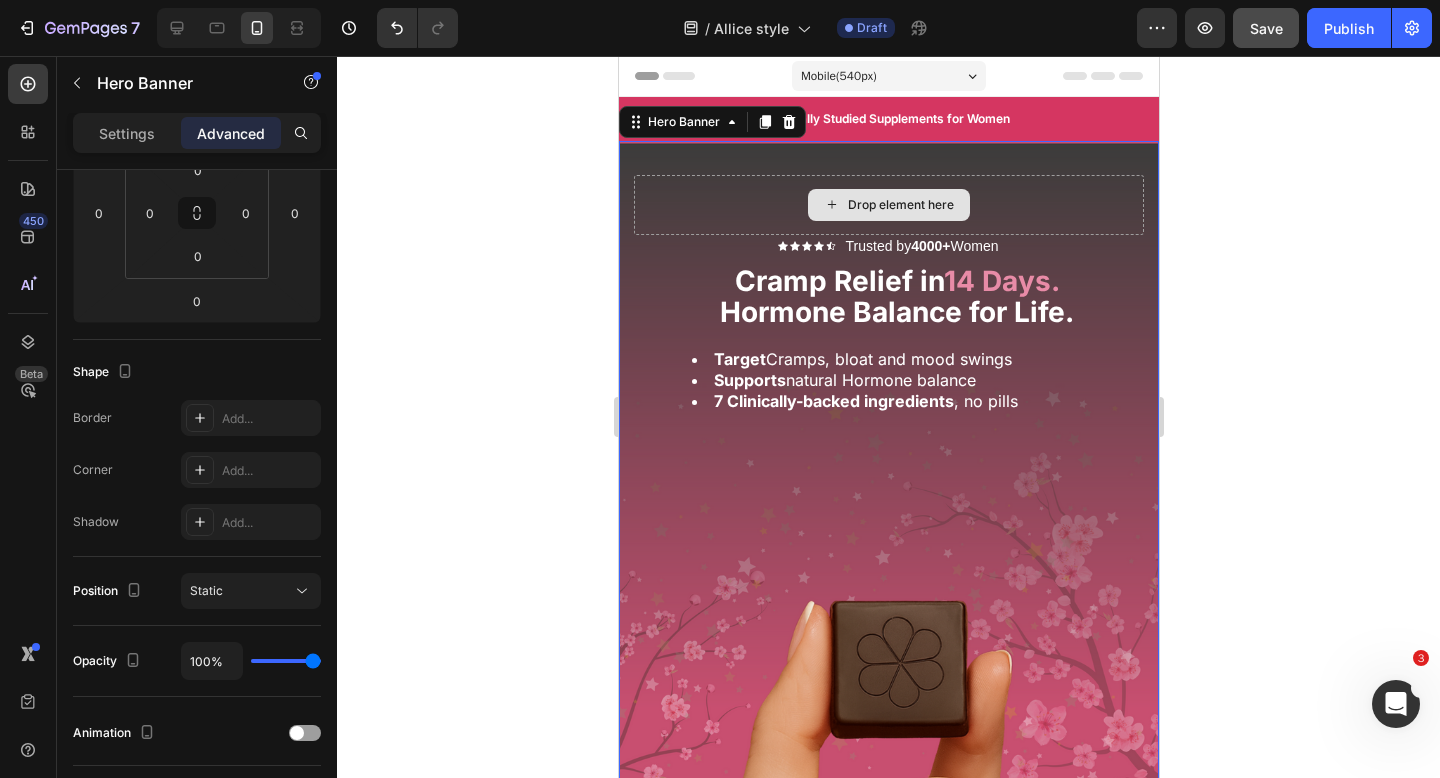 click on "Drop element here" at bounding box center (888, 205) 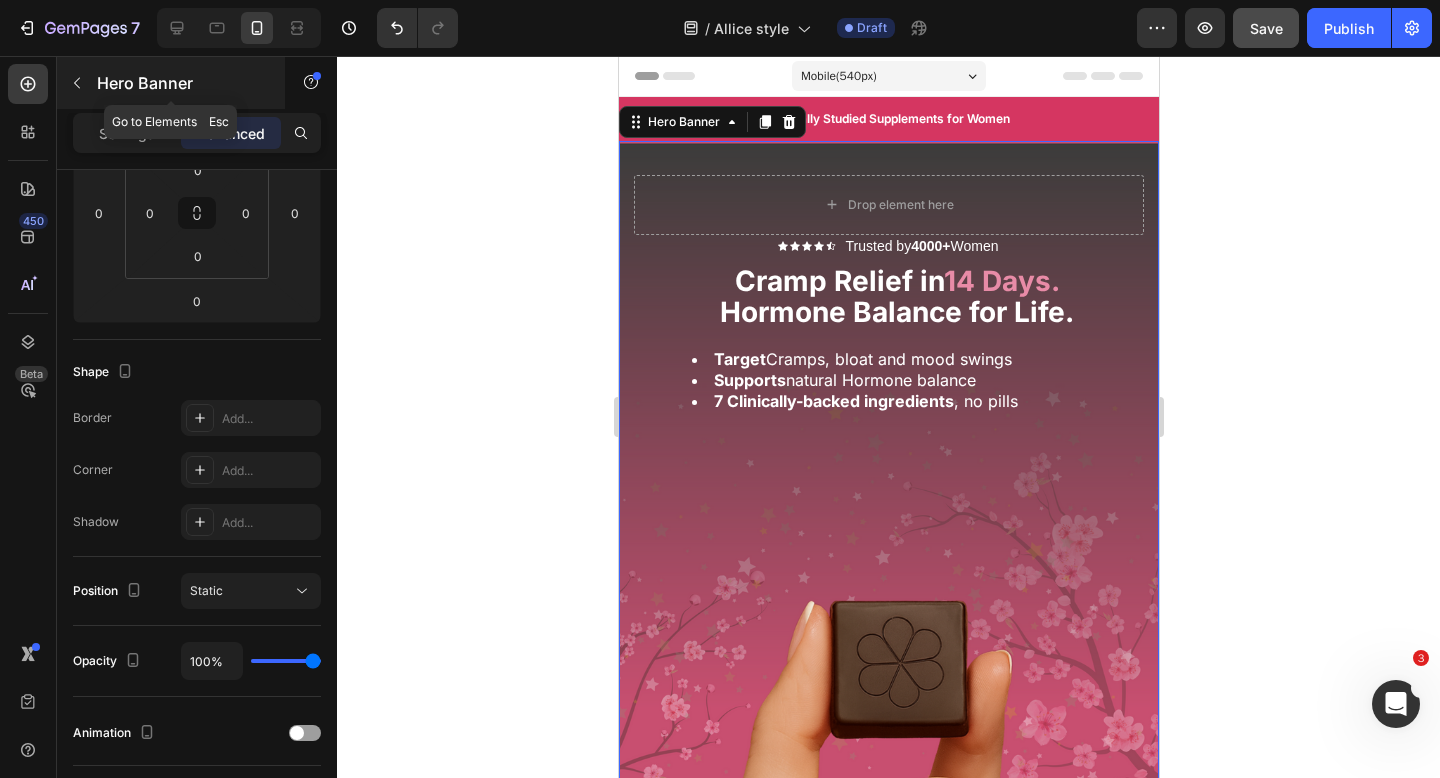 click 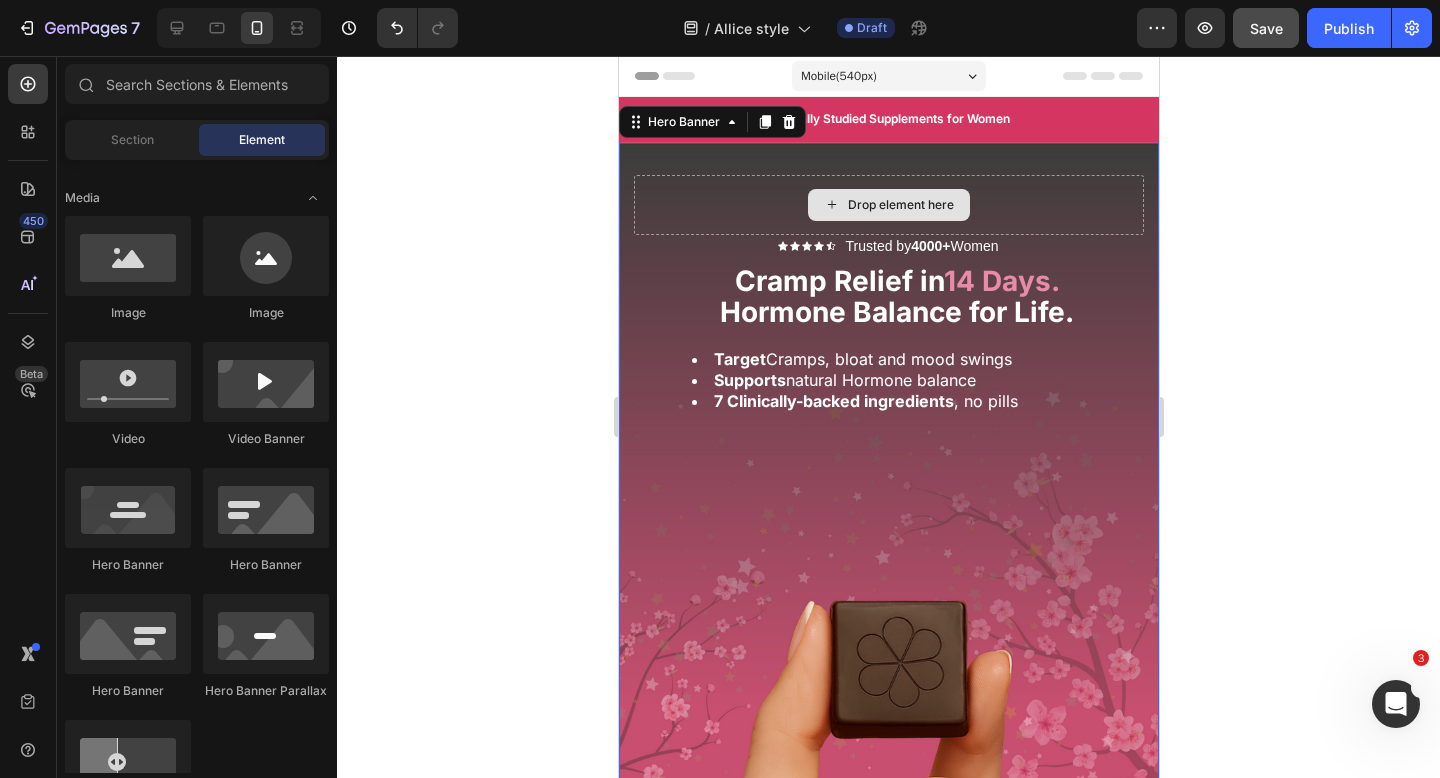 click on "Drop element here" at bounding box center [888, 205] 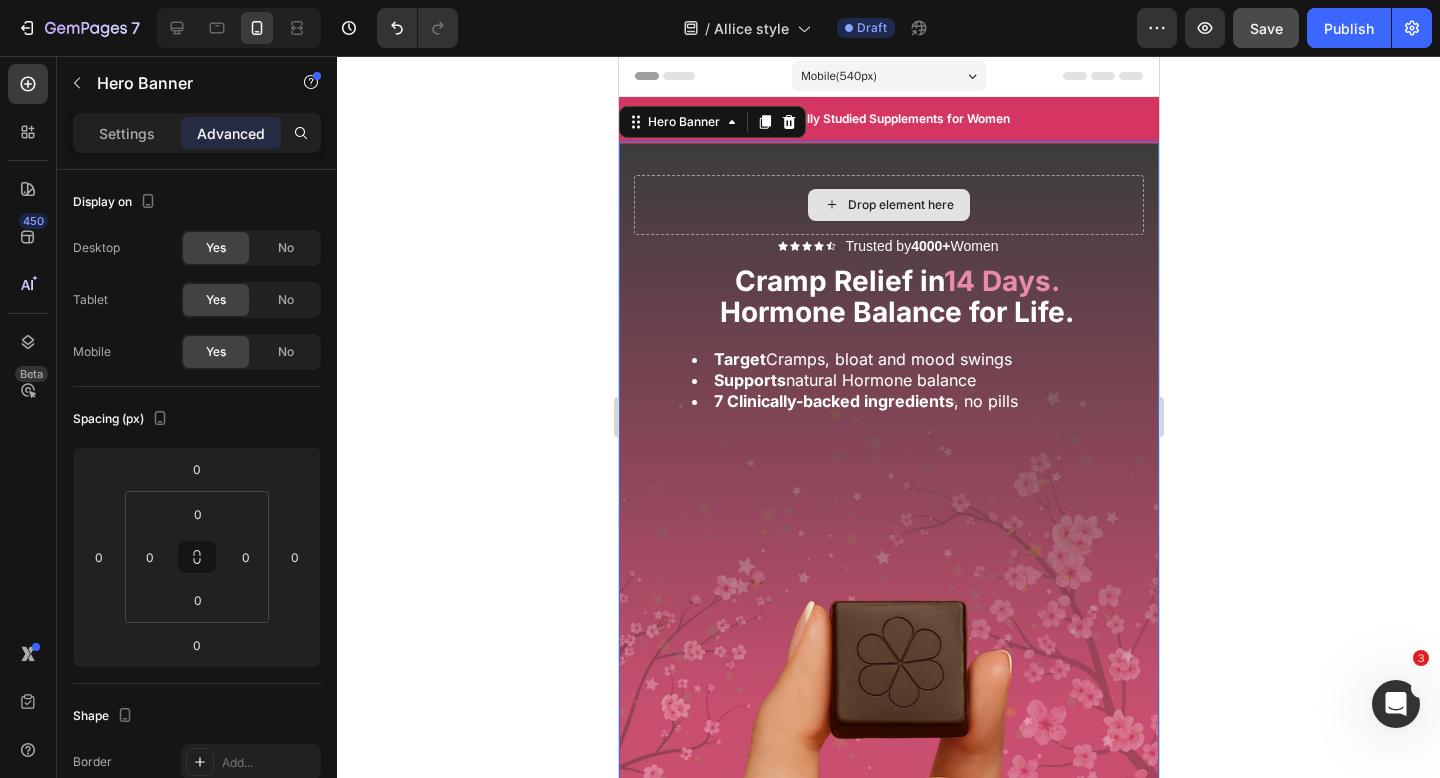 click on "Drop element here" at bounding box center [888, 205] 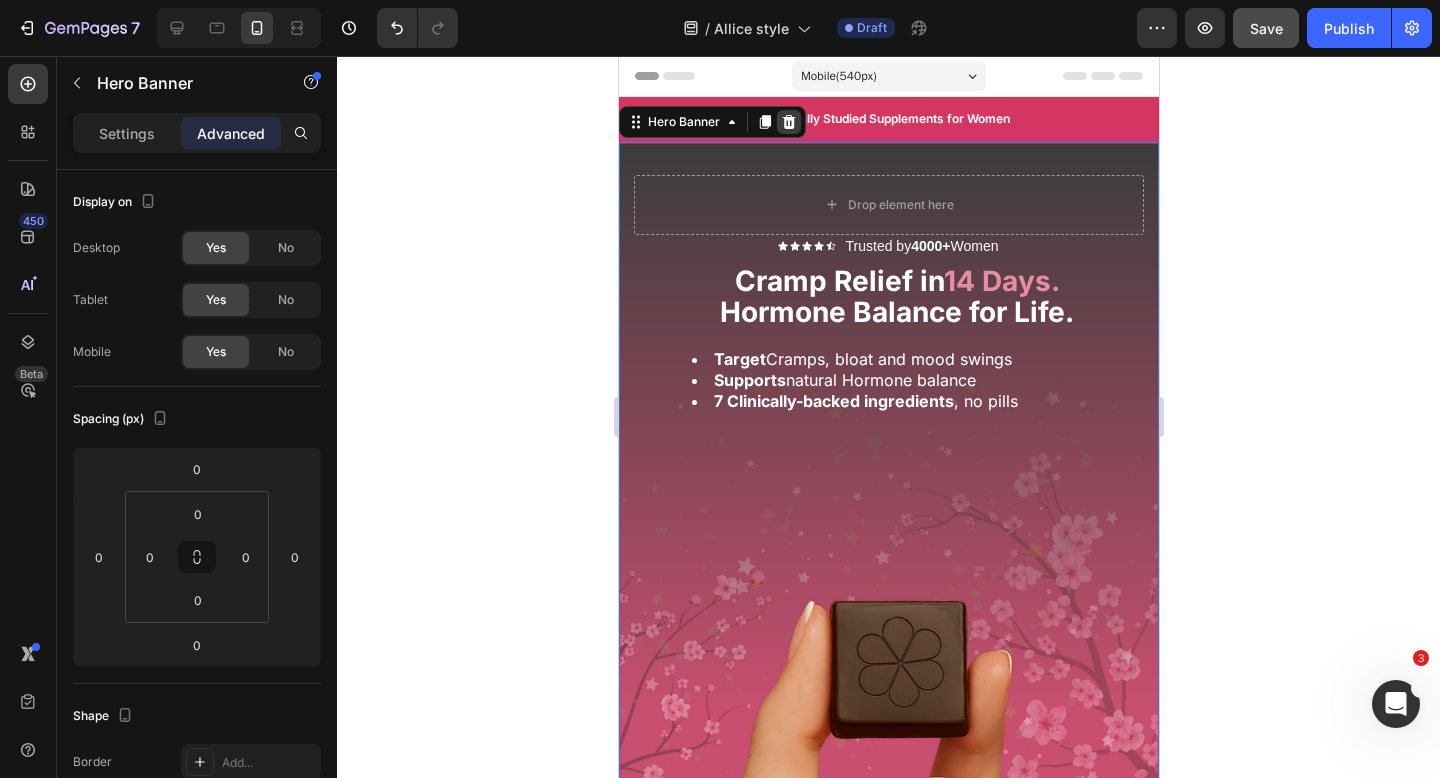 click 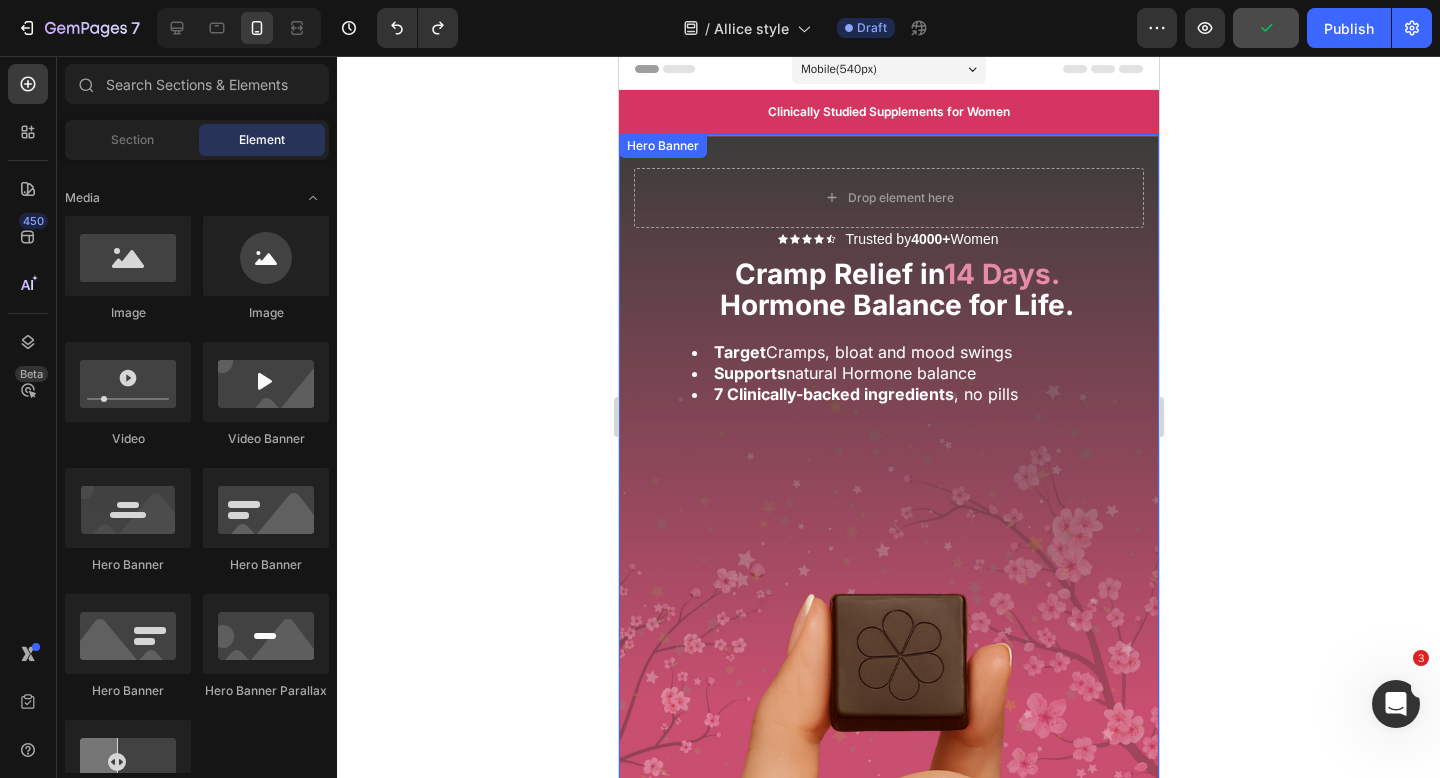scroll, scrollTop: 2, scrollLeft: 0, axis: vertical 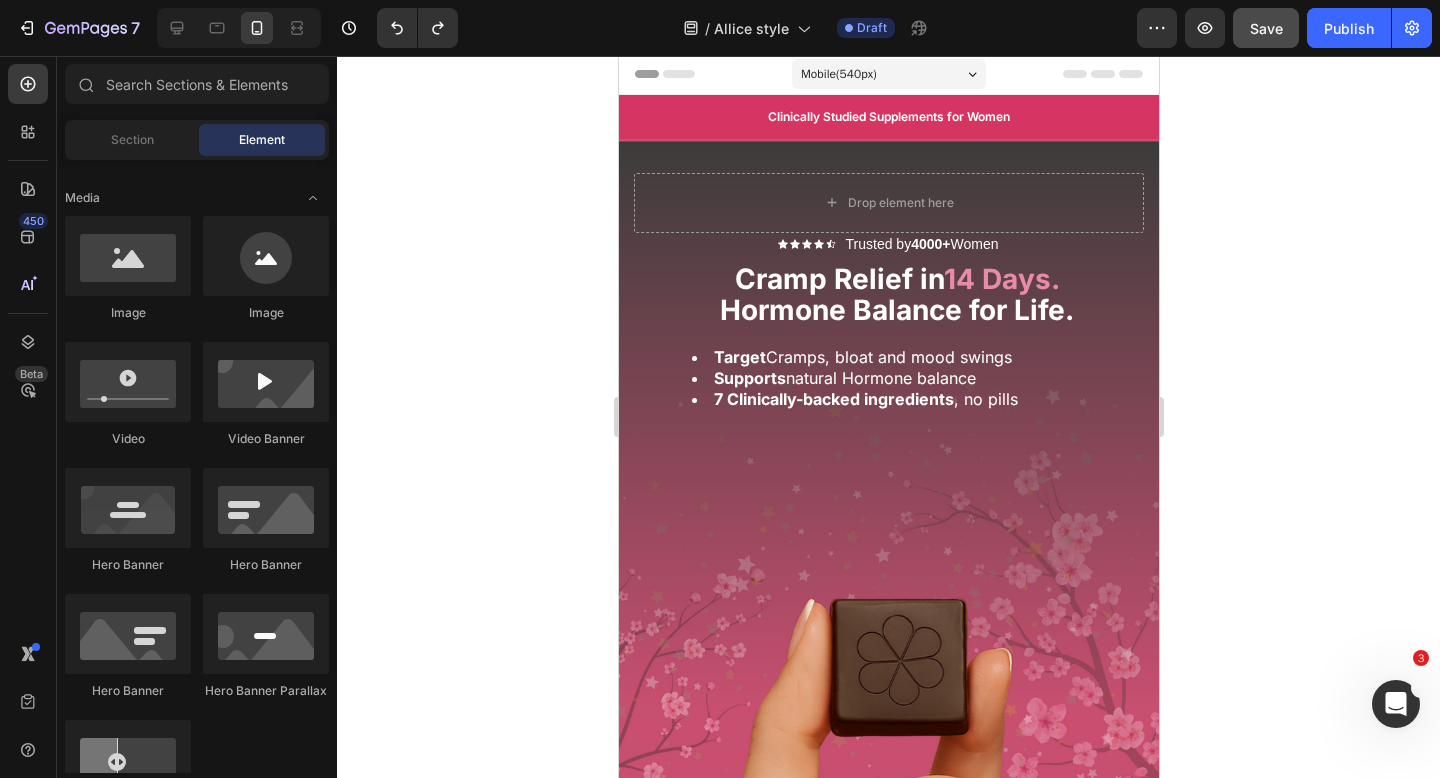 click on "Mobile  ( 540 px)" at bounding box center (838, 74) 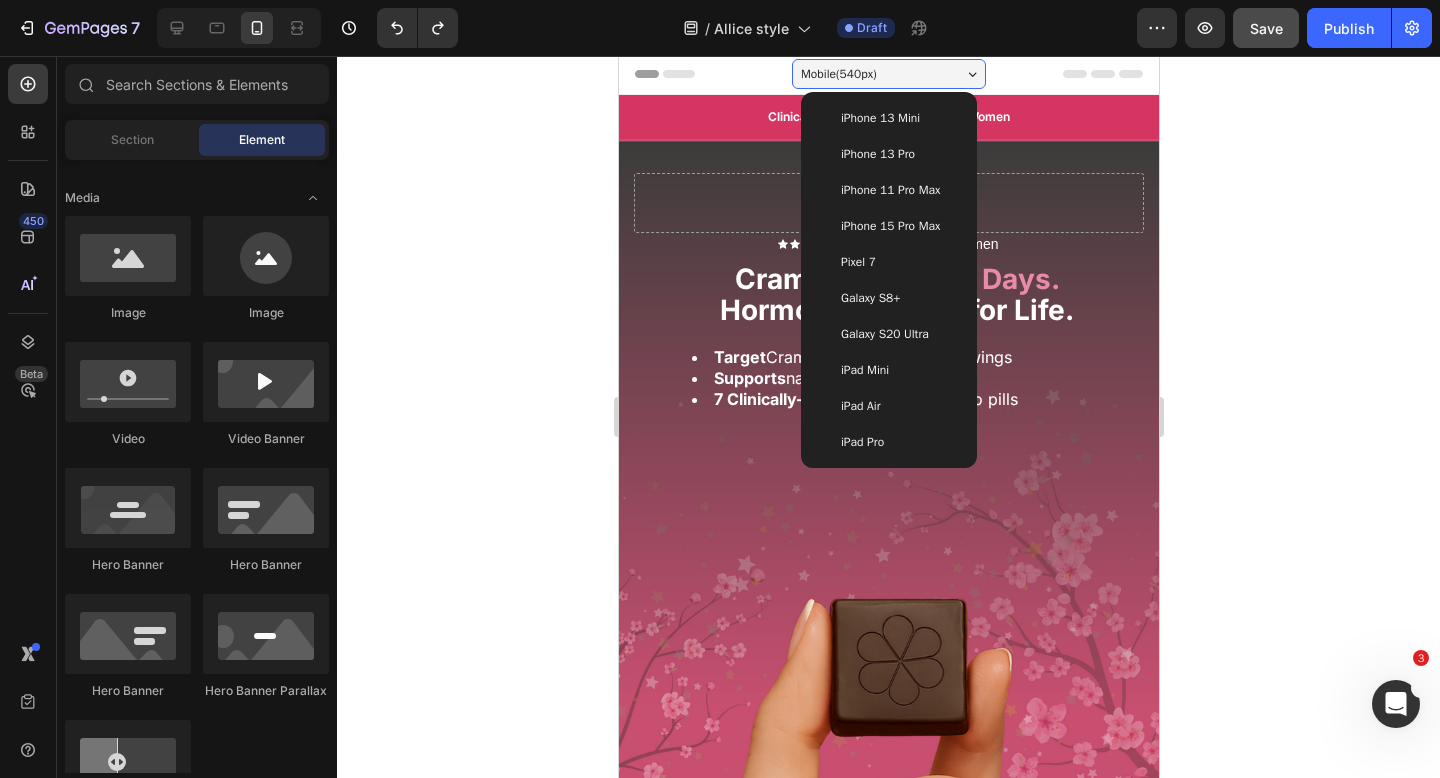 click on "iPhone 15 Pro Max" at bounding box center (889, 226) 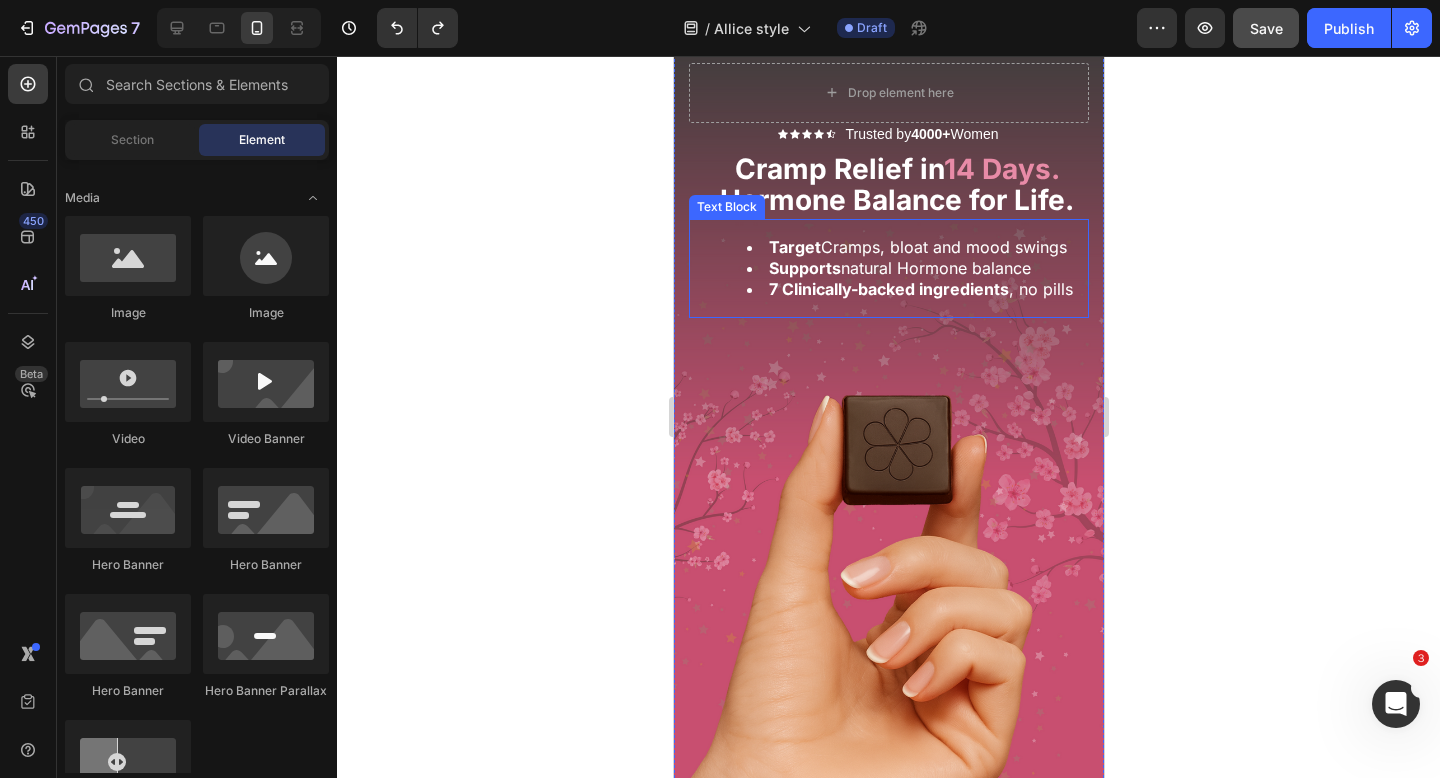scroll, scrollTop: 176, scrollLeft: 0, axis: vertical 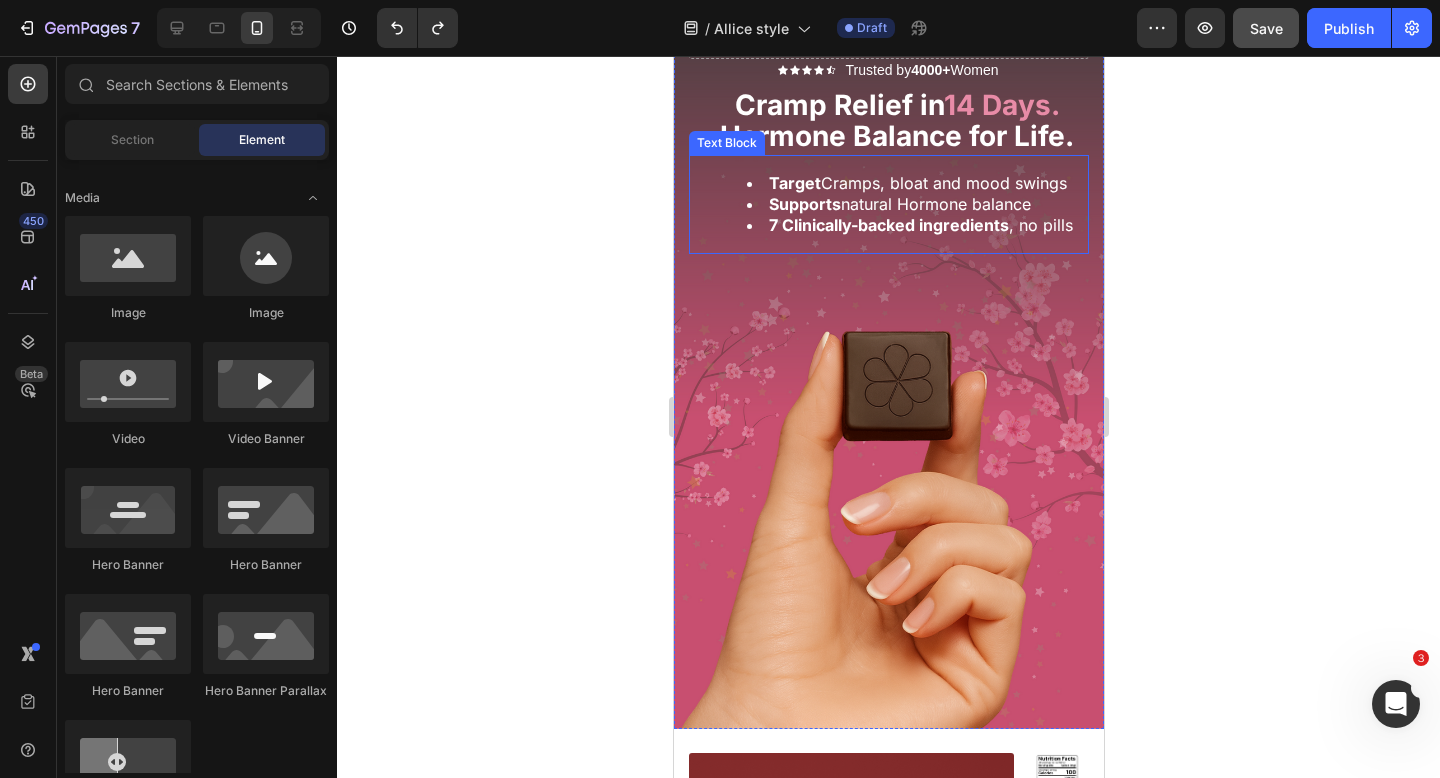 click on "Cramp, bloat and mood swings Supports  natural Hormone balance 7 Clinically-backed ingredients , no pills" at bounding box center (896, 204) 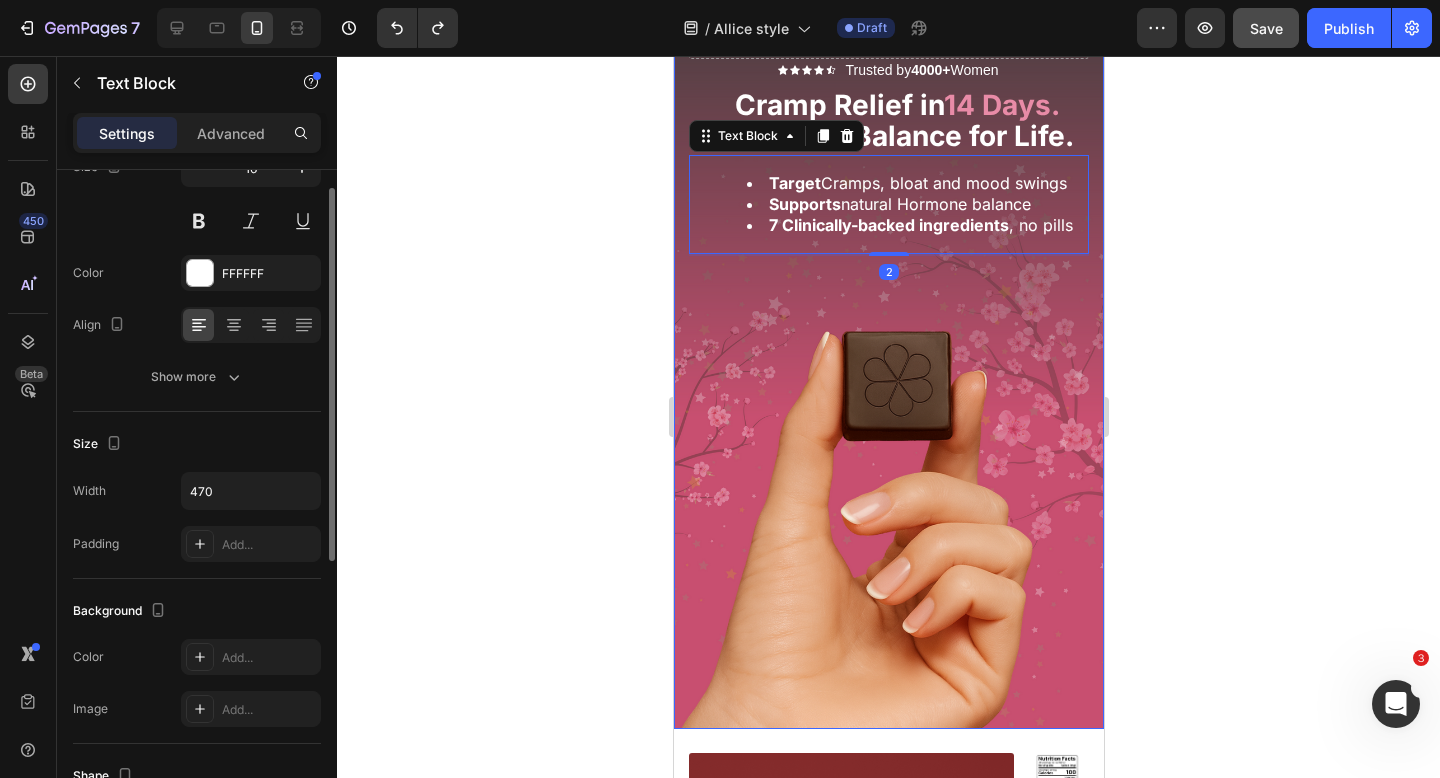 scroll, scrollTop: 277, scrollLeft: 0, axis: vertical 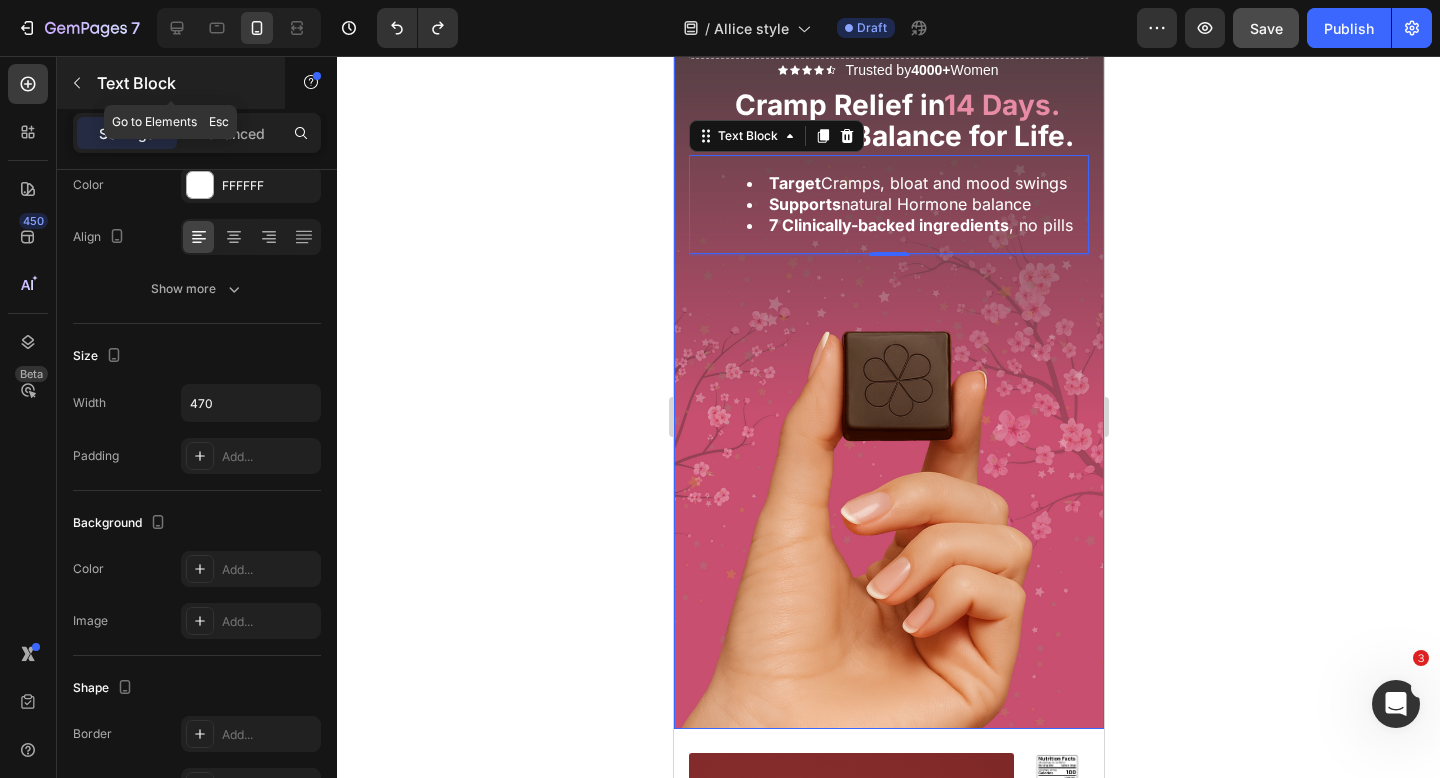 click on "Text Block" at bounding box center (182, 83) 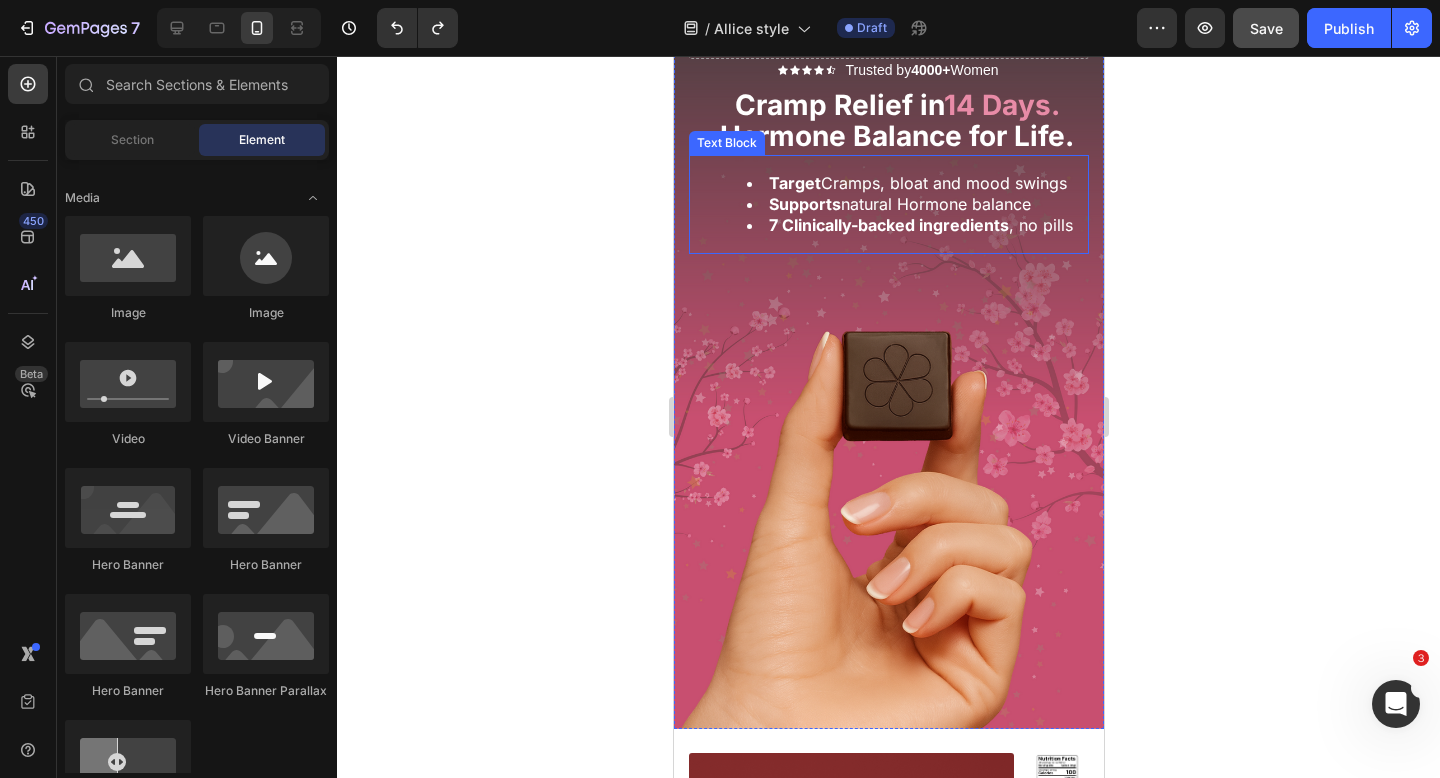 click on "Supports" at bounding box center [804, 204] 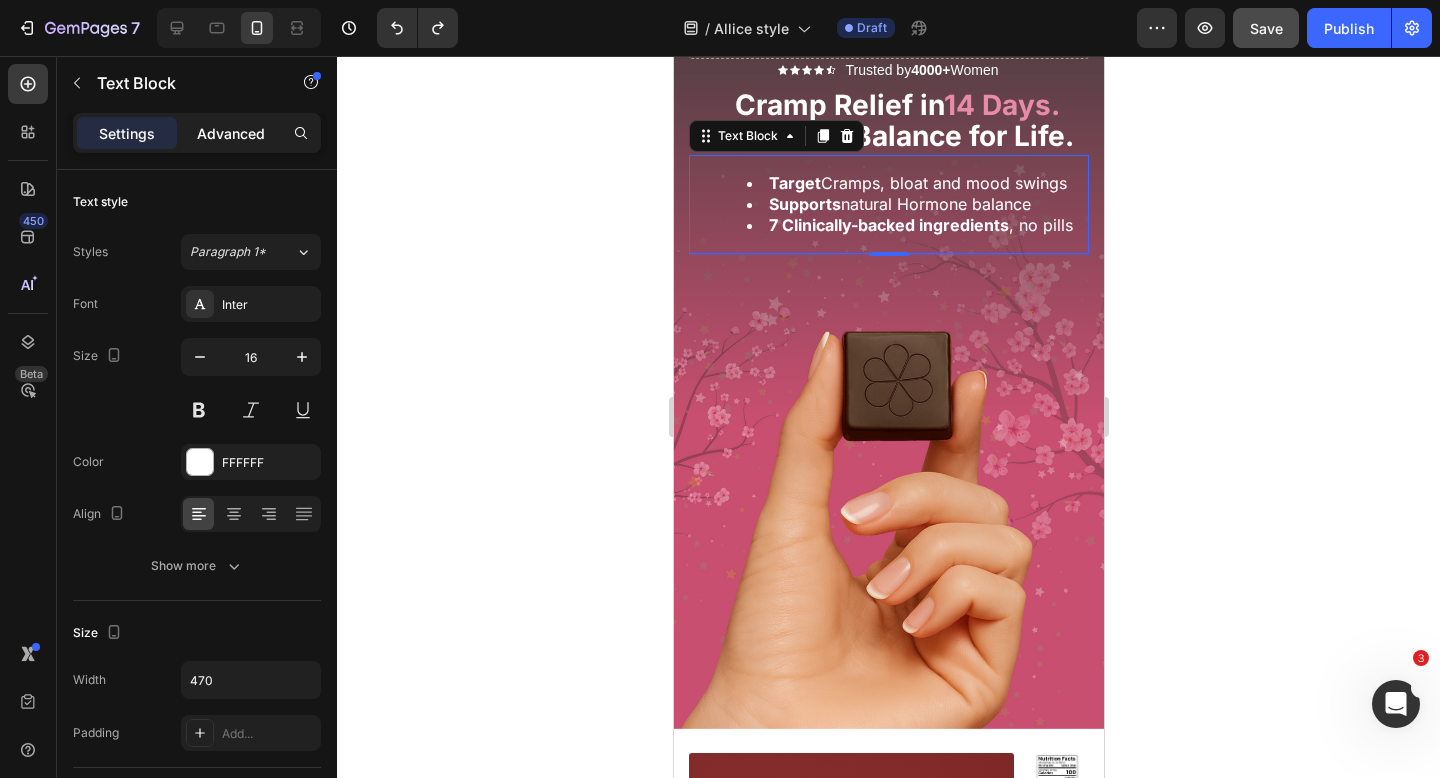 click on "Advanced" at bounding box center [231, 133] 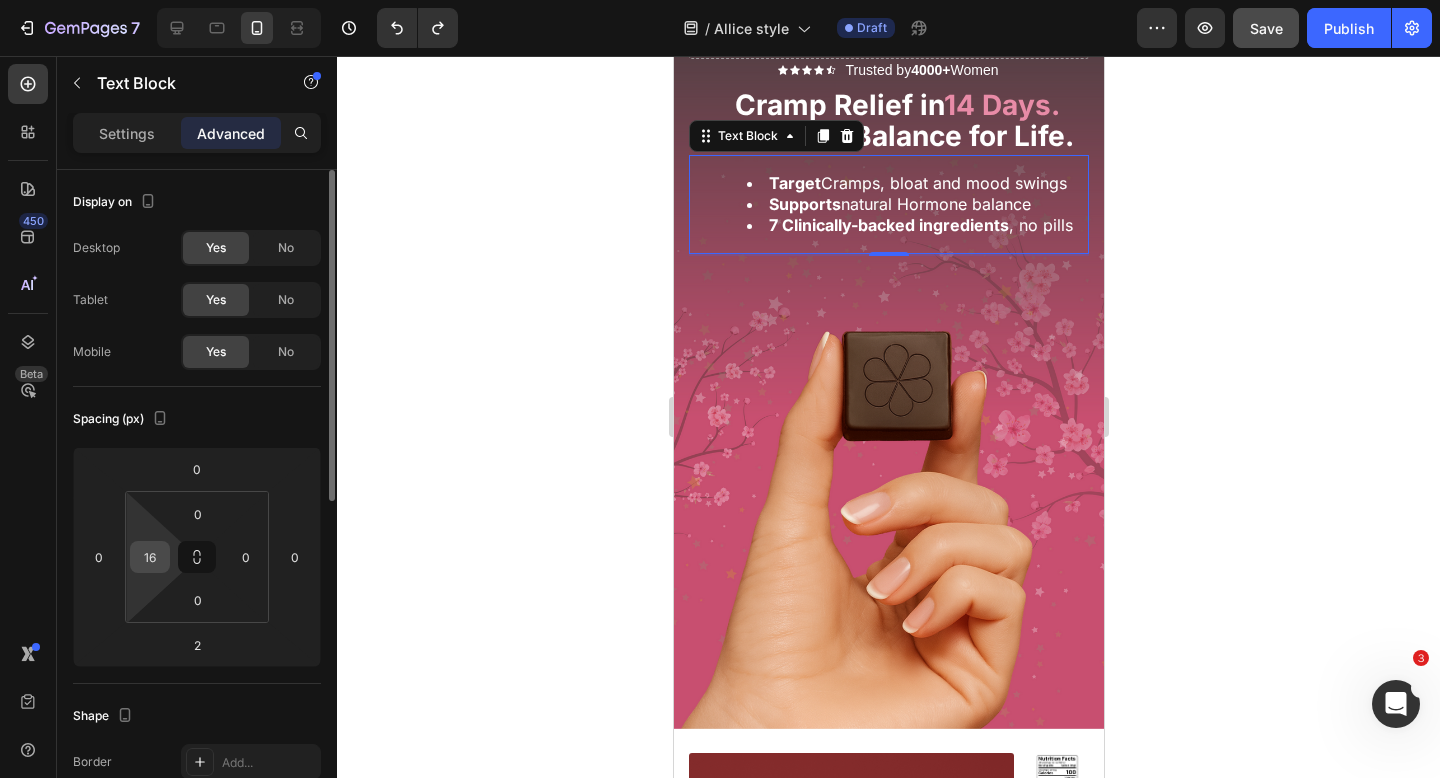 click on "16" at bounding box center [150, 557] 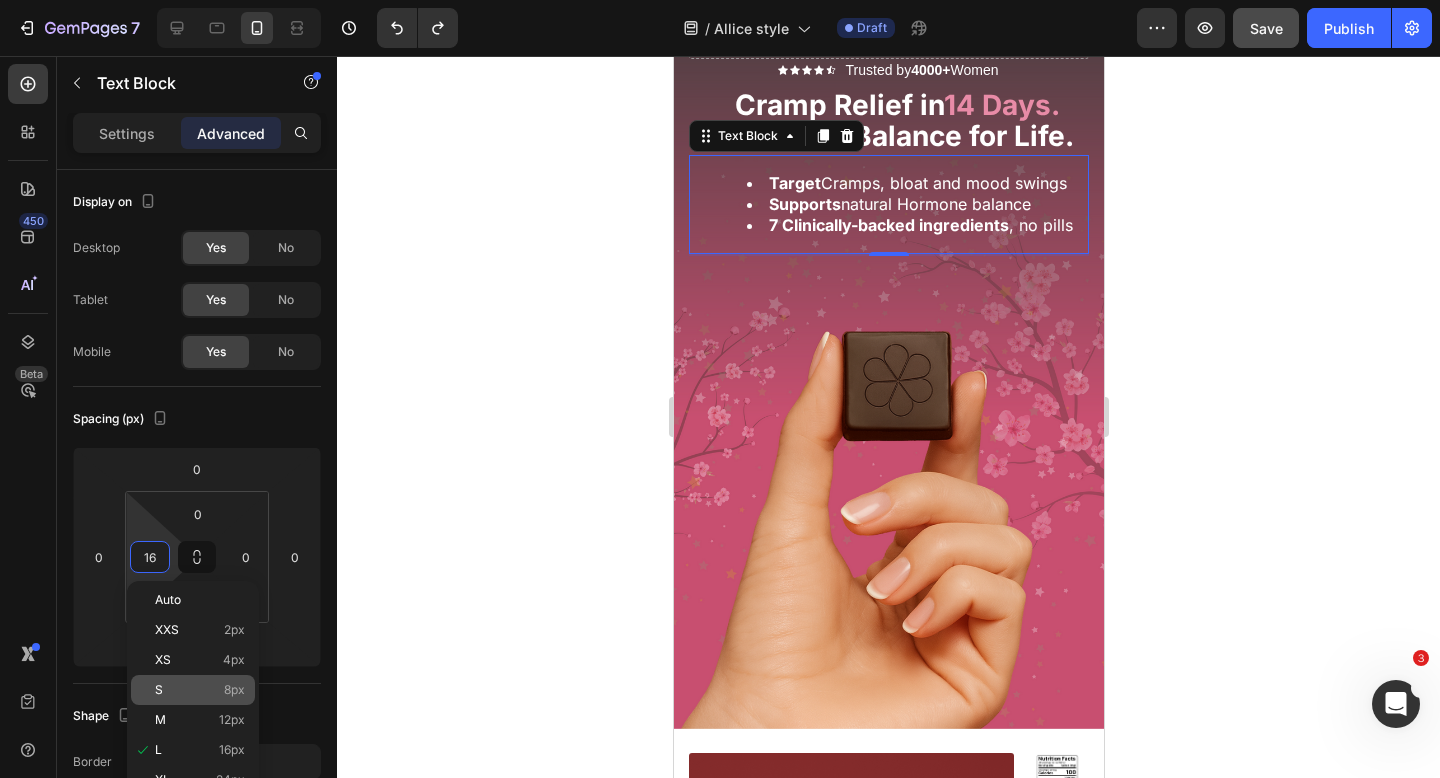 click on "S 8px" at bounding box center [200, 690] 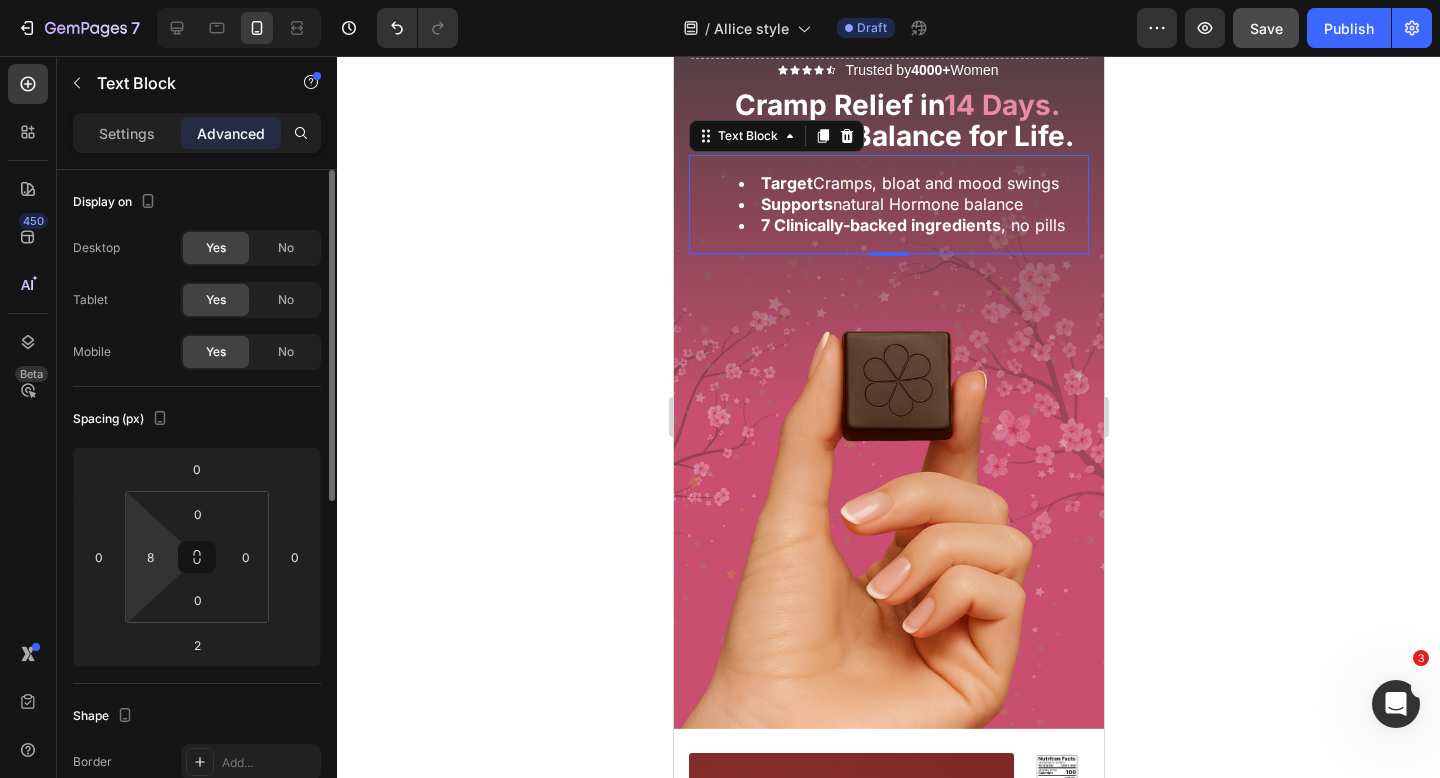 click on "Version history  /  [FIRST] [LAST] style Draft Preview  Save   Publish  450 Beta Sections(18) Elements(83) Section Element Hero Section Product Detail Brands Trusted Badges Guarantee Product Breakdown How to use Testimonials Compare Bundle FAQs Social Proof Brand Story Product List Collection Blog List Contact Sticky Add to Cart Custom Footer Browse Library 450 Layout
Row
Row
Row
Row Text
Heading
Text Block Button
Button
Button Media
Image
Image" at bounding box center (720, 0) 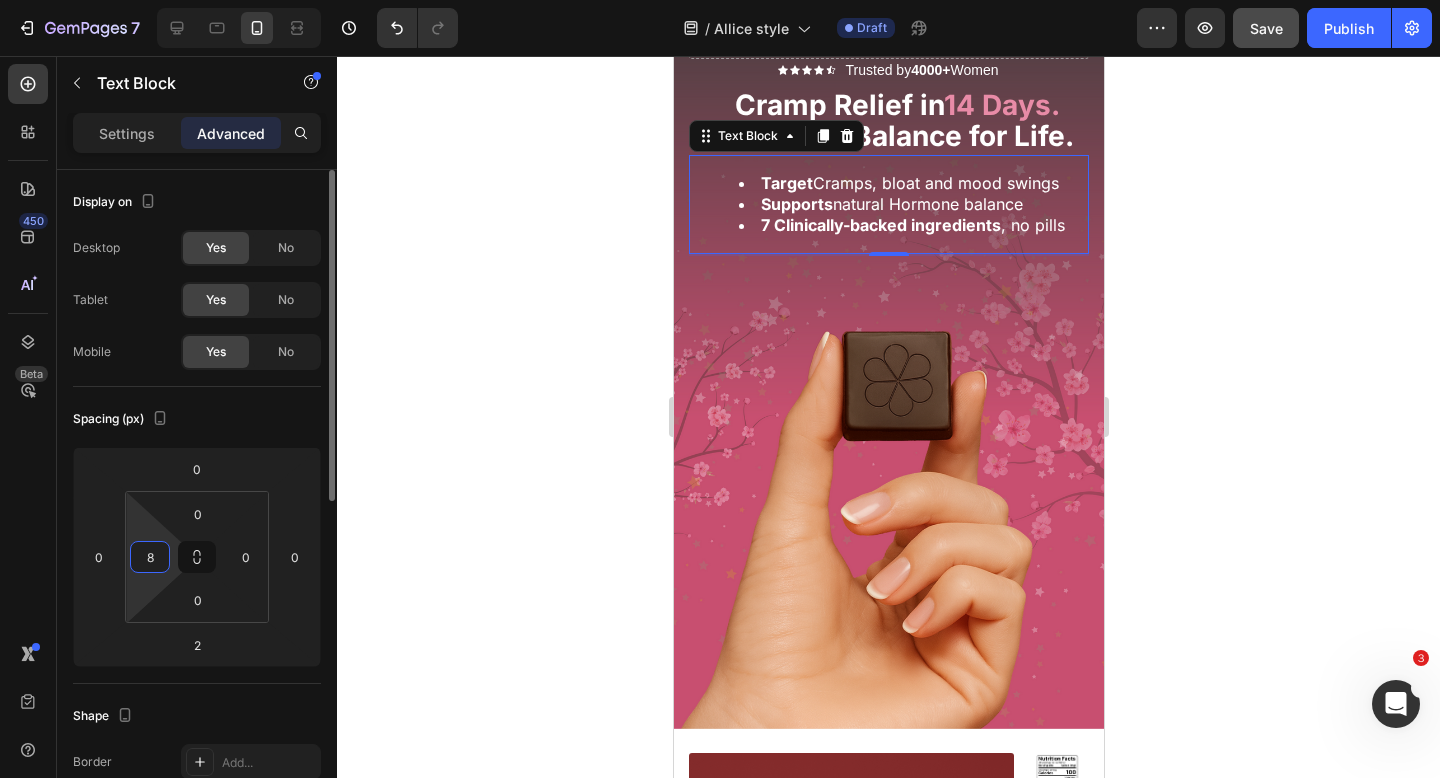 click on "Version history  /  [FIRST] [LAST] style Draft Preview  Save   Publish  450 Beta Sections(18) Elements(83) Section Element Hero Section Product Detail Brands Trusted Badges Guarantee Product Breakdown How to use Testimonials Compare Bundle FAQs Social Proof Brand Story Product List Collection Blog List Contact Sticky Add to Cart Custom Footer Browse Library 450 Layout
Row
Row
Row
Row Text
Heading
Text Block Button
Button
Button Media
Image
Image" at bounding box center (720, 0) 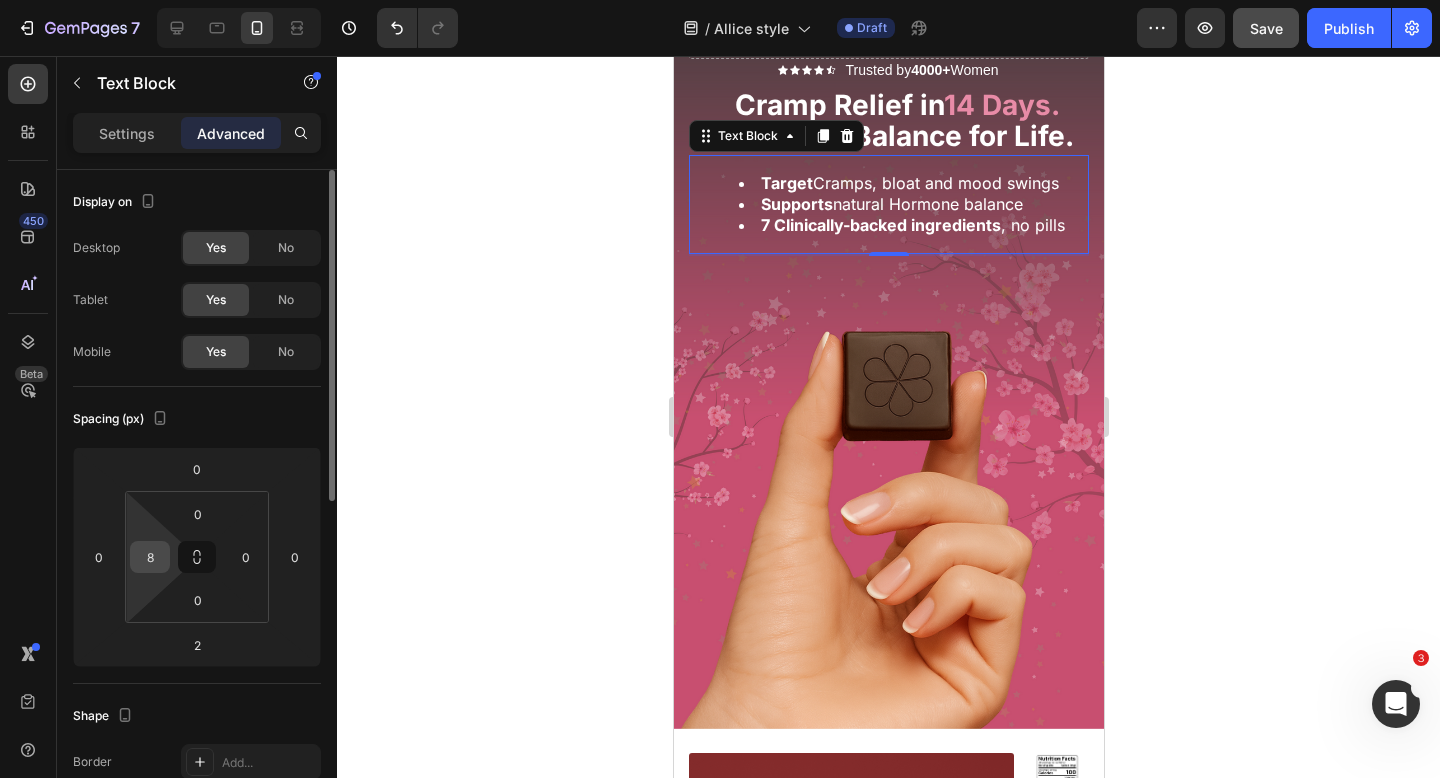 click on "8" at bounding box center [150, 557] 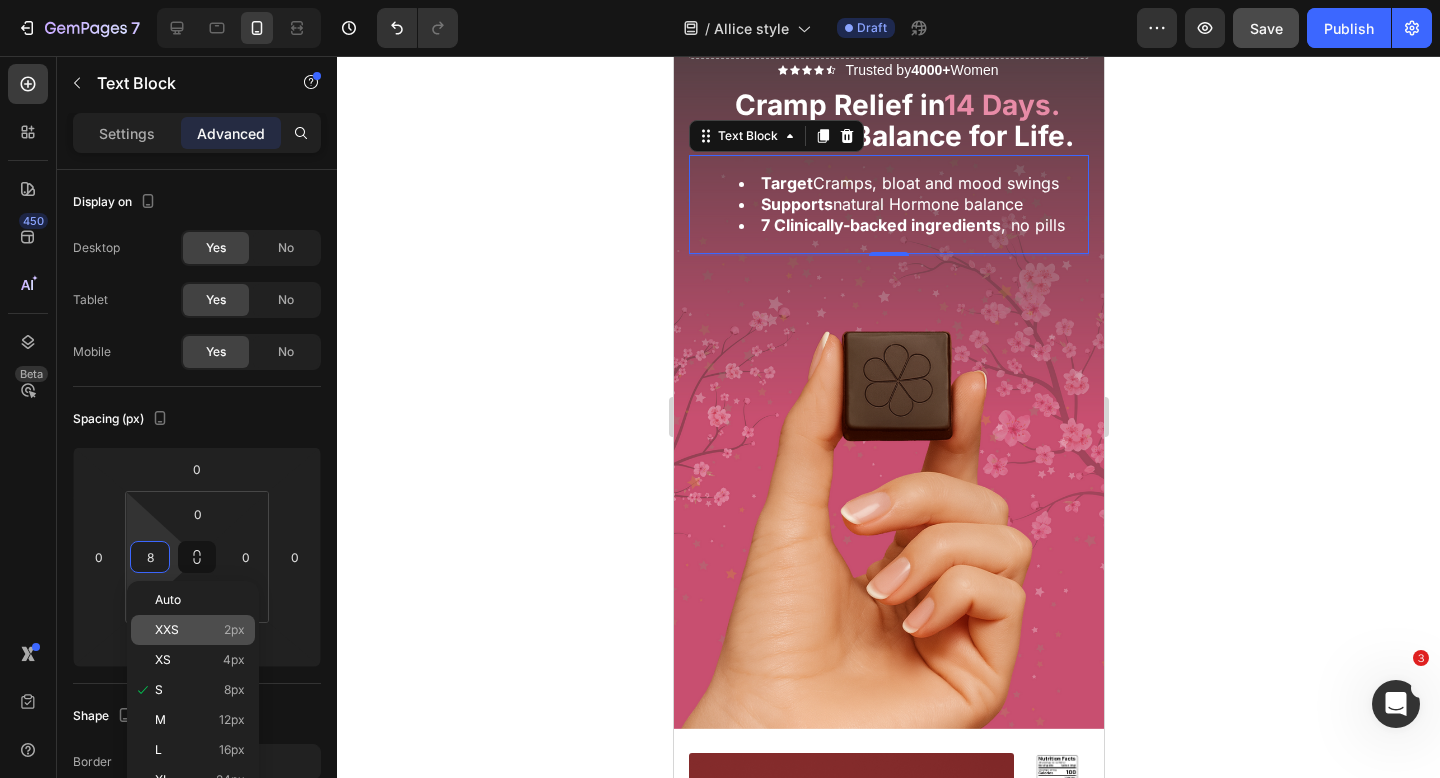 click on "XXS 2px" at bounding box center (200, 630) 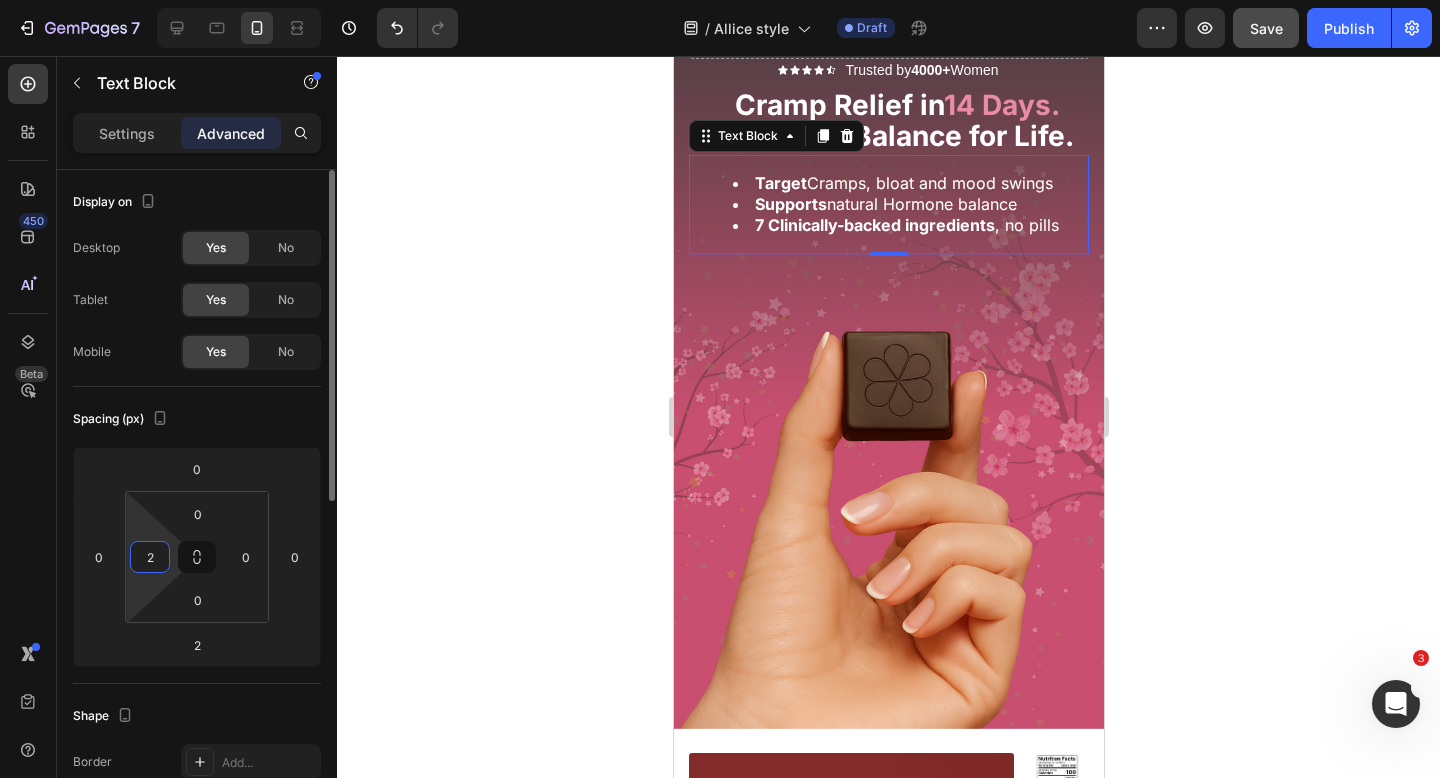 click on "2" at bounding box center (150, 557) 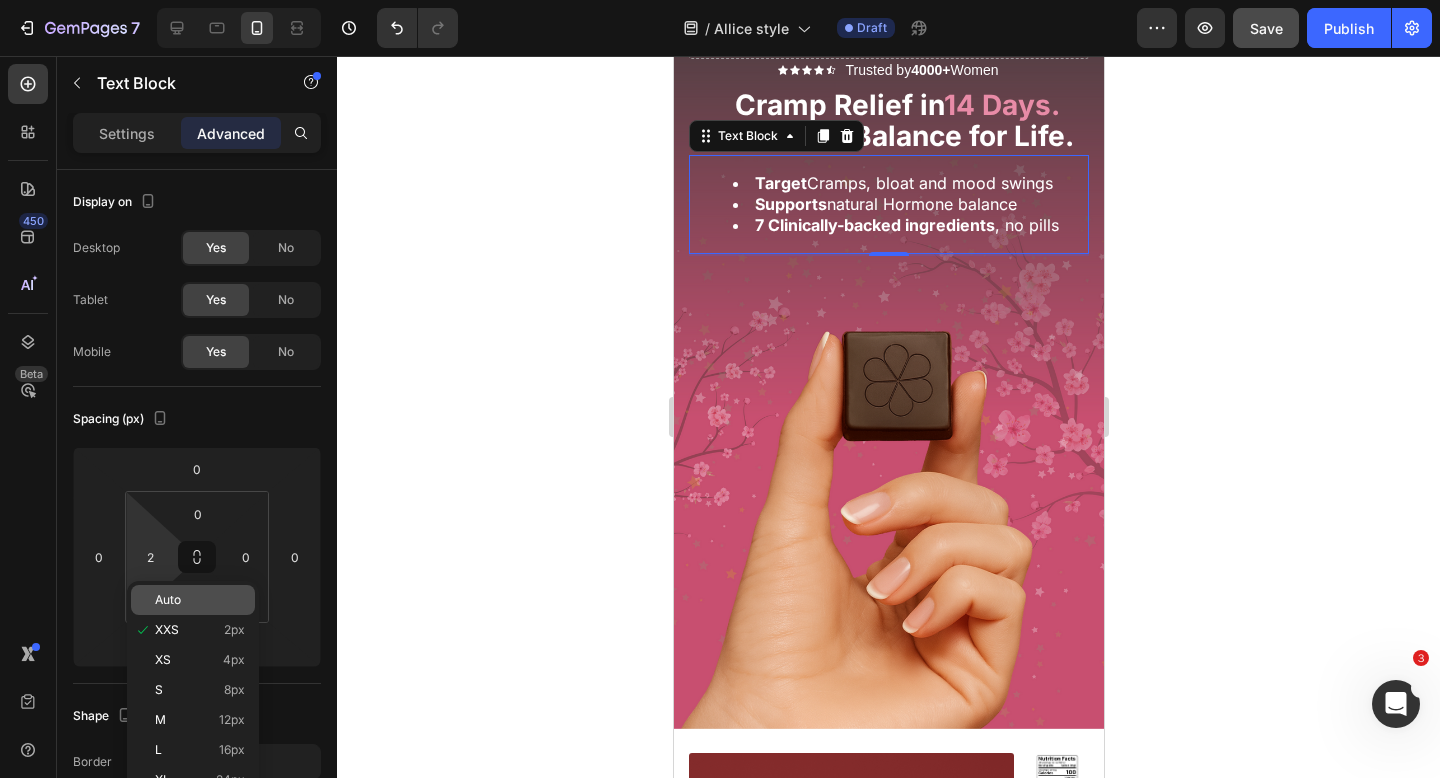 click on "Auto" at bounding box center [168, 600] 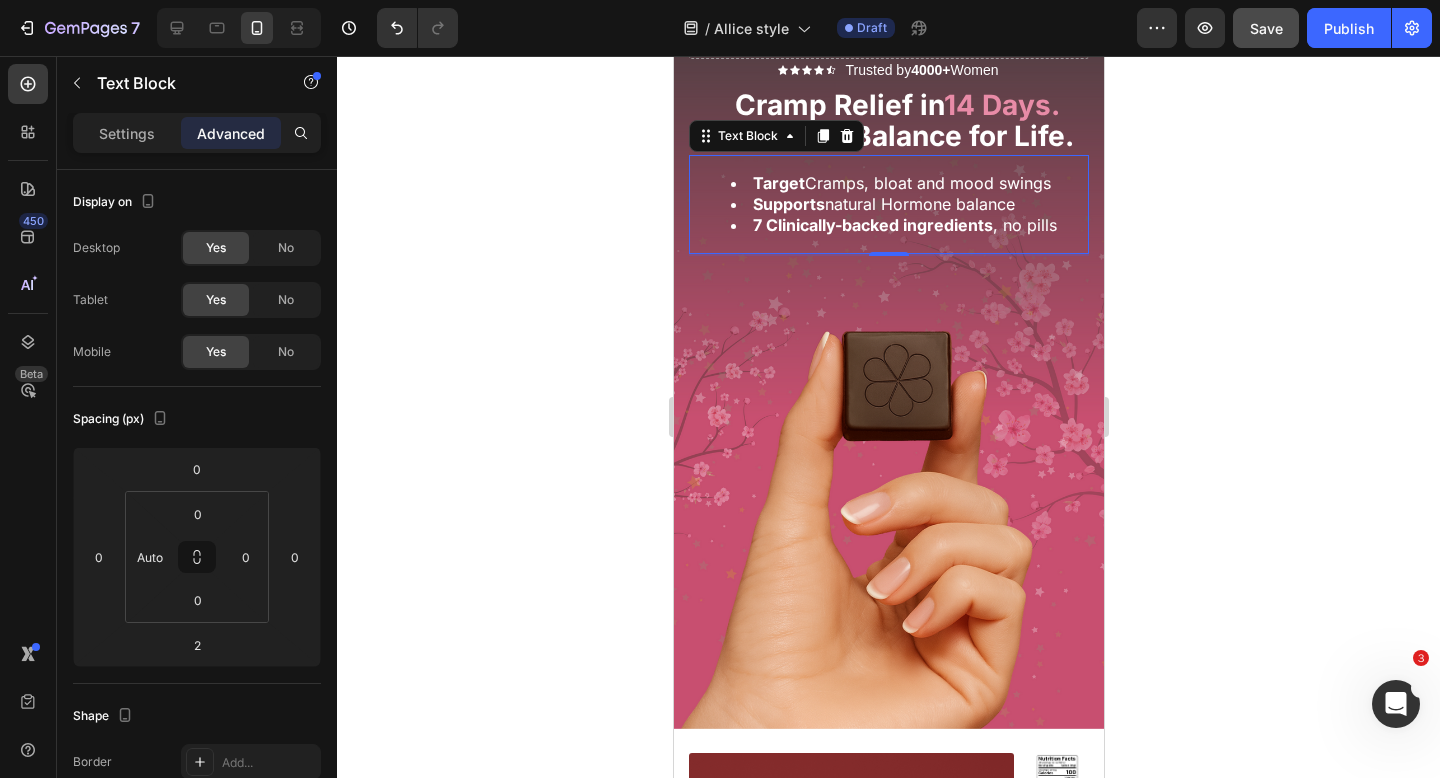 click 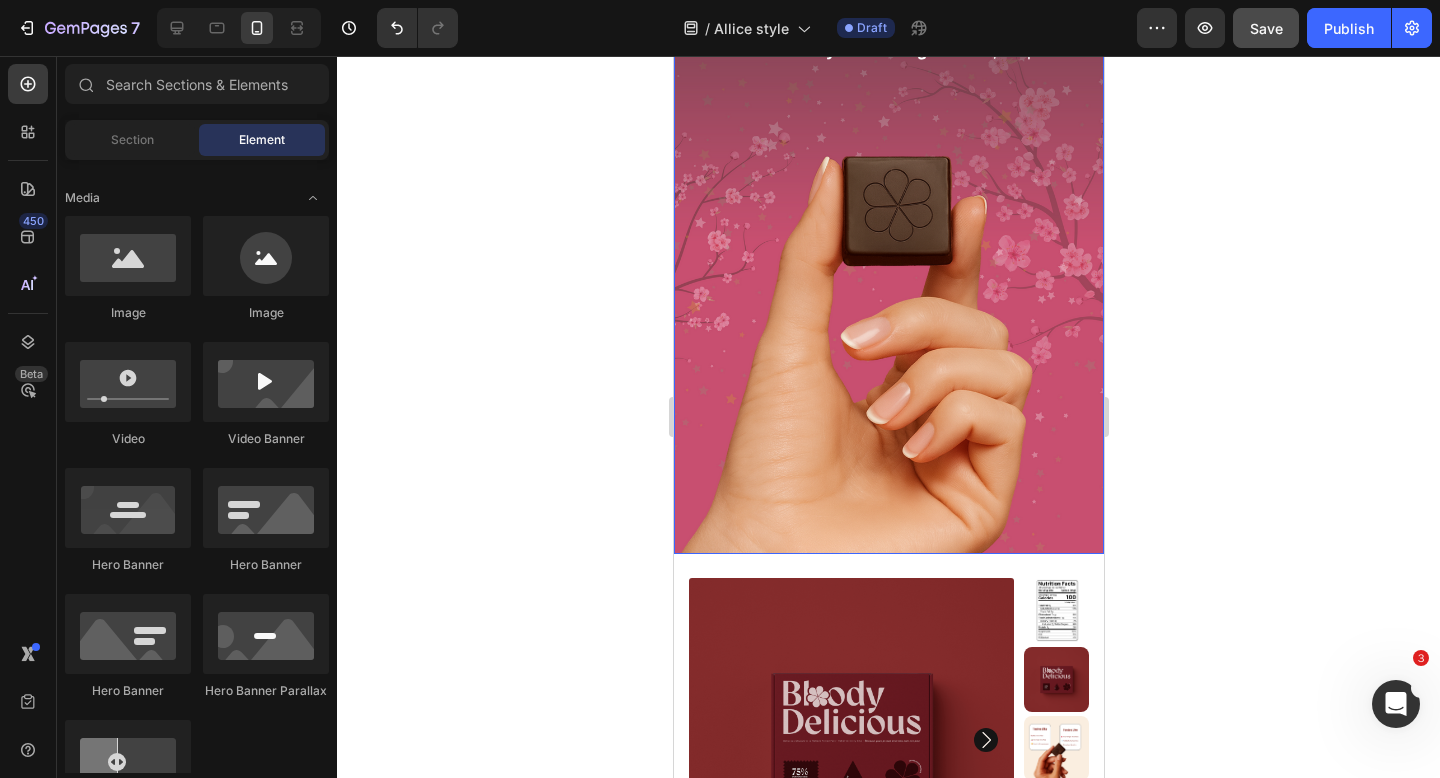 scroll, scrollTop: 356, scrollLeft: 0, axis: vertical 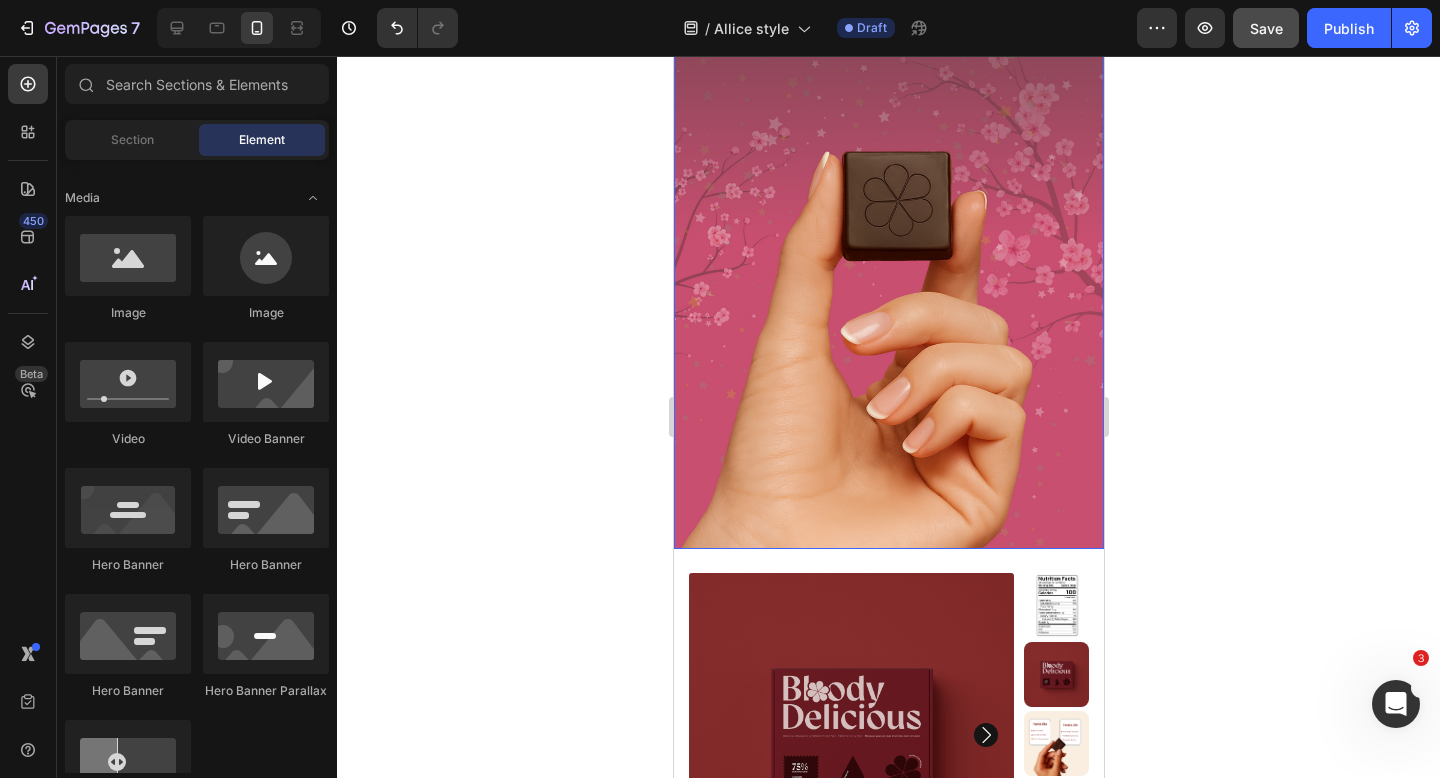 click at bounding box center (888, 167) 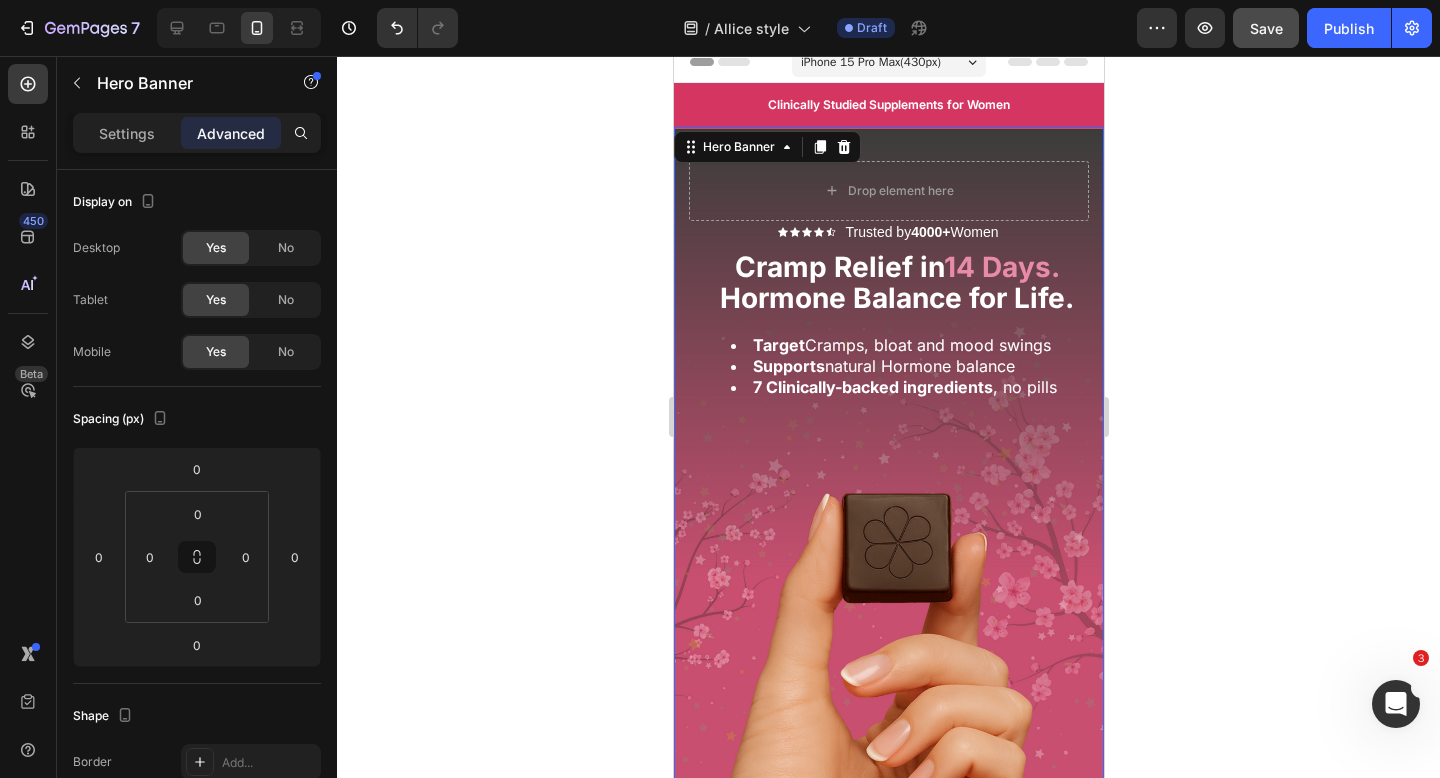 scroll, scrollTop: 0, scrollLeft: 0, axis: both 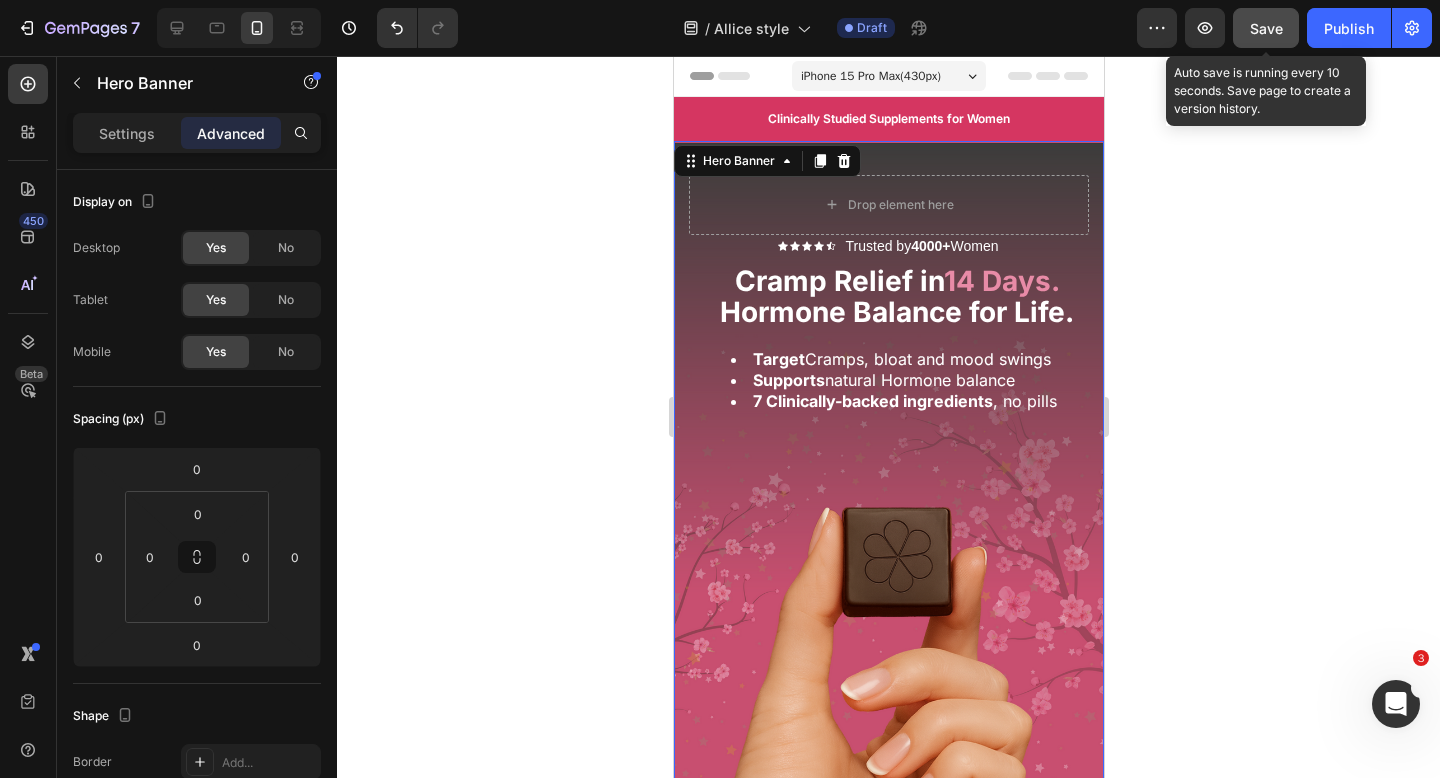 click on "Save" 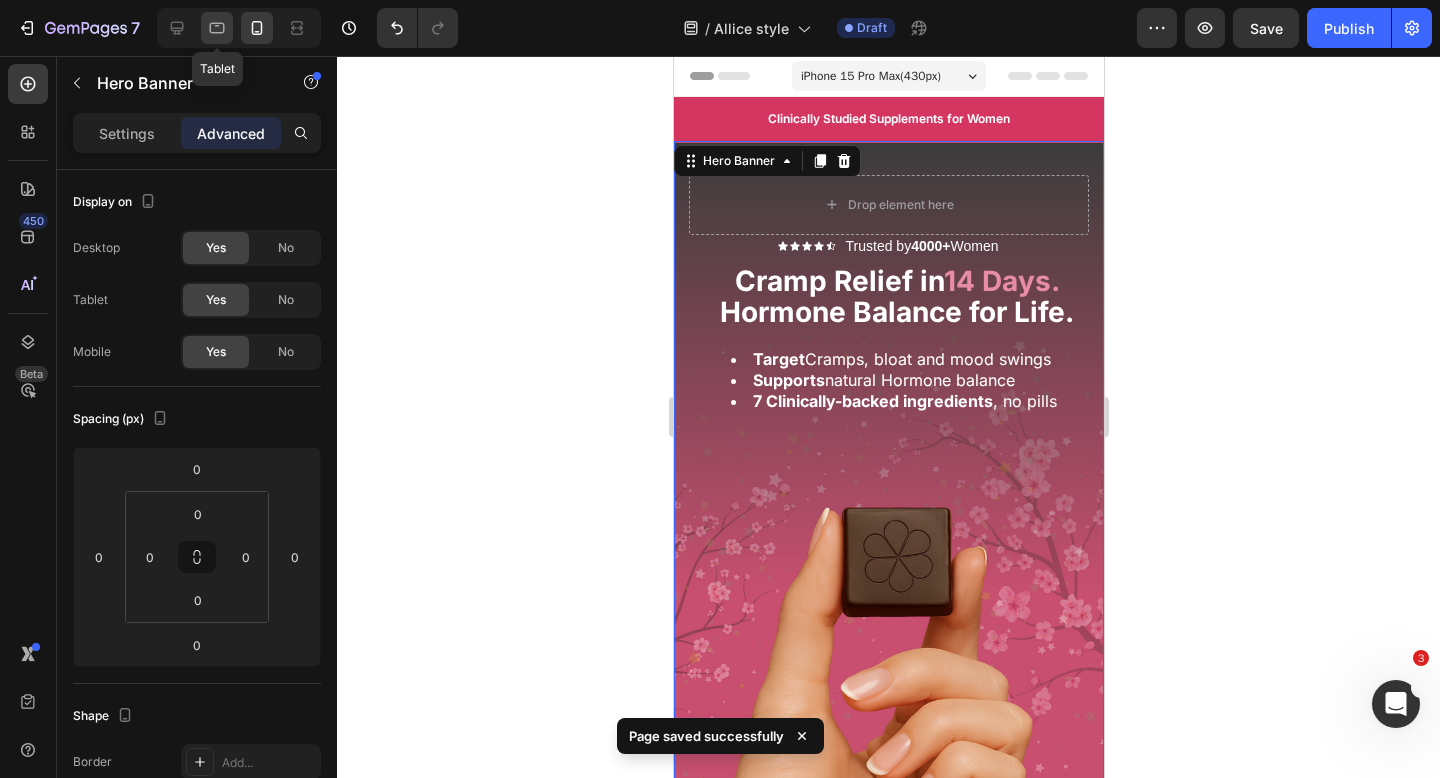 click 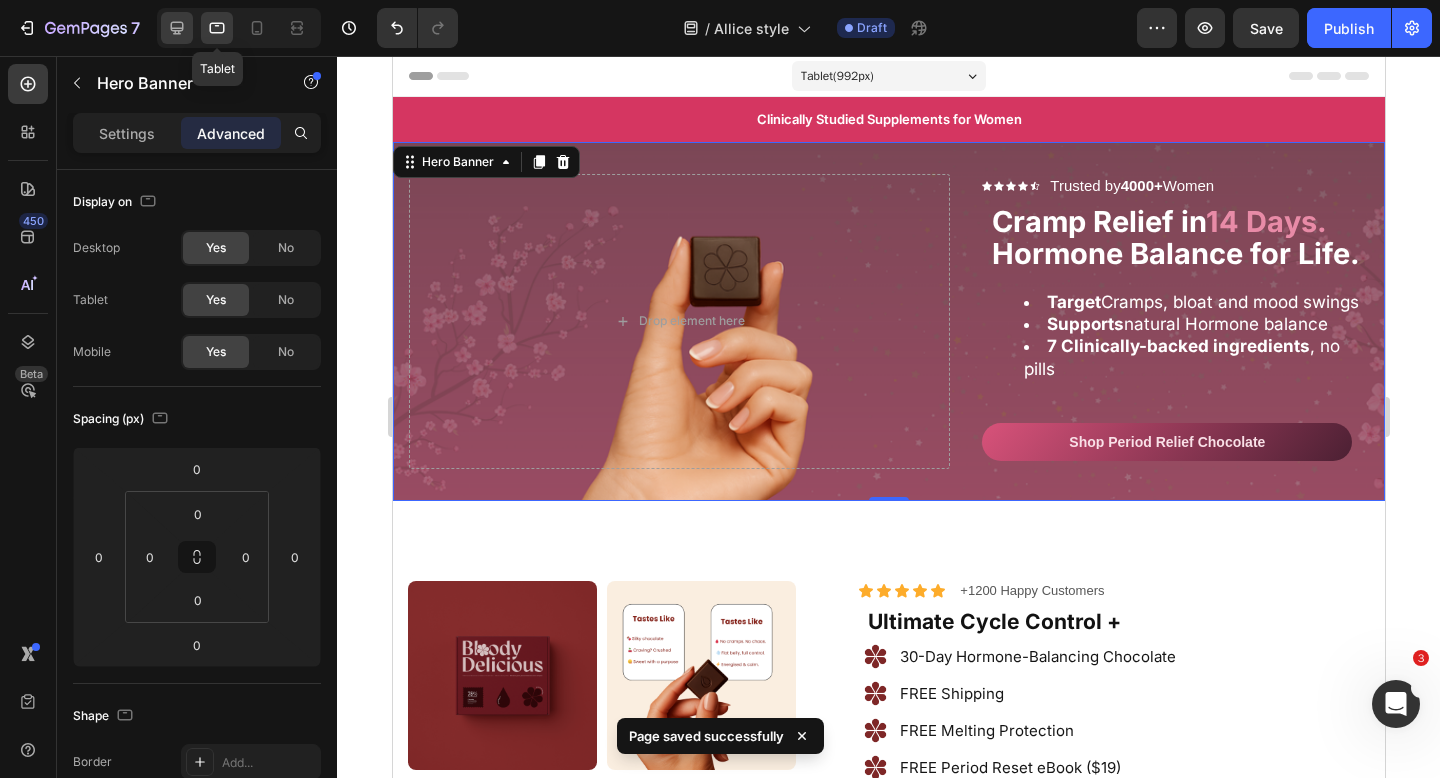 scroll, scrollTop: 16, scrollLeft: 0, axis: vertical 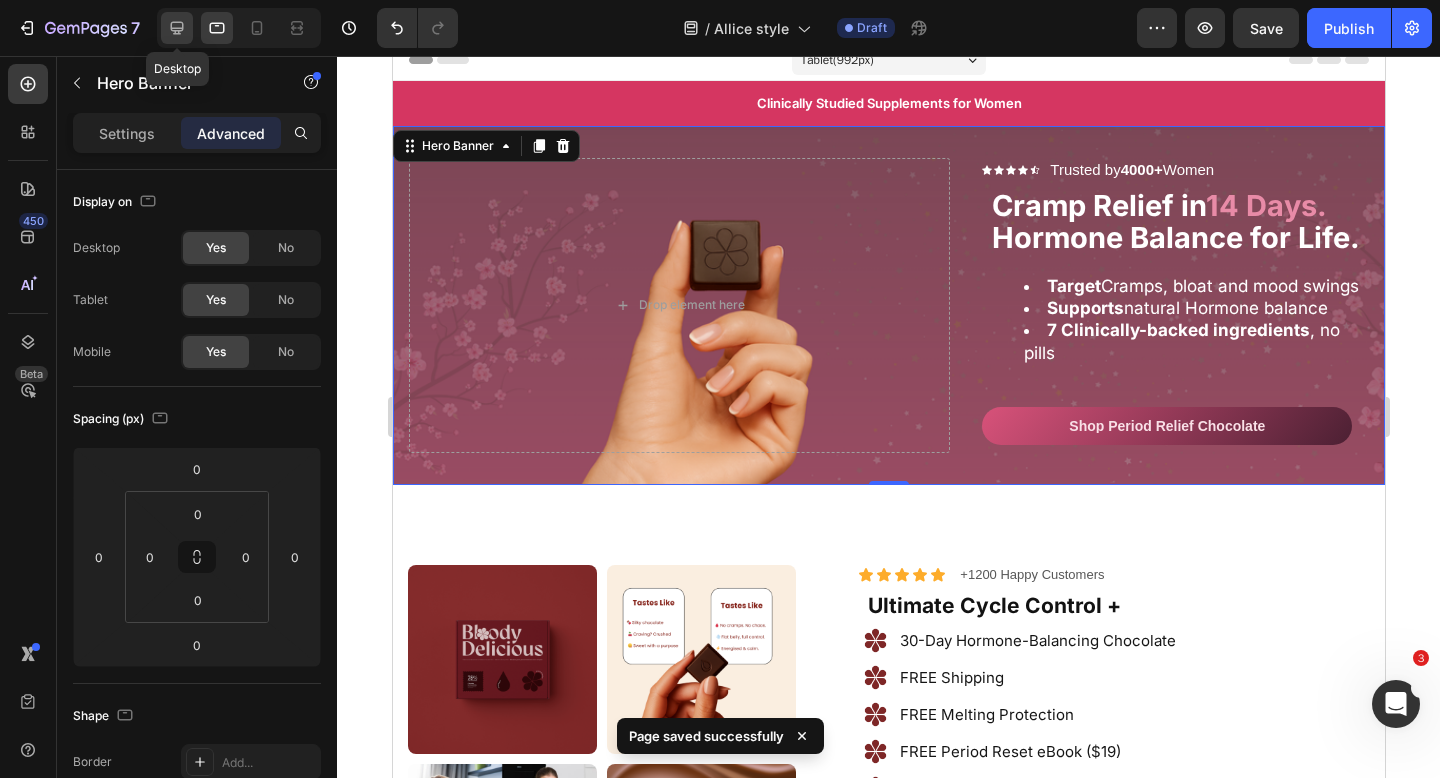 click 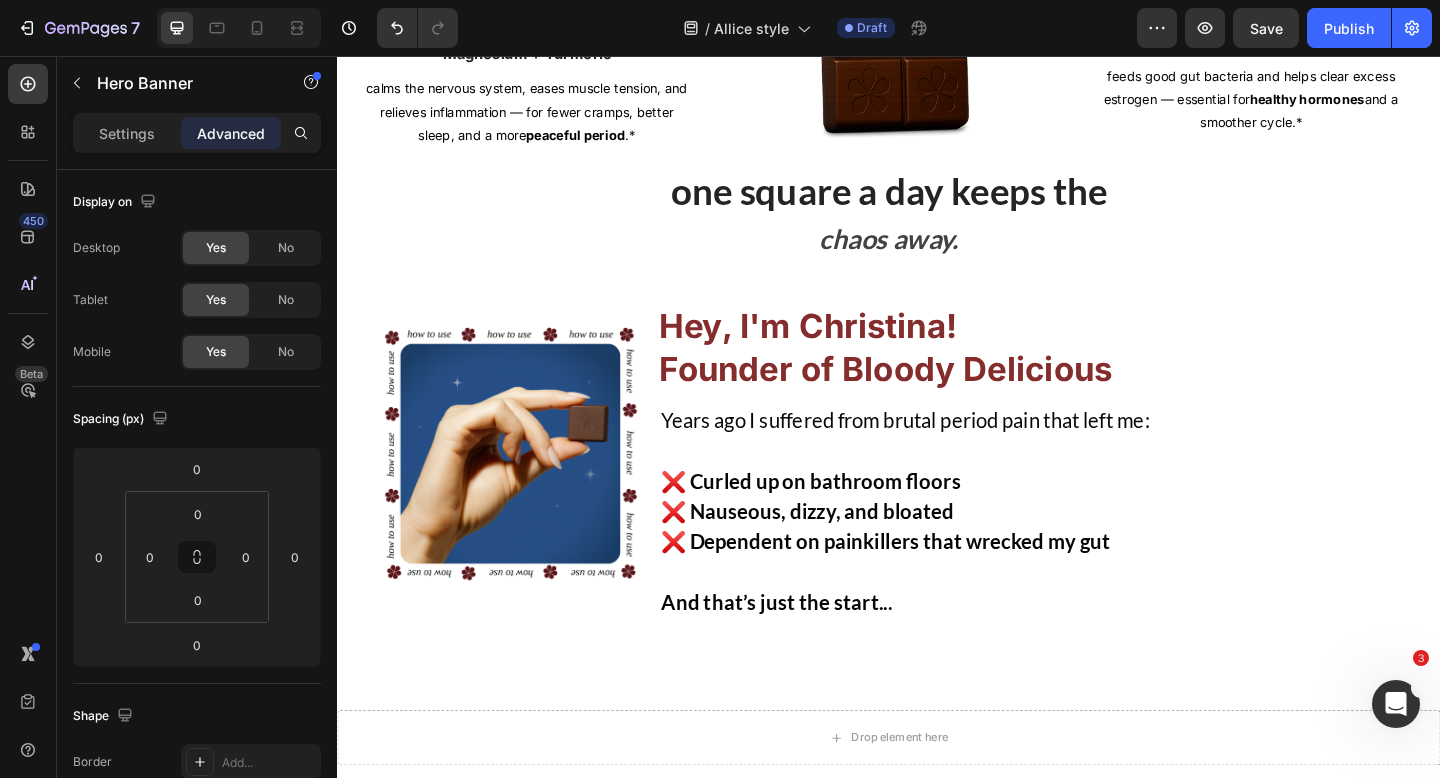 scroll, scrollTop: 2377, scrollLeft: 0, axis: vertical 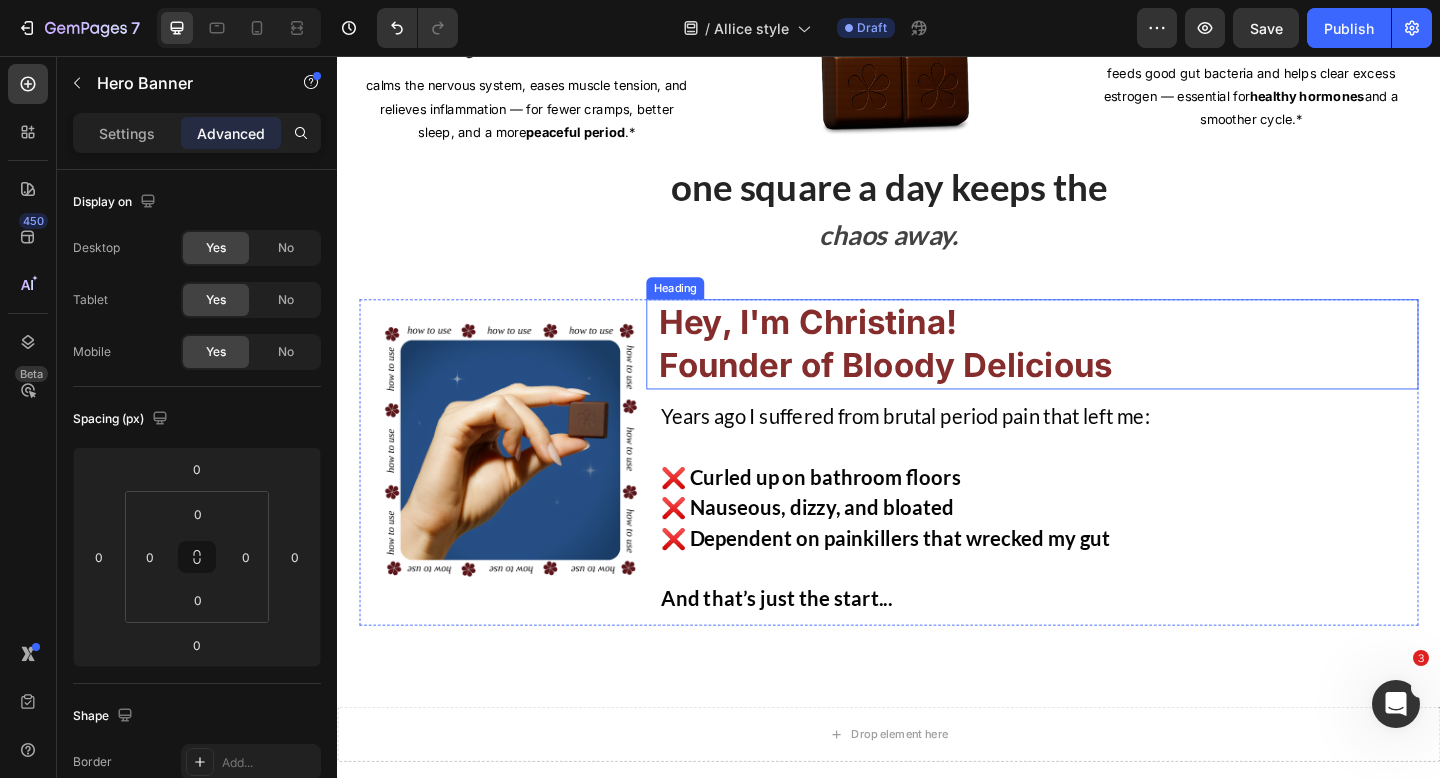 click on "Founder of Bloody Delicious" at bounding box center [933, 393] 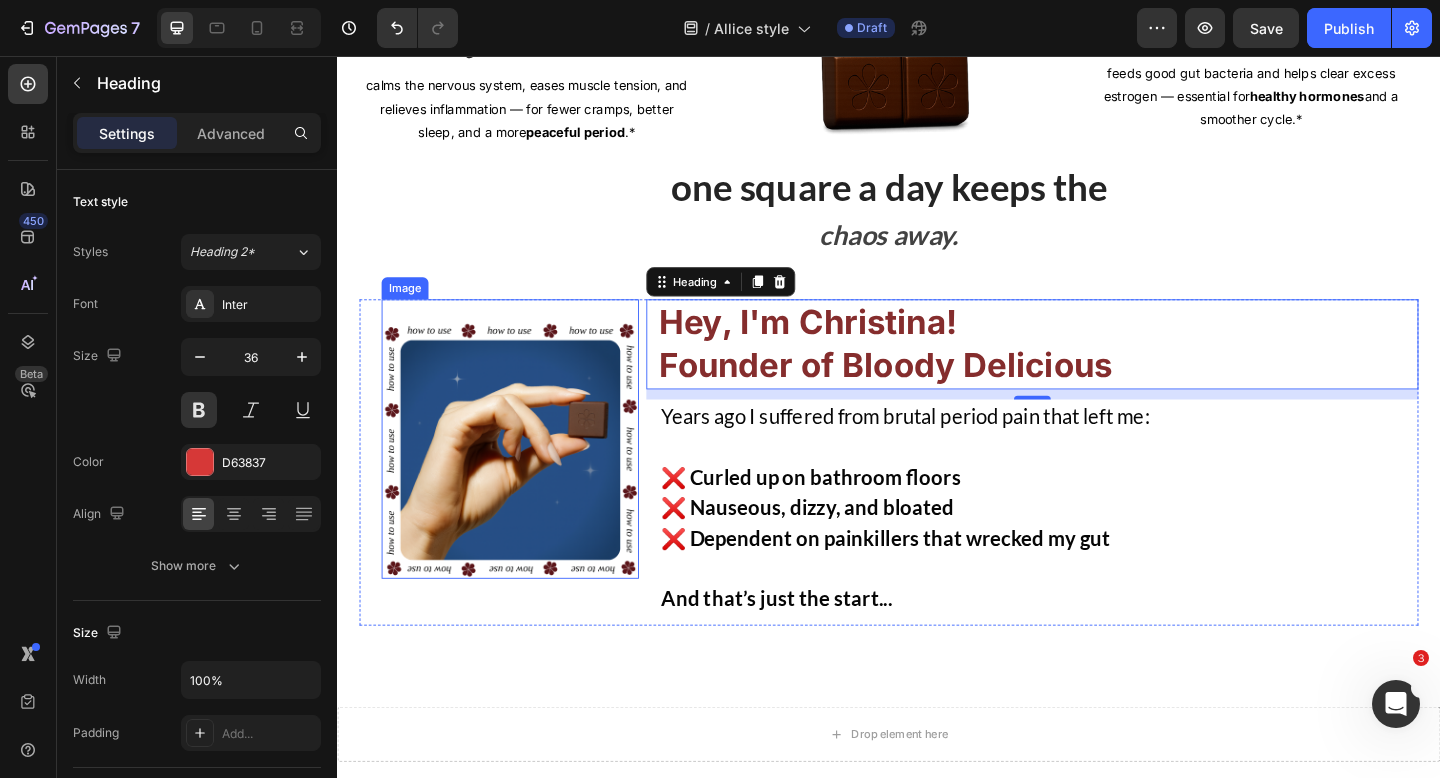 click at bounding box center (525, 485) 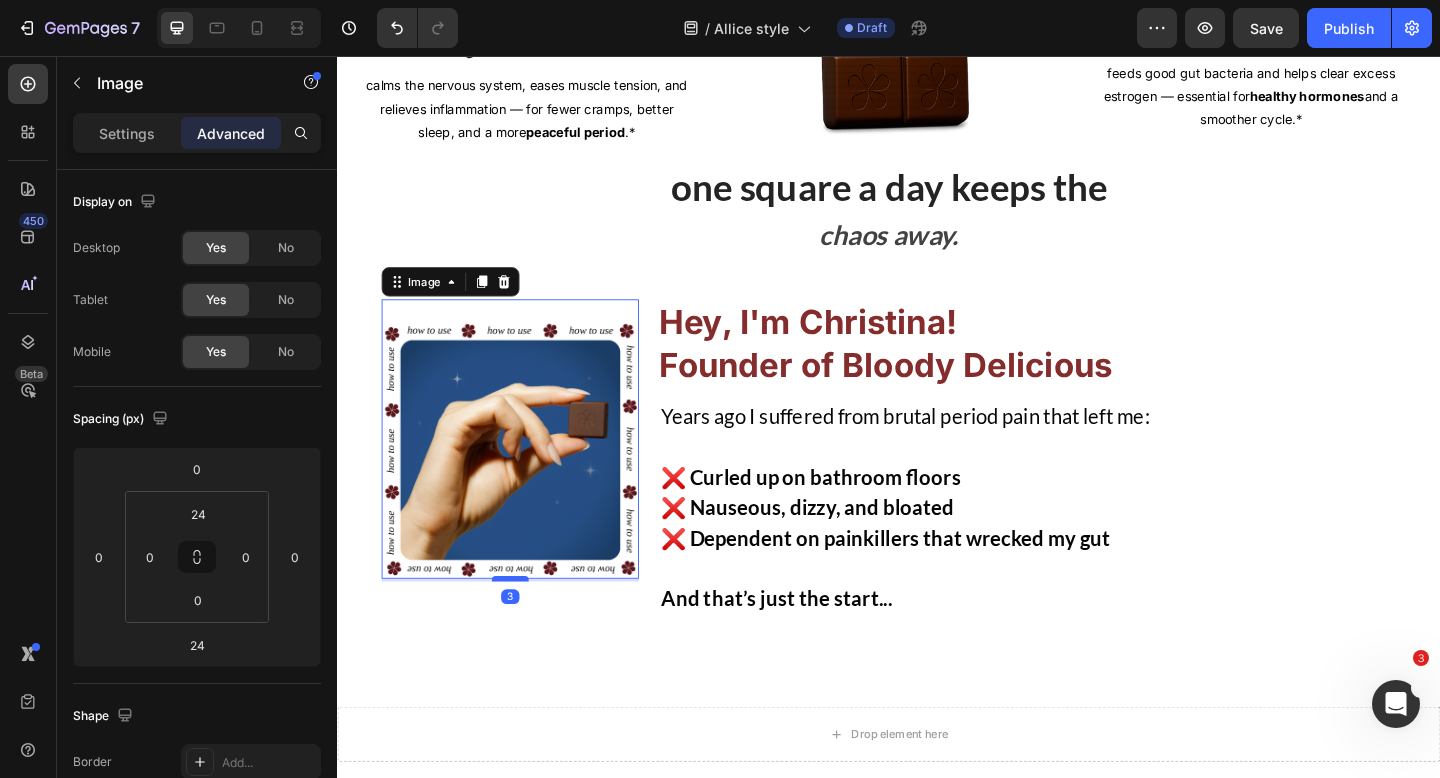 drag, startPoint x: 533, startPoint y: 645, endPoint x: 534, endPoint y: 624, distance: 21.023796 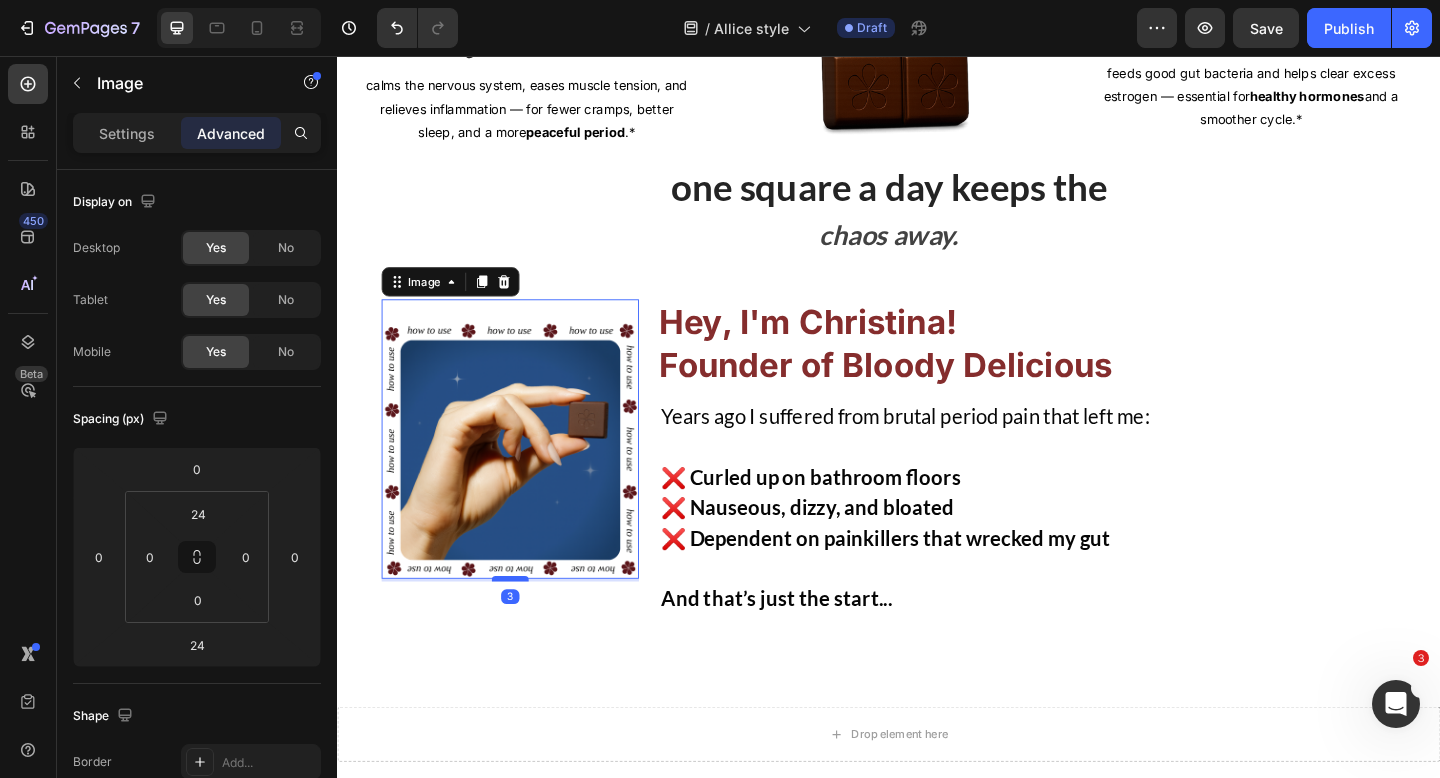 click at bounding box center [525, 625] 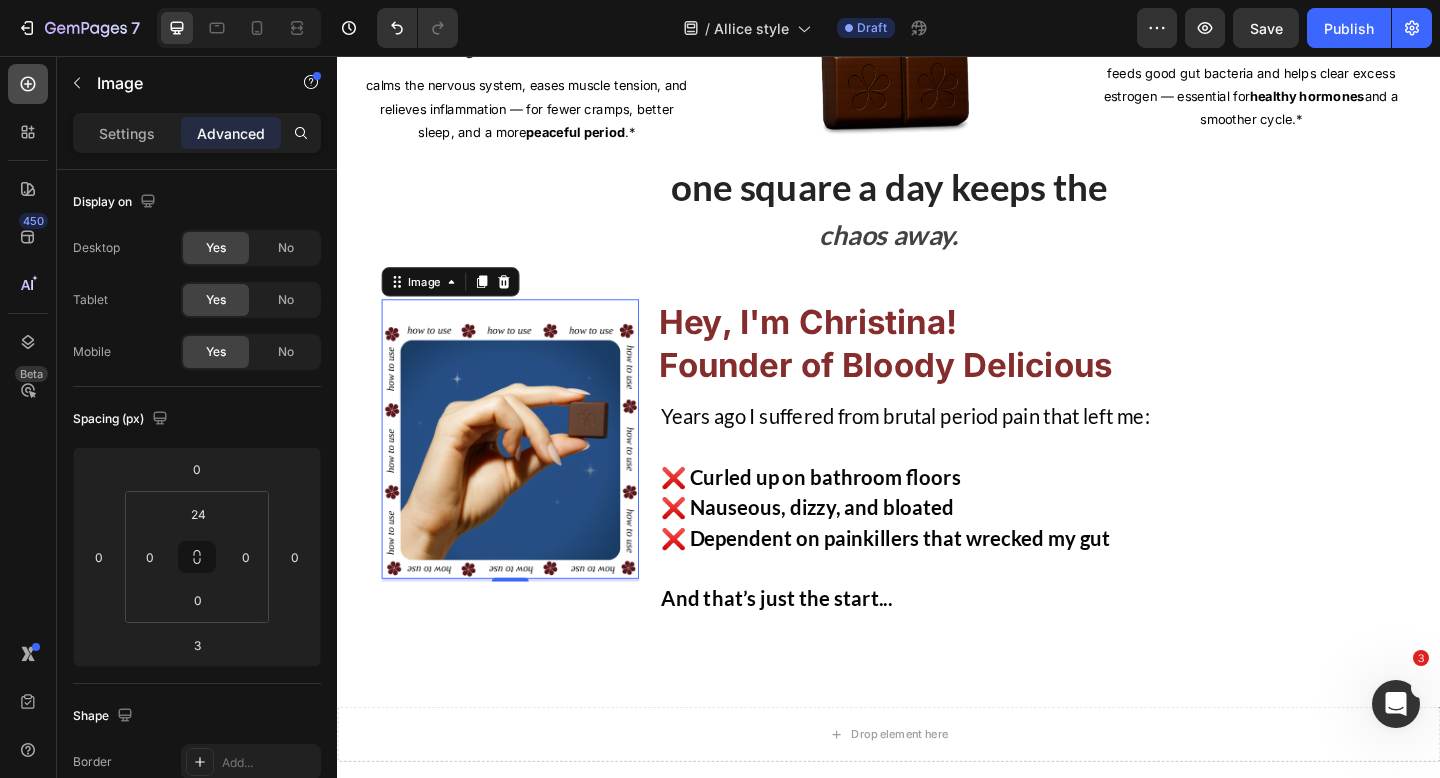click 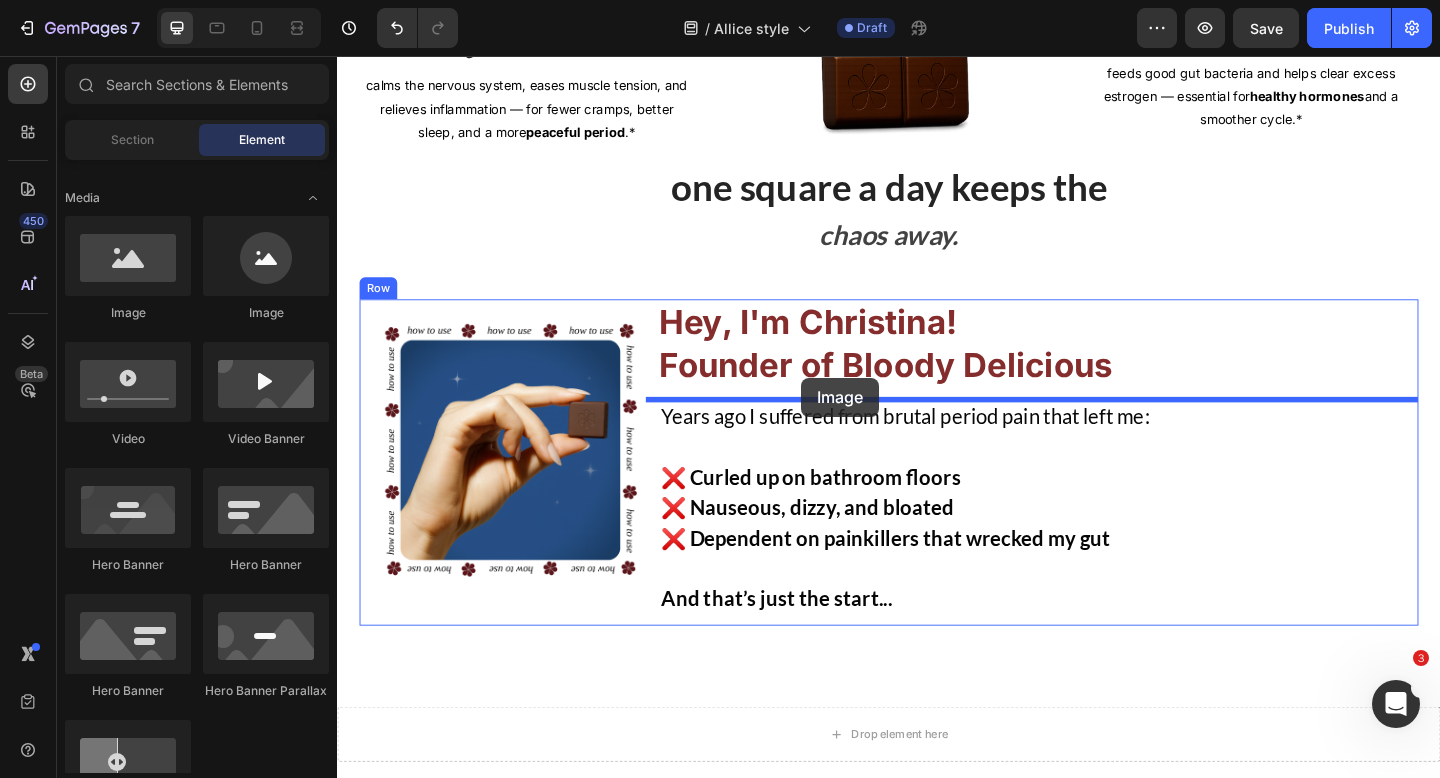 drag, startPoint x: 589, startPoint y: 310, endPoint x: 842, endPoint y: 403, distance: 269.55148 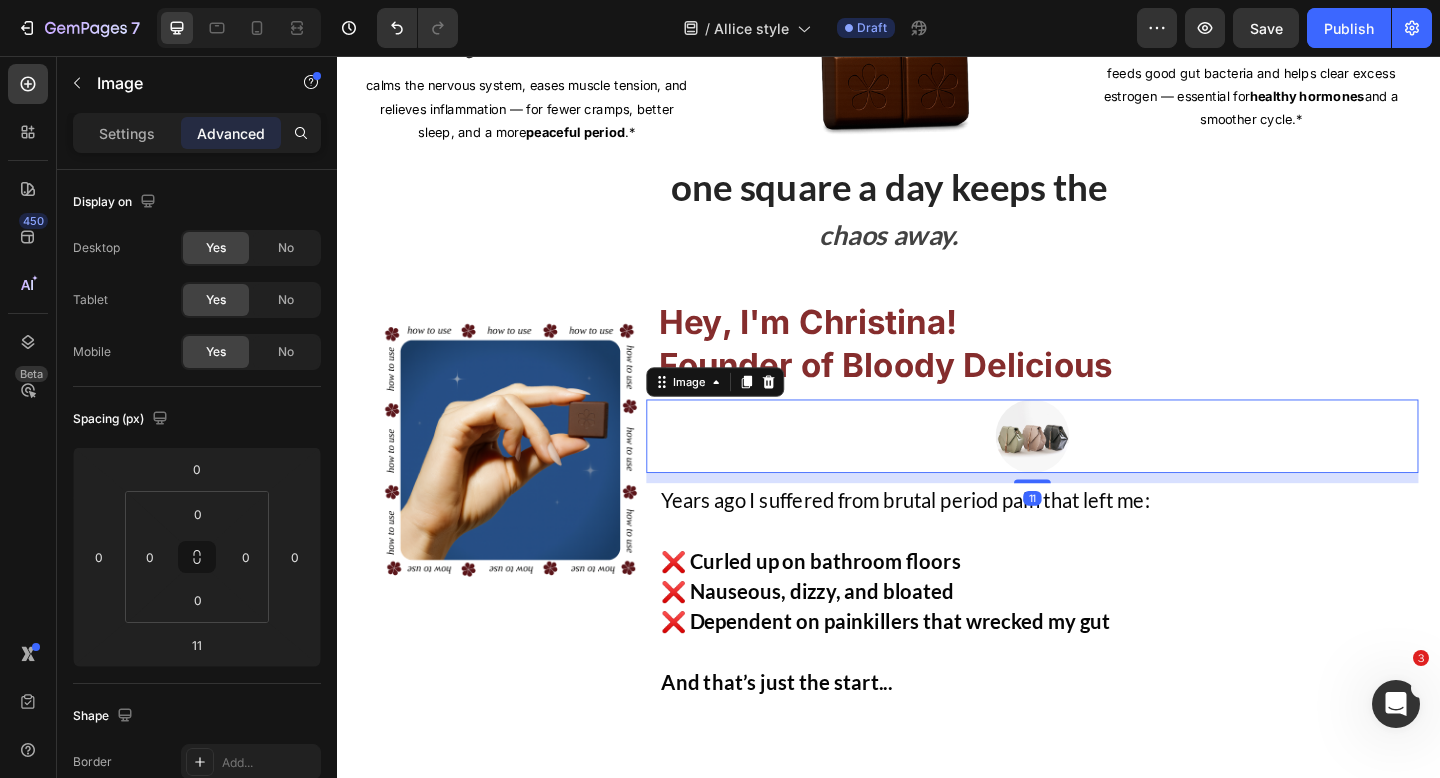 click at bounding box center [1093, 470] 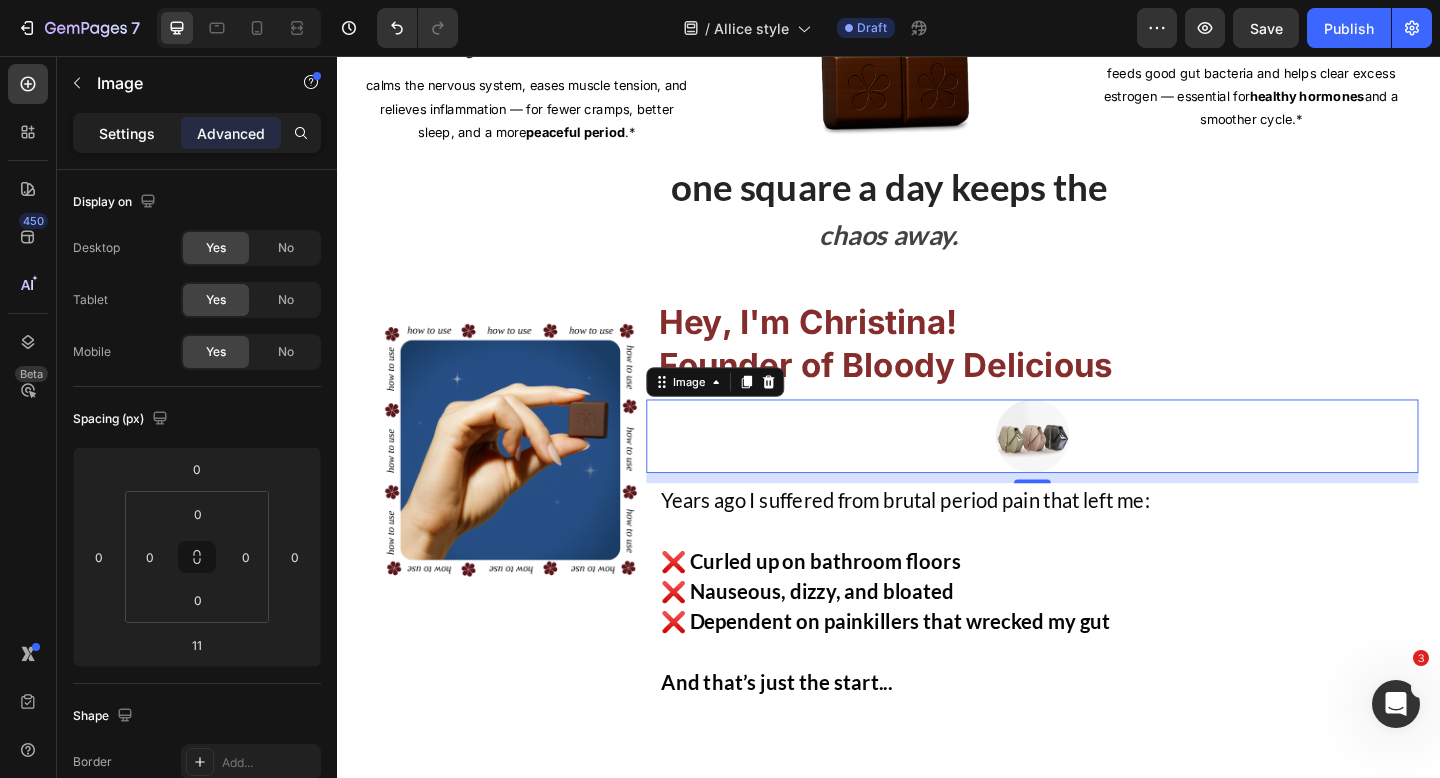 click on "Settings" at bounding box center [127, 133] 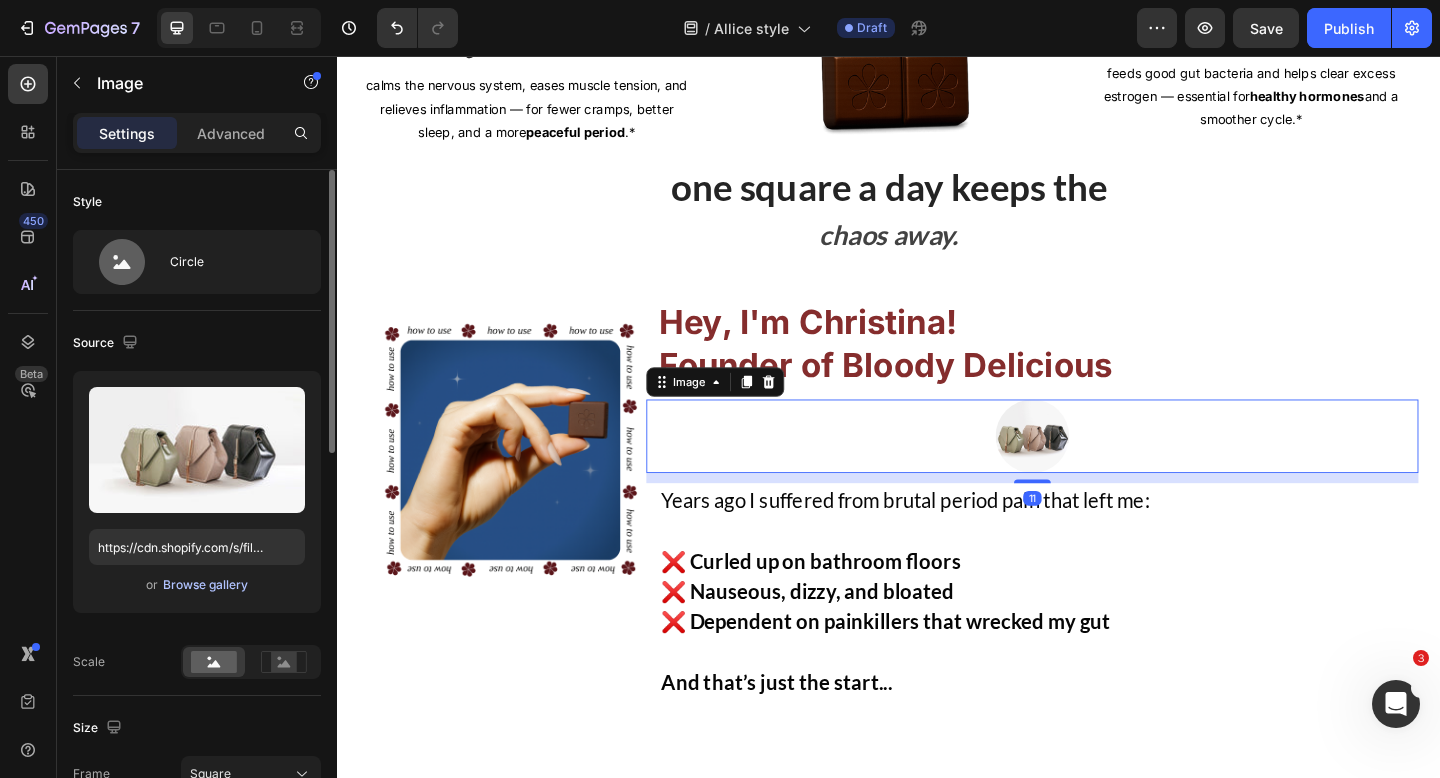 click on "Browse gallery" at bounding box center (205, 585) 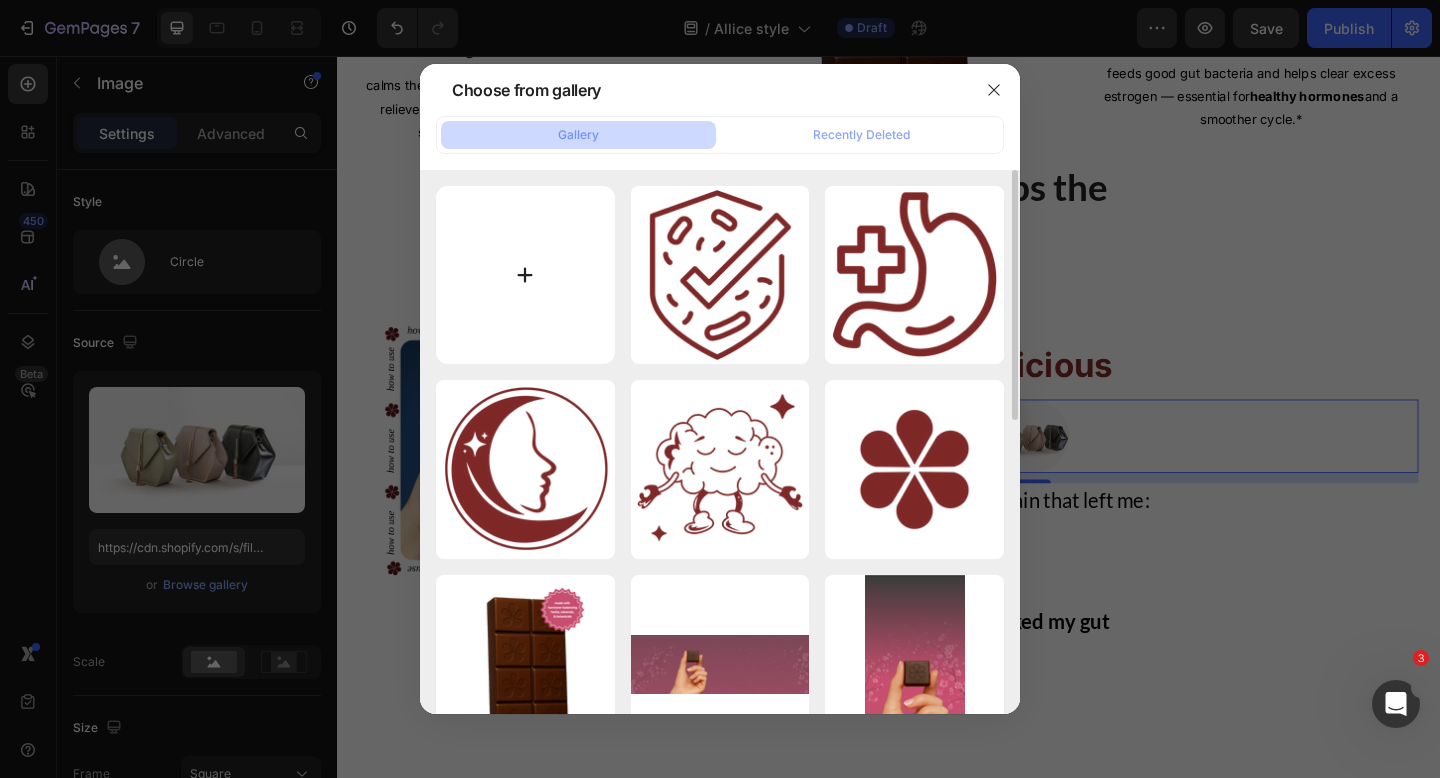 click at bounding box center (525, 275) 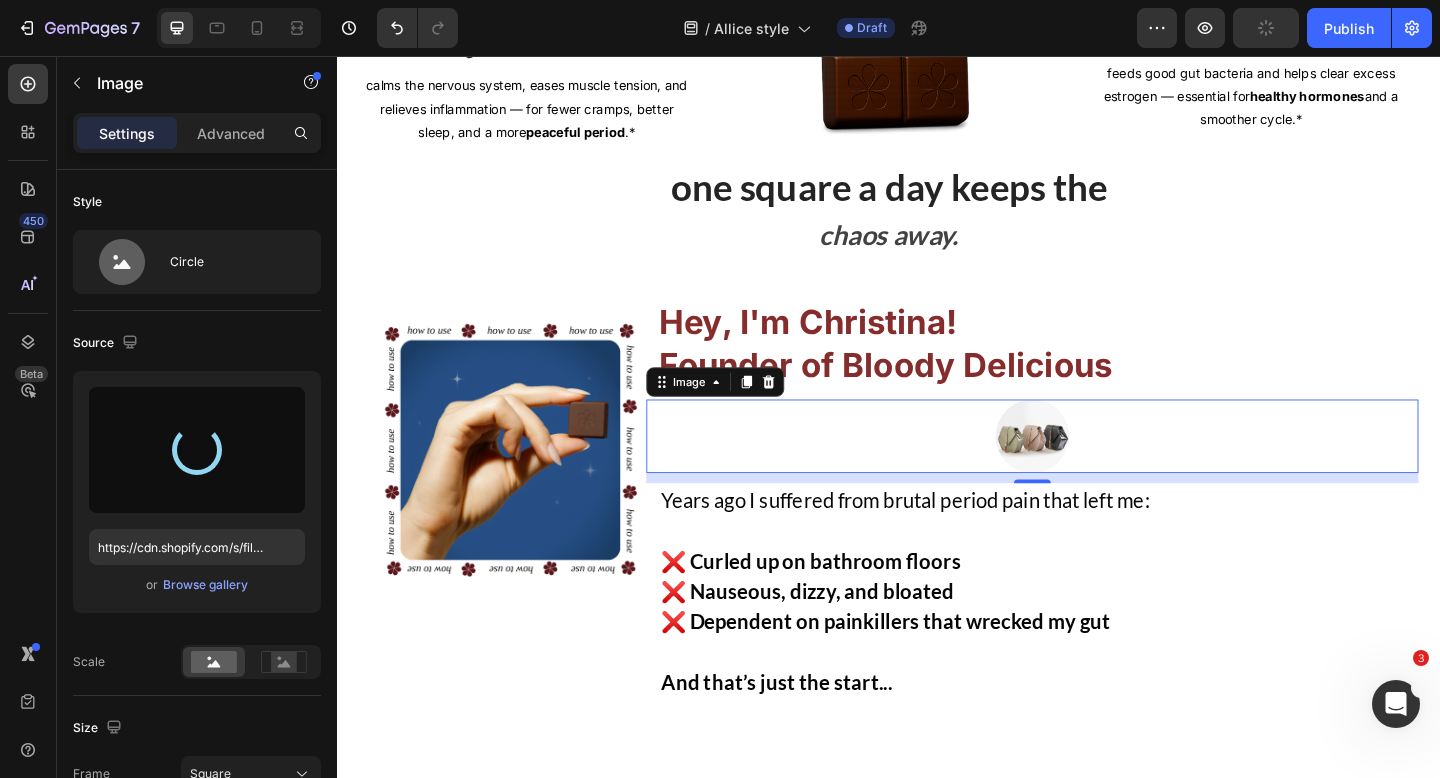 type on "https://cdn.shopify.com/s/files/1/0760/9611/0804/files/gempages_567841548364940225-3fb5fe9e-d03c-40a2-add5-a85bcec03d9b.png" 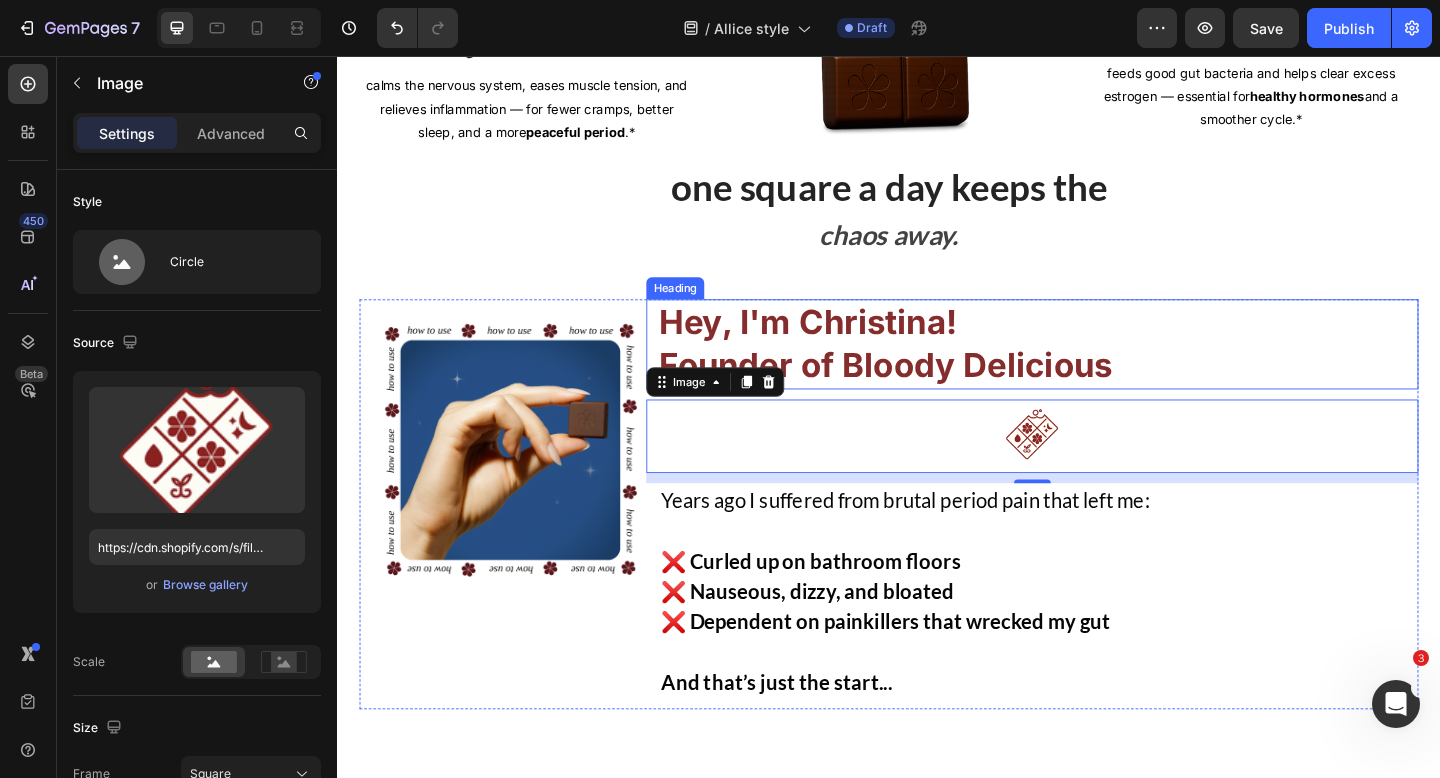 click on "Founder of Bloody Delicious" at bounding box center [933, 393] 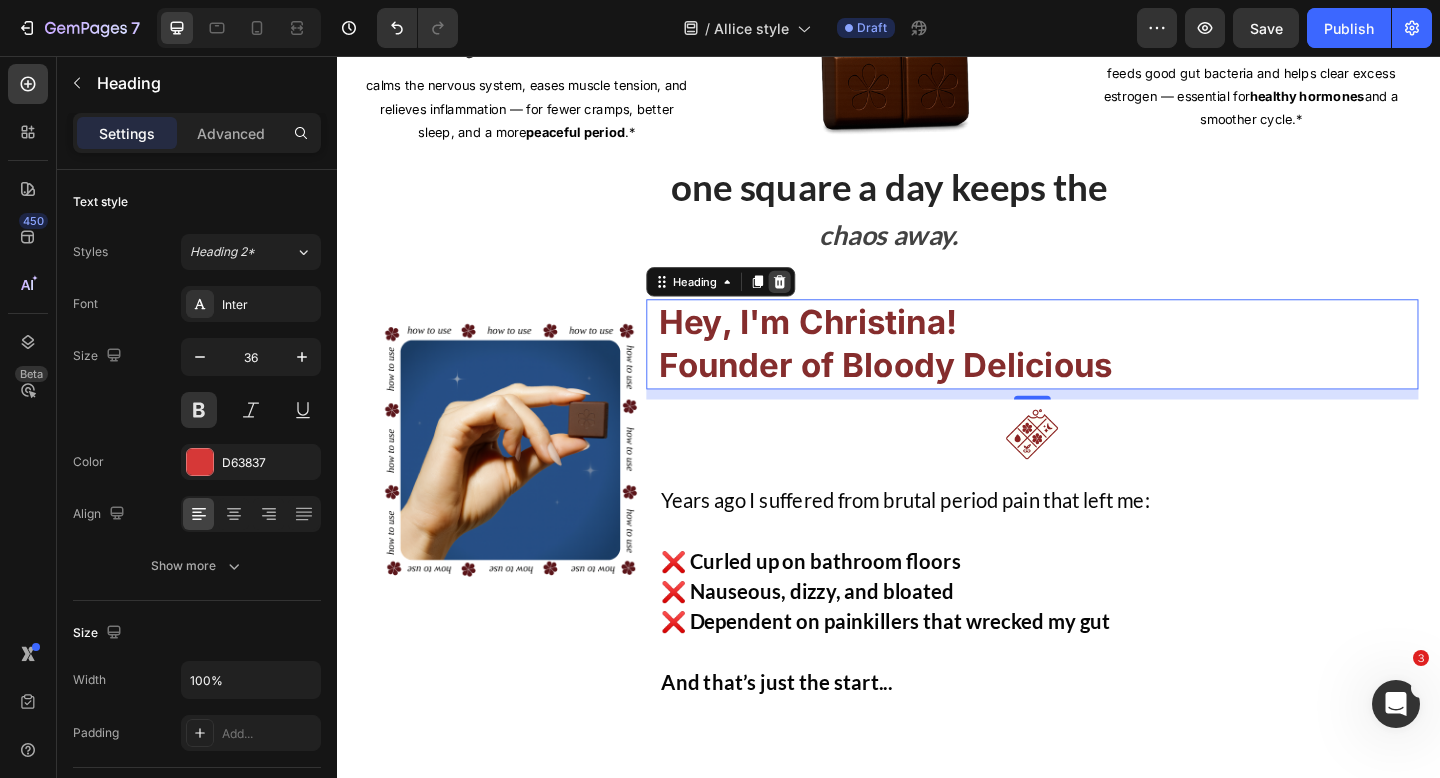 click at bounding box center (818, 302) 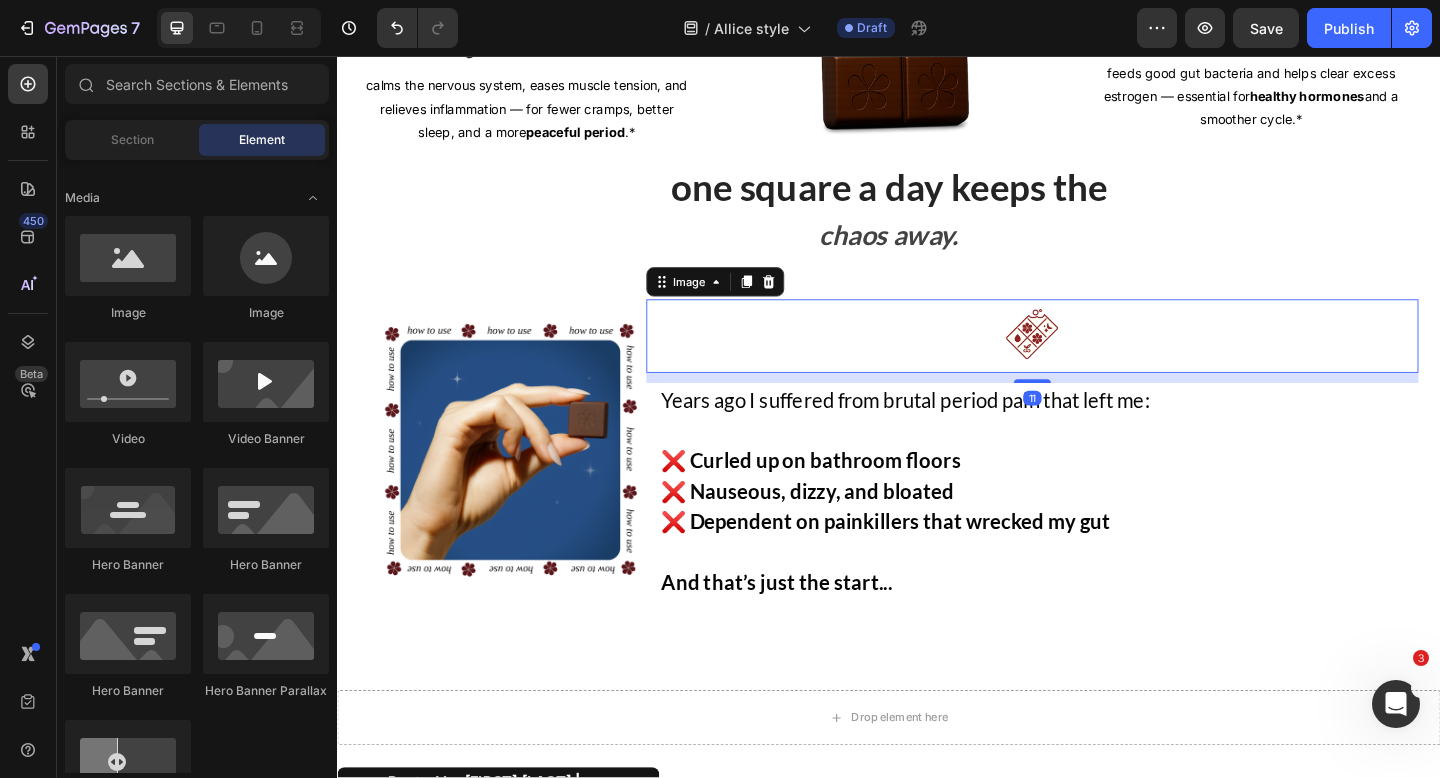 click at bounding box center (1093, 361) 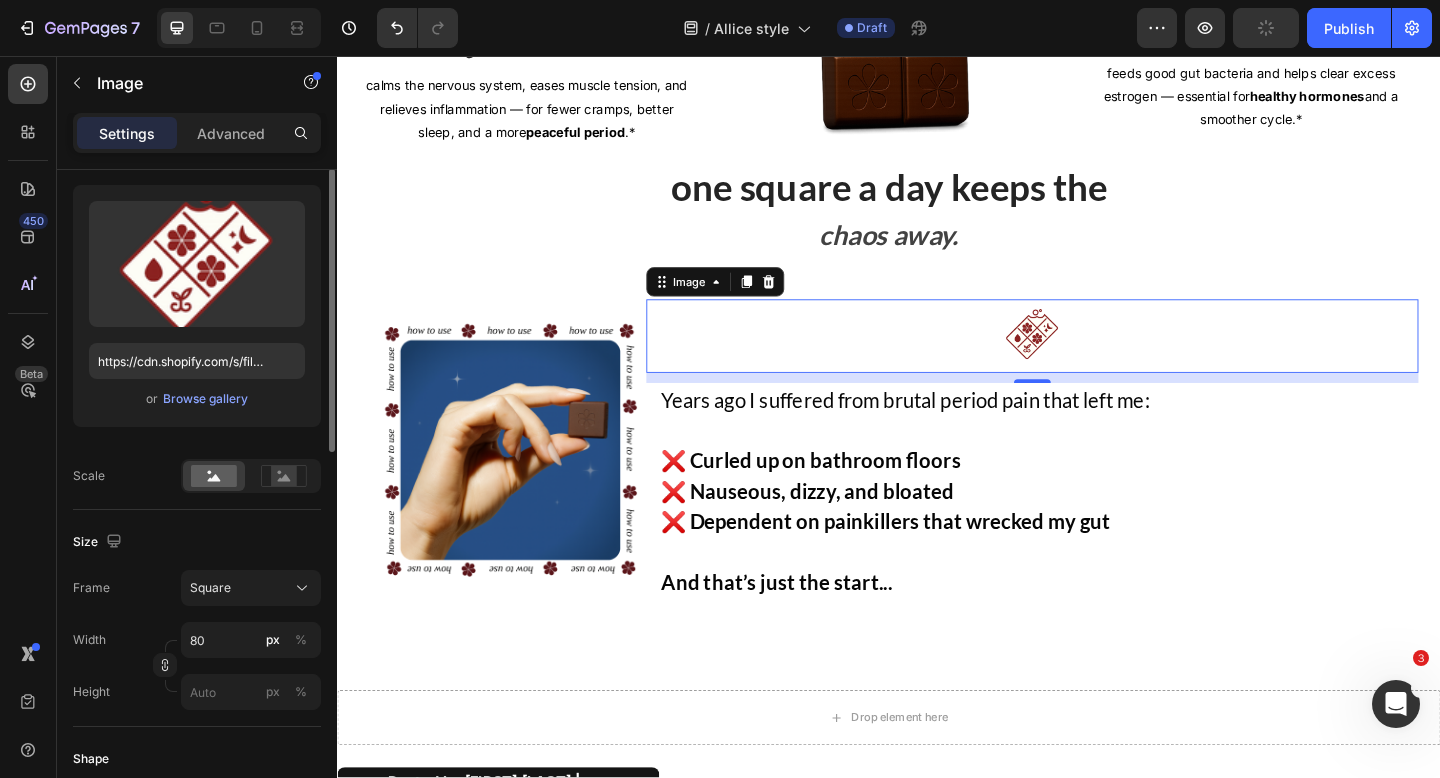 scroll, scrollTop: 260, scrollLeft: 0, axis: vertical 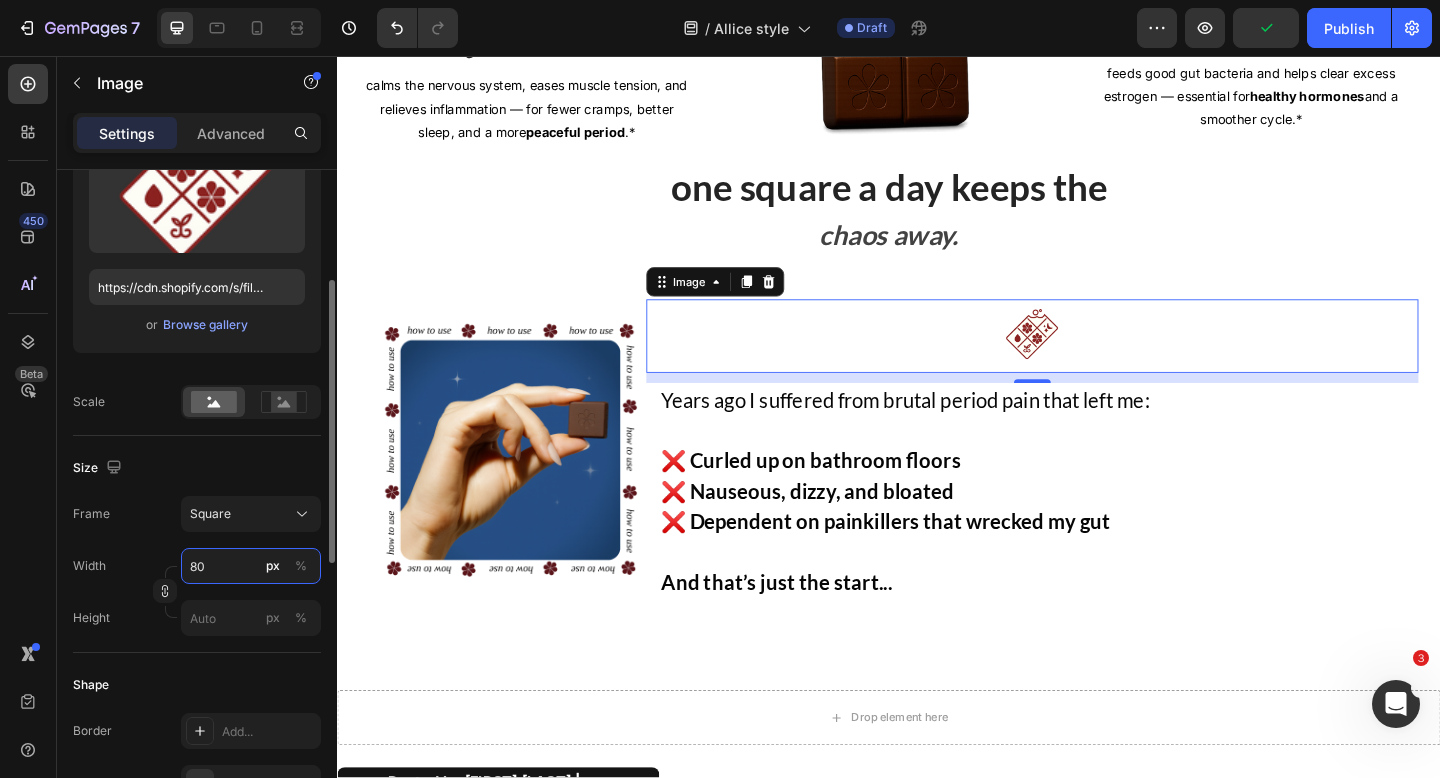 click on "80" at bounding box center (251, 566) 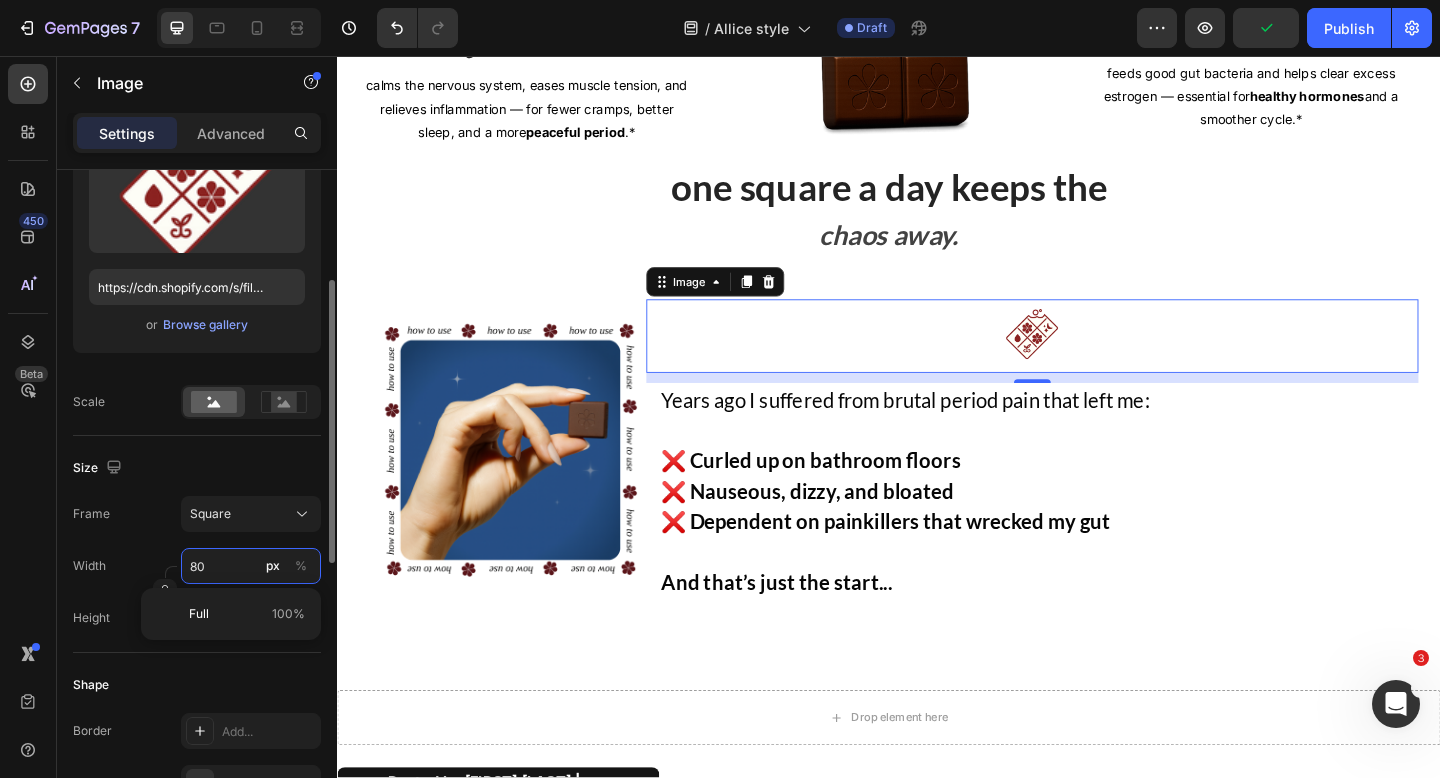 type on "1" 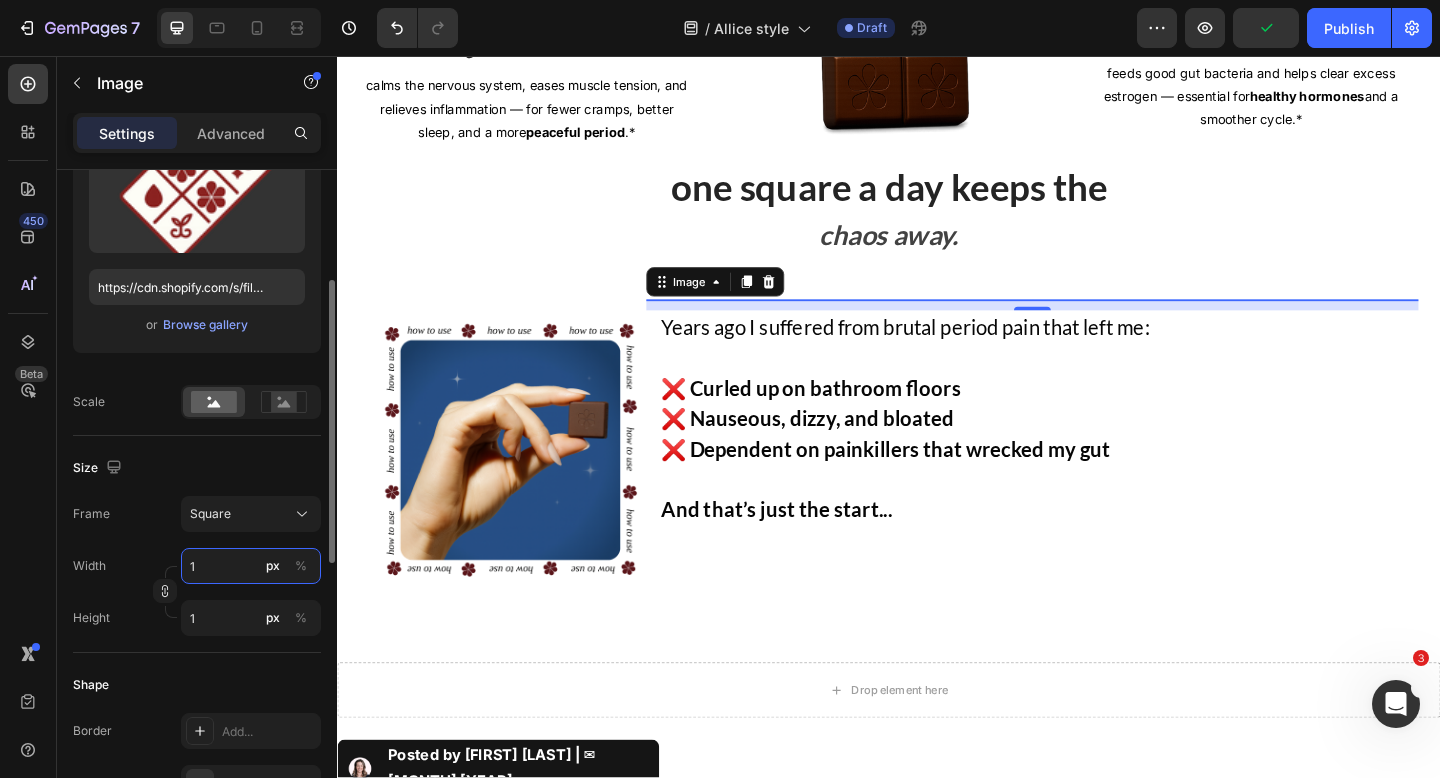 type on "15" 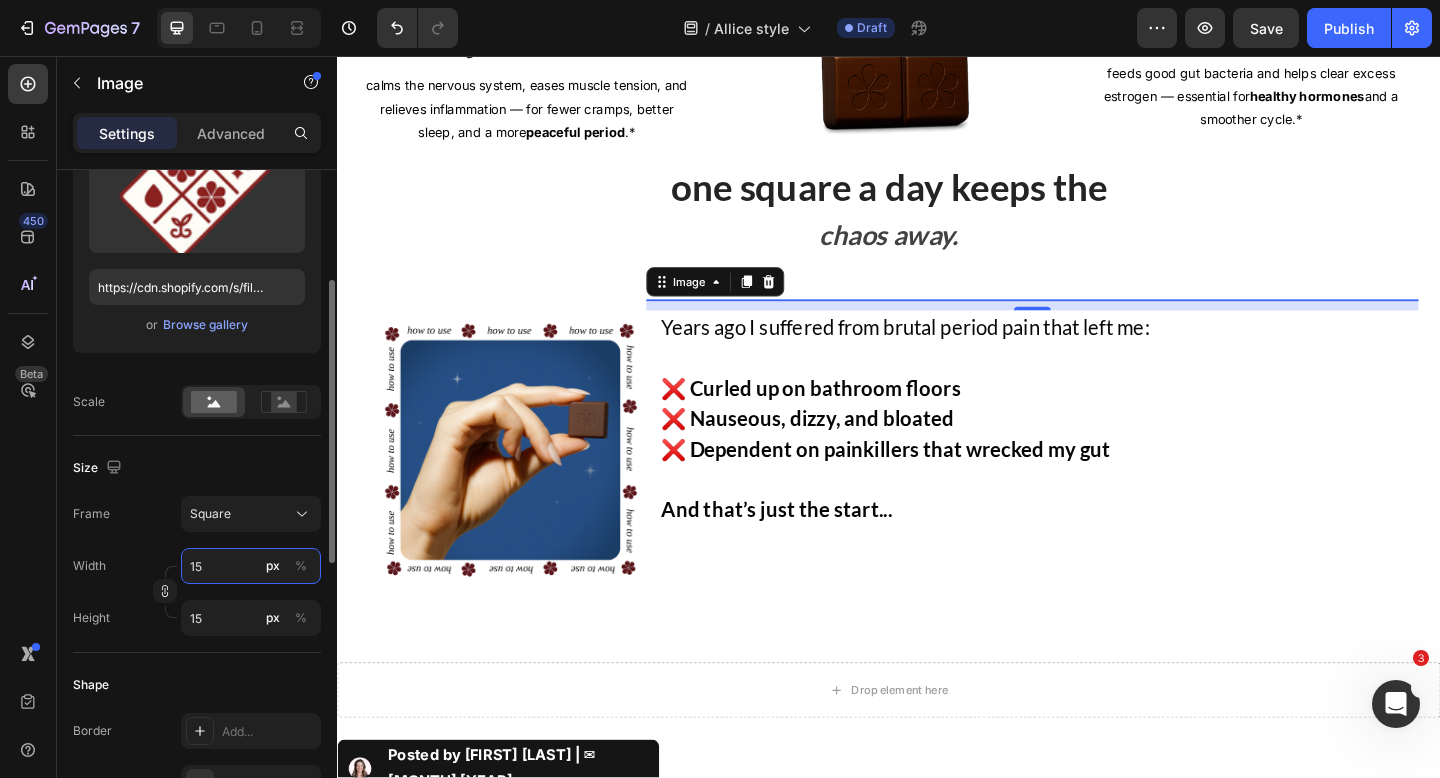 type on "150" 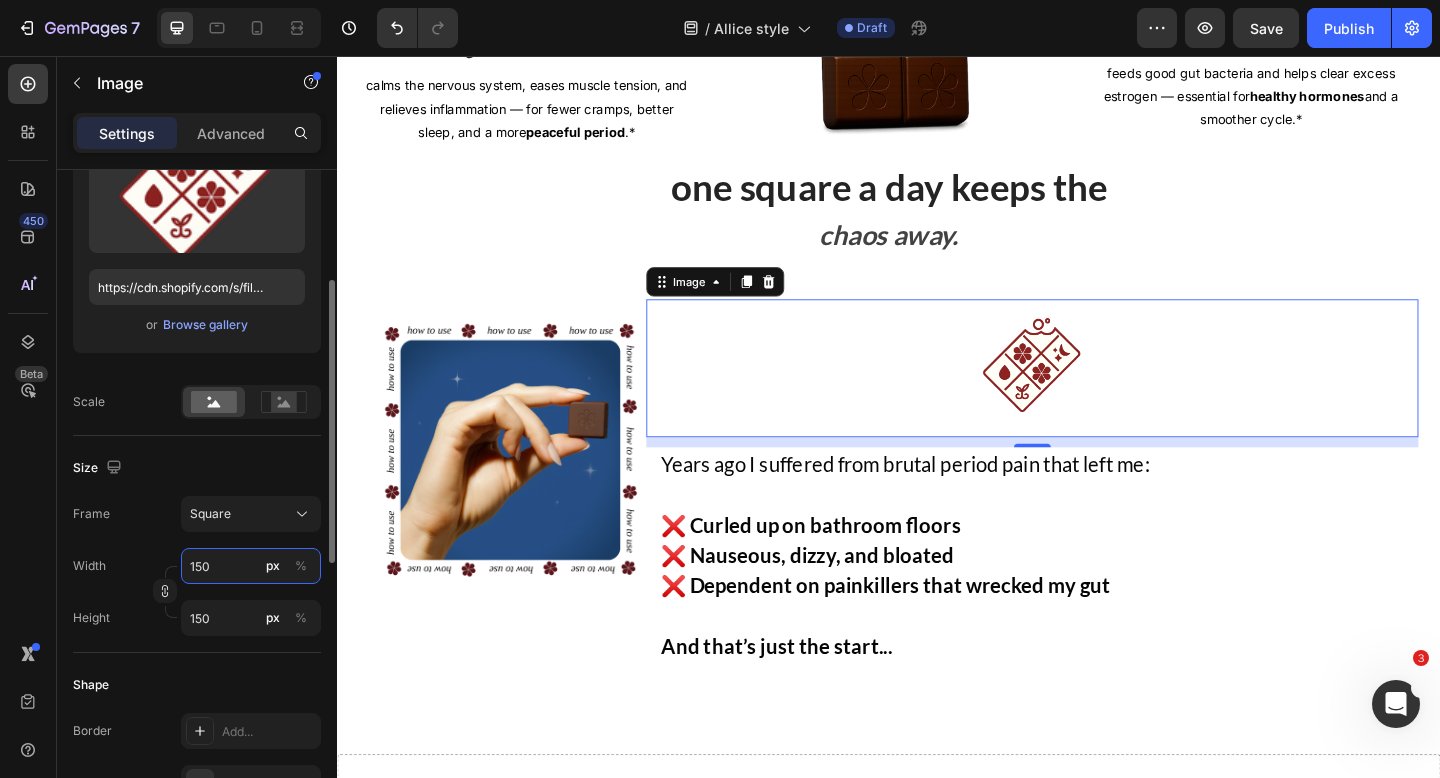 type on "15" 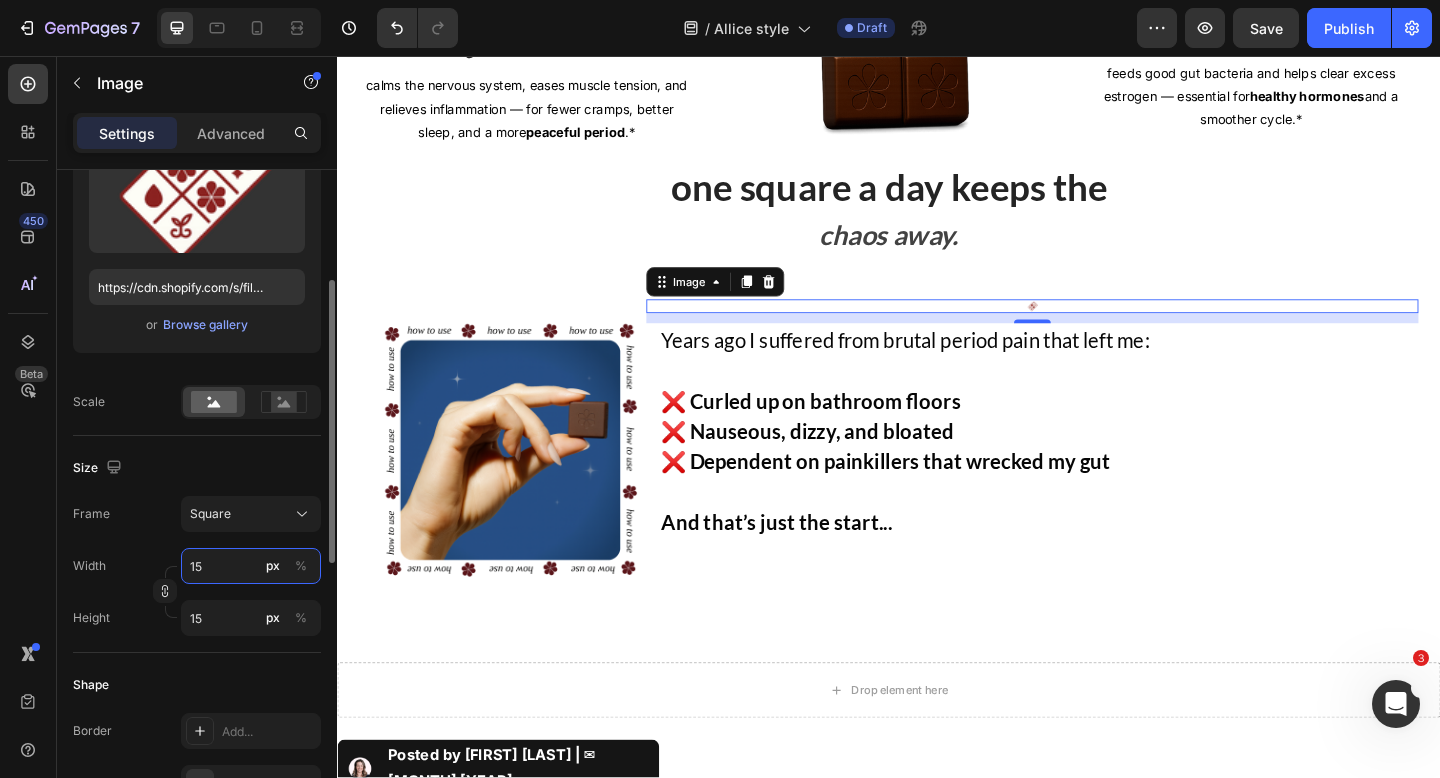 type on "1" 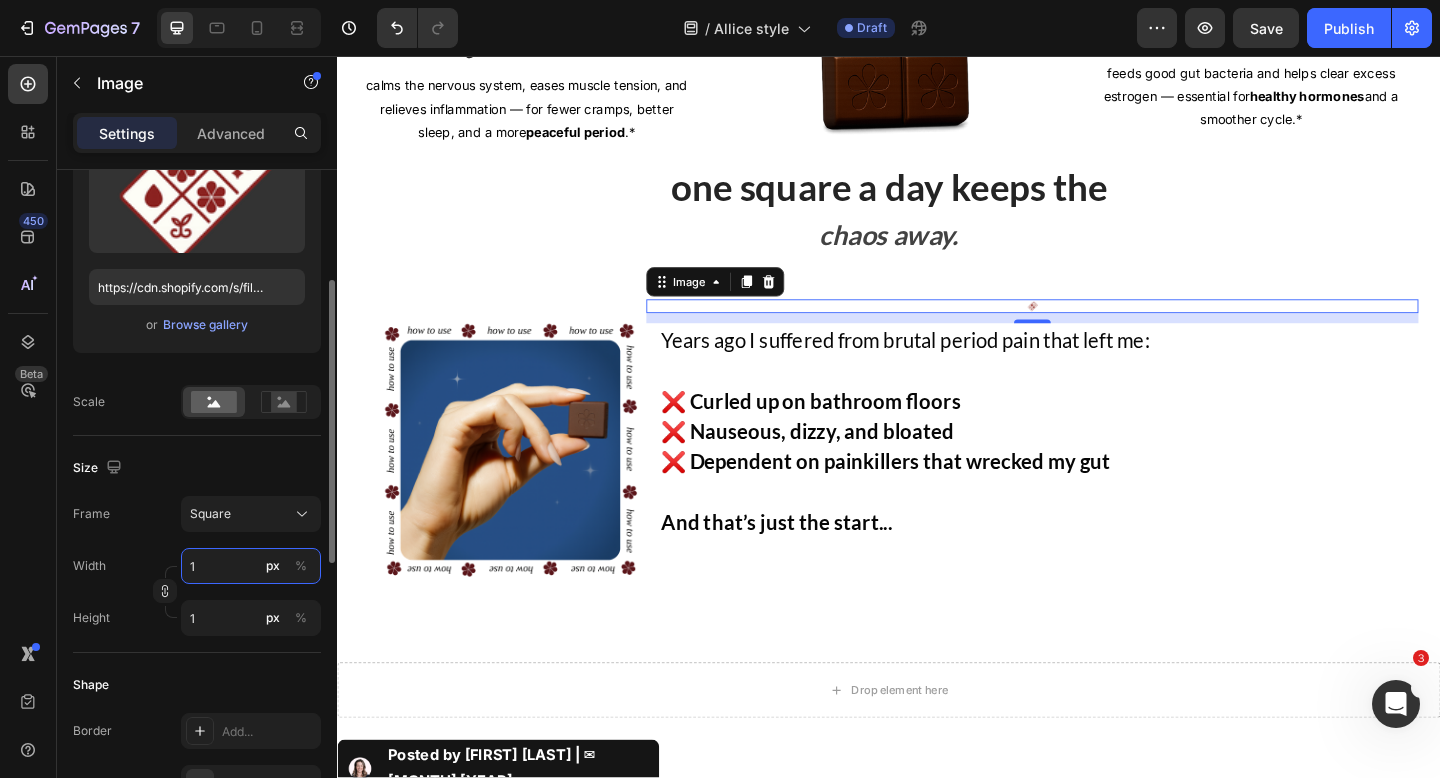 type 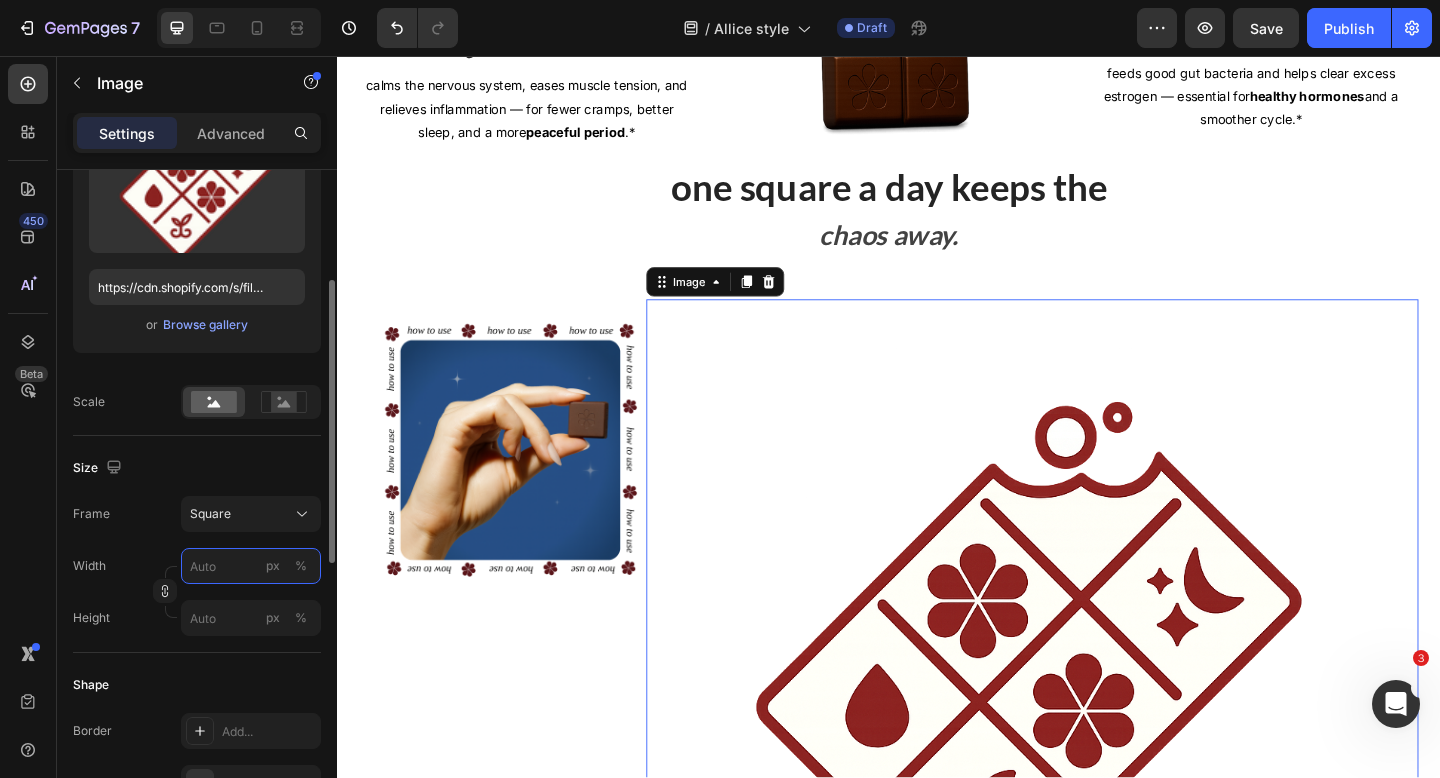 type on "2" 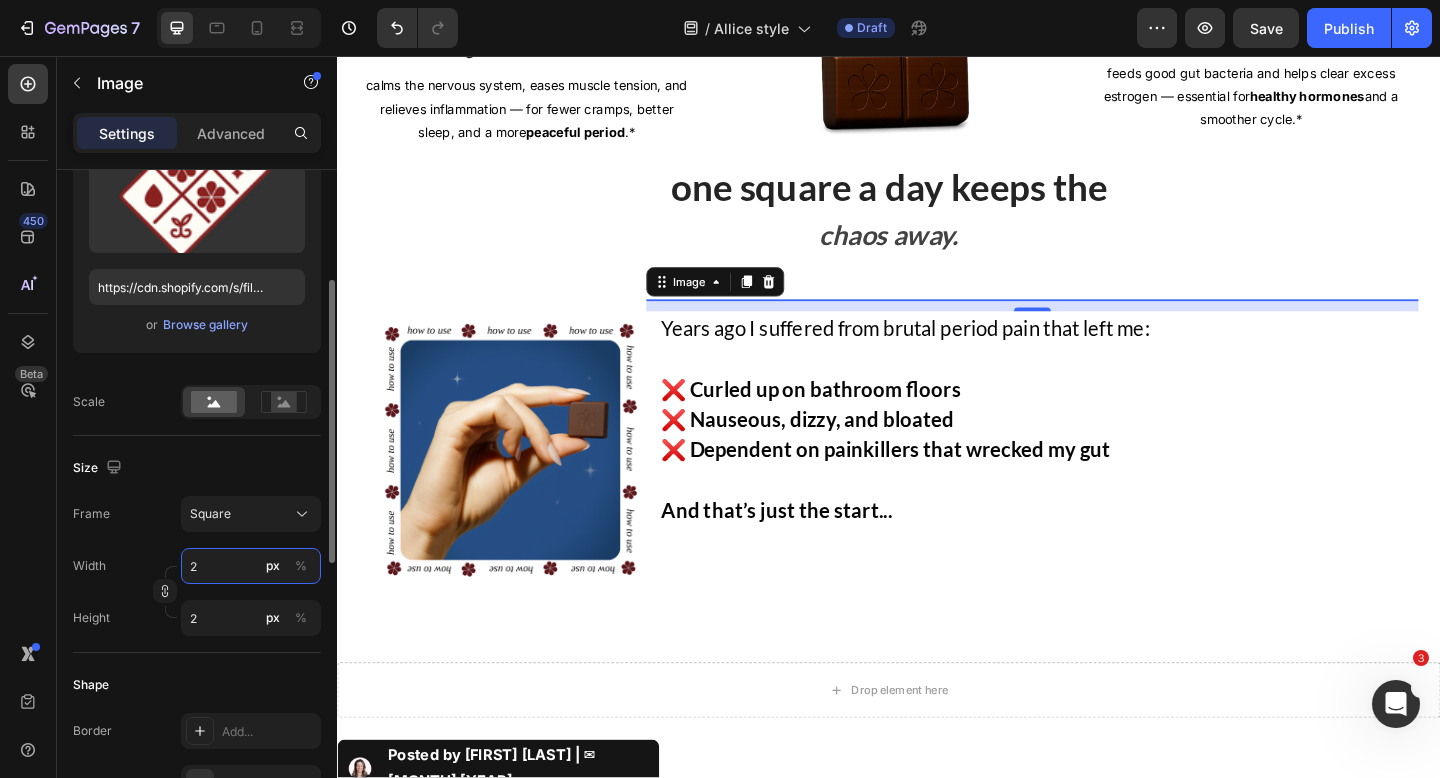 type on "20" 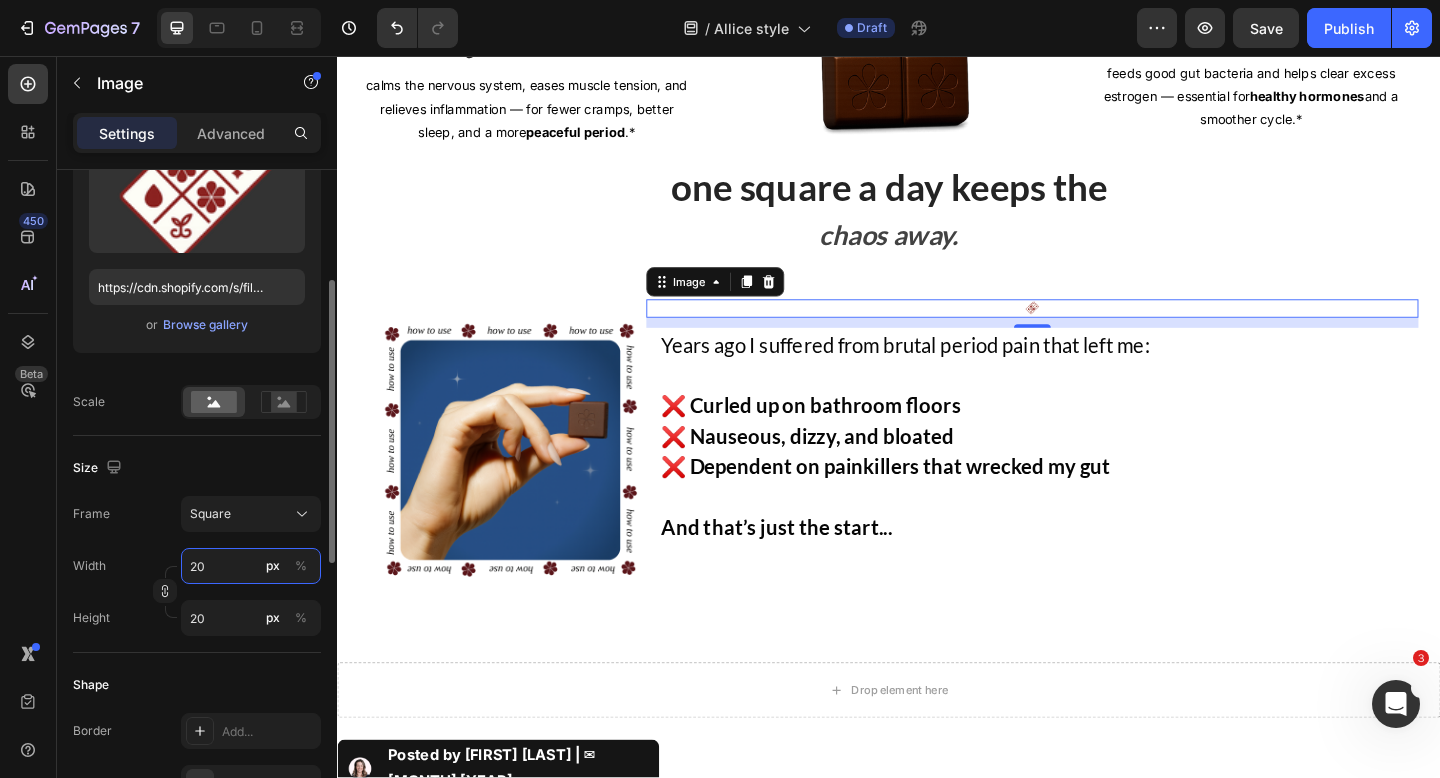 type on "200" 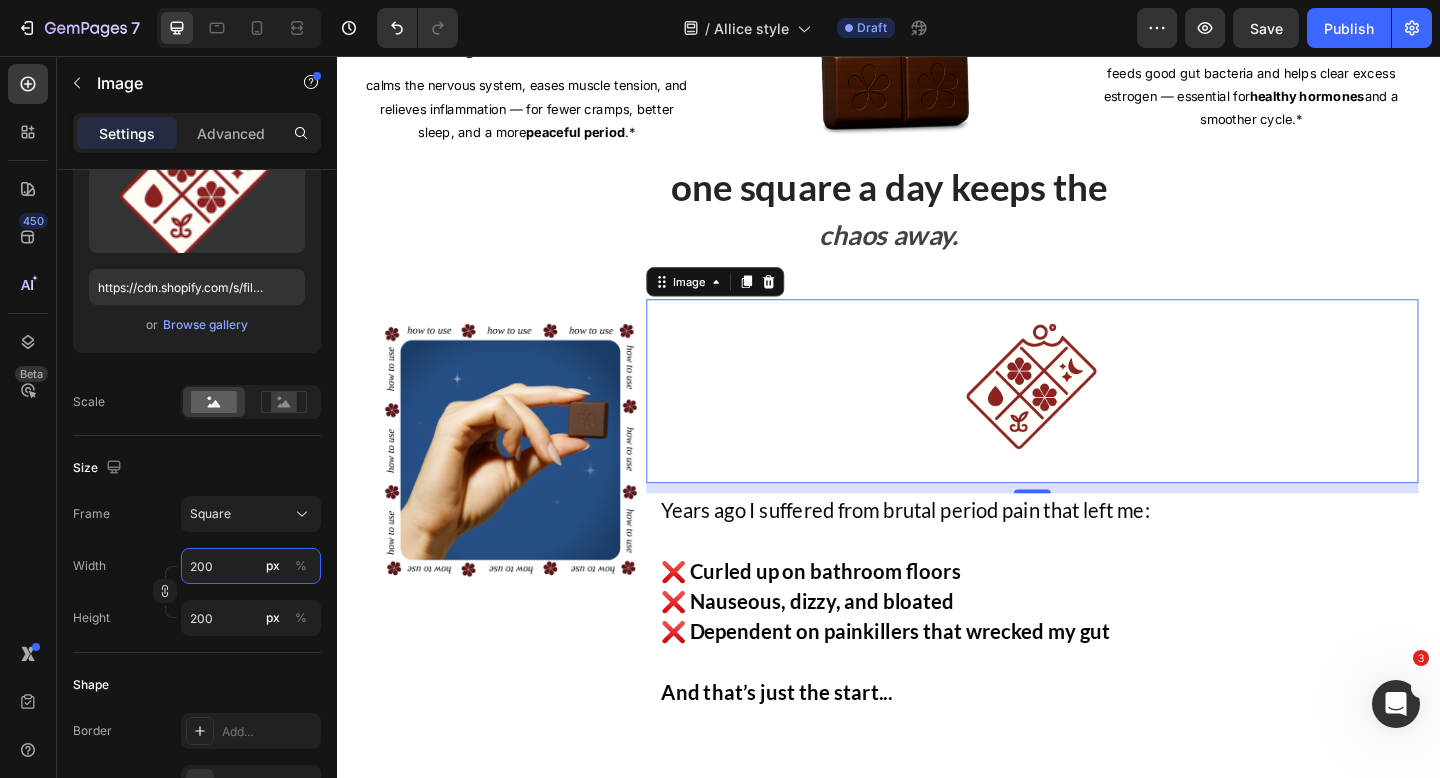 type on "200" 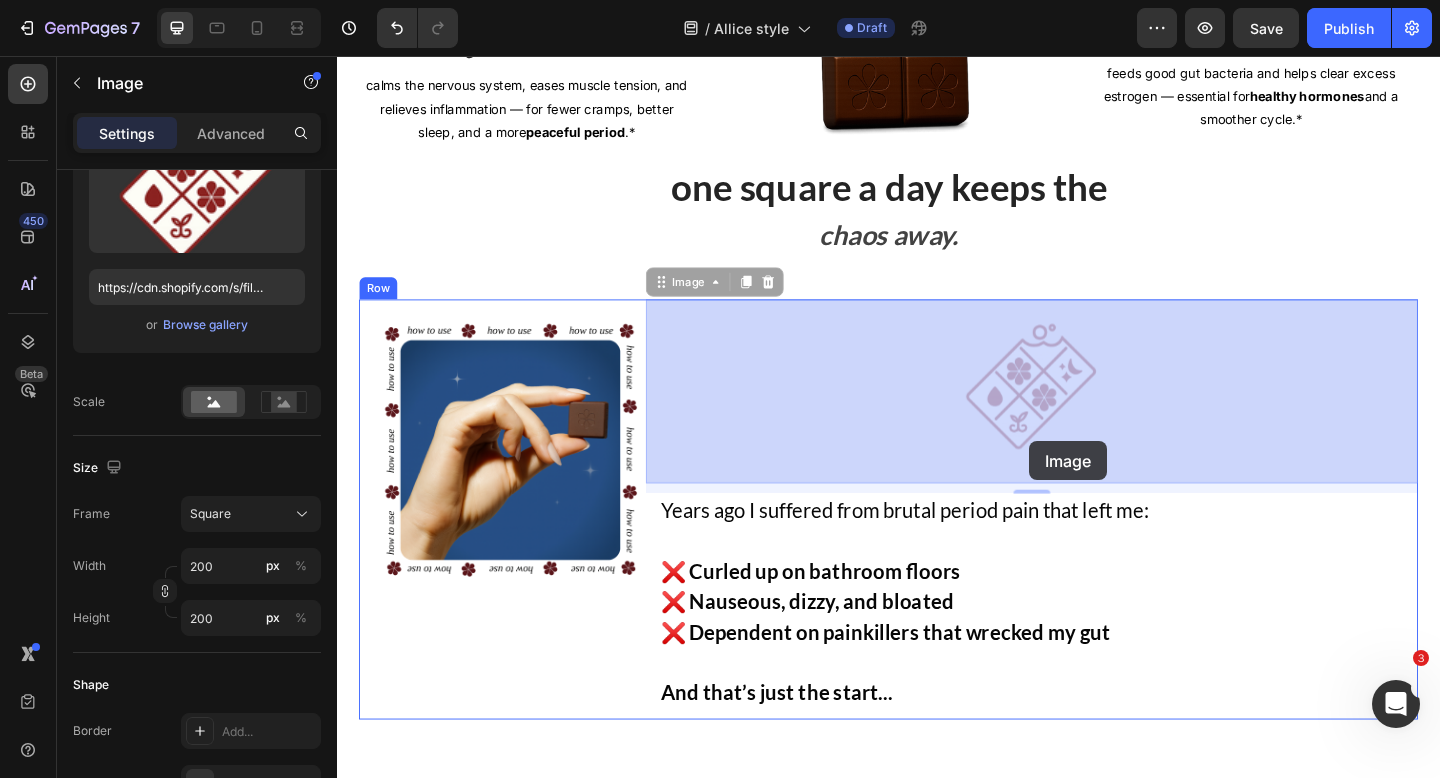 drag, startPoint x: 1088, startPoint y: 518, endPoint x: 1089, endPoint y: 477, distance: 41.01219 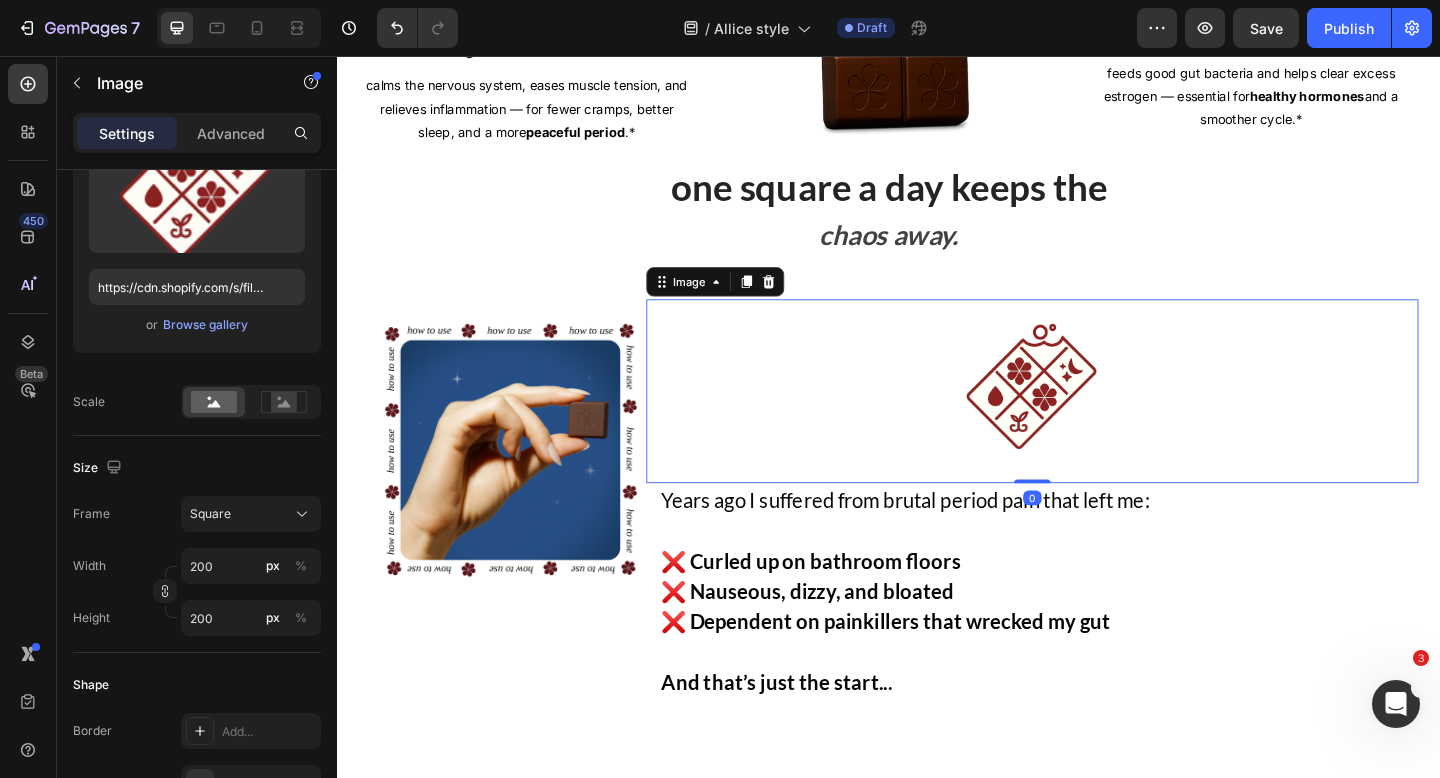 drag, startPoint x: 1081, startPoint y: 532, endPoint x: 1078, endPoint y: 513, distance: 19.235384 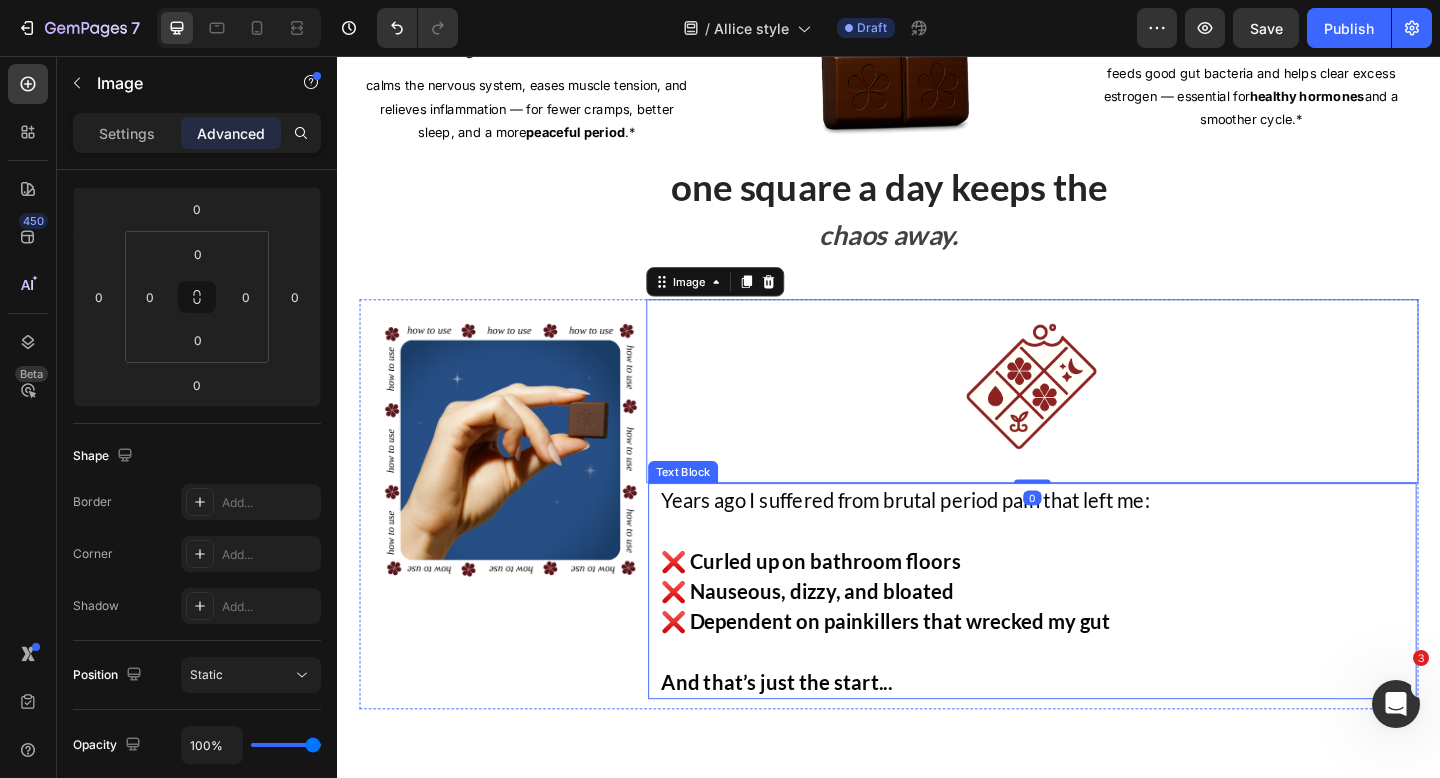 click on "❌ Curled up on bathroom floors ❌ Nauseous, dizzy, and bloated ❌ Dependent on painkillers that wrecked my gut" at bounding box center [1098, 638] 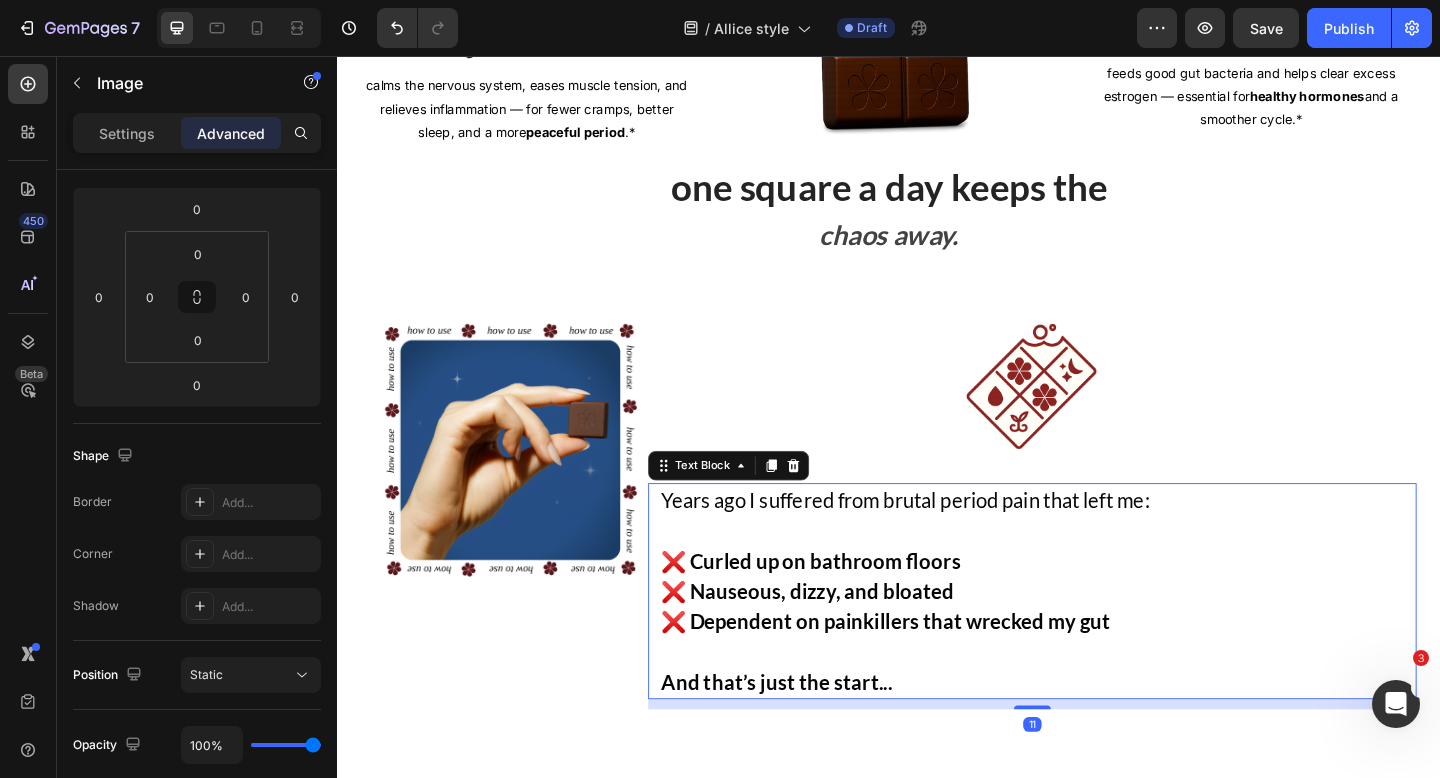 scroll, scrollTop: 0, scrollLeft: 0, axis: both 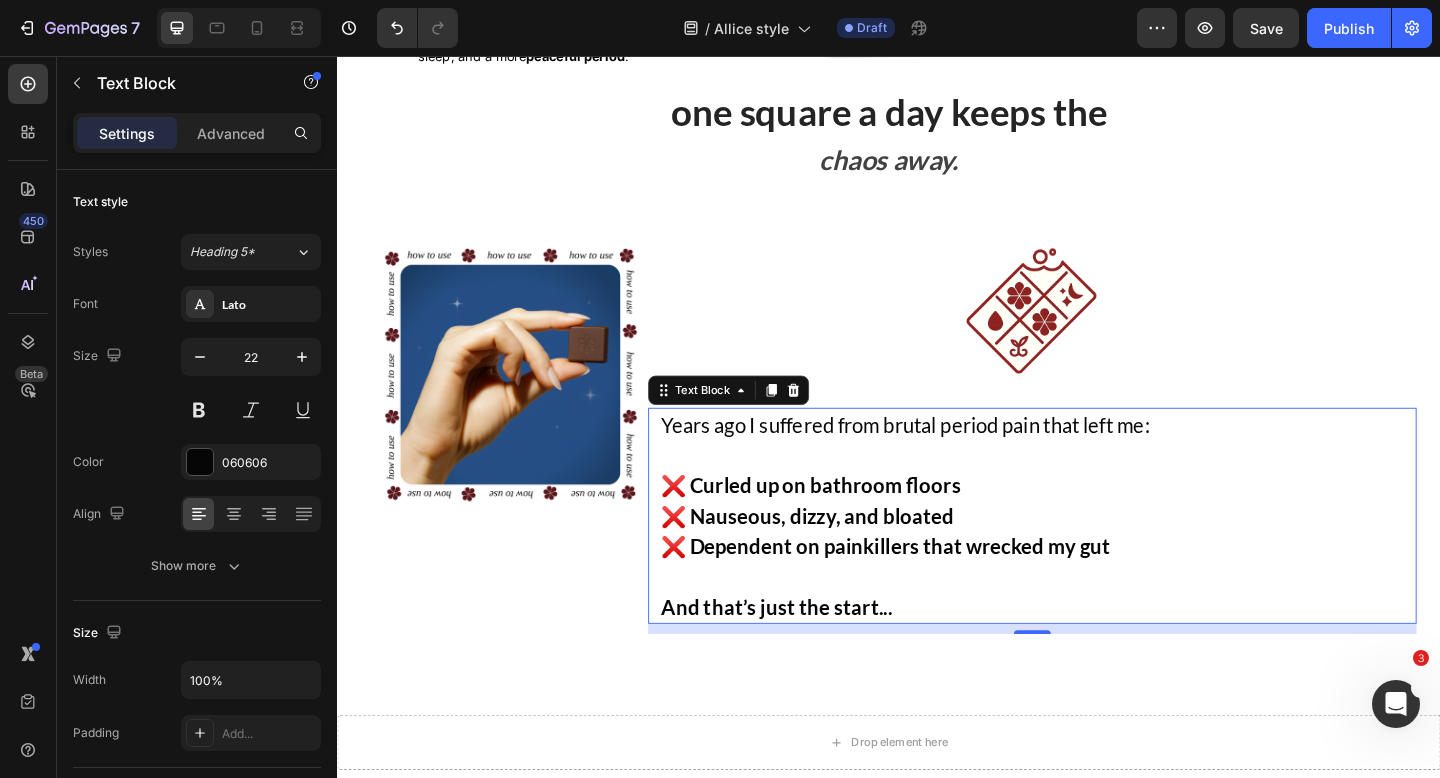 click on "❌ Curled up on bathroom floors" at bounding box center (852, 523) 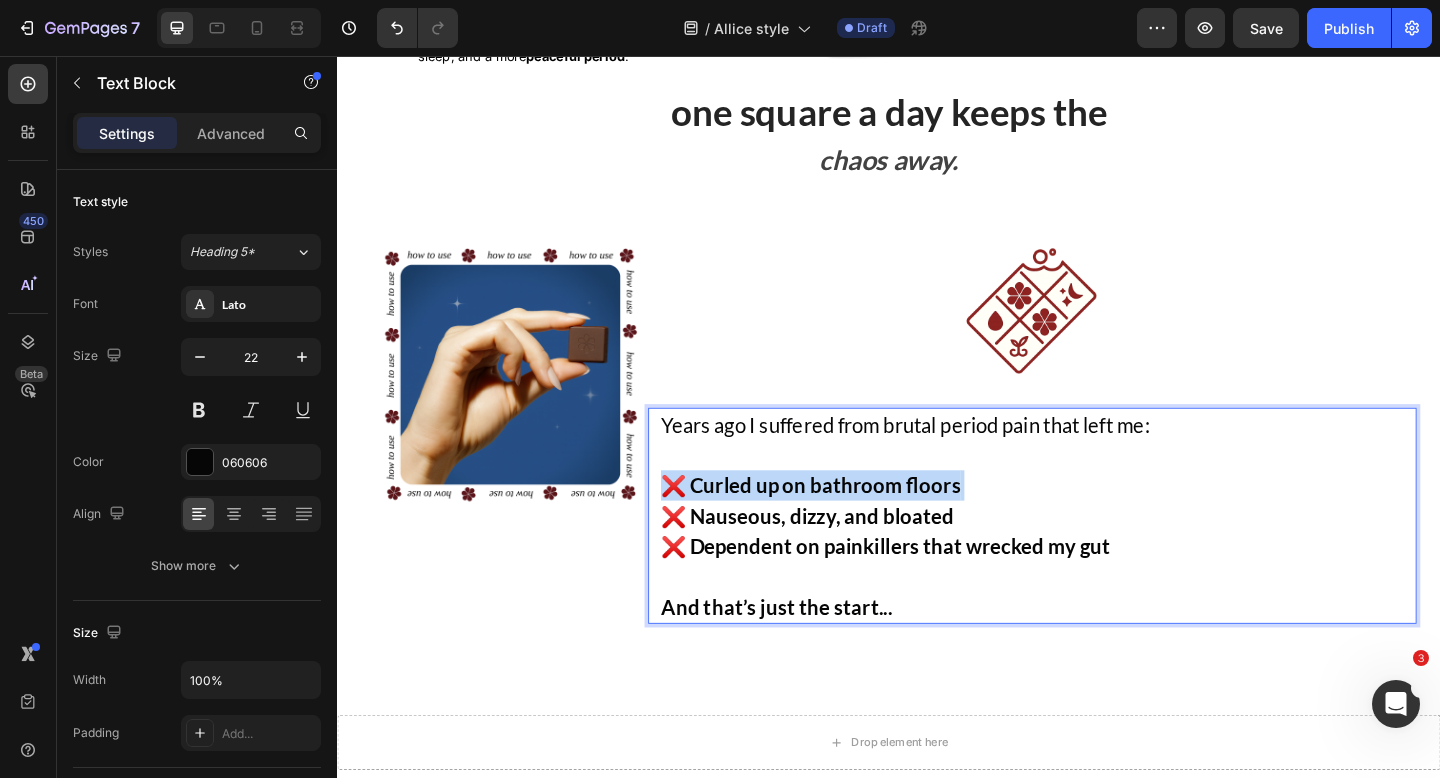 click on "❌ Curled up on bathroom floors" at bounding box center [852, 523] 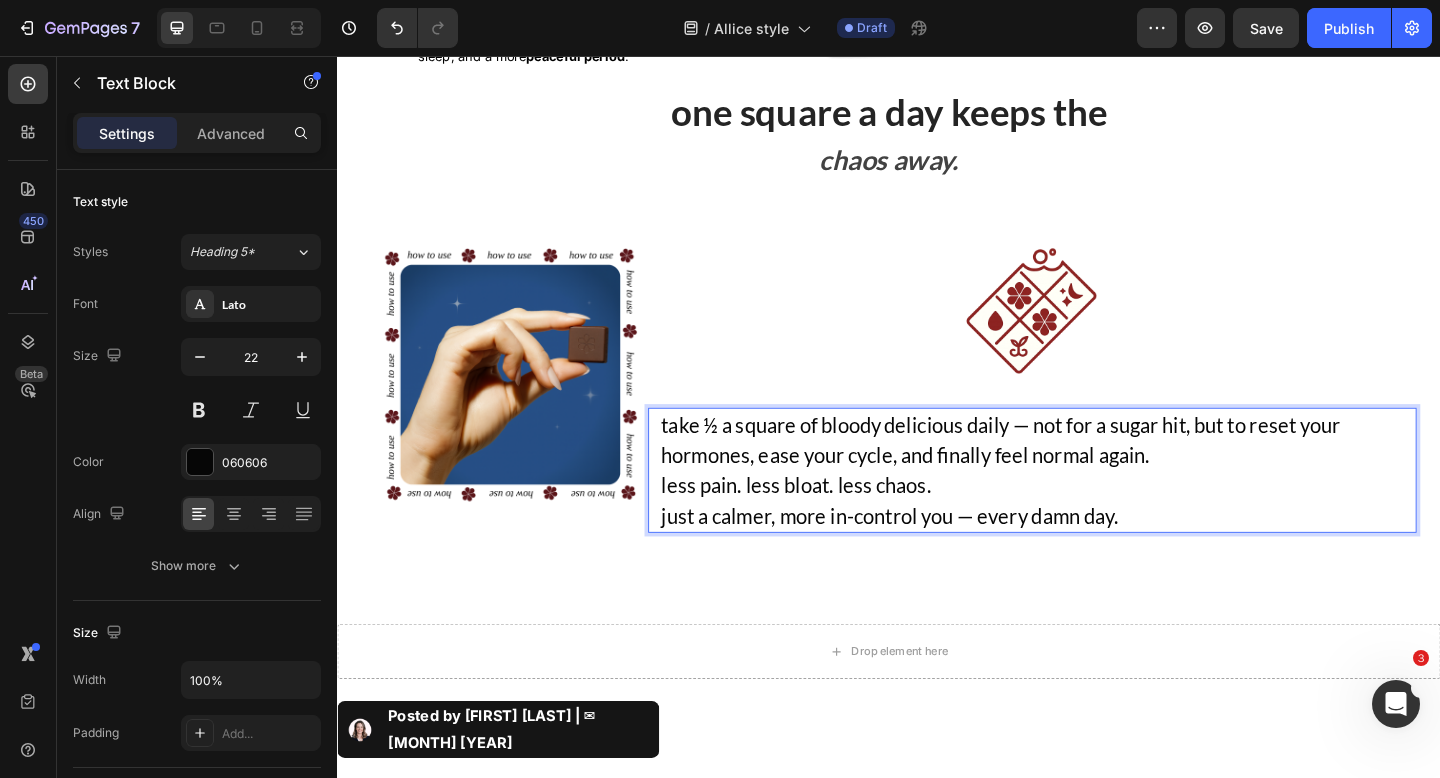 click on "take ½ a square of bloody delicious daily — not for a sugar hit, but to reset your hormones, ease your cycle, and finally feel normal again. less pain. less bloat. less chaos. just a calmer, more in-control you — every damn day." at bounding box center (1098, 507) 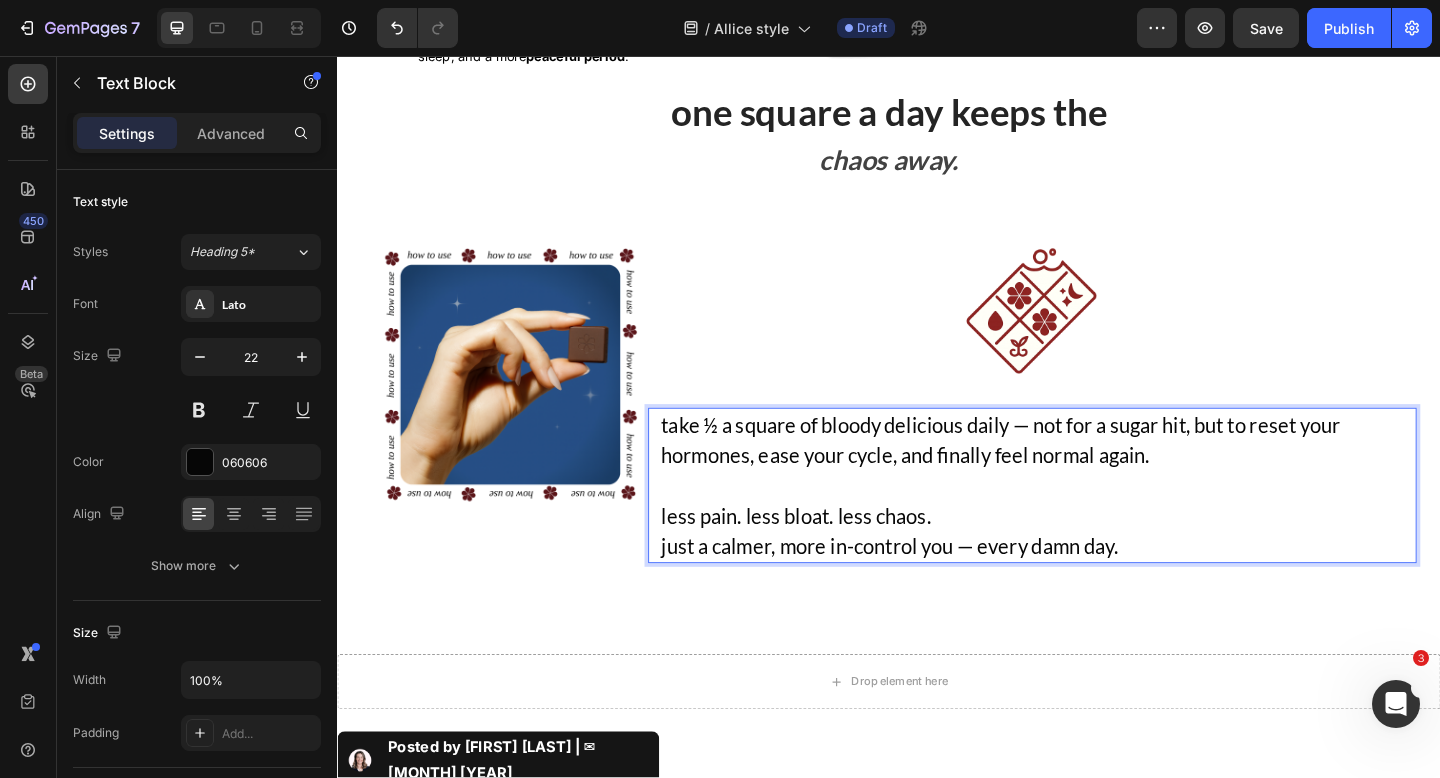 click on "less pain. less bloat. less chaos. just a calmer, more in-control you — every damn day." at bounding box center [1098, 573] 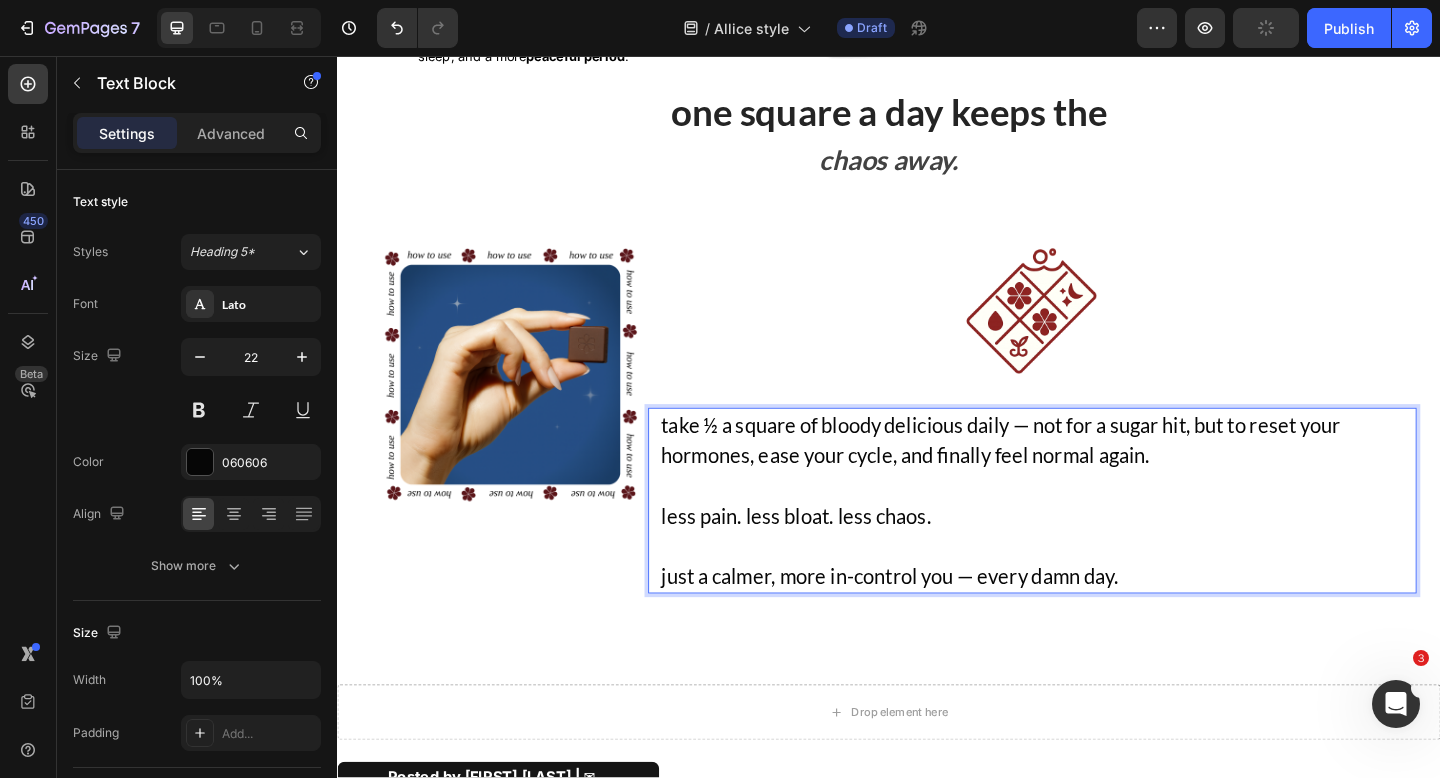 click on "less pain. less bloat. less chaos." at bounding box center [1098, 556] 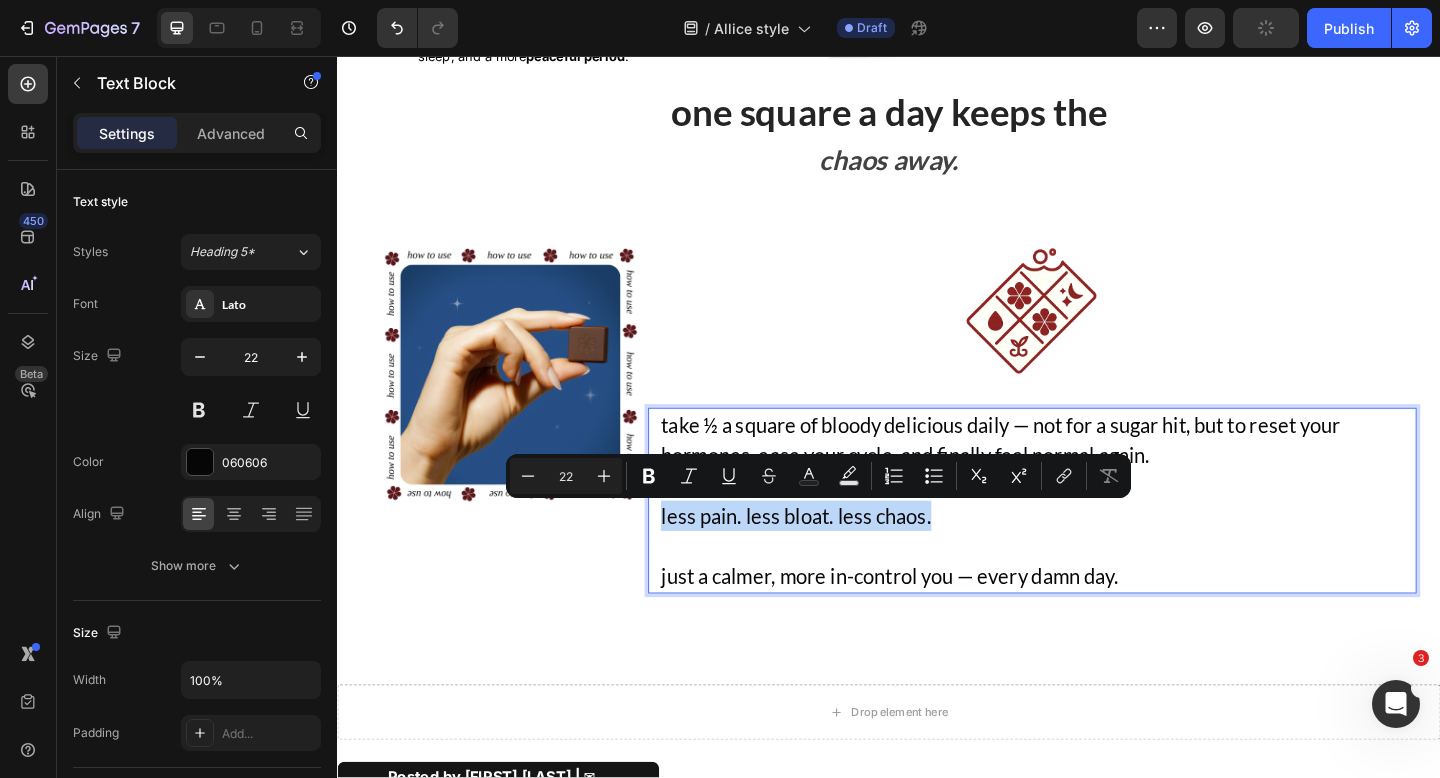 drag, startPoint x: 1030, startPoint y: 563, endPoint x: 684, endPoint y: 565, distance: 346.00577 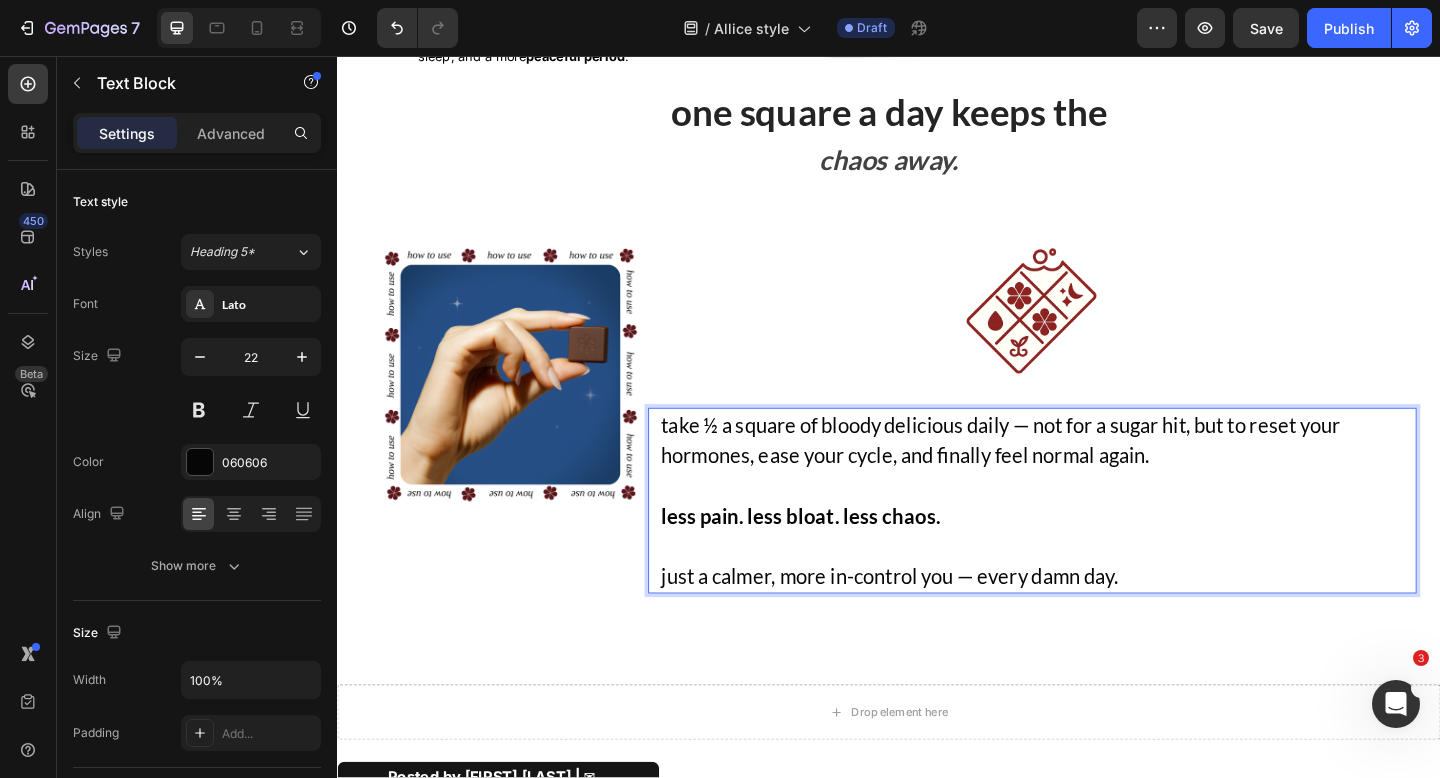 click on "just a calmer, more in-control you — every damn day." at bounding box center (1098, 606) 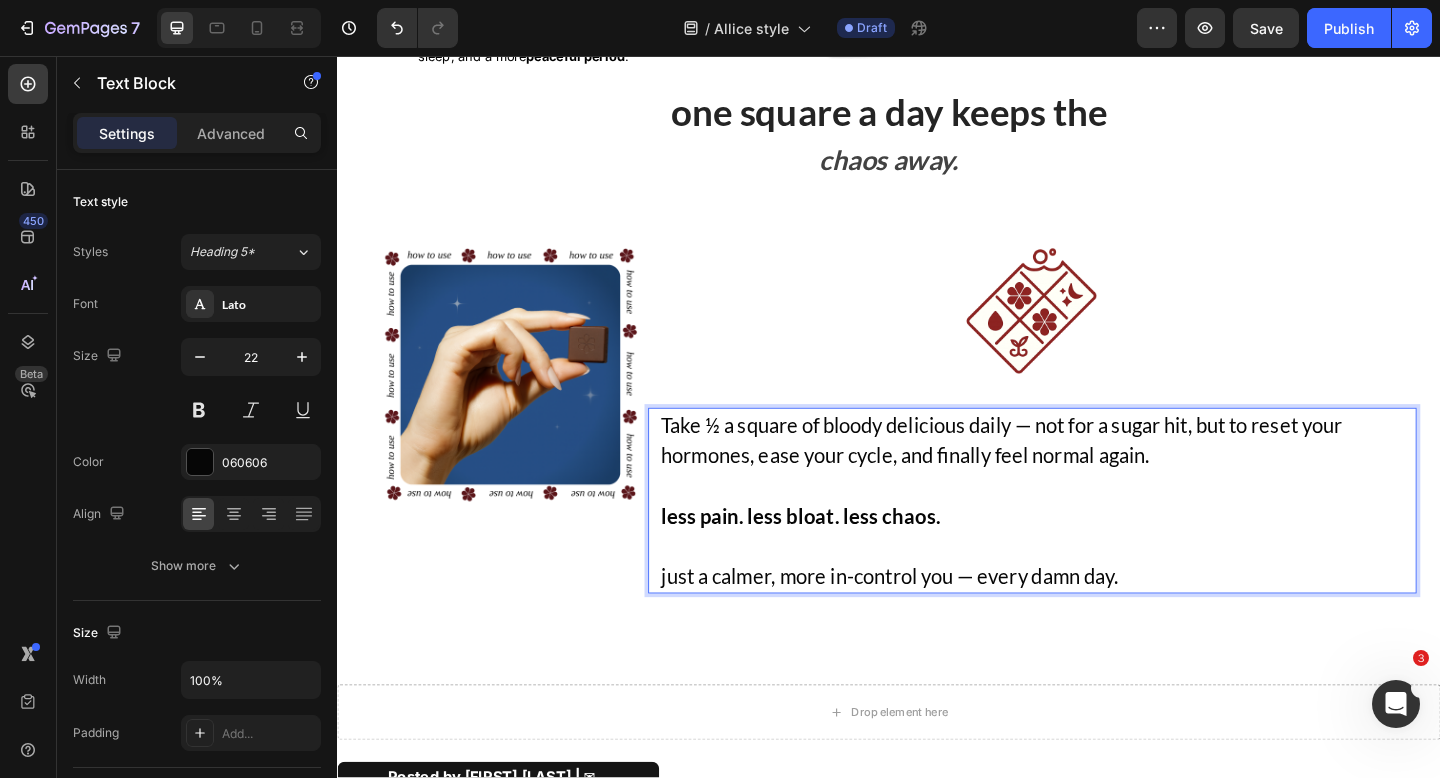 click on "just a calmer, more in-control you — every damn day." at bounding box center (1098, 606) 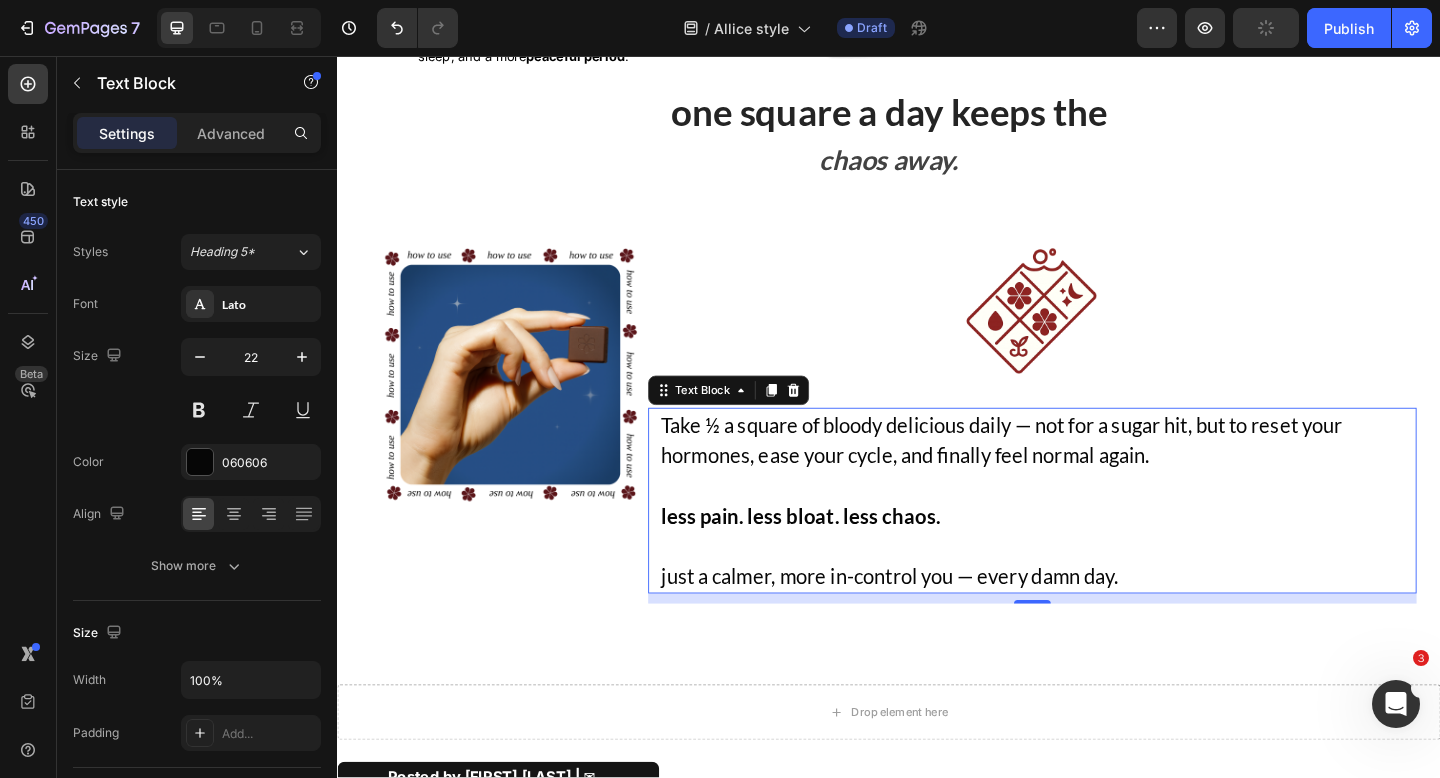 click on "Take ½ a square of bloody delicious daily — not for a sugar hit, but to reset your hormones, ease your cycle, and finally feel normal again. less pain. less bloat. less chaos. just a calmer, more in-control you — every damn day. Text Block   11" at bounding box center (1093, 540) 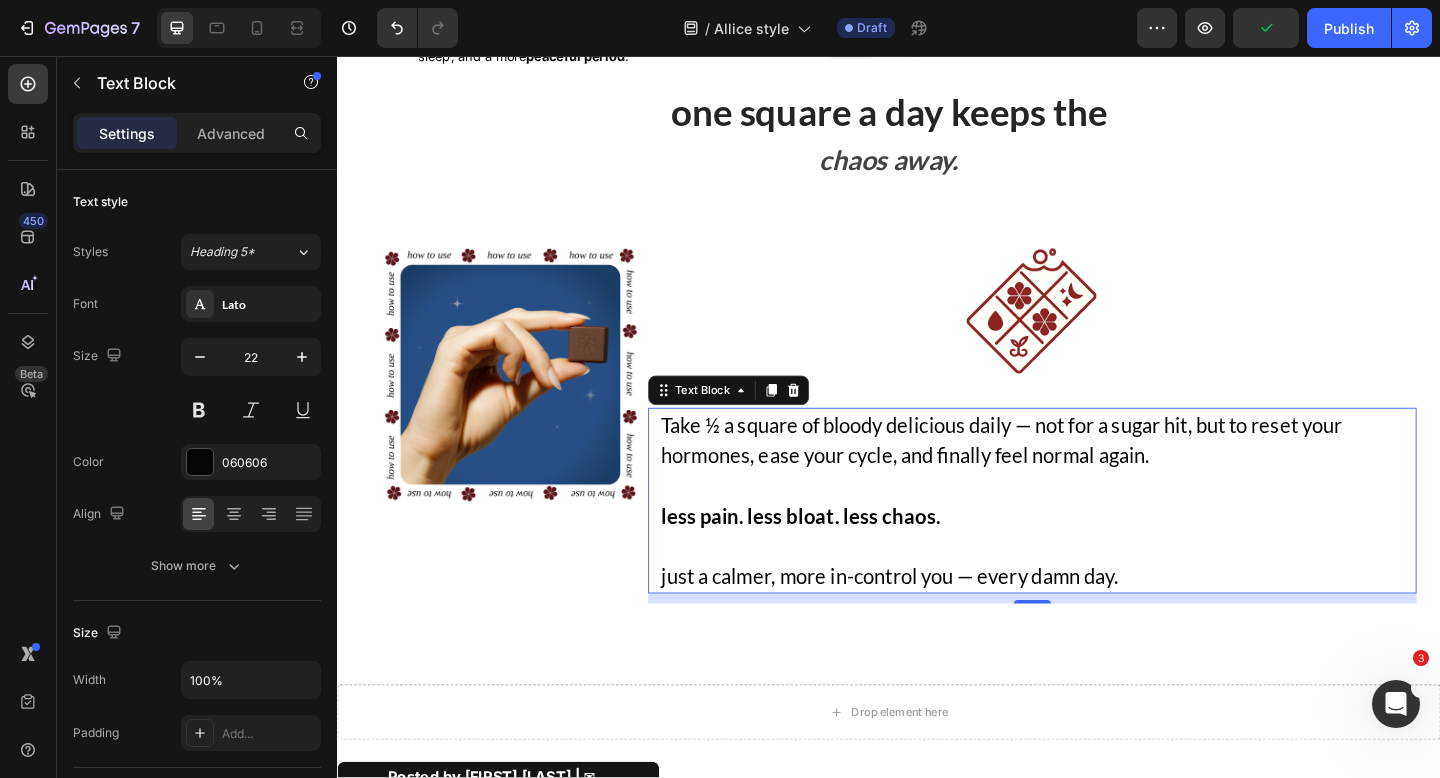 click on "just a calmer, more in-control you — every damn day." at bounding box center [1098, 606] 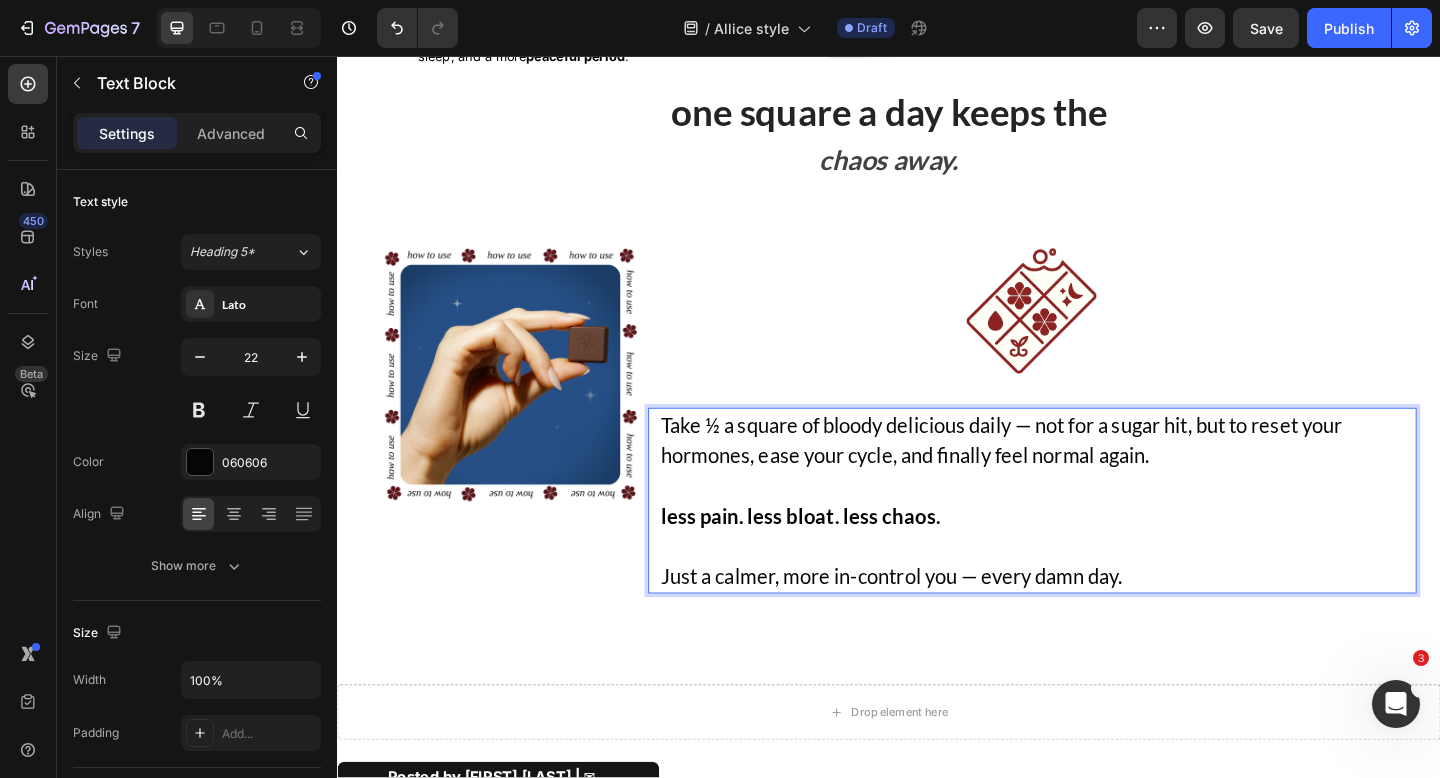 click on "less pain. less bloat. less chaos." at bounding box center (841, 556) 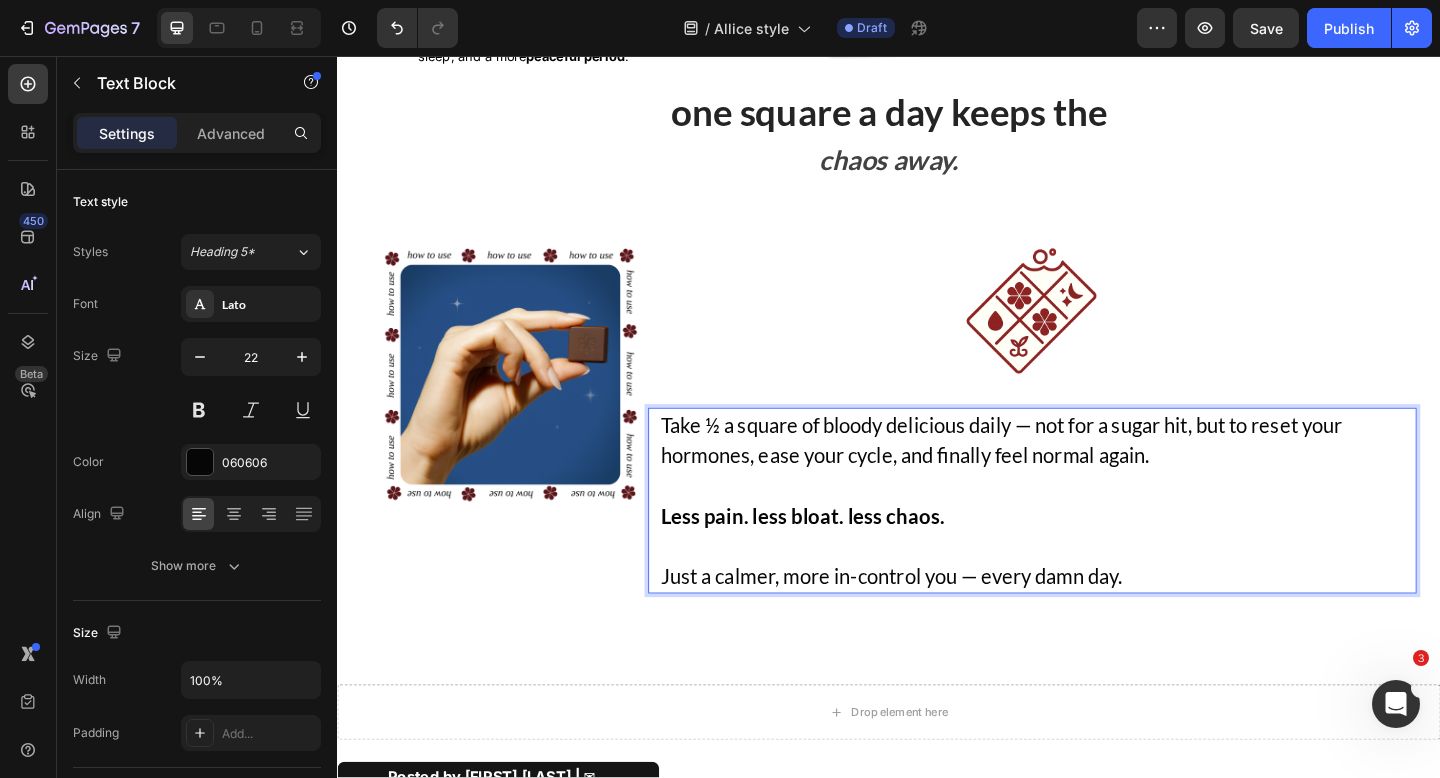 click on "Less pain. less bloat. less chaos." at bounding box center (843, 556) 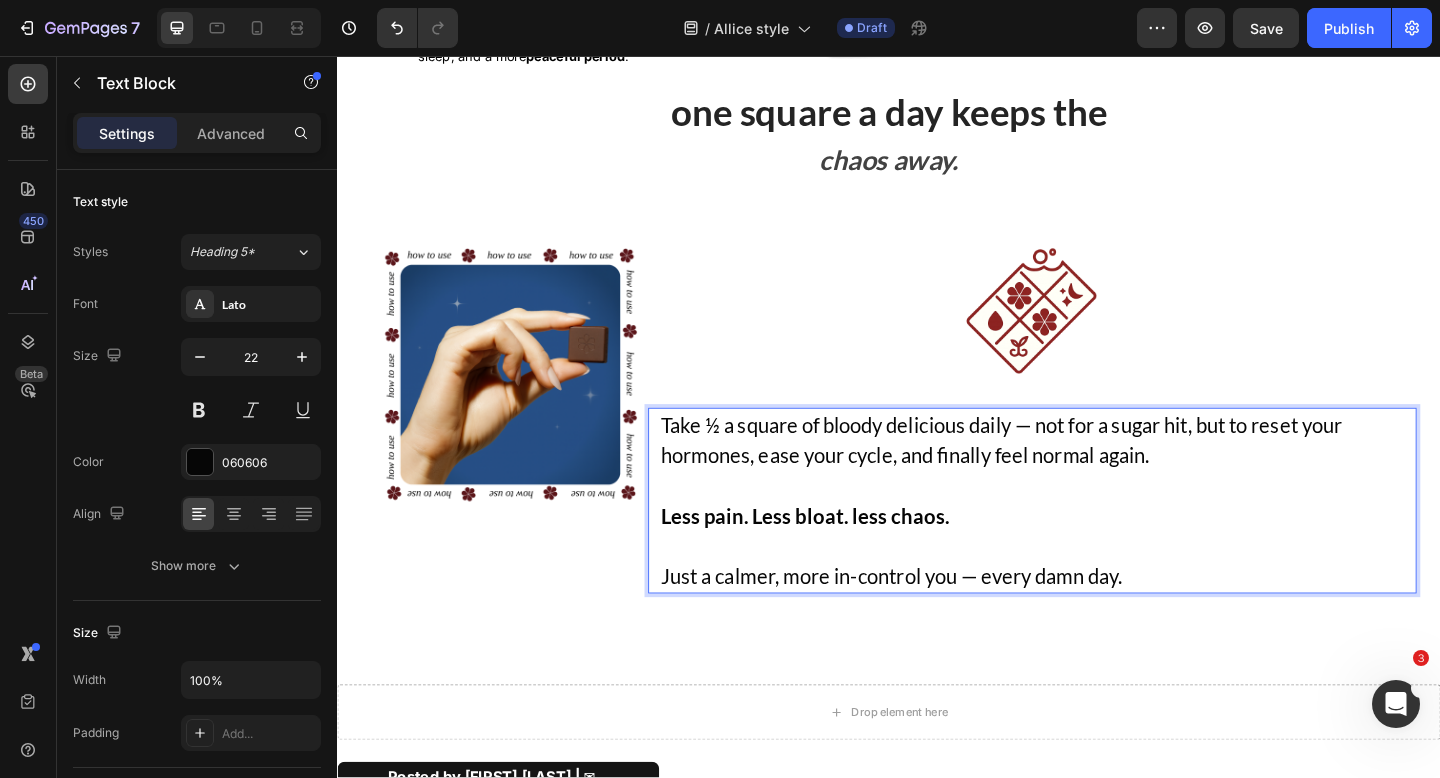 click on "Less pain. Less bloat. less chaos." at bounding box center [846, 556] 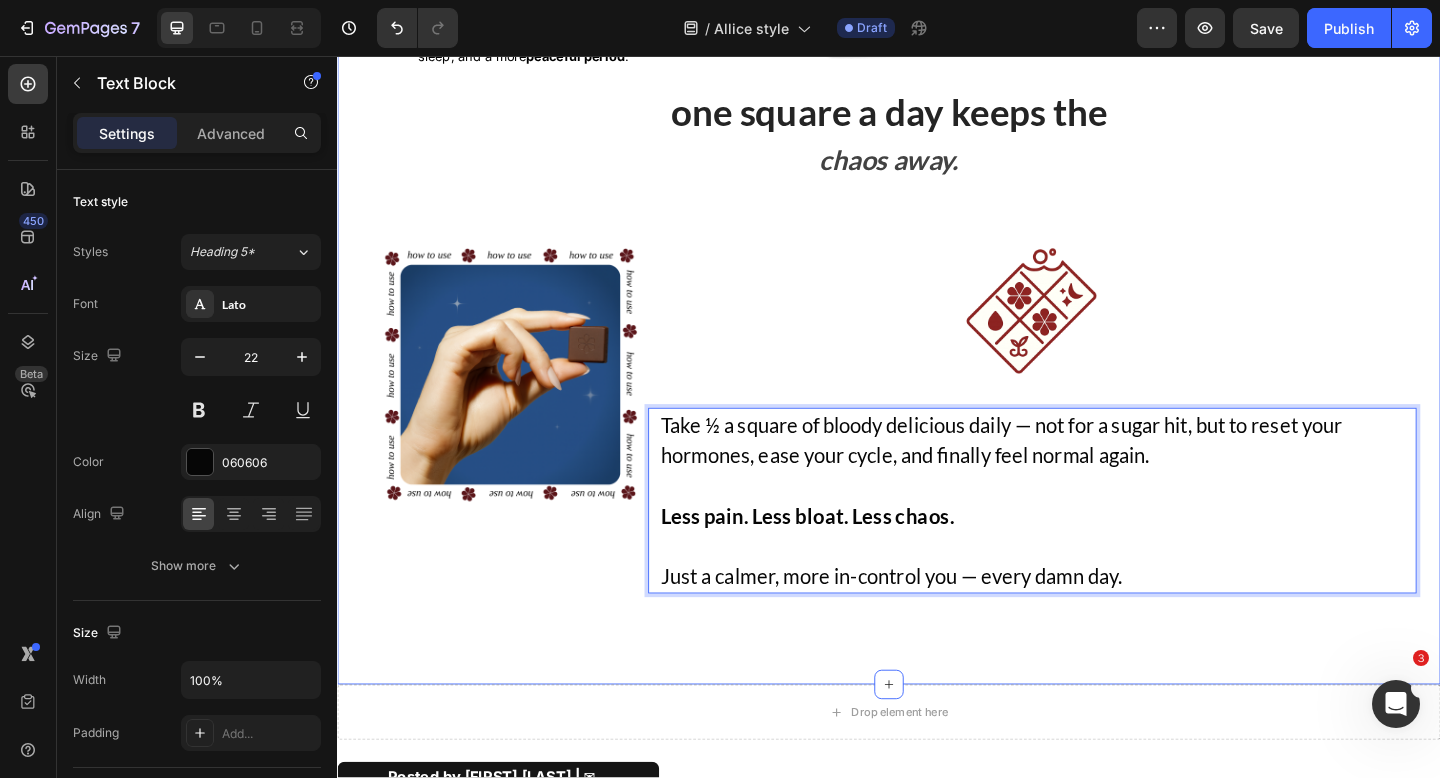 click on "reset your cycle. reclaim your power. Heading start your daily ritual with  bloody delicious  — a period-supporting chocolate infused with ingredients your body  actually wants. delicious. clinically-backed. built for real women, not pharmacy shelves.* Text block Row Image Chasteberry Text block balances estrogen & progesterone to reduce PMS, smooth mood swings, and help you  feel in control  — not ruled by your cycle.* Text block Row Image Magnesium + Turmeric Text block calms the nervous system, eases muscle tension, and relieves inflammation — for fewer cramps, better sleep, and a more  peaceful period .* Text block Row Image Image Ginger + Fennel Text block supports digestion and beats hormonal bloat — so you  feel lighter , less swollen, and more like you.* Text block Row Image Inulin (prebiotic fiber) Text block feeds good gut bacteria and helps clear excess estrogen — essential for  healthy hormones  and a smoother cycle.* Text block Row Row one square a day keeps the Heading  chaos away." at bounding box center [937, 110] 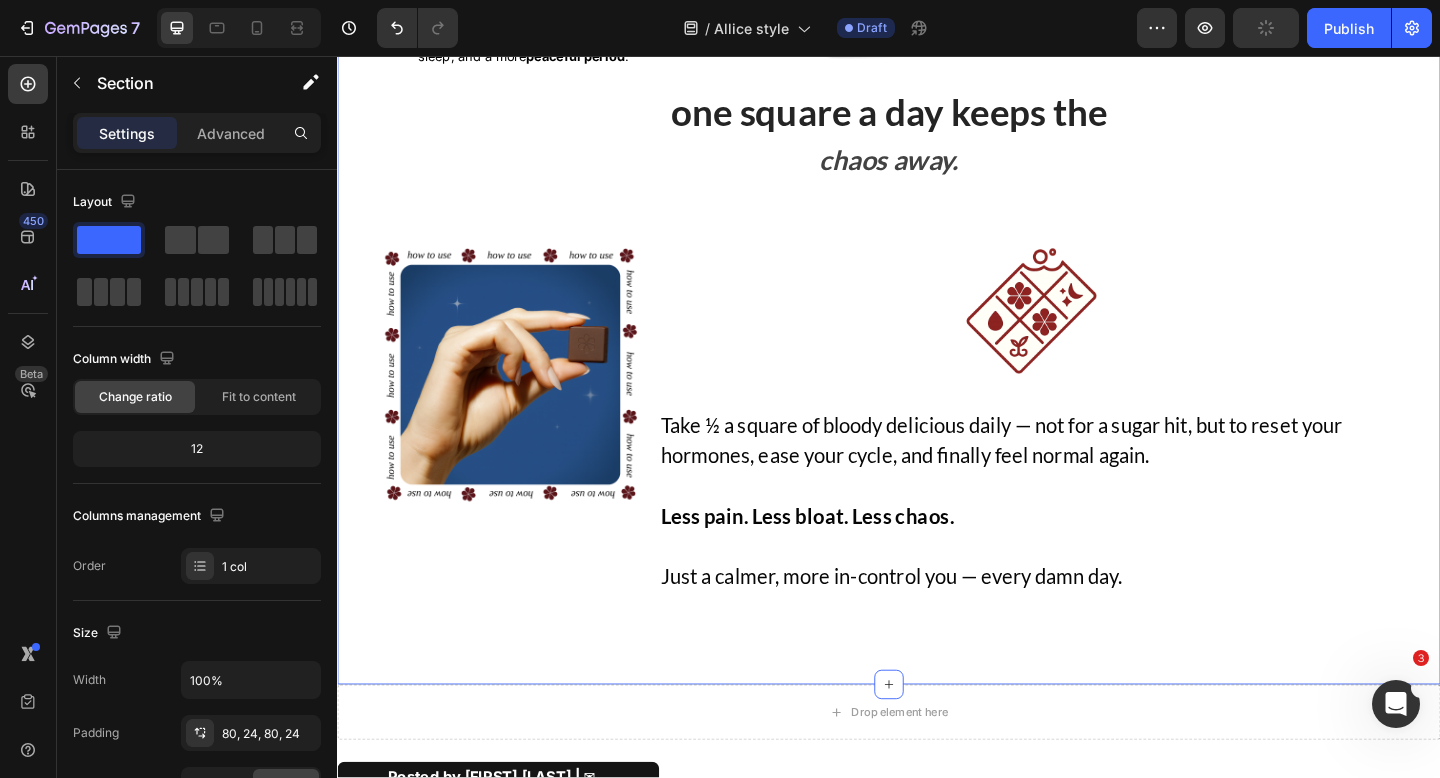 scroll, scrollTop: 2472, scrollLeft: 0, axis: vertical 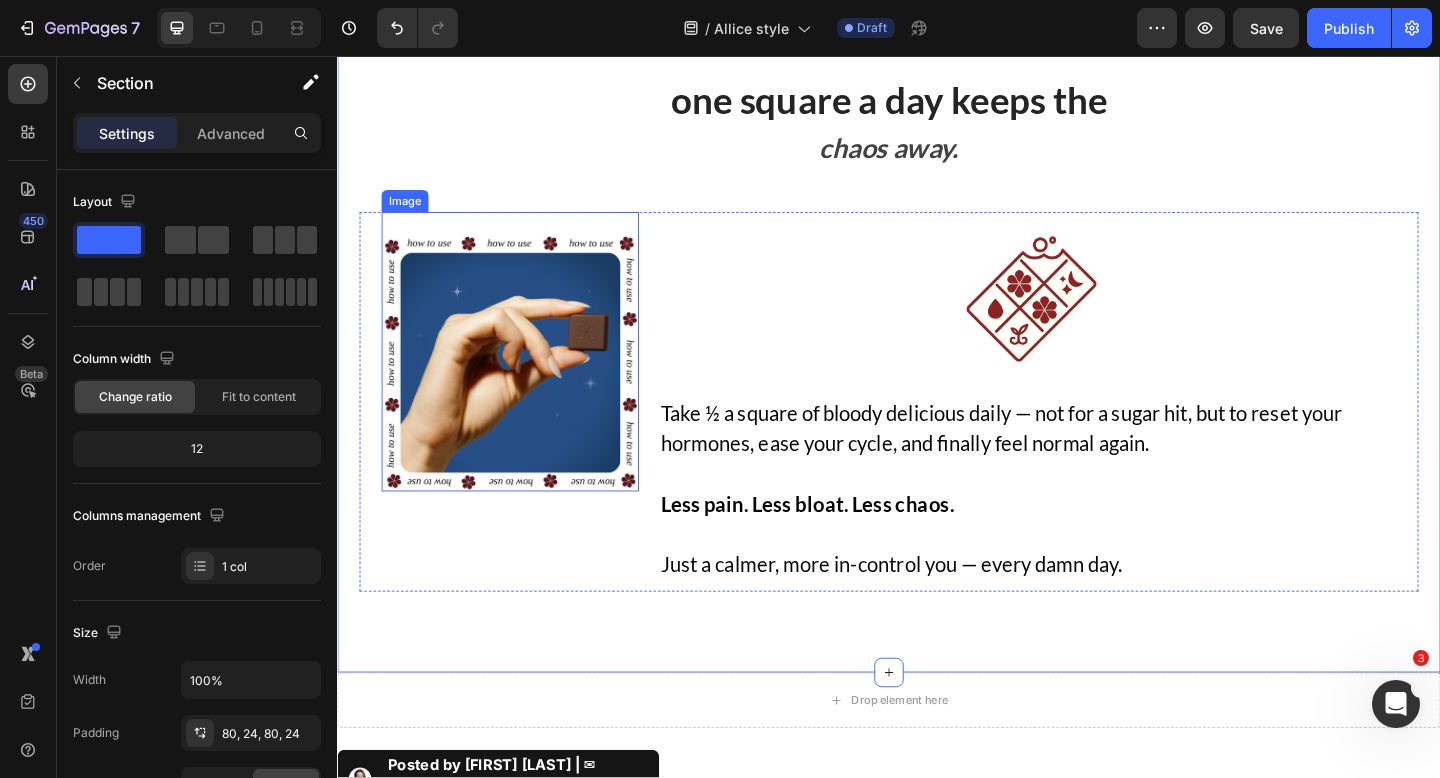 click at bounding box center (525, 390) 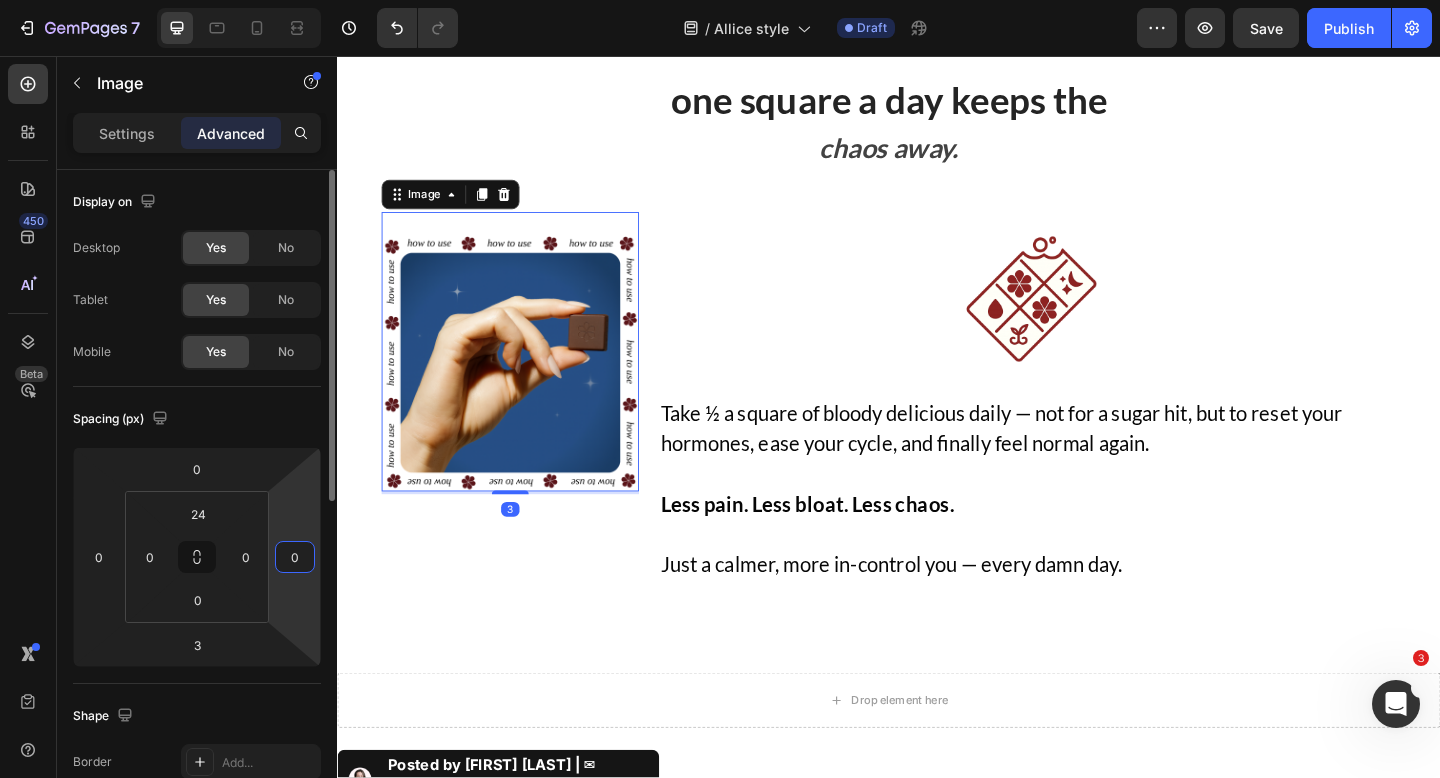 click on "0" at bounding box center (295, 557) 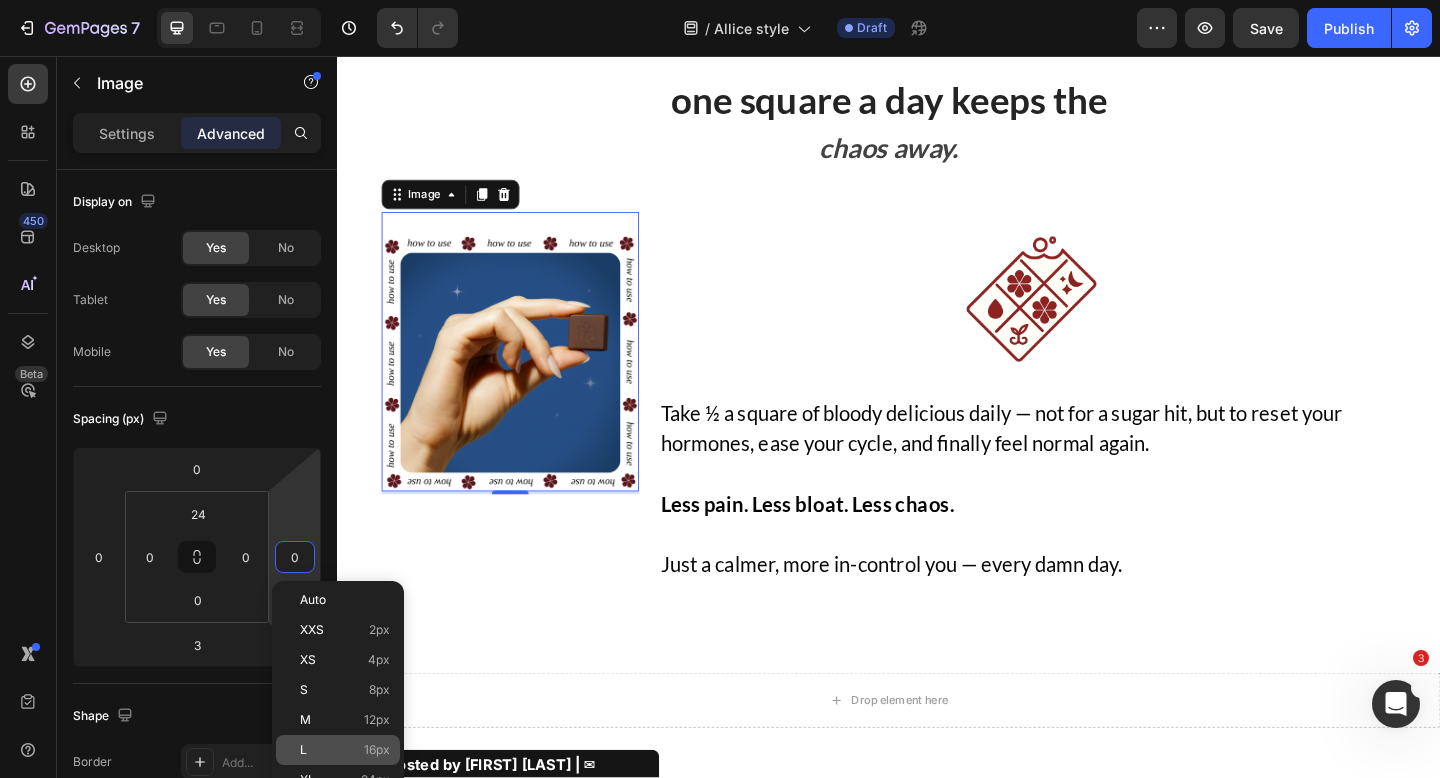 click on "L 16px" at bounding box center (345, 750) 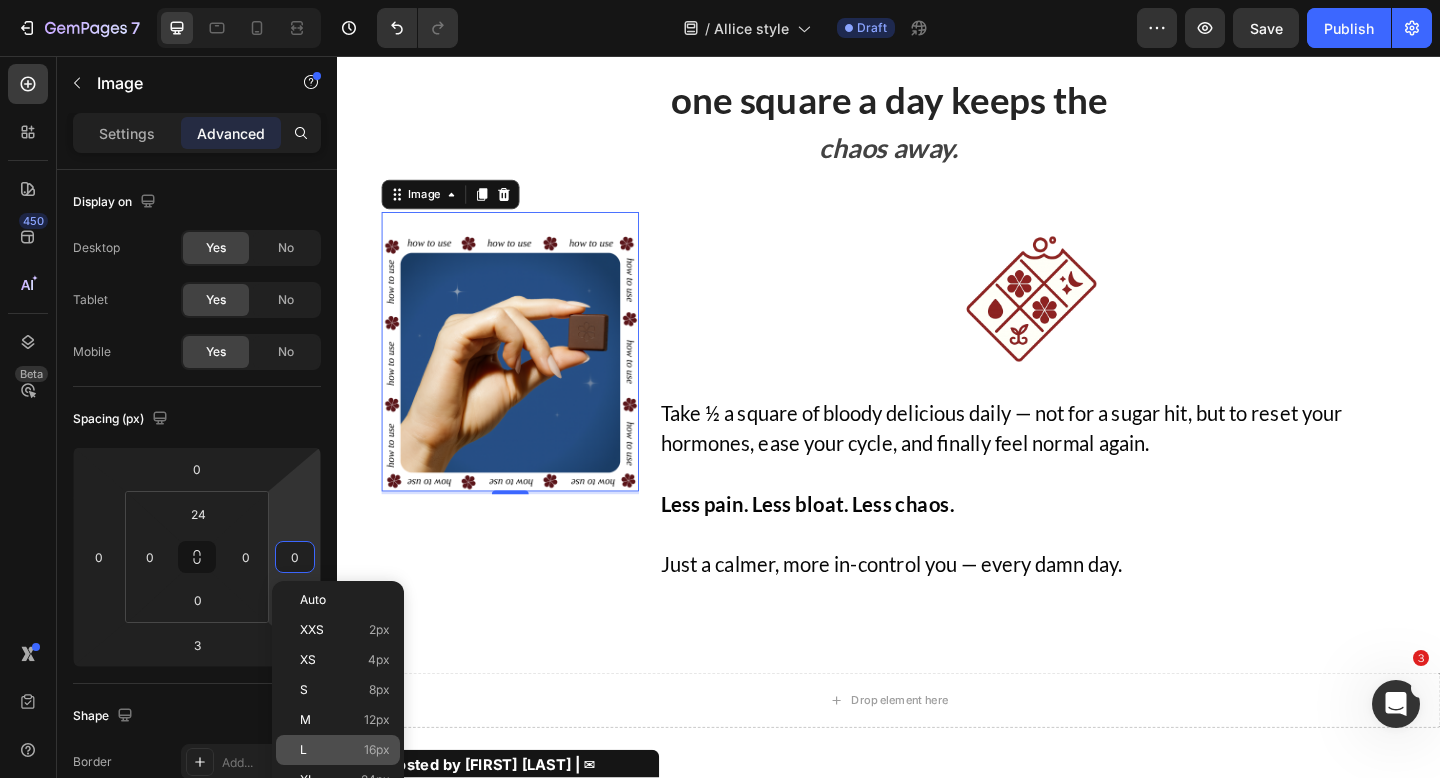 type on "16" 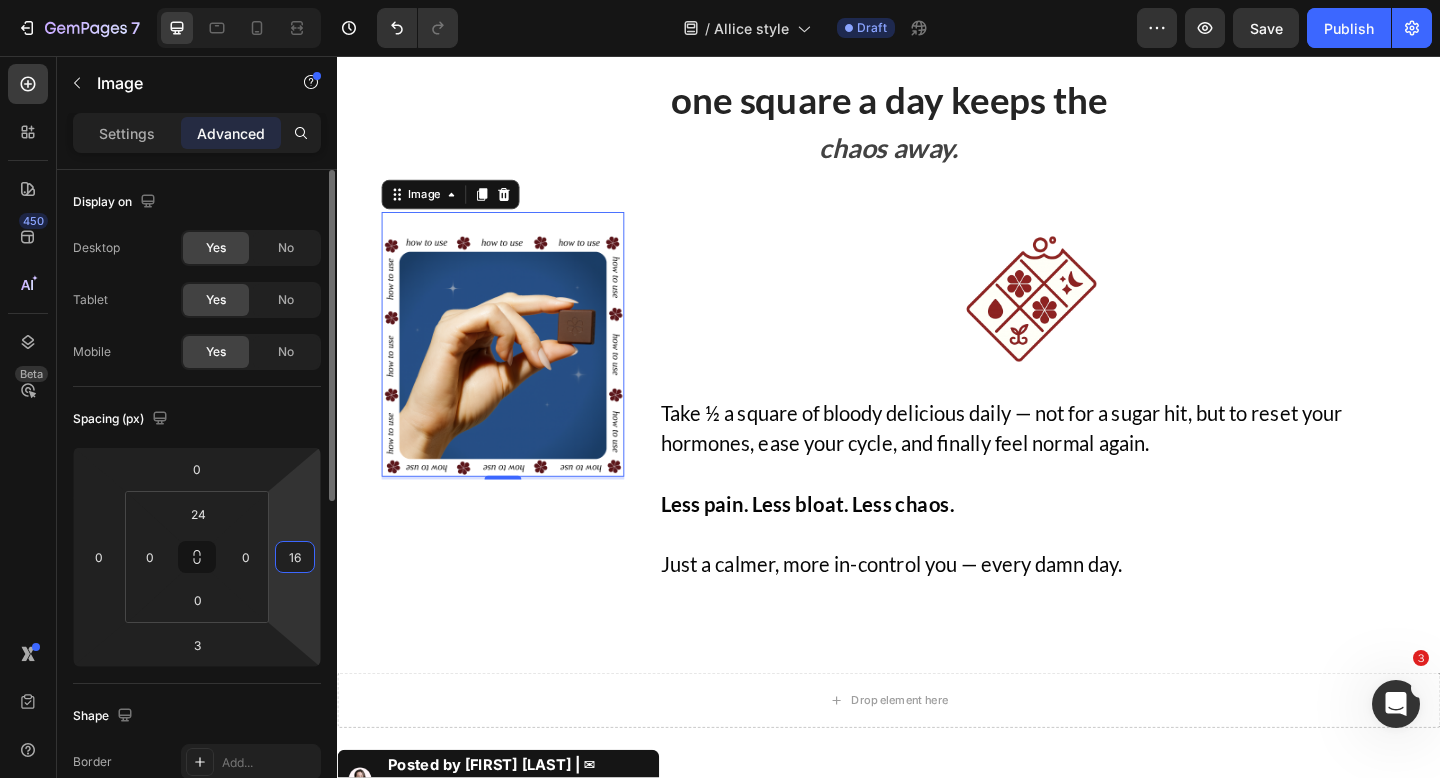 click on "16" at bounding box center (295, 557) 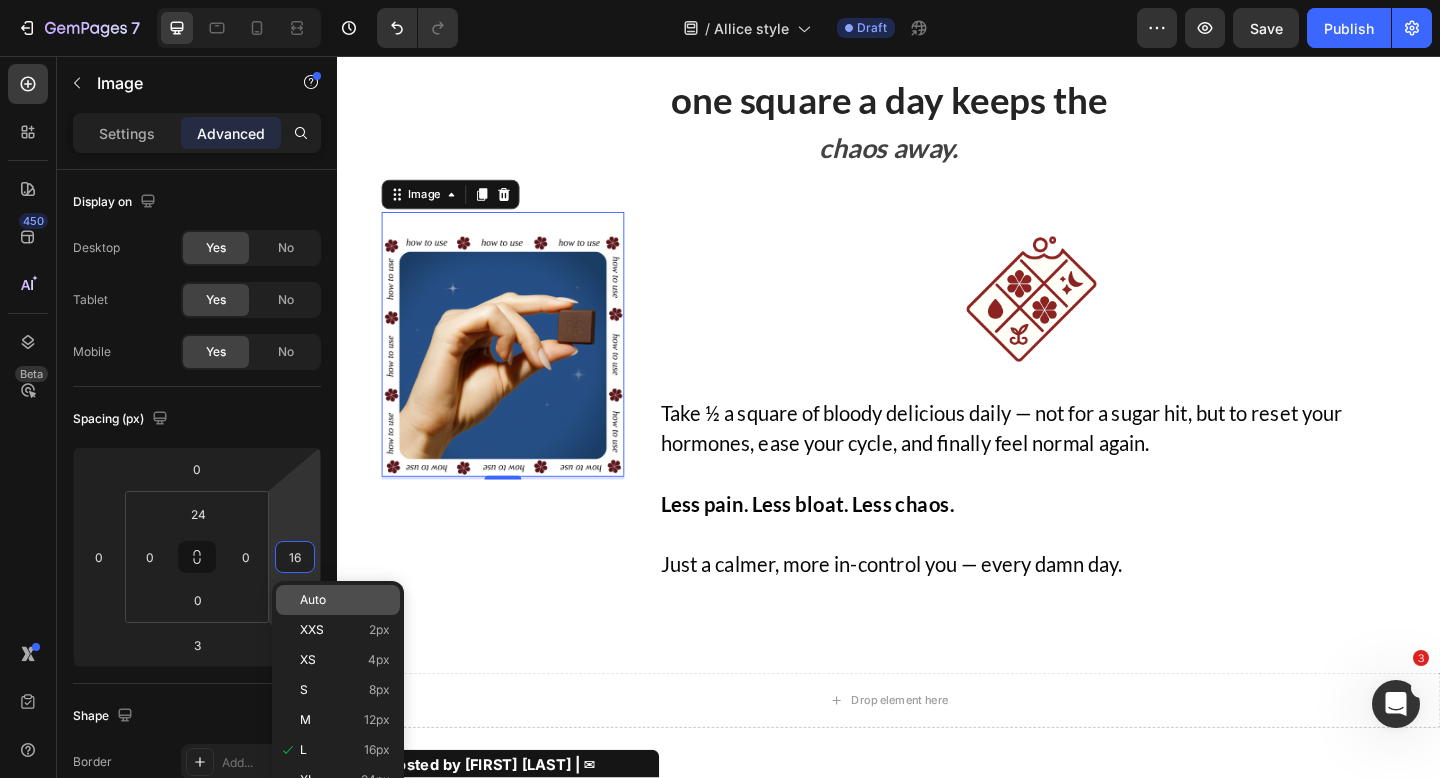 click on "Auto" at bounding box center (345, 600) 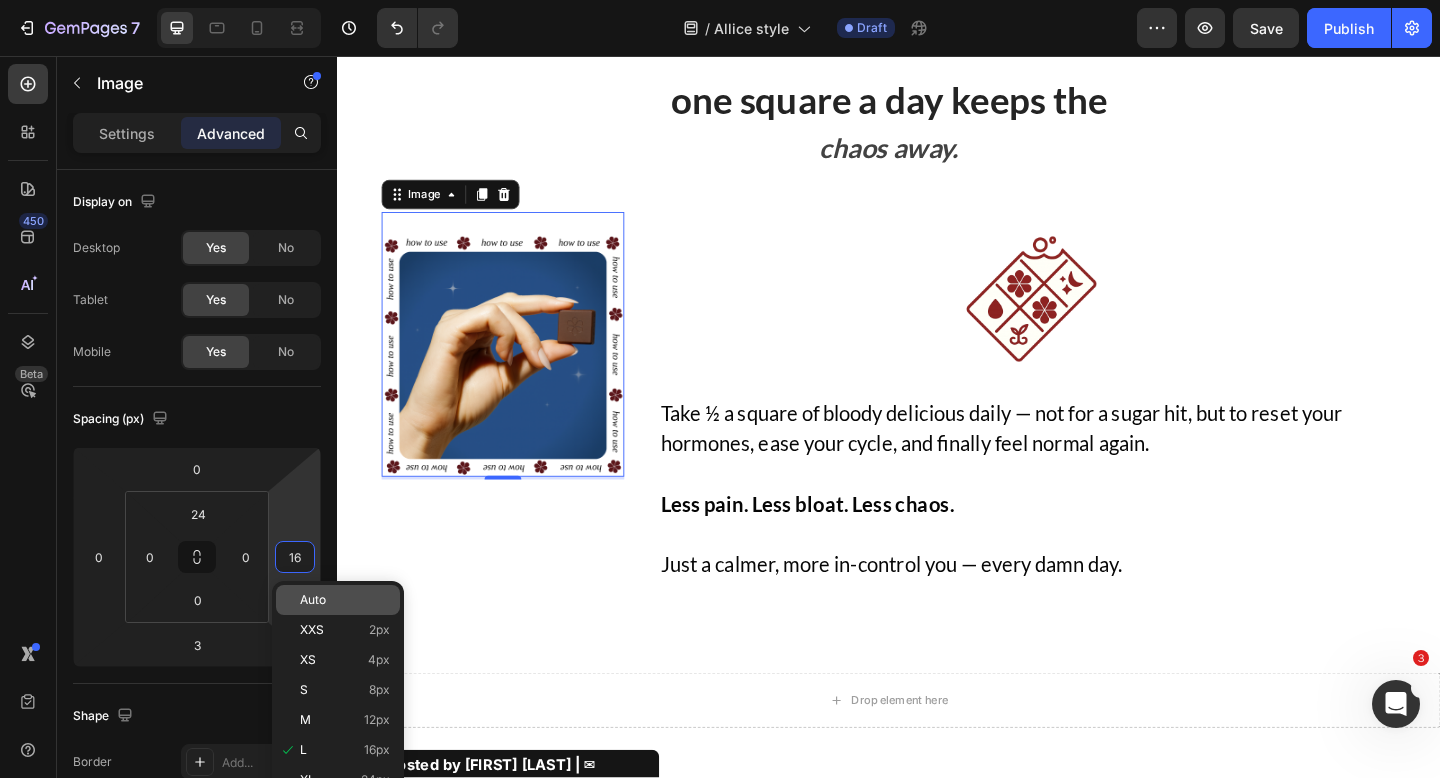 type 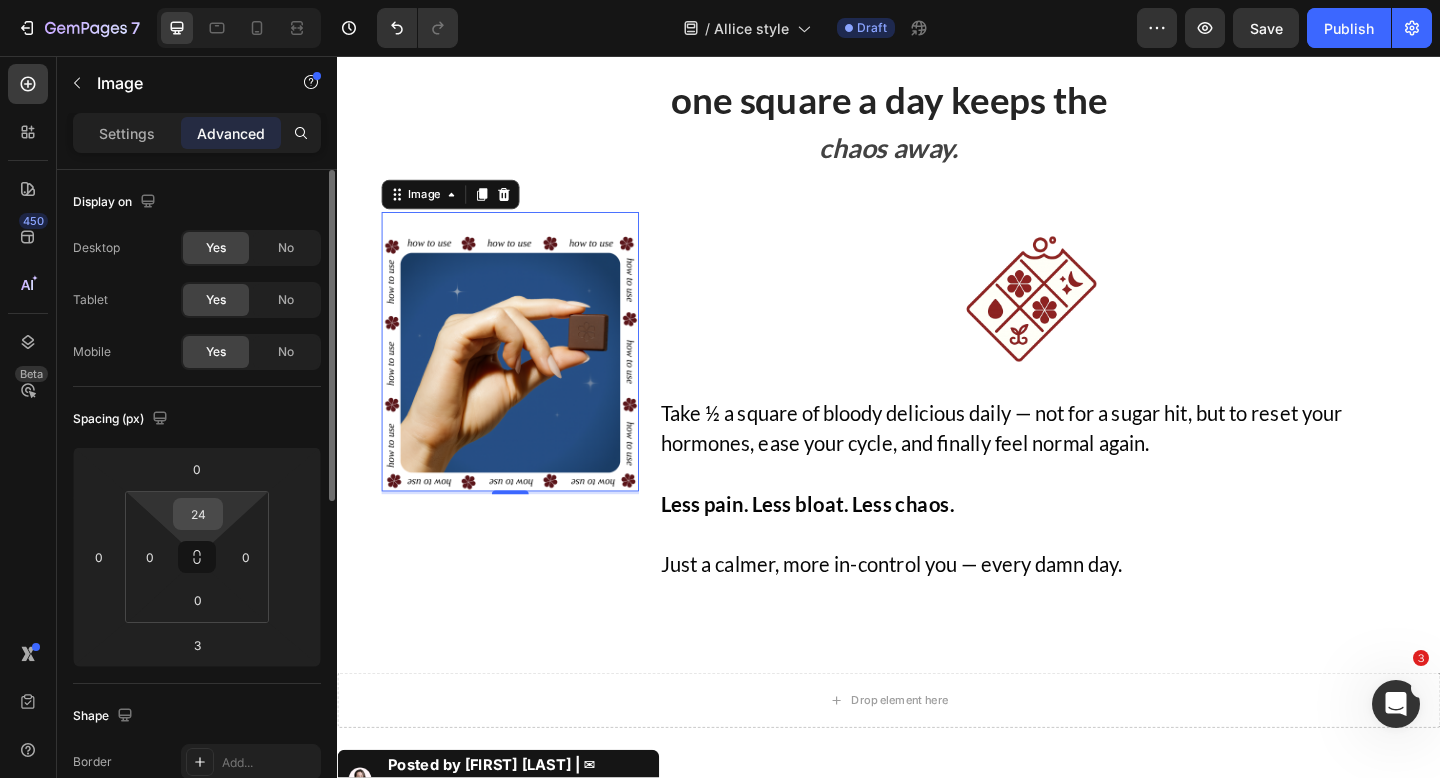 click on "24" at bounding box center [198, 514] 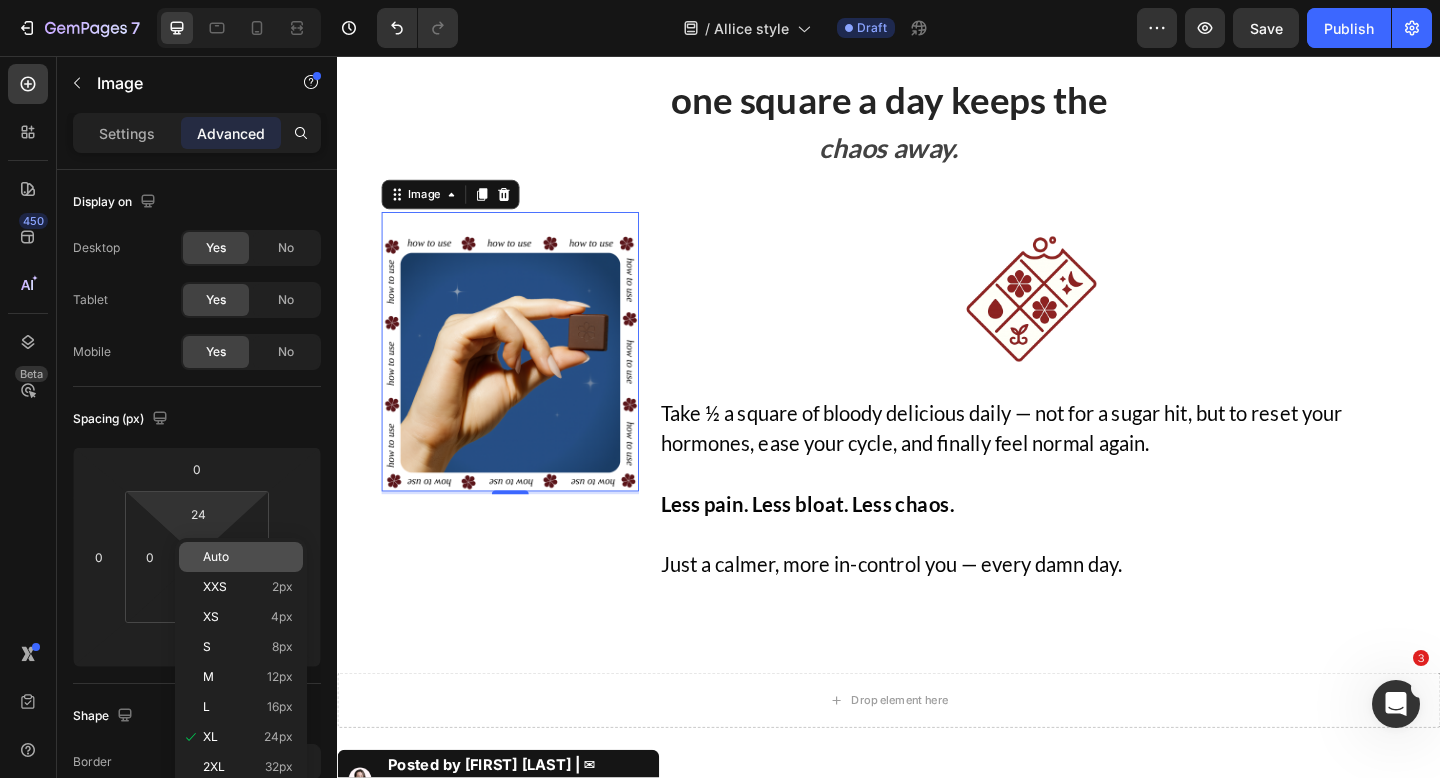 click on "Auto" at bounding box center [216, 557] 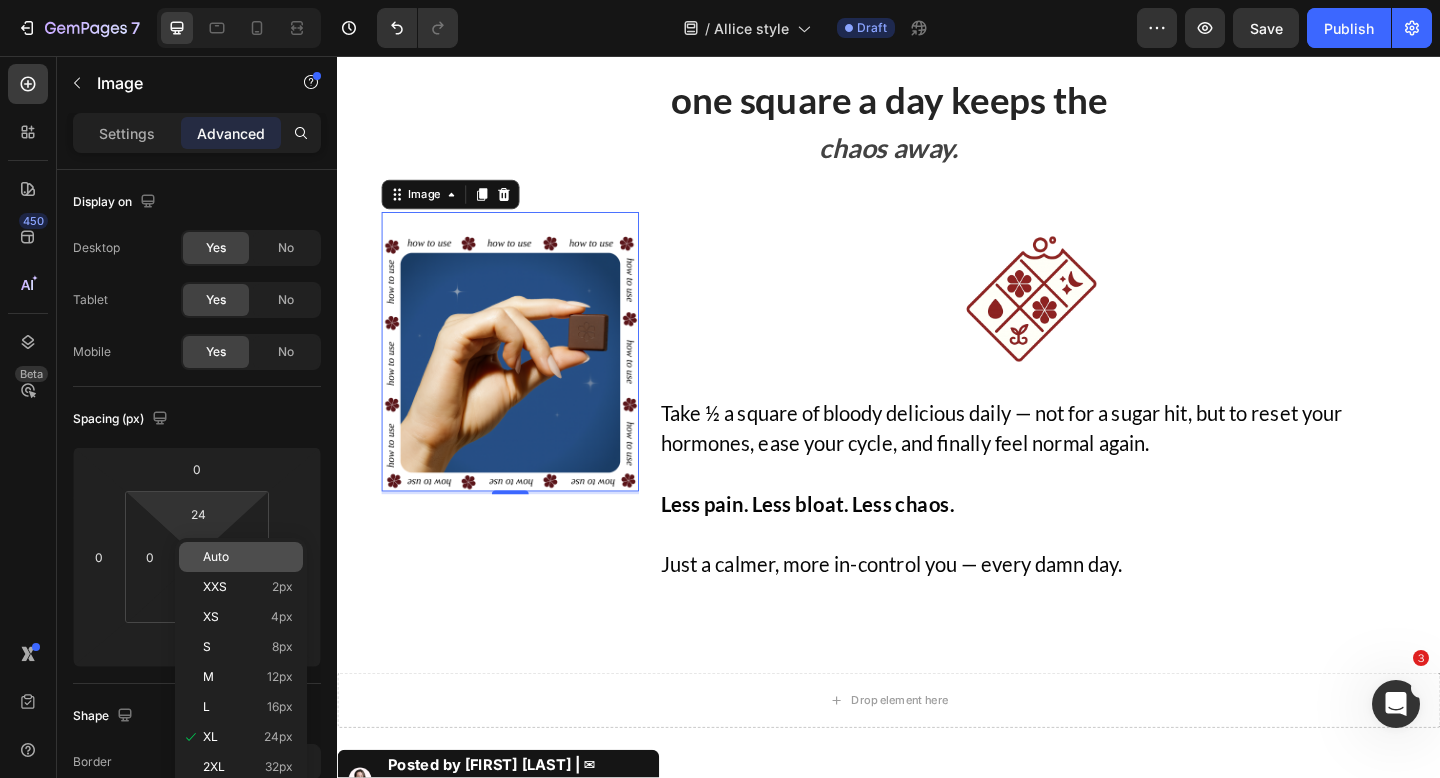 type on "Auto" 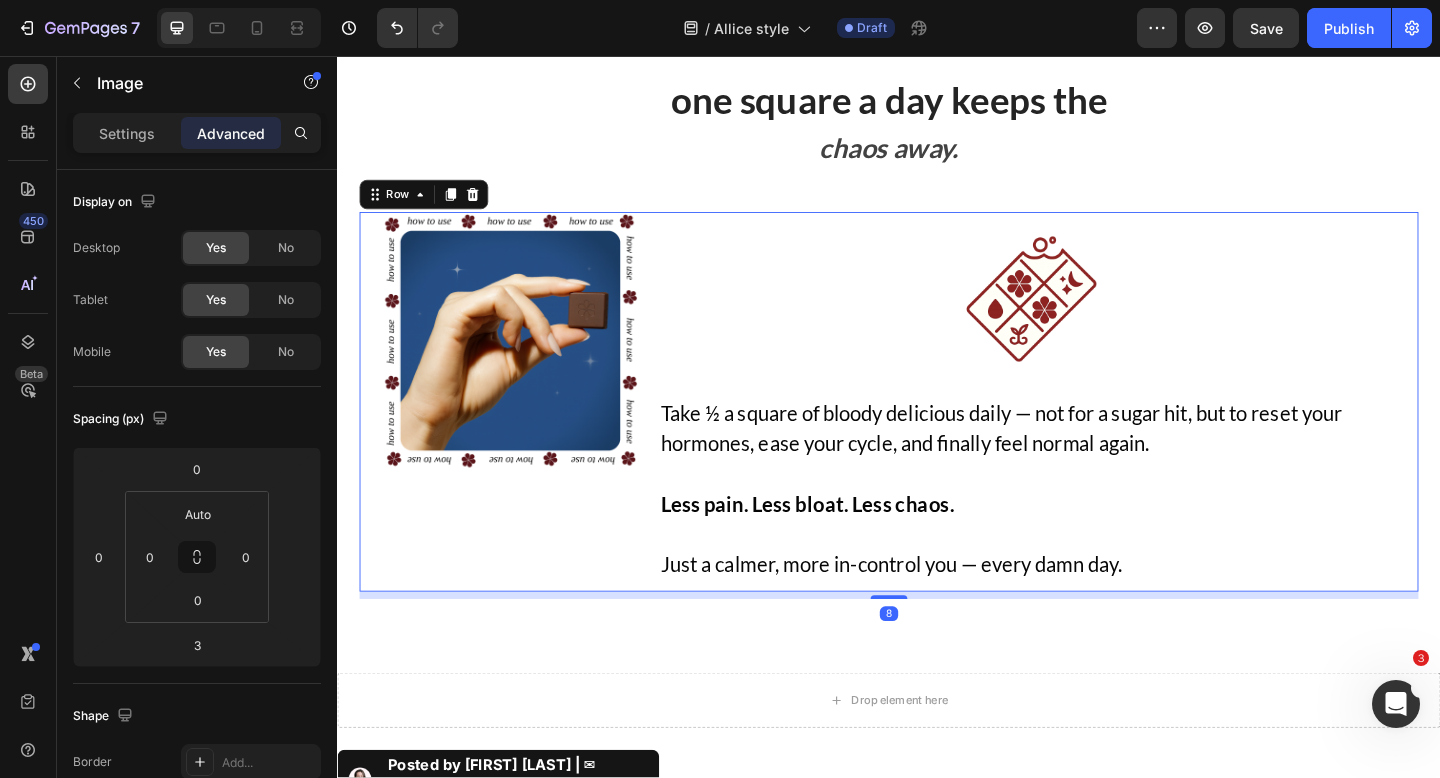 click on "Hey, I'm [FIRST]! Founder of Bloody Delicious Heading Image" at bounding box center (525, 432) 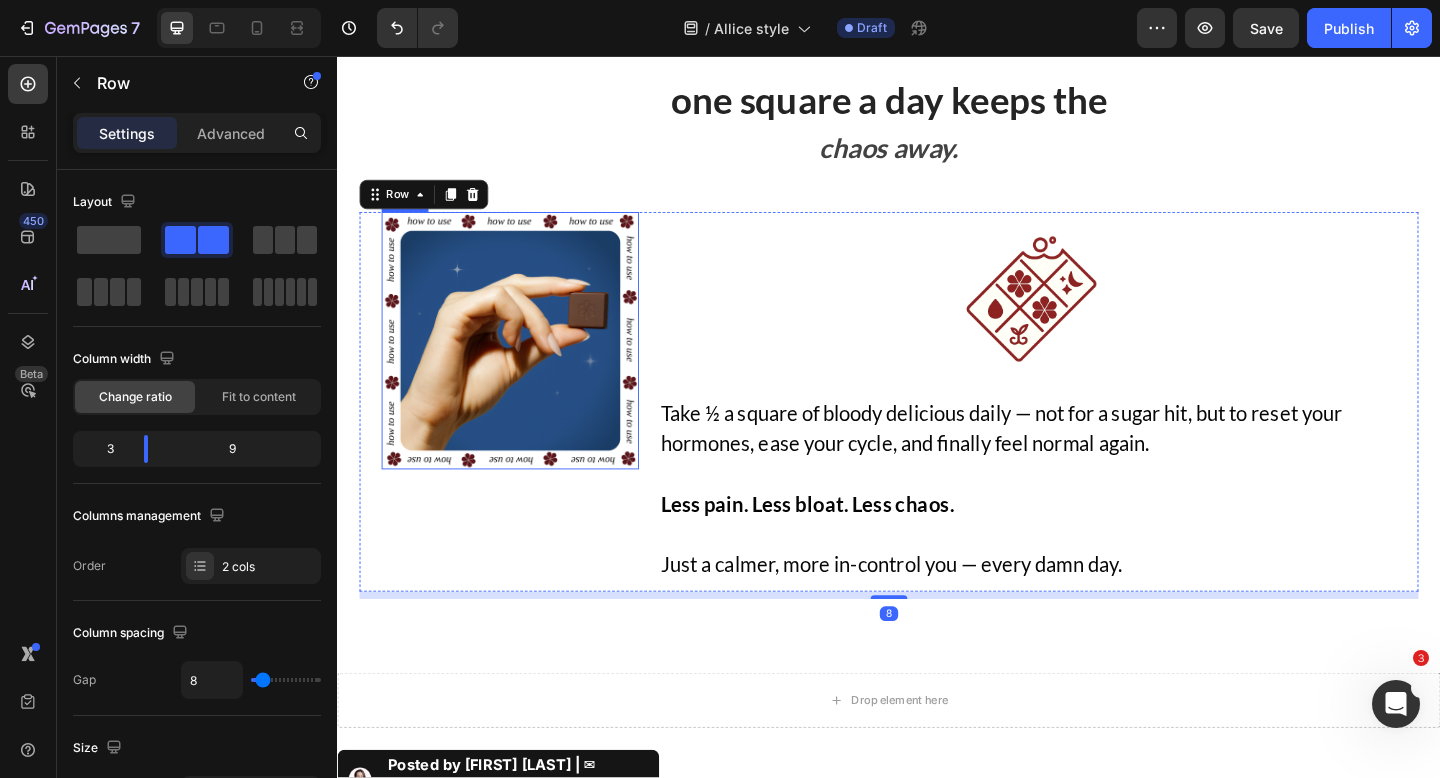 click at bounding box center (525, 366) 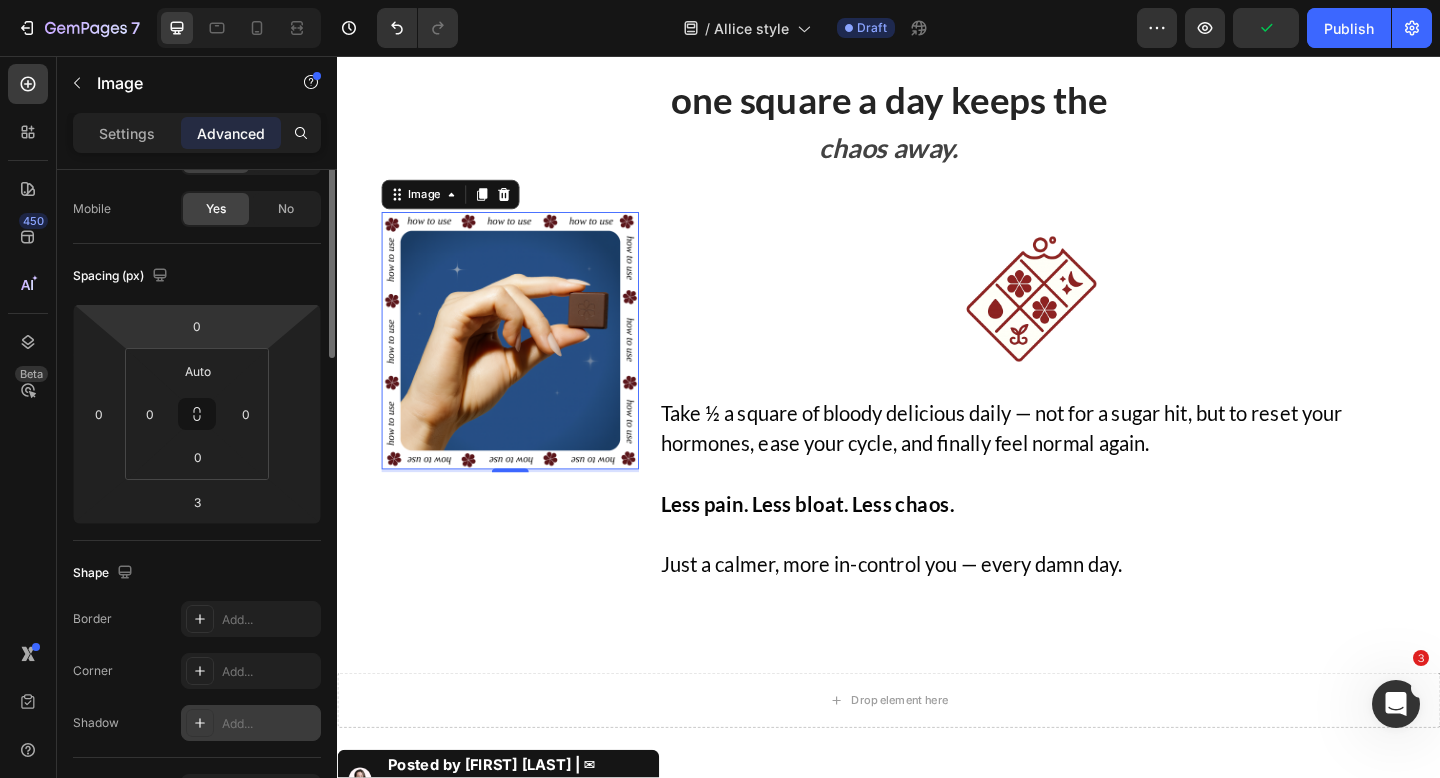 scroll, scrollTop: 0, scrollLeft: 0, axis: both 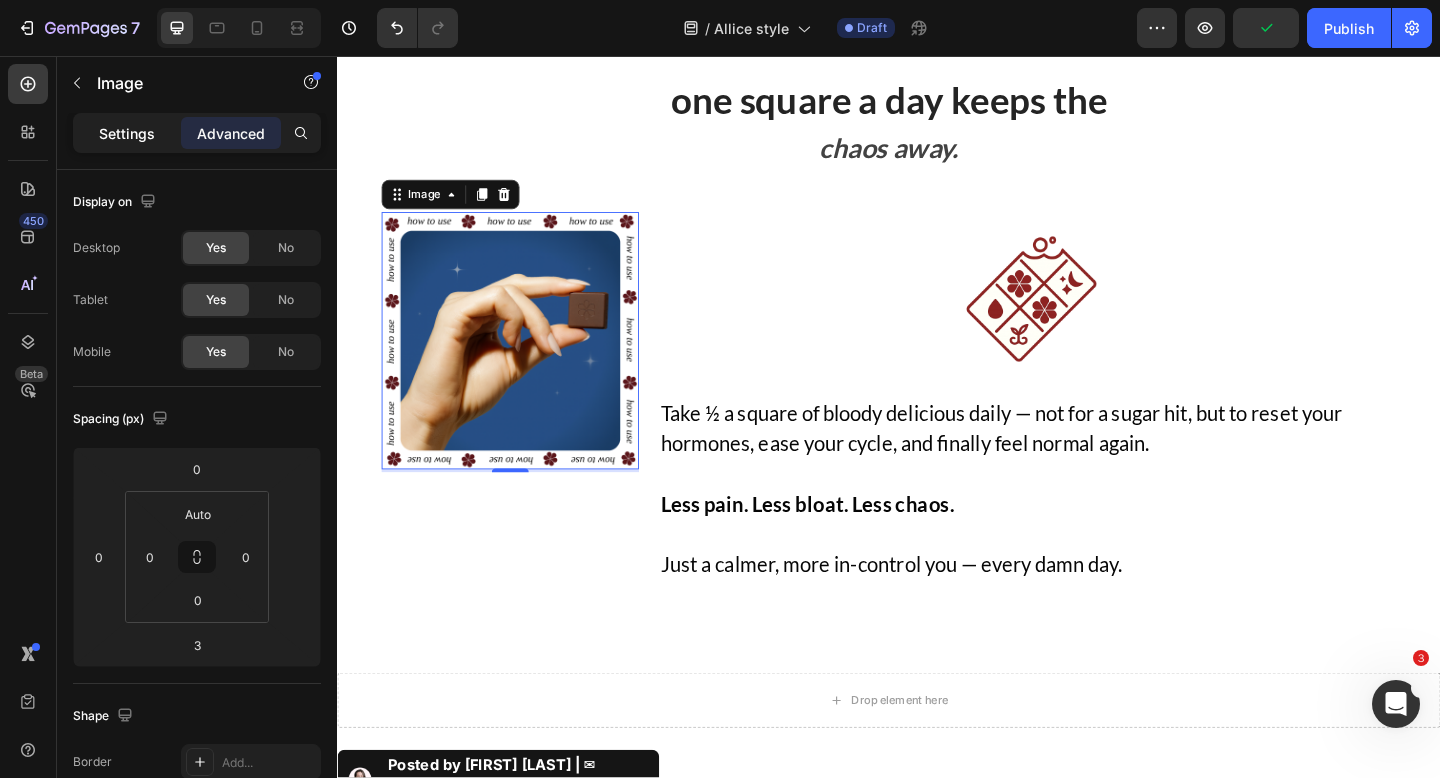click on "Settings" at bounding box center [127, 133] 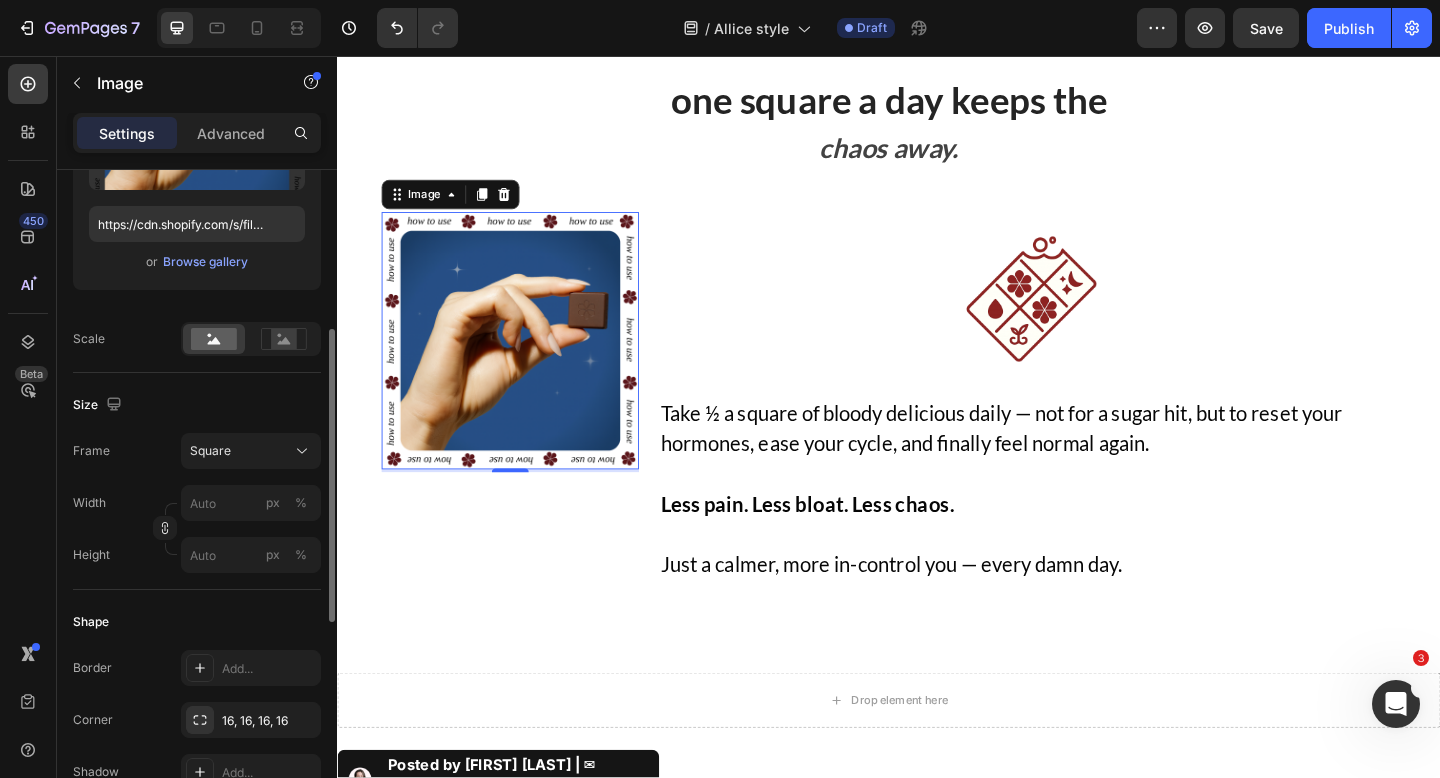 scroll, scrollTop: 335, scrollLeft: 0, axis: vertical 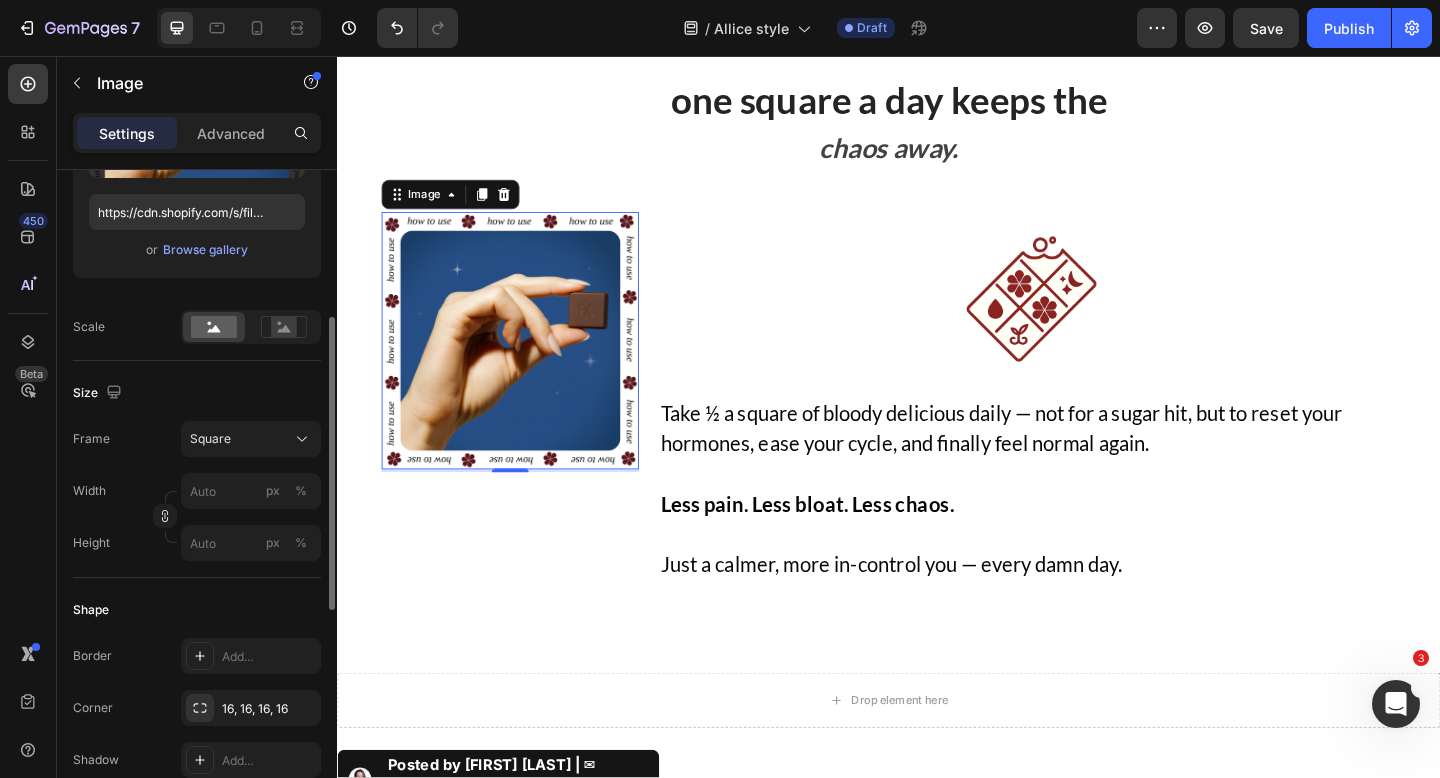 click on "Frame Square Width px % Height px %" 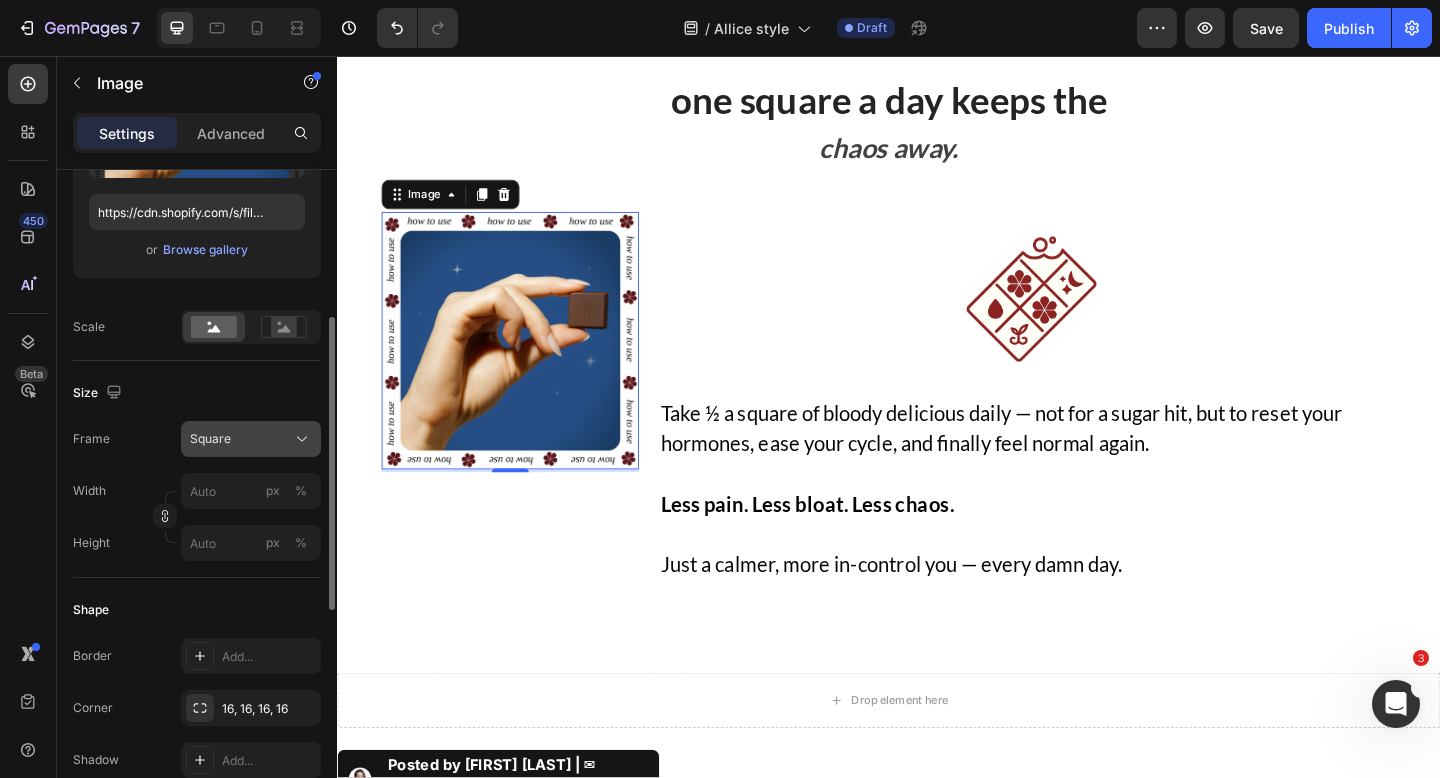click on "Square" 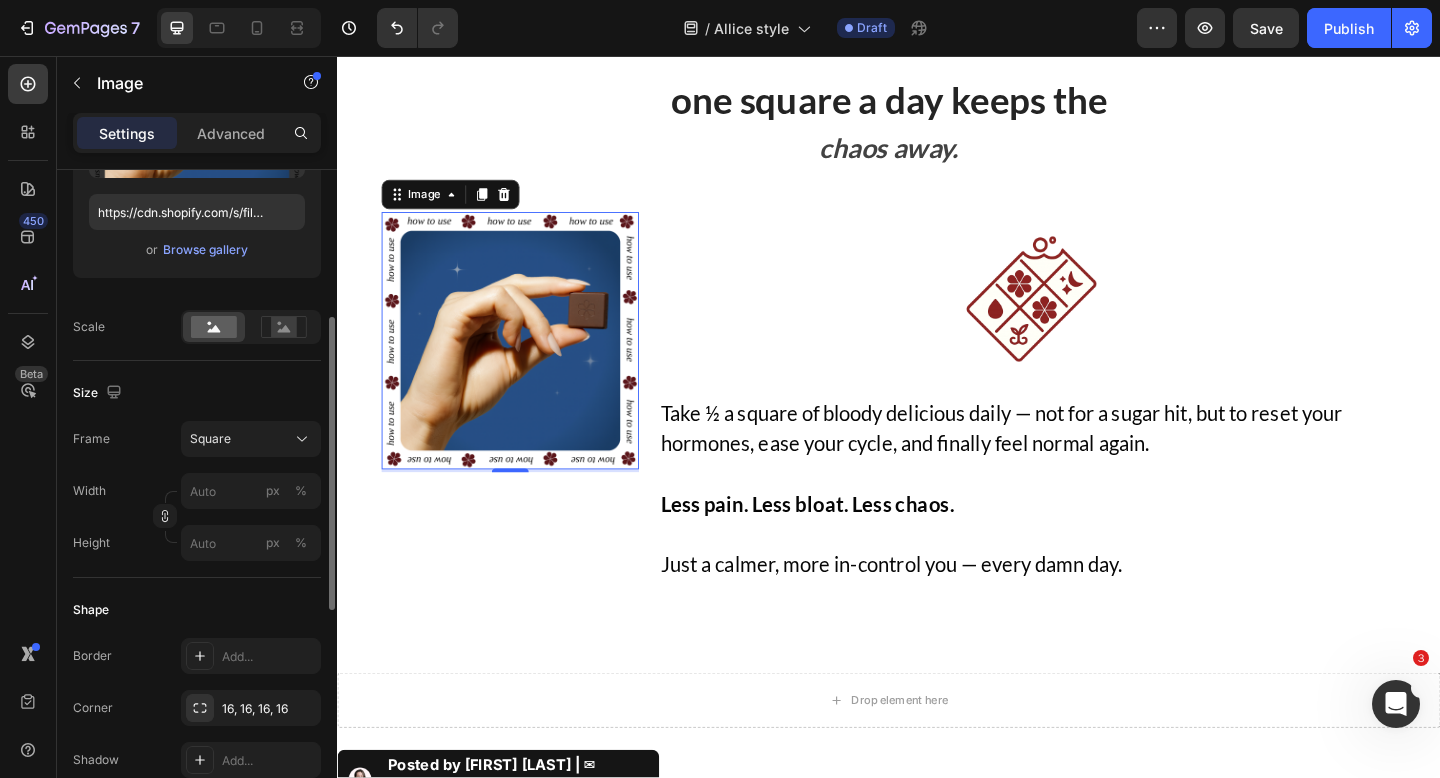 click on "Size Frame Square Width px % Height px %" 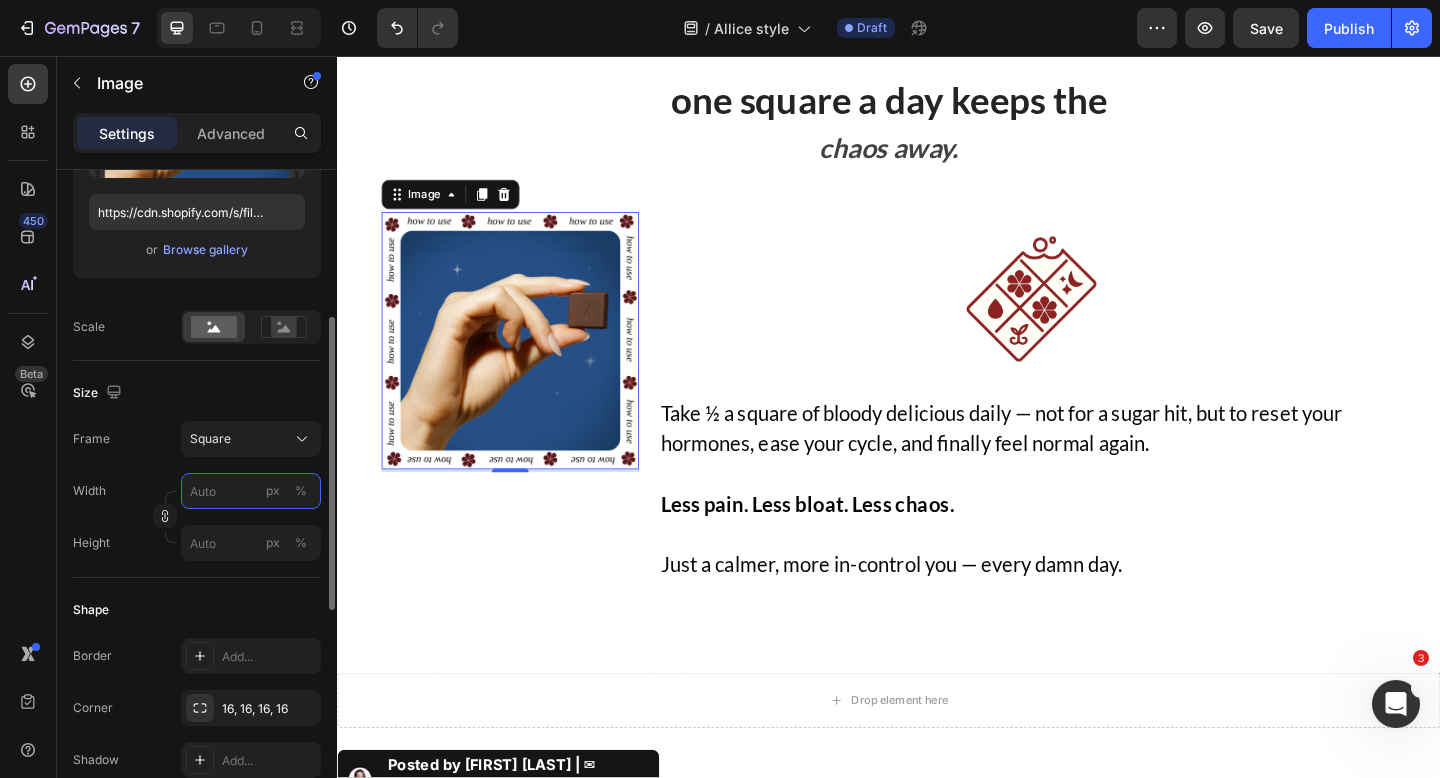 click on "px %" at bounding box center (251, 491) 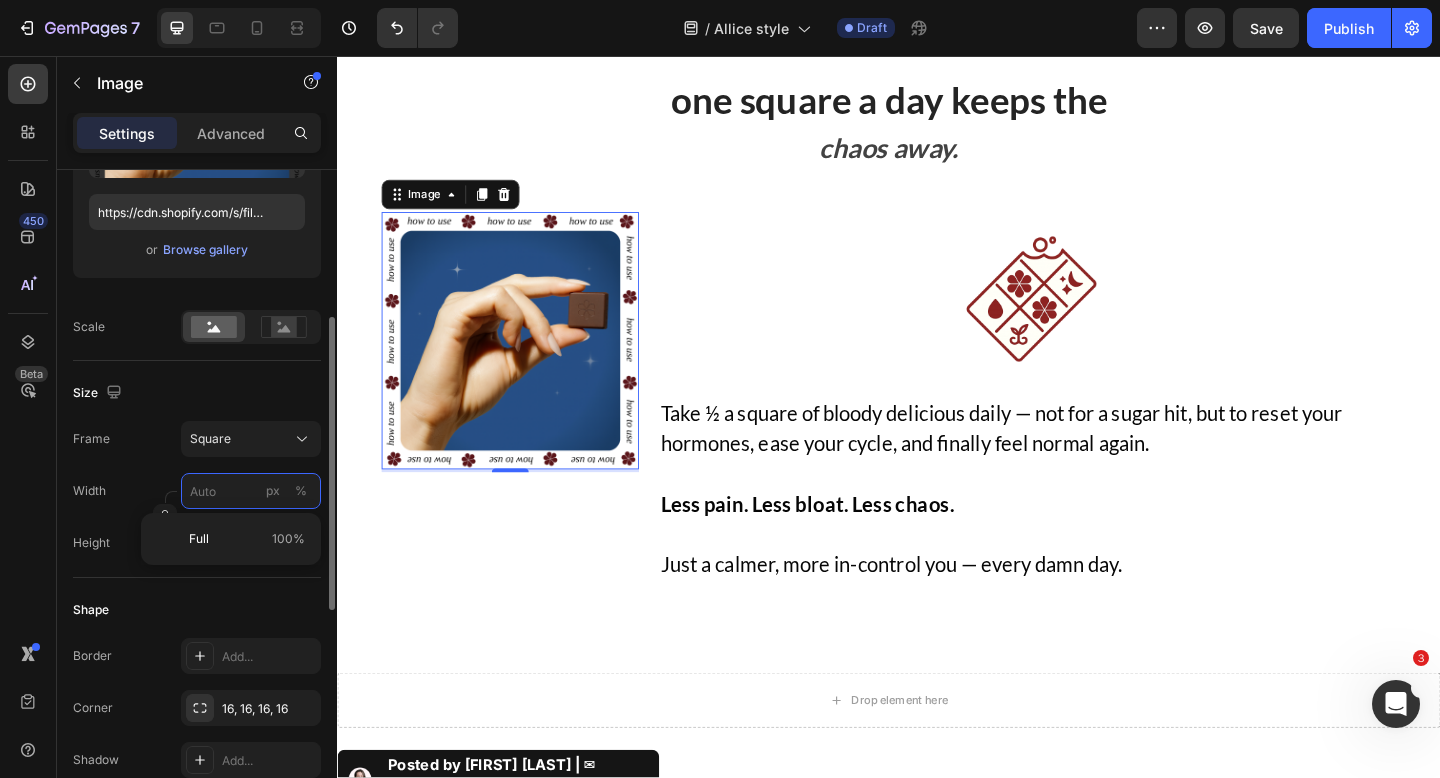 type on "5" 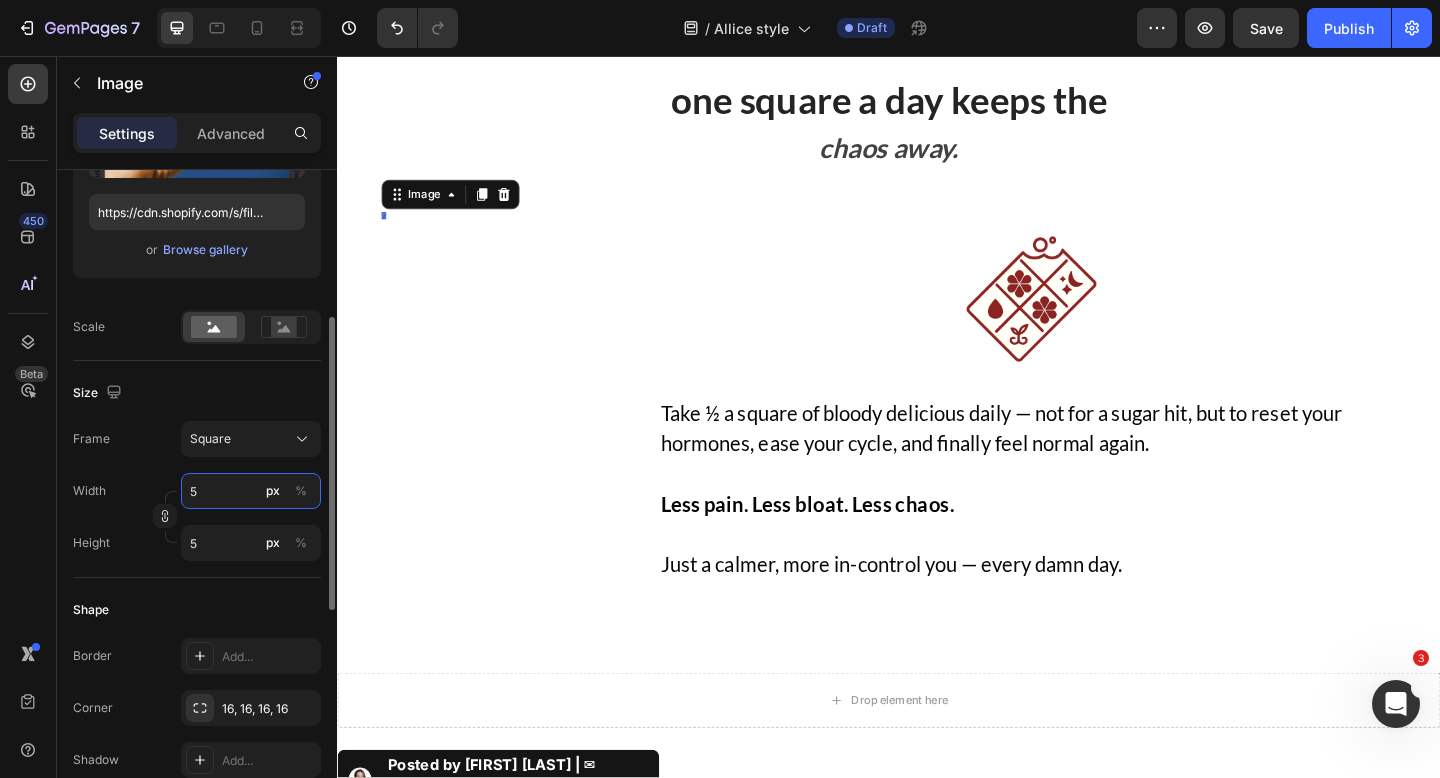 type on "50" 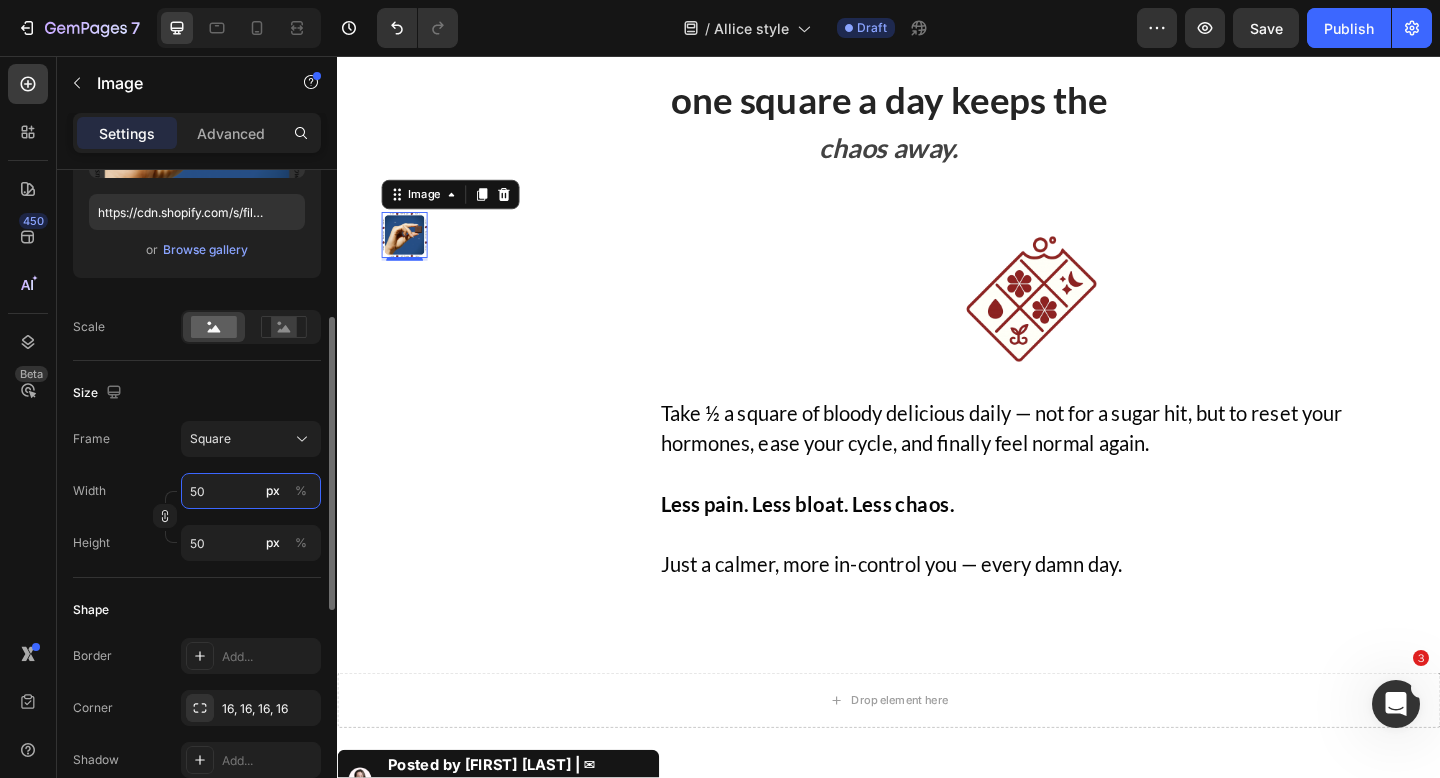 type on "500" 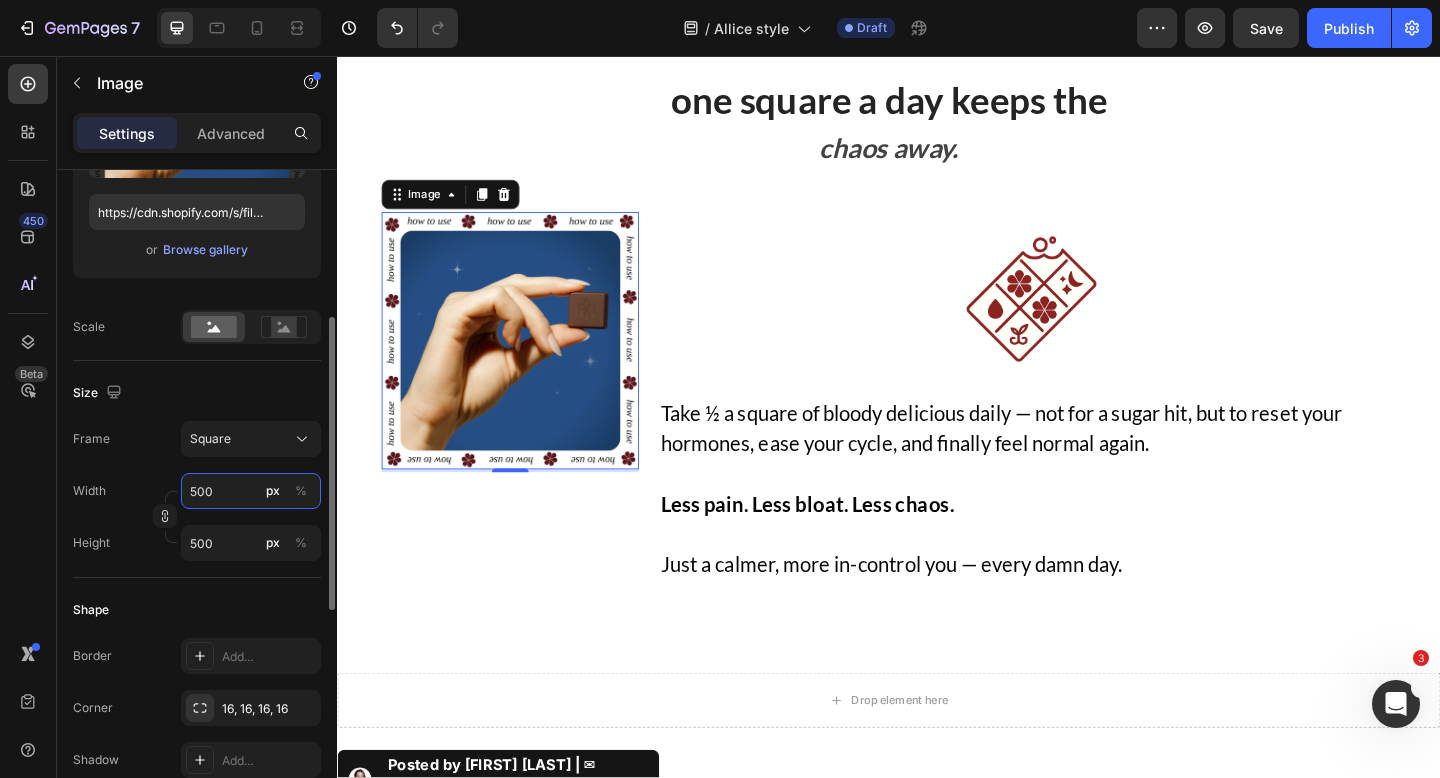 type on "5000" 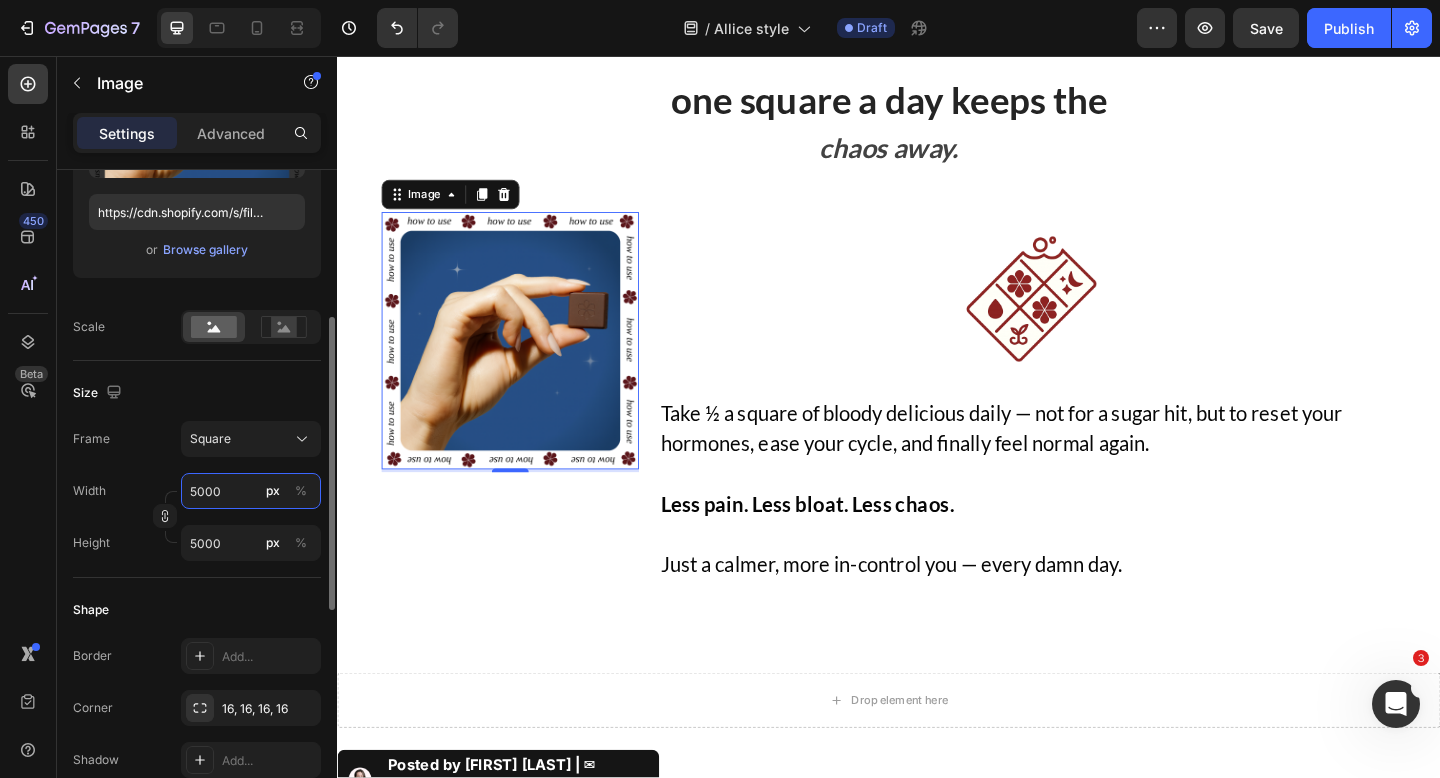type on "500" 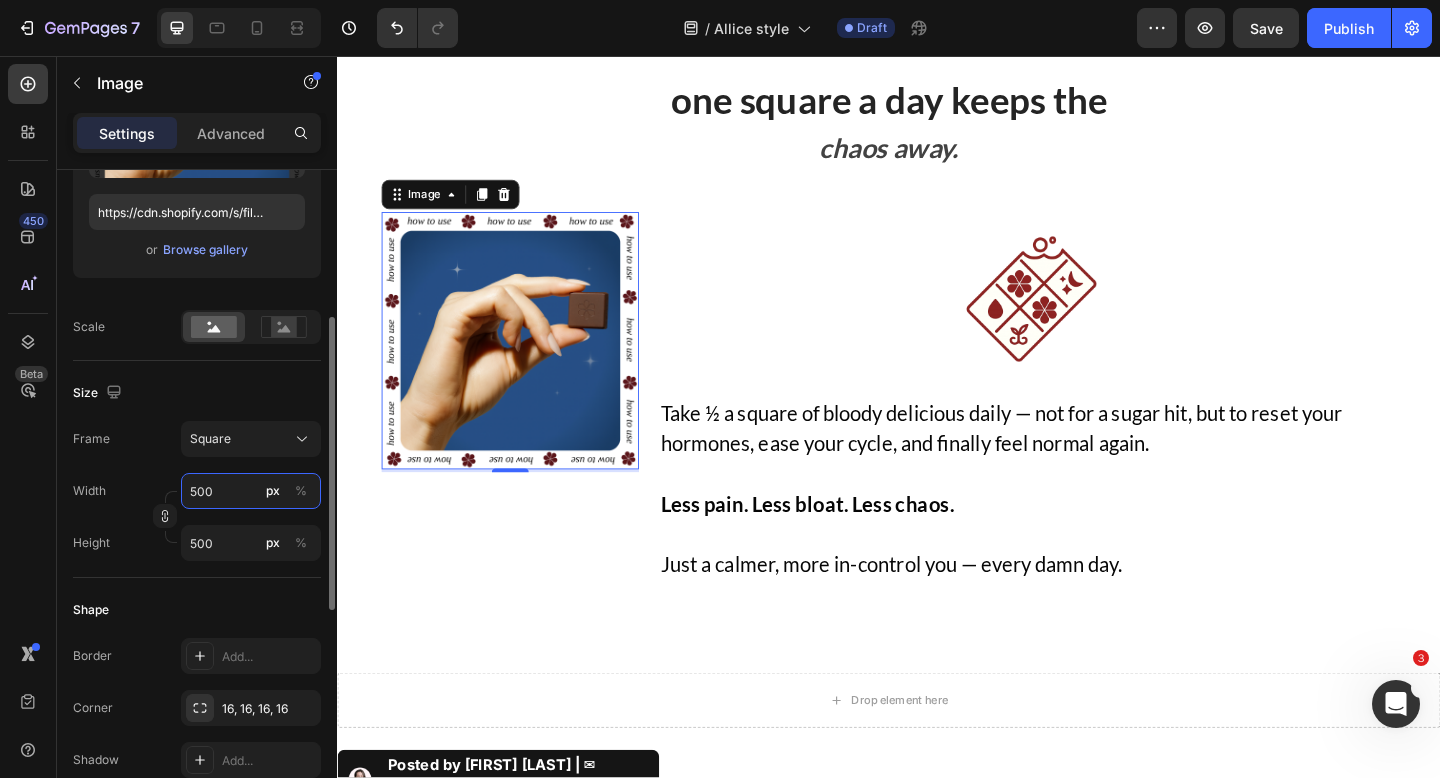 type on "50" 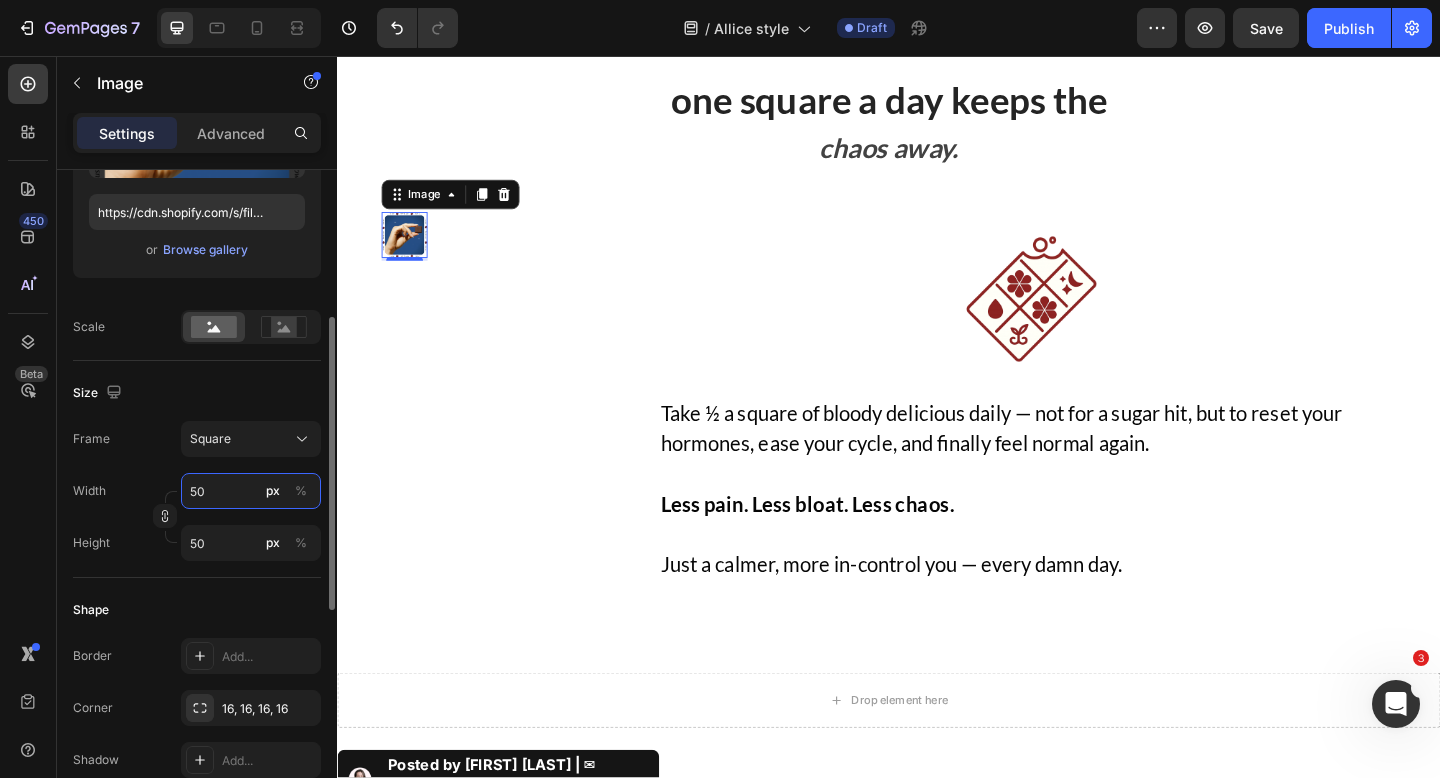 type on "5" 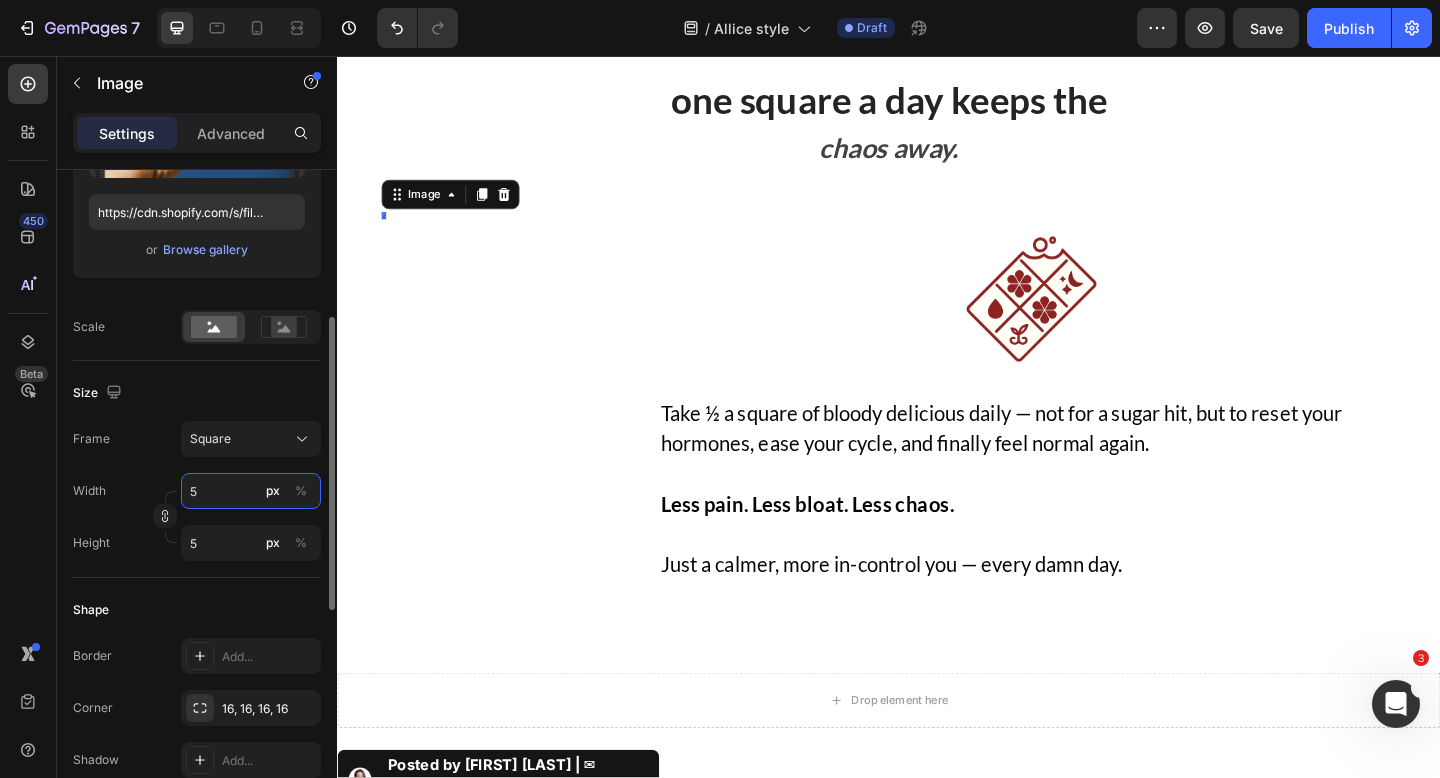 type 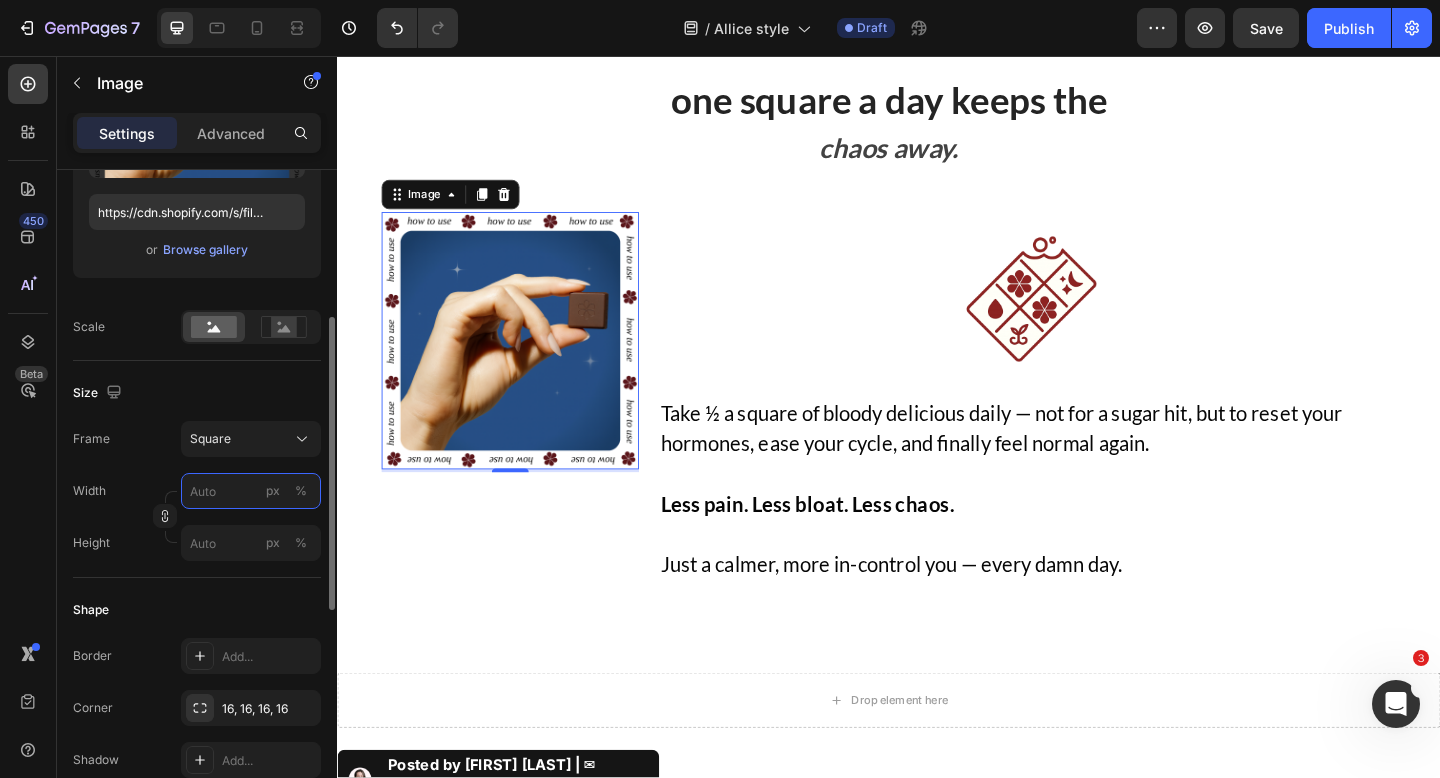 type on "5" 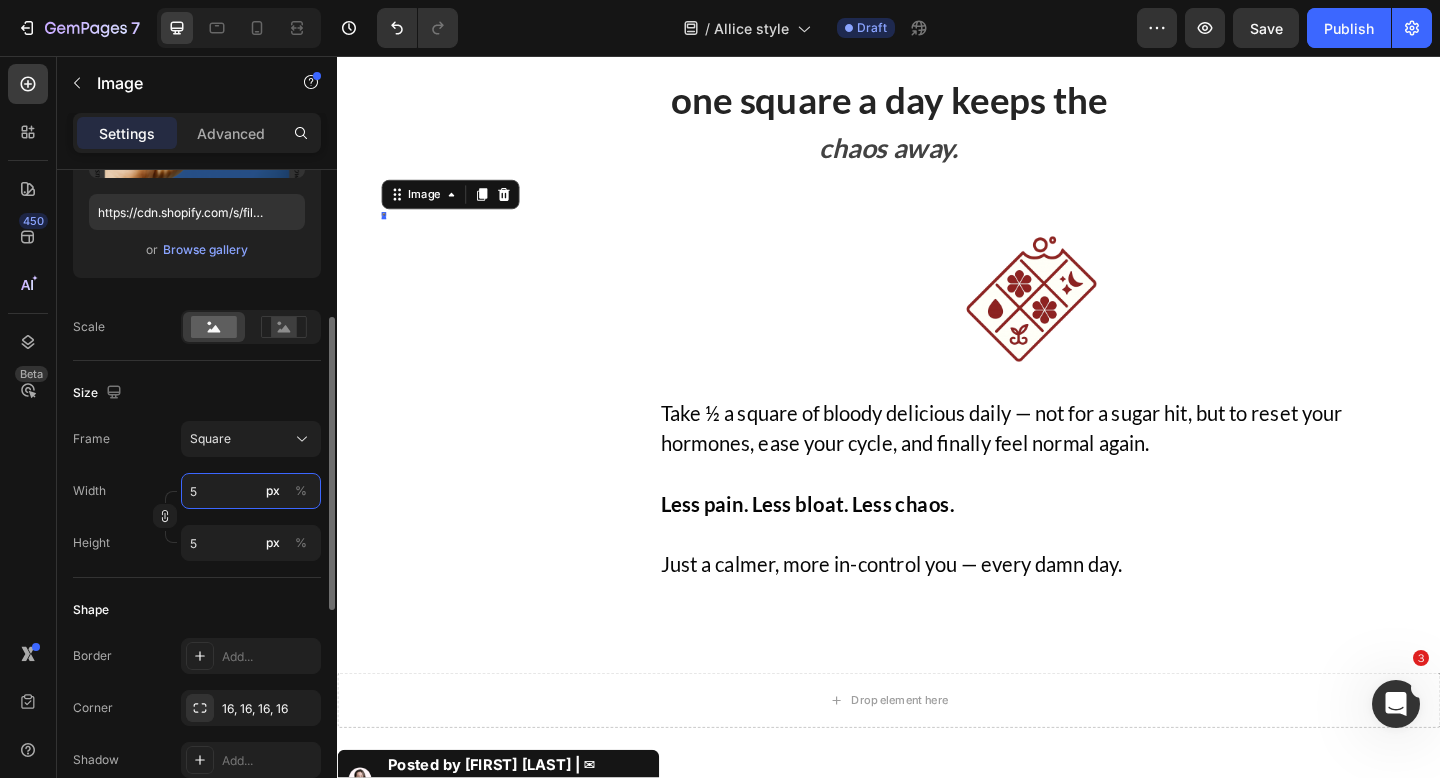 type on "59" 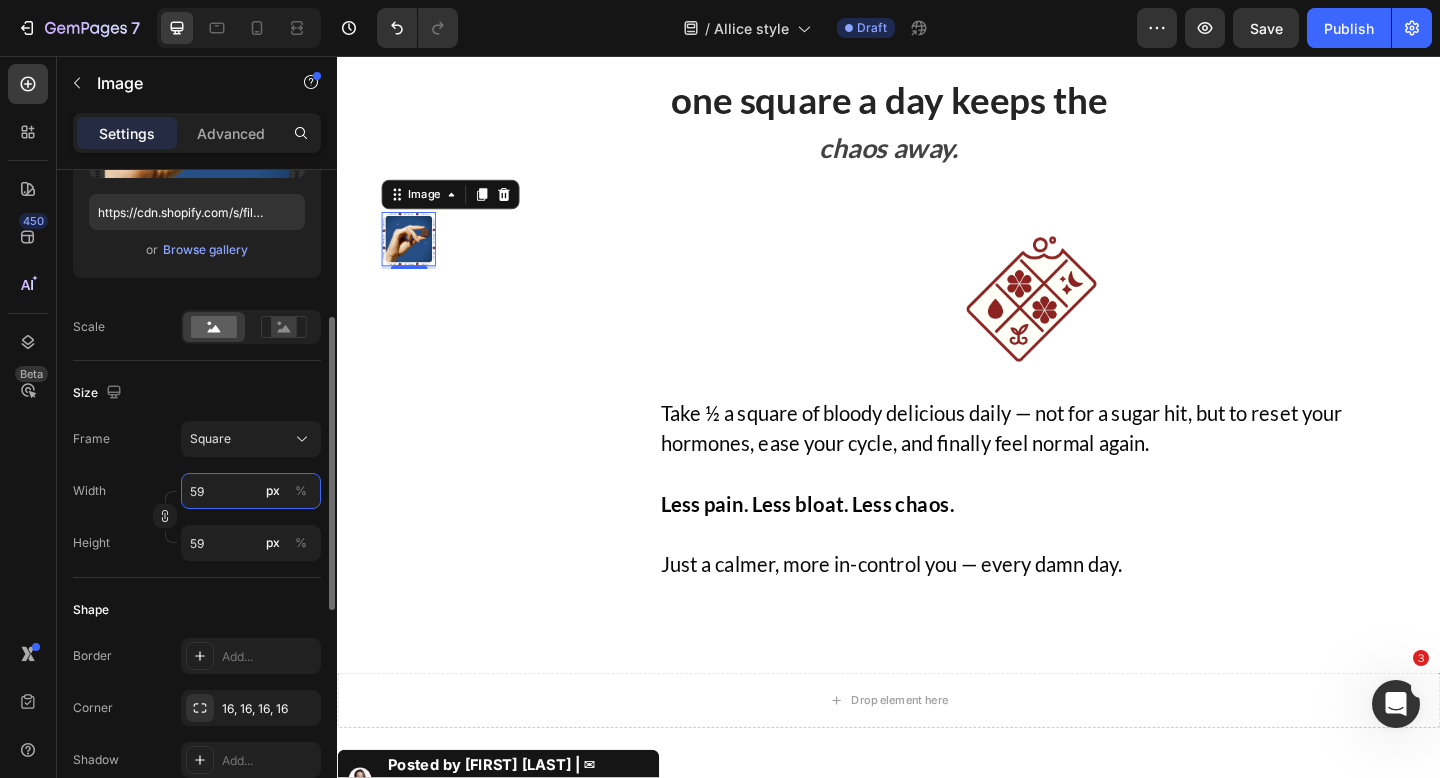 type on "590" 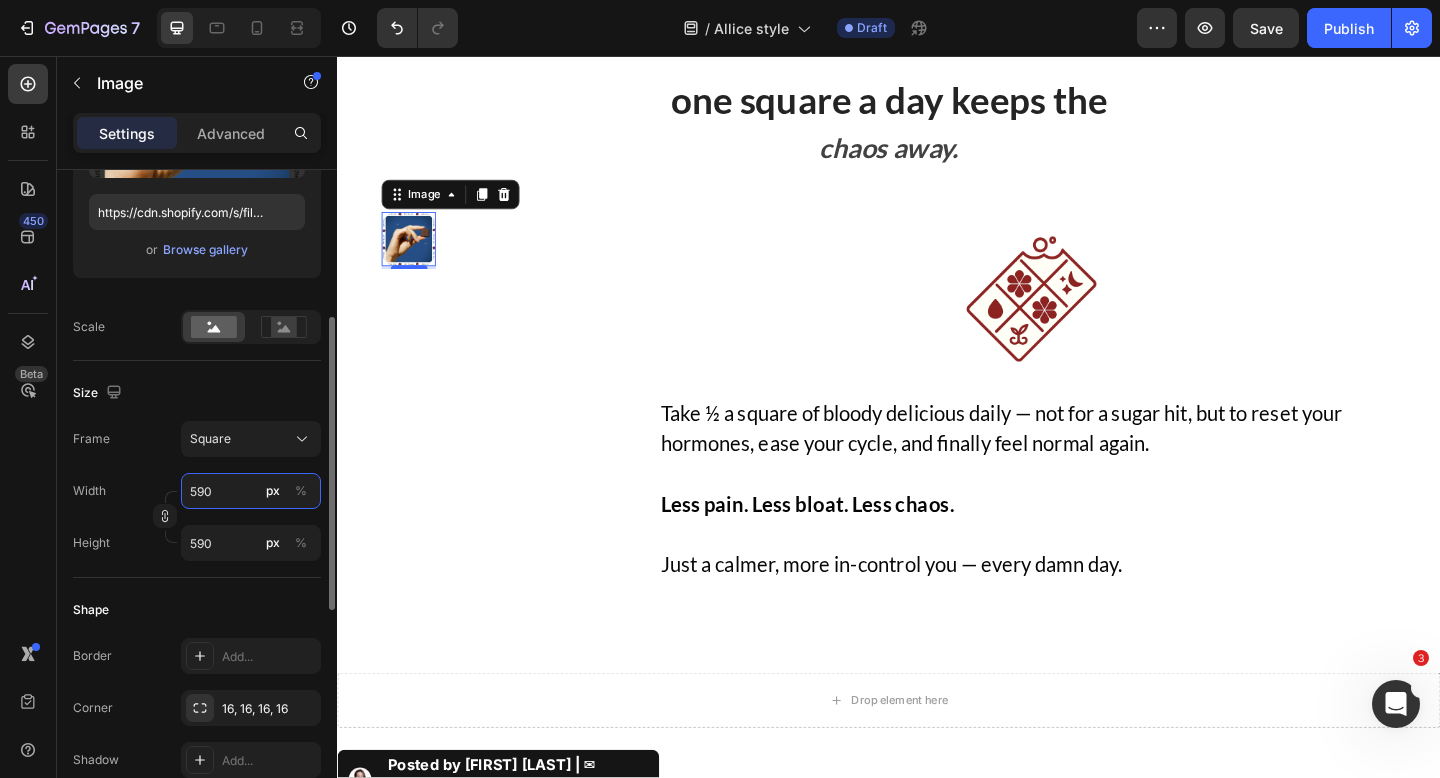 type on "5900" 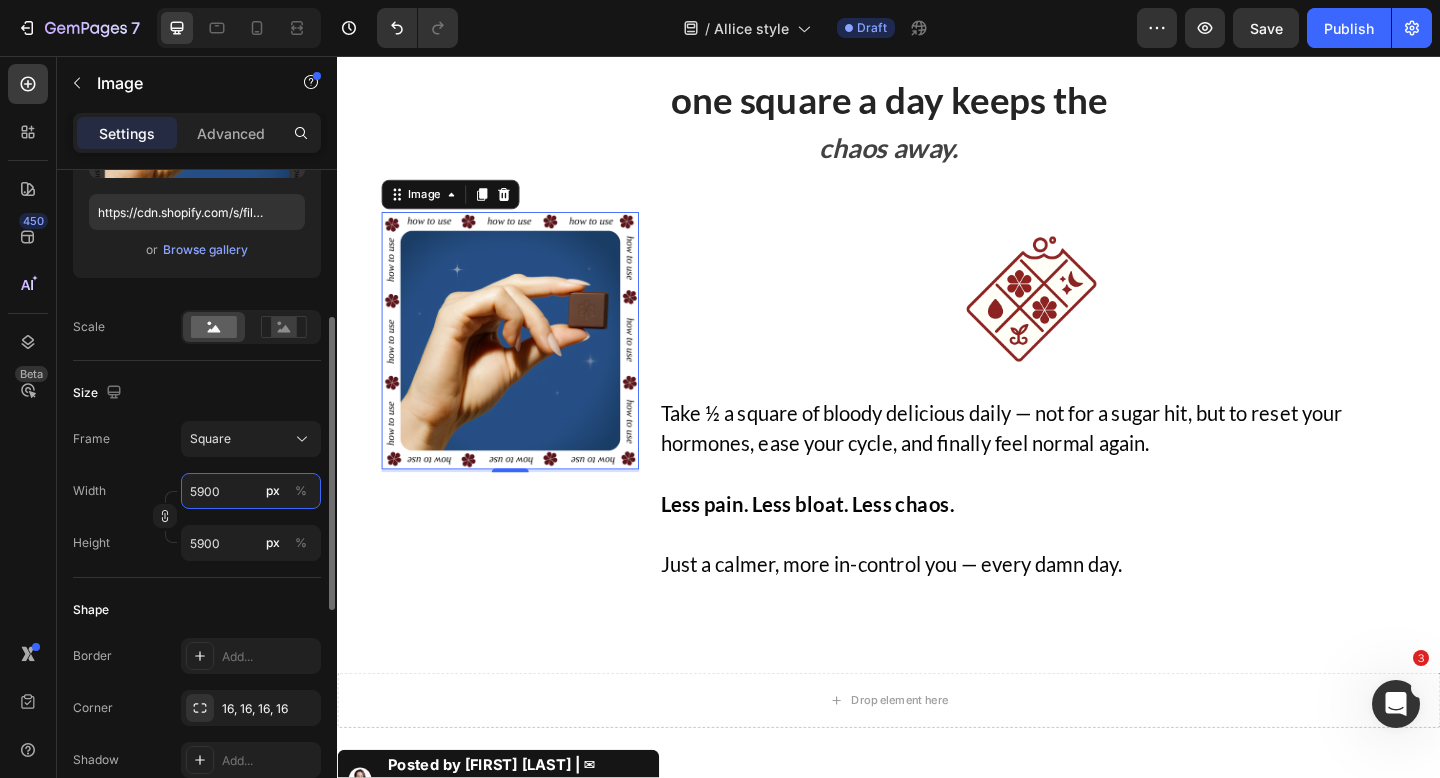 type on "590" 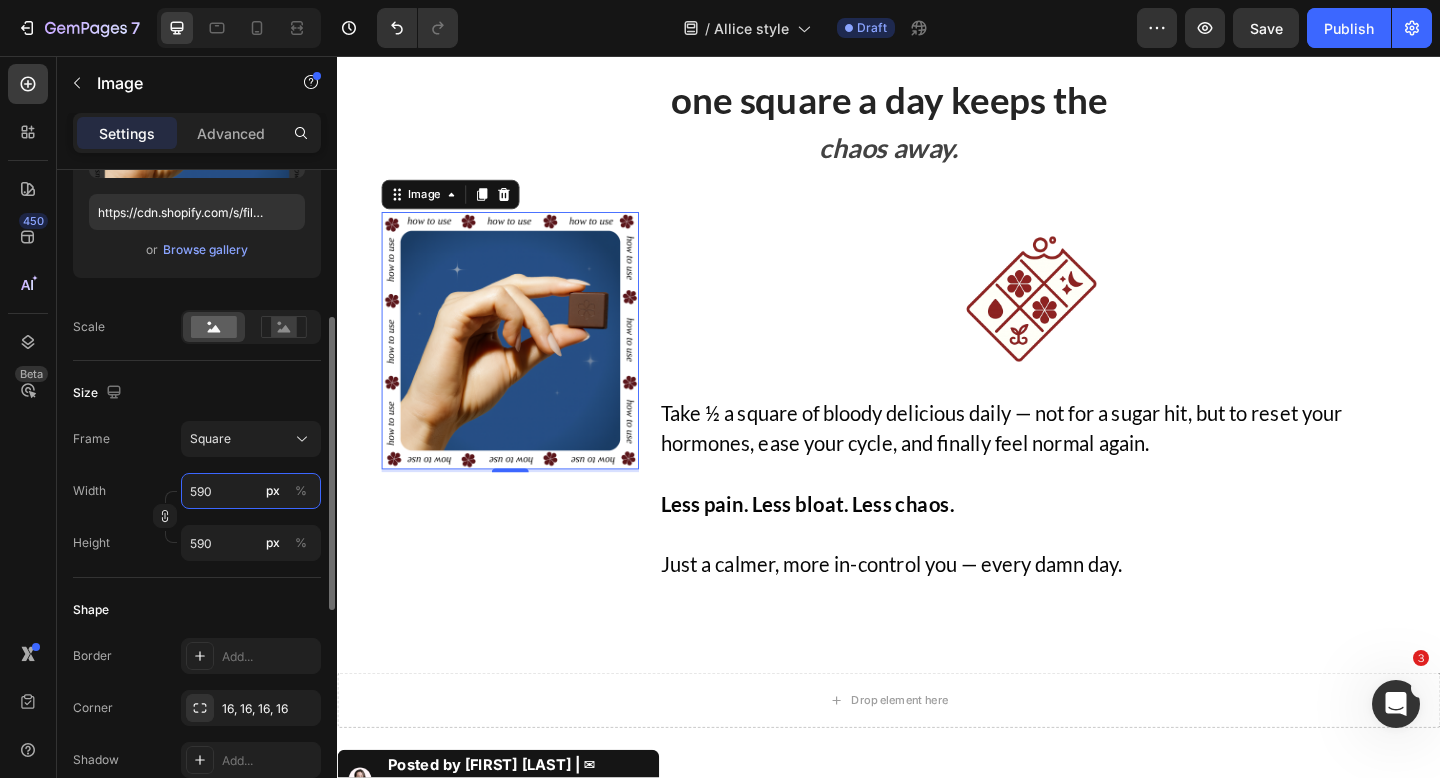 type on "59" 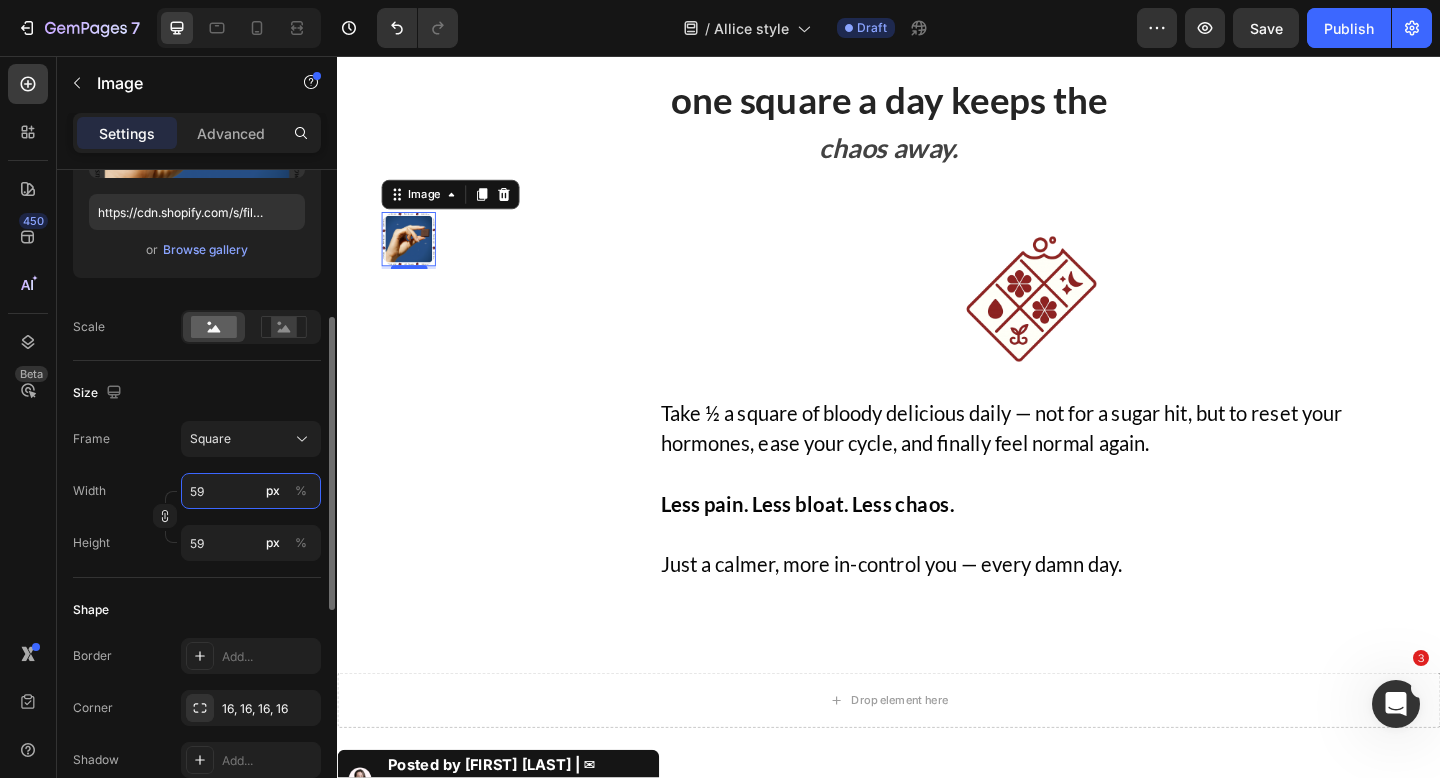 type on "5" 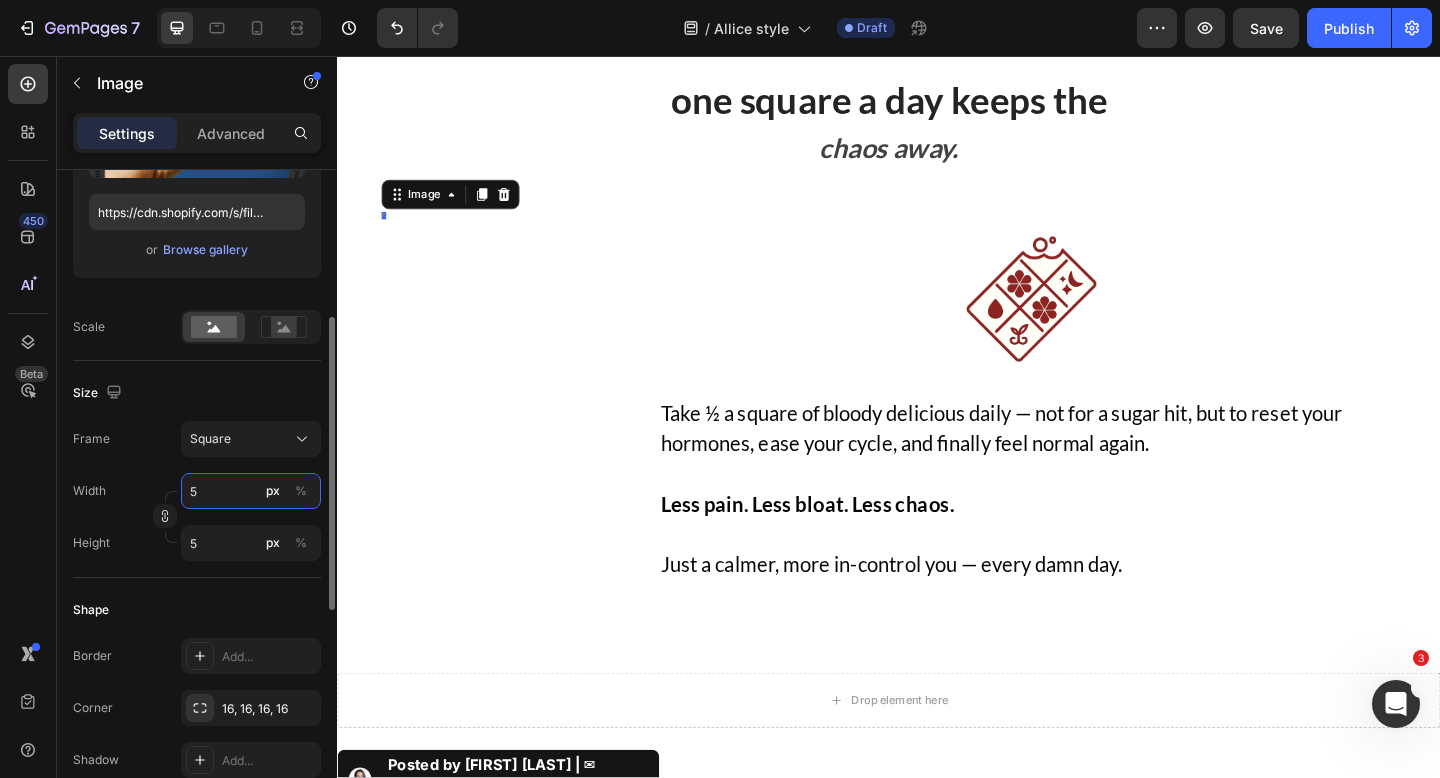 type 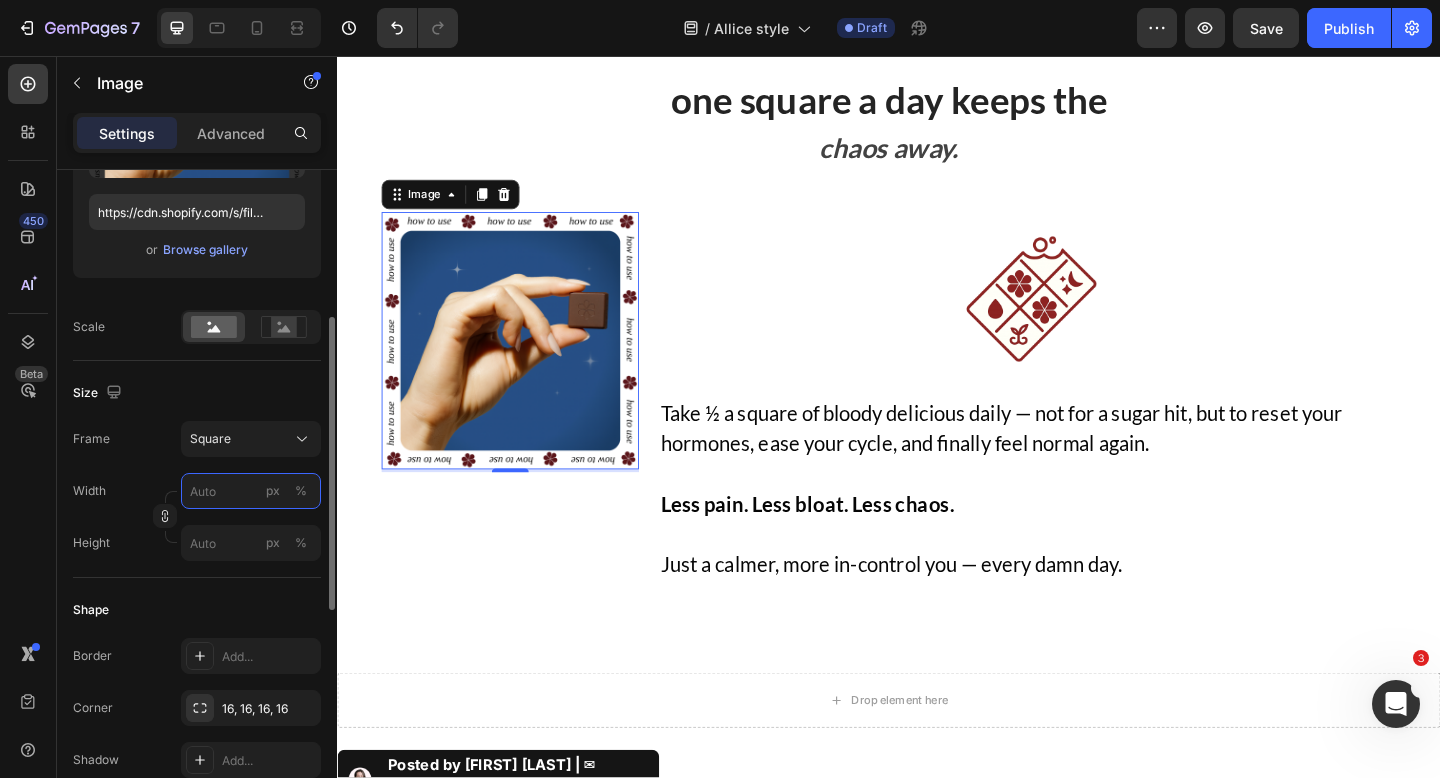 type on "5" 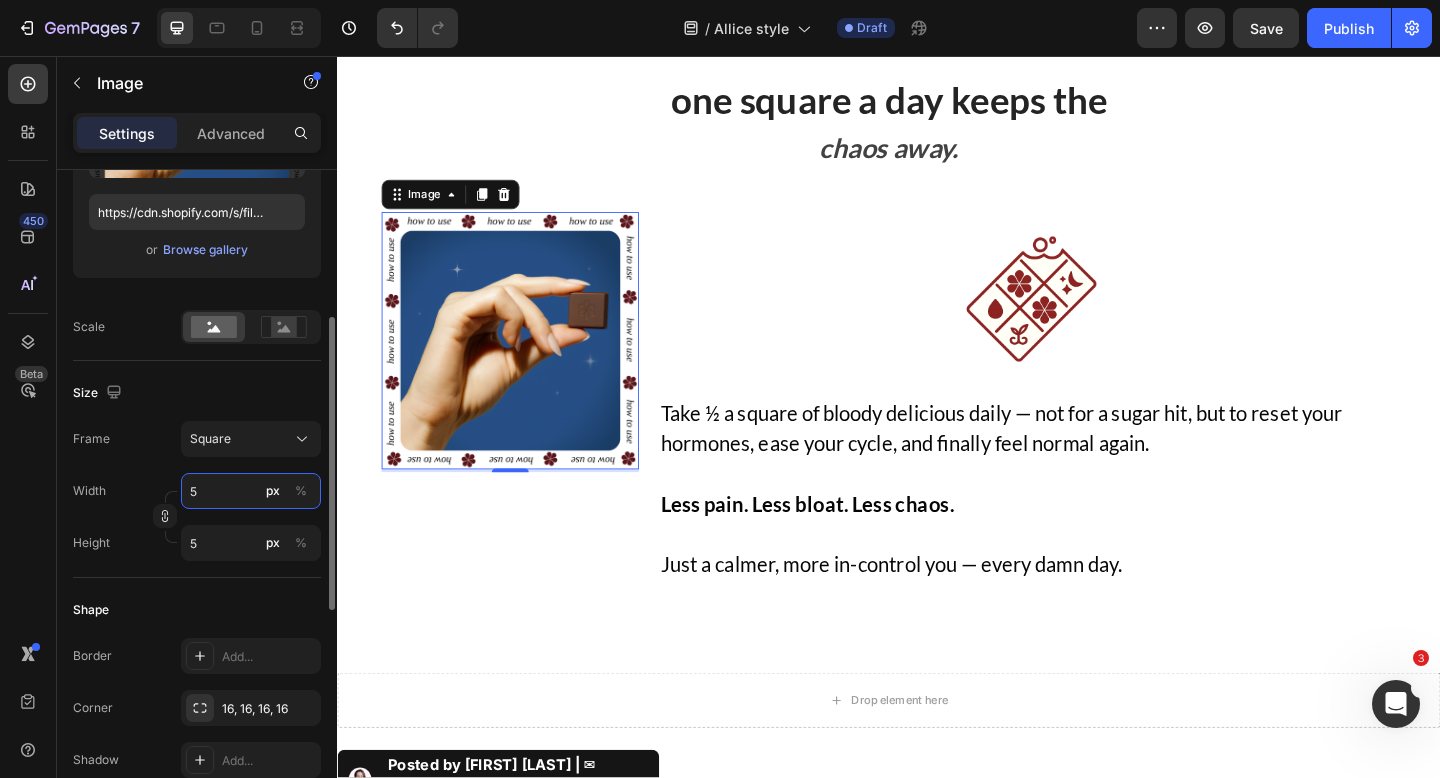 type on "59" 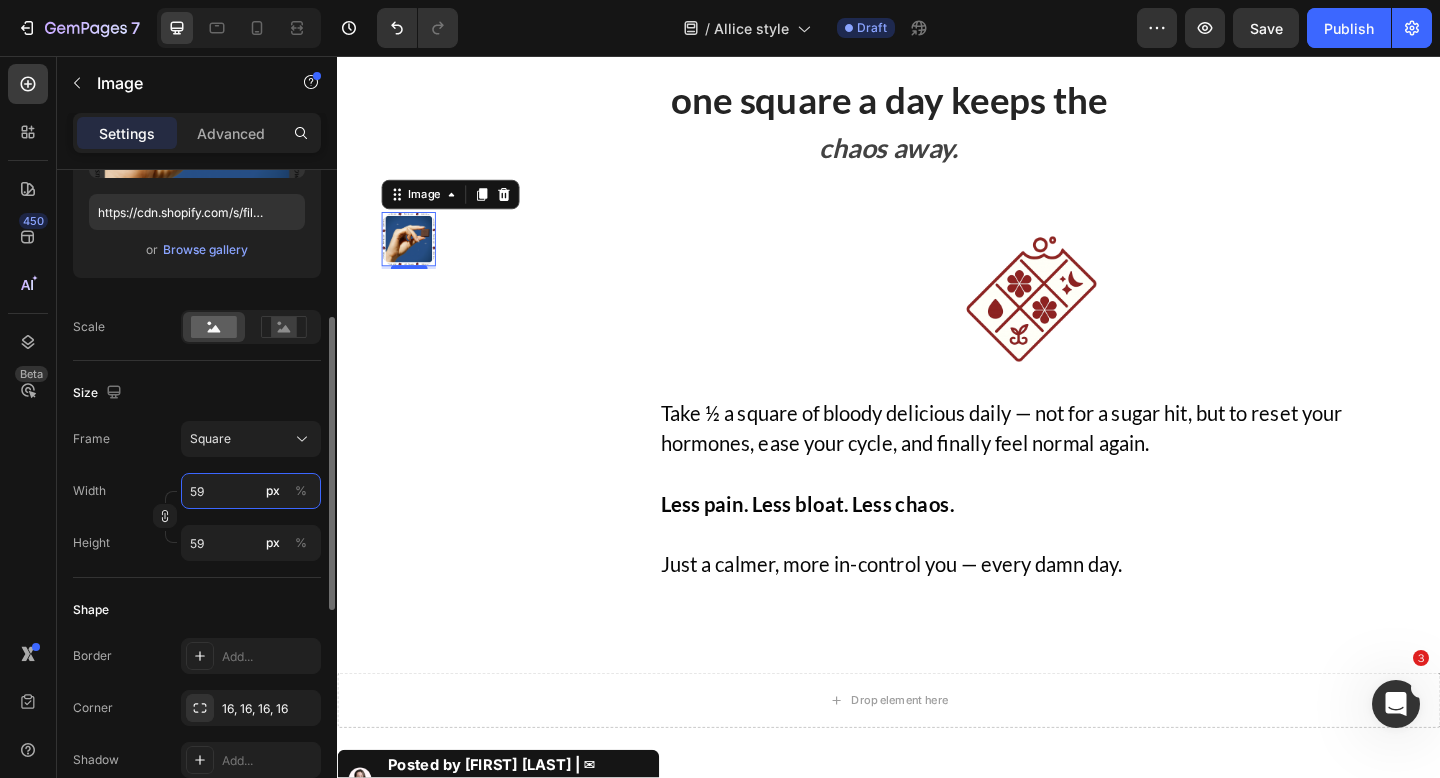type on "590" 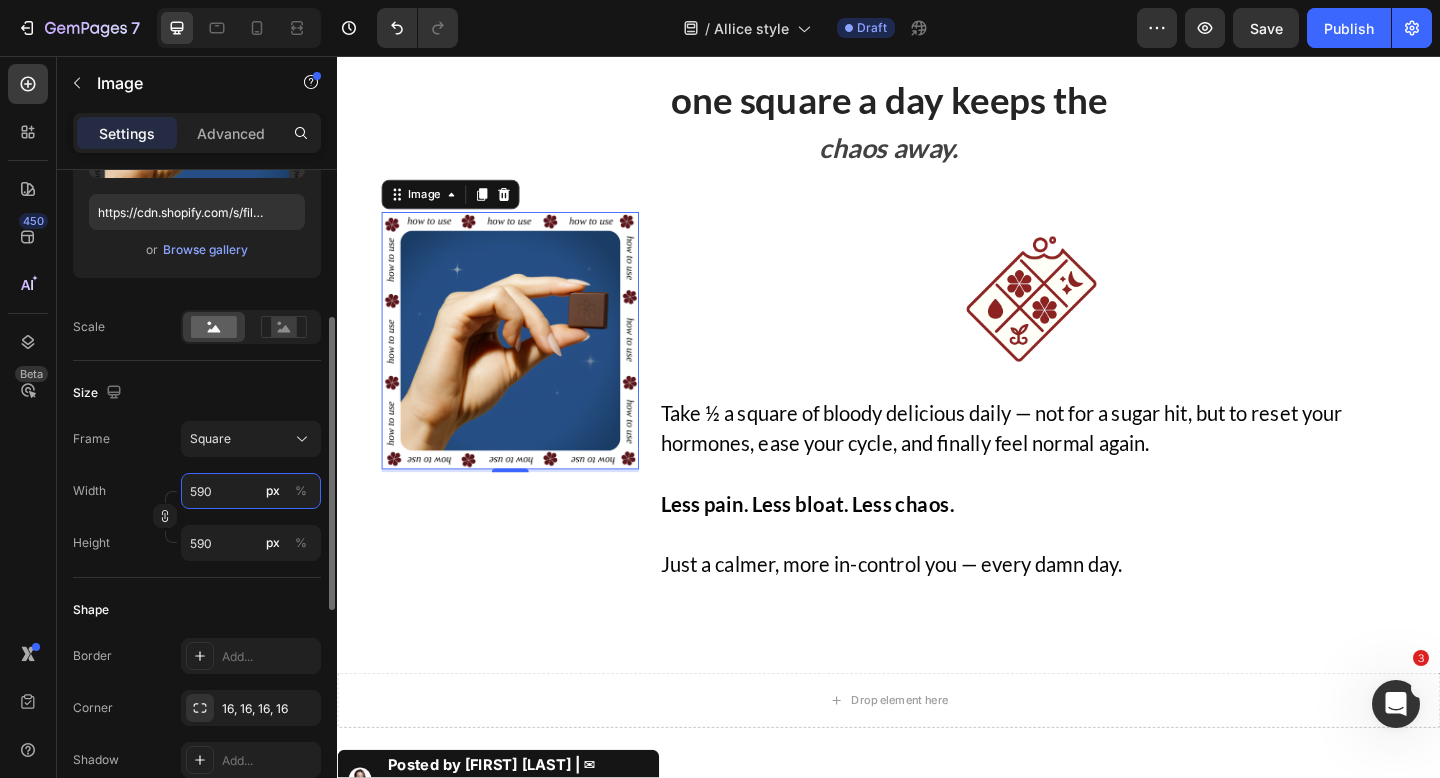 type on "5900" 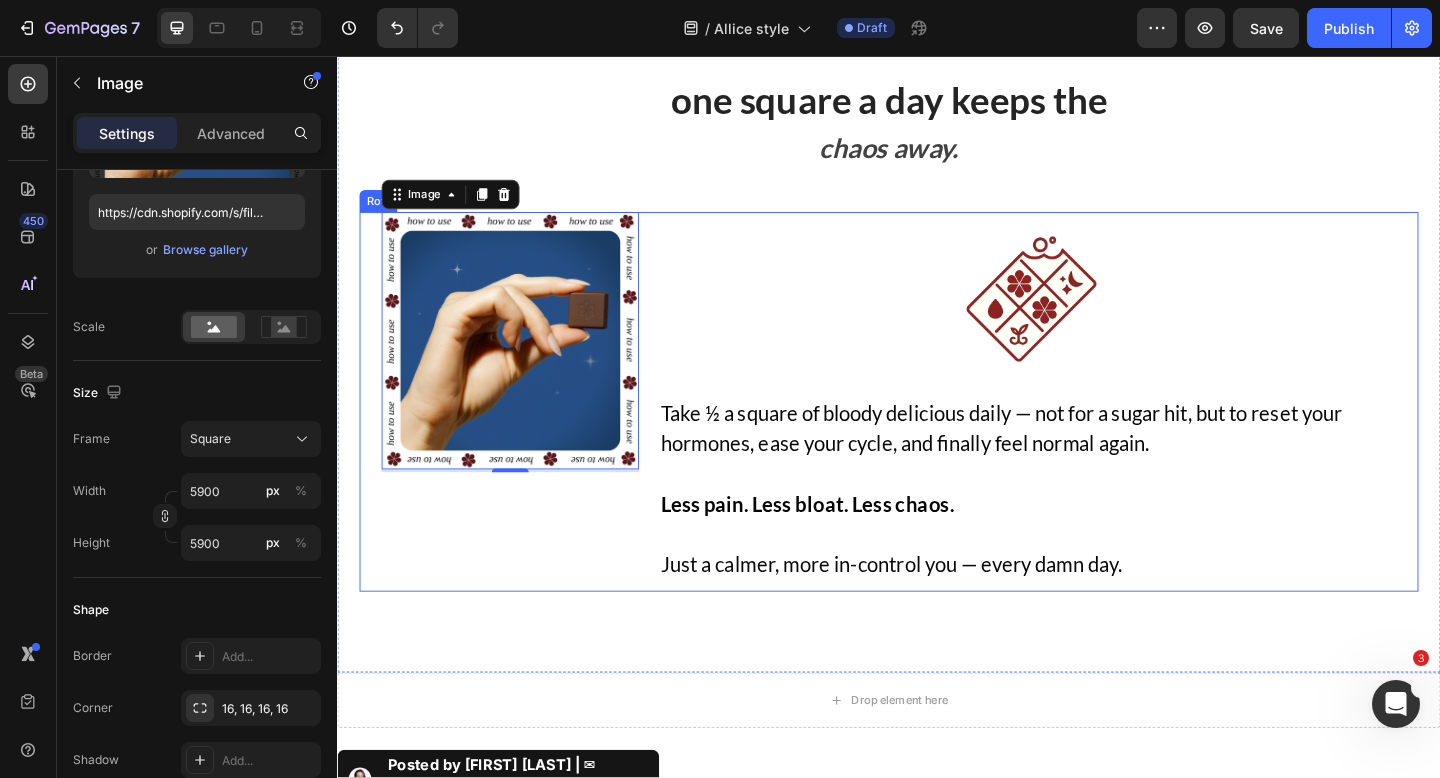 click on "Hey, I'm [NAME]! Founder of Bloody Delicious Heading Image   3" at bounding box center [525, 432] 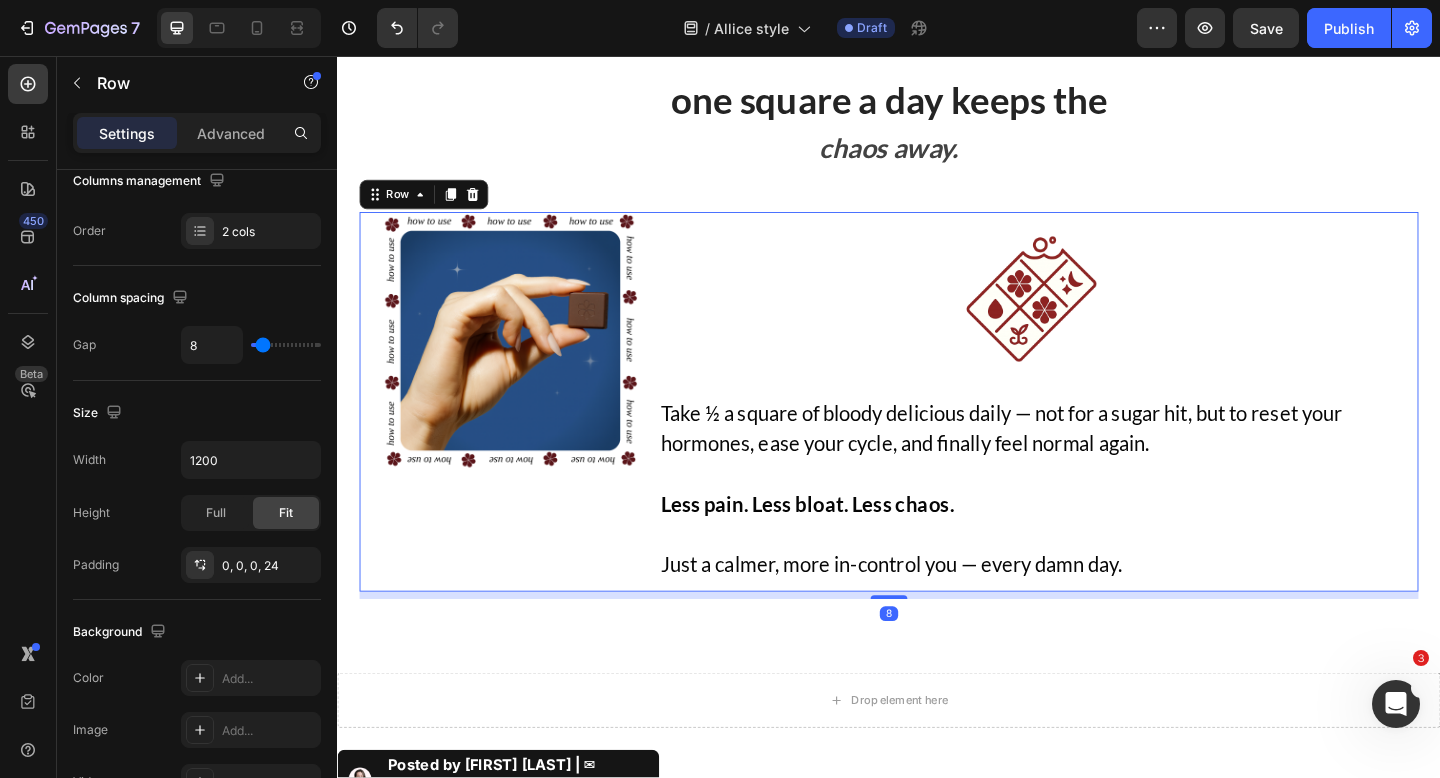 scroll, scrollTop: 0, scrollLeft: 0, axis: both 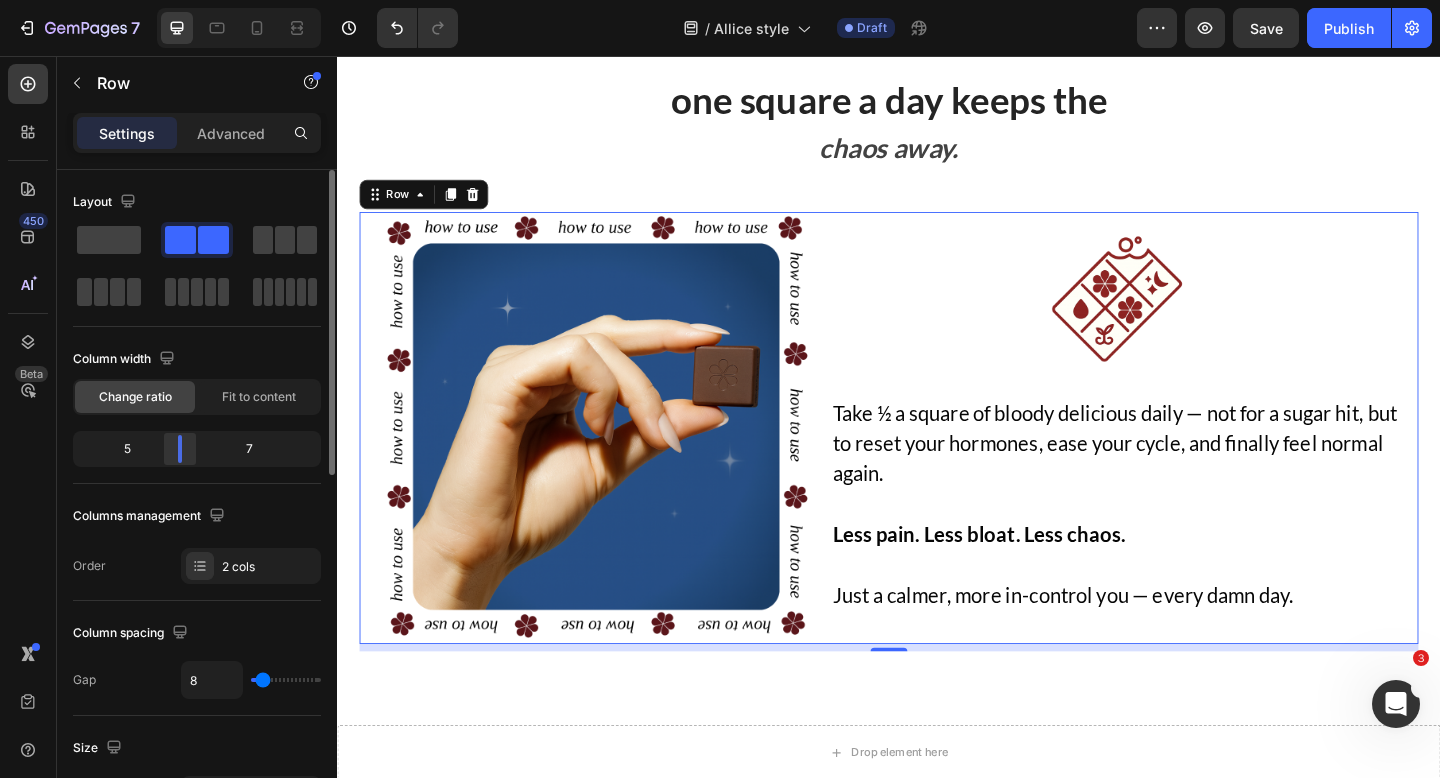 drag, startPoint x: 147, startPoint y: 451, endPoint x: 177, endPoint y: 454, distance: 30.149628 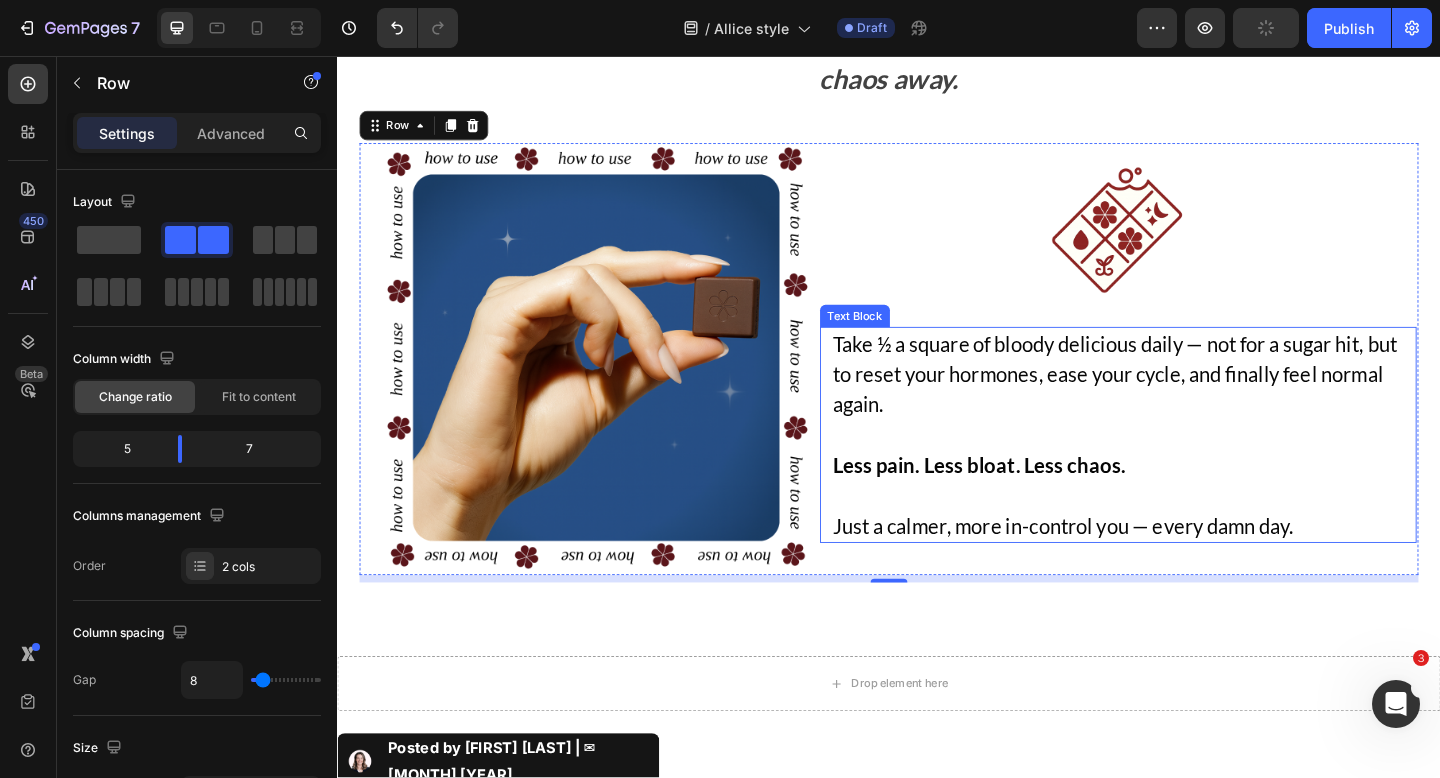 scroll, scrollTop: 2589, scrollLeft: 0, axis: vertical 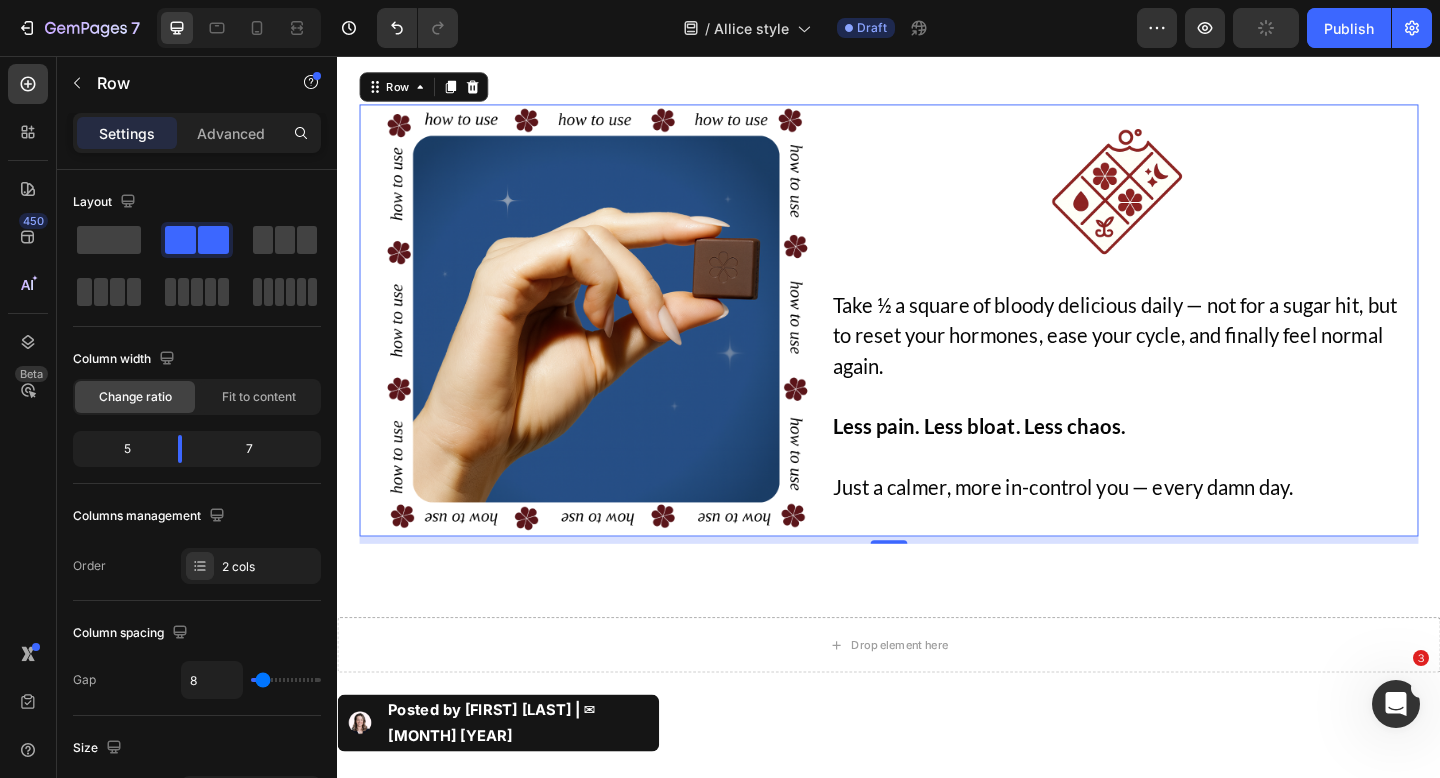 click on "Image Take ½ a square of bloody delicious daily — not for a sugar hit, but to reset your hormones, ease your cycle, and finally feel normal again. Less pain. Less bloat. Less chaos. Just a calmer, more in-control you — every damn day. Text Block" at bounding box center (1186, 344) 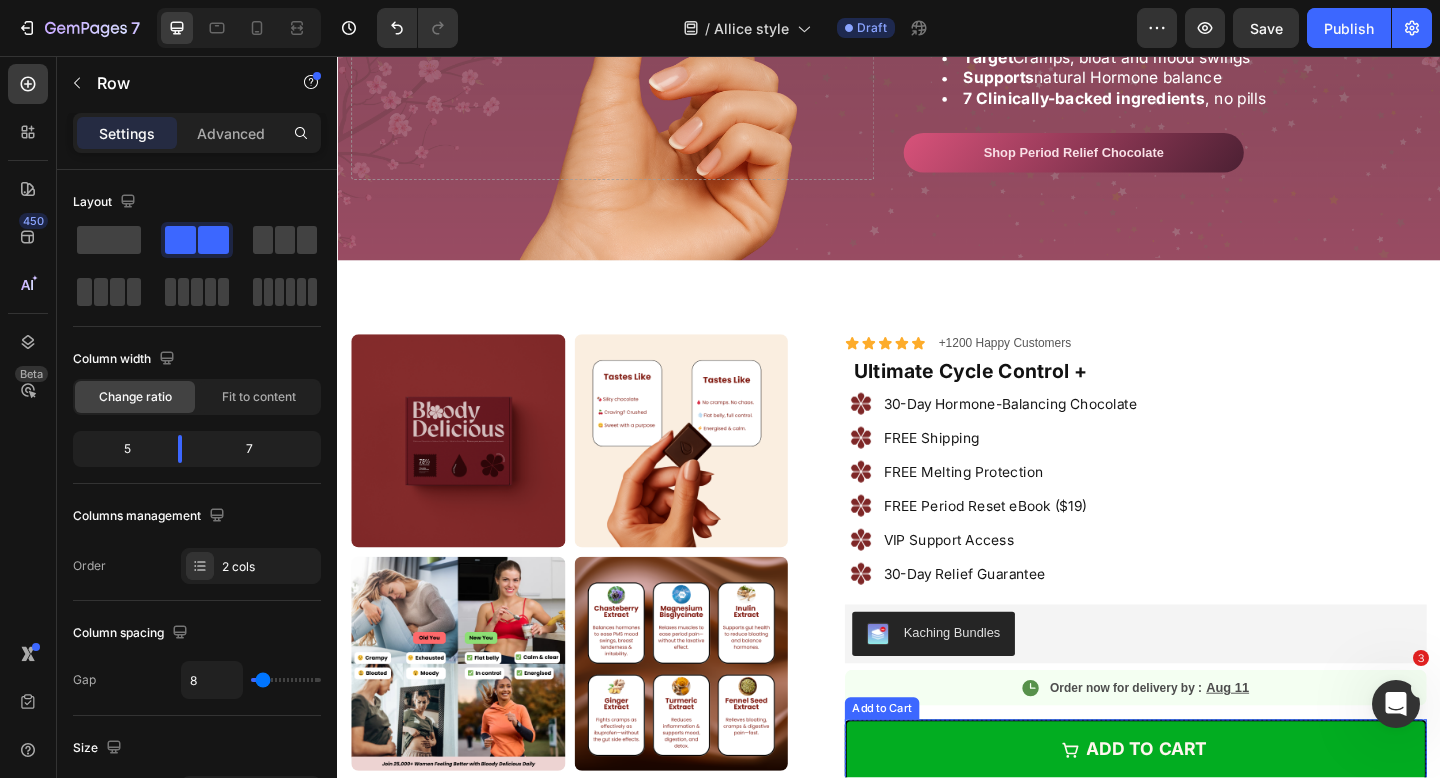 scroll, scrollTop: 217, scrollLeft: 0, axis: vertical 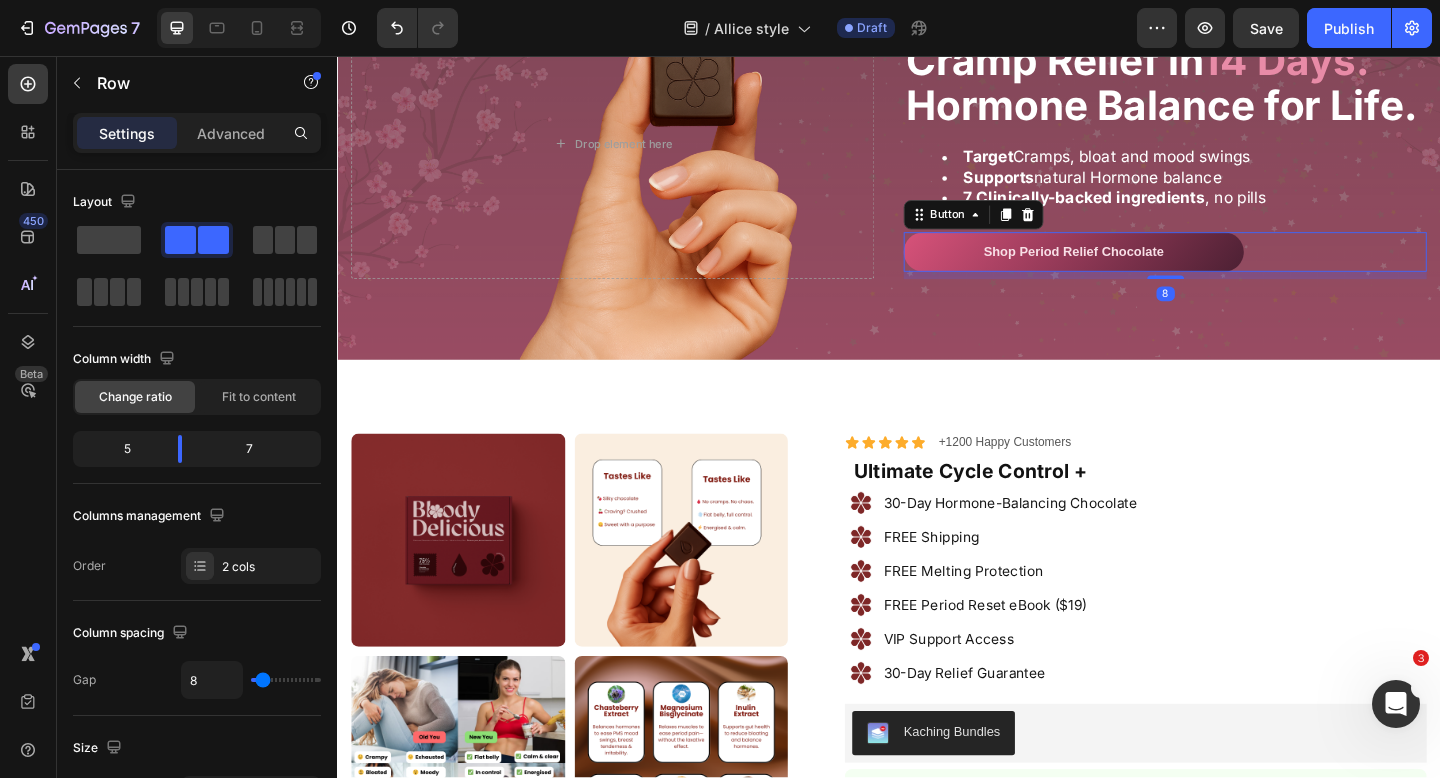 click on "Shop Period Relief Chocolate" at bounding box center [1138, 269] 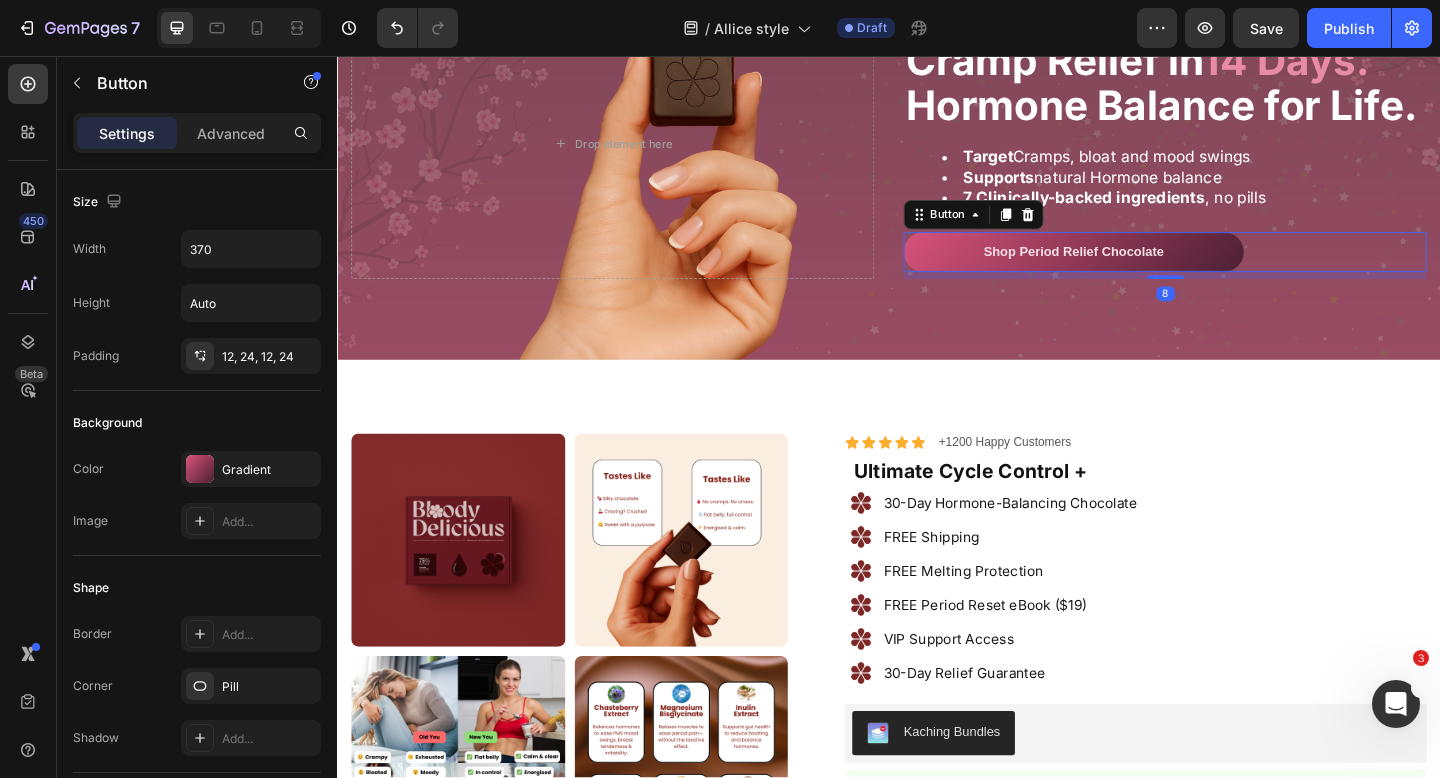 type 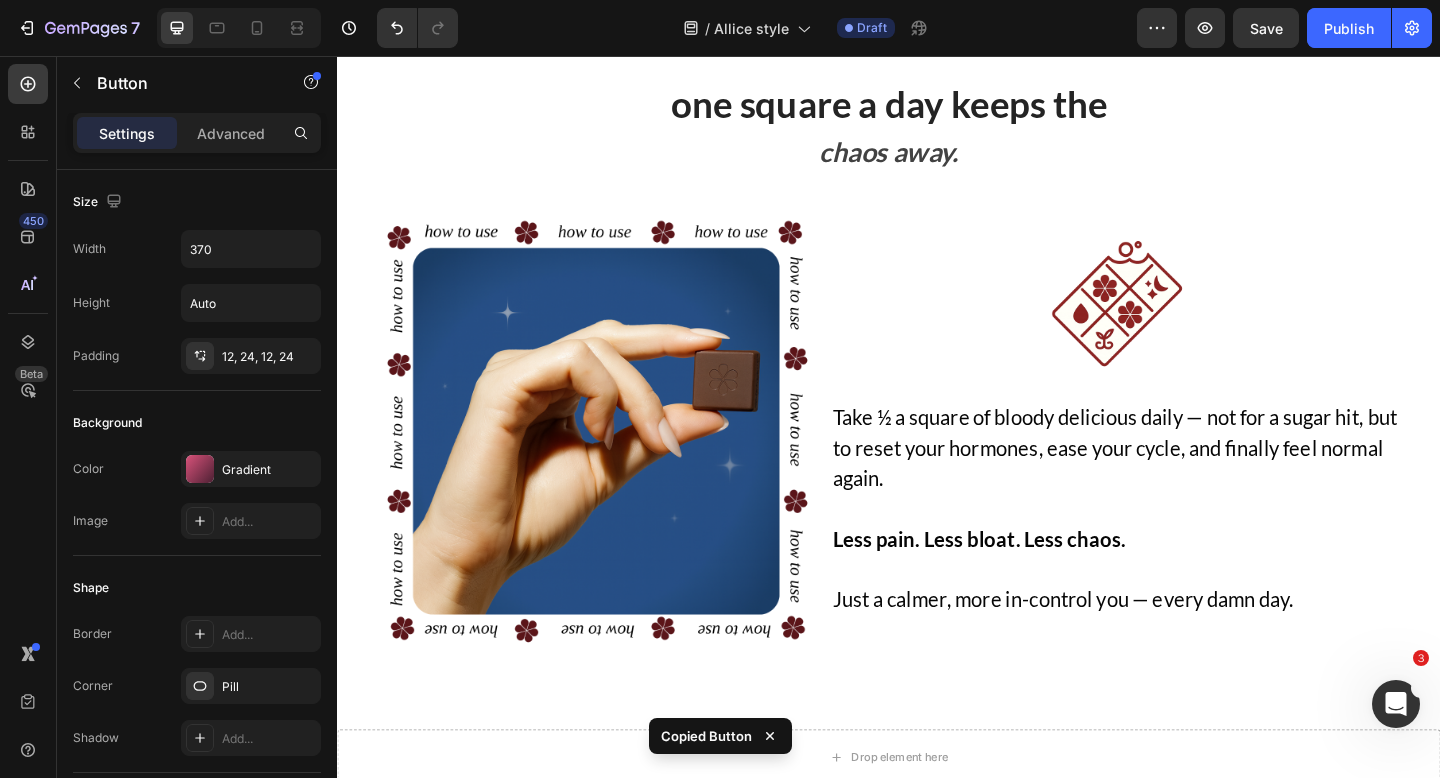 scroll, scrollTop: 2653, scrollLeft: 0, axis: vertical 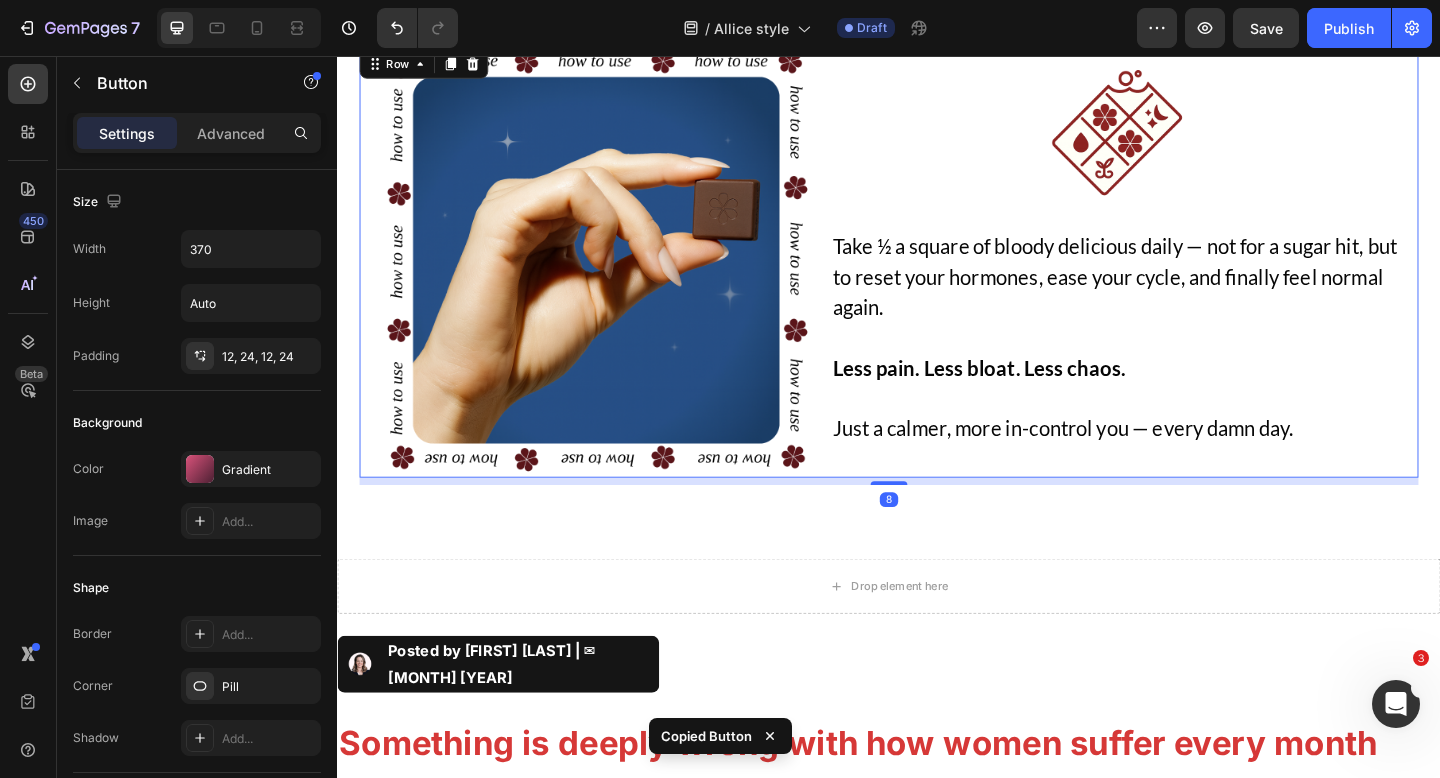 click on "Image Take ½ a square of bloody delicious daily — not for a sugar hit, but to reset your hormones, ease your cycle, and finally feel normal again.   Less pain. Less bloat. Less chaos. Just a calmer, more in-control you — every damn day. Text Block" at bounding box center [1186, 280] 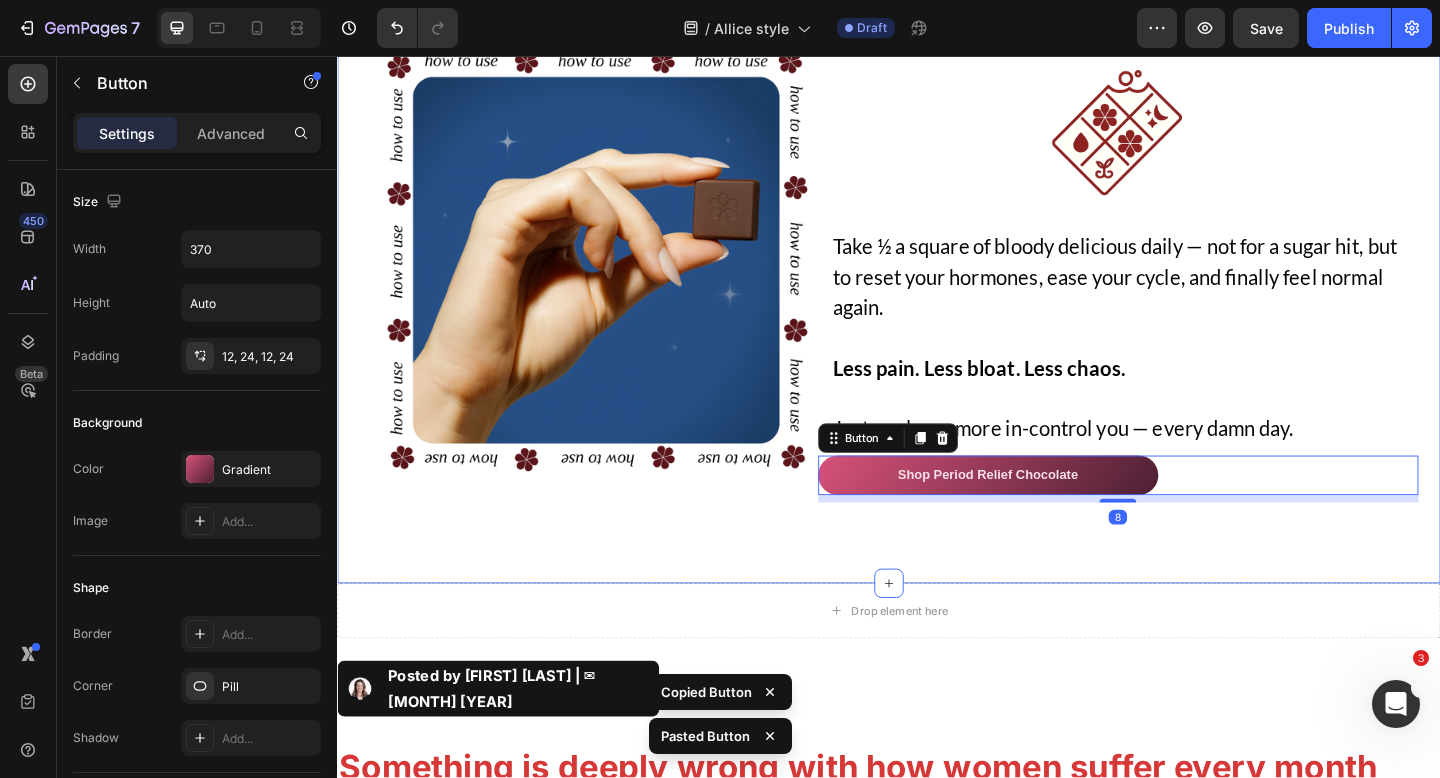 click on "reset your cycle. reclaim your power. Heading start your daily ritual with  bloody delicious  — a period-supporting chocolate infused with ingredients your body  actually wants. delicious. clinically-backed. built for real women, not pharmacy shelves.* Text block Row Image Chasteberry Text block balances estrogen & progesterone to reduce PMS, smooth mood swings, and help you  feel in control  — not ruled by your cycle.* Text block Row Image Magnesium + Turmeric Text block calms the nervous system, eases muscle tension, and relieves inflammation — for fewer cramps, better sleep, and a more  peaceful period .* Text block Row Image Image Ginger + Fennel Text block supports digestion and beats hormonal bloat — so you  feel lighter , less swollen, and more like you.* Text block Row Image Inulin (prebiotic fiber) Text block feeds good gut bacteria and helps clear excess estrogen — essential for  healthy hormones  and a smoother cycle.* Text block Row Row one square a day keeps the Heading  chaos away." at bounding box center (937, -43) 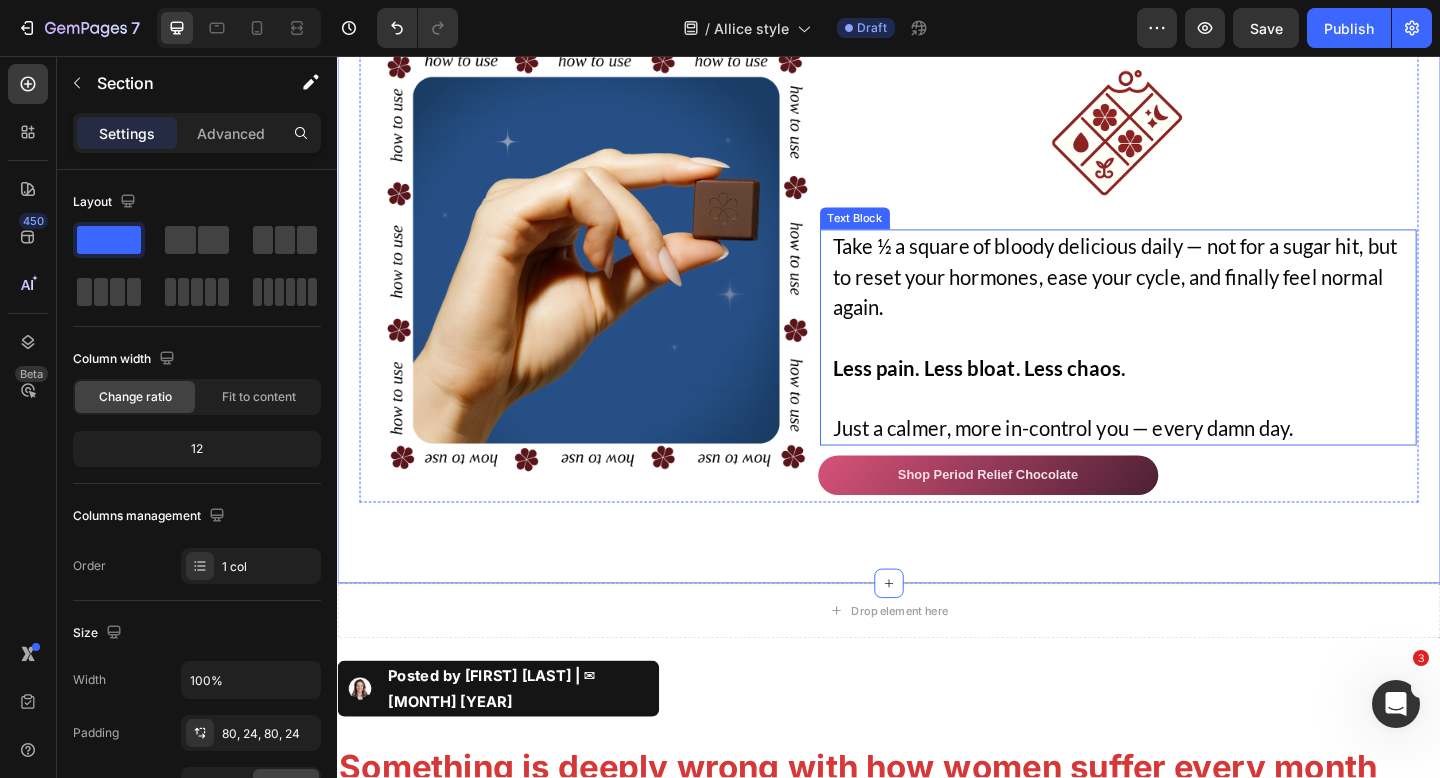 click on "Just a calmer, more in-control you — every damn day." at bounding box center (1191, 445) 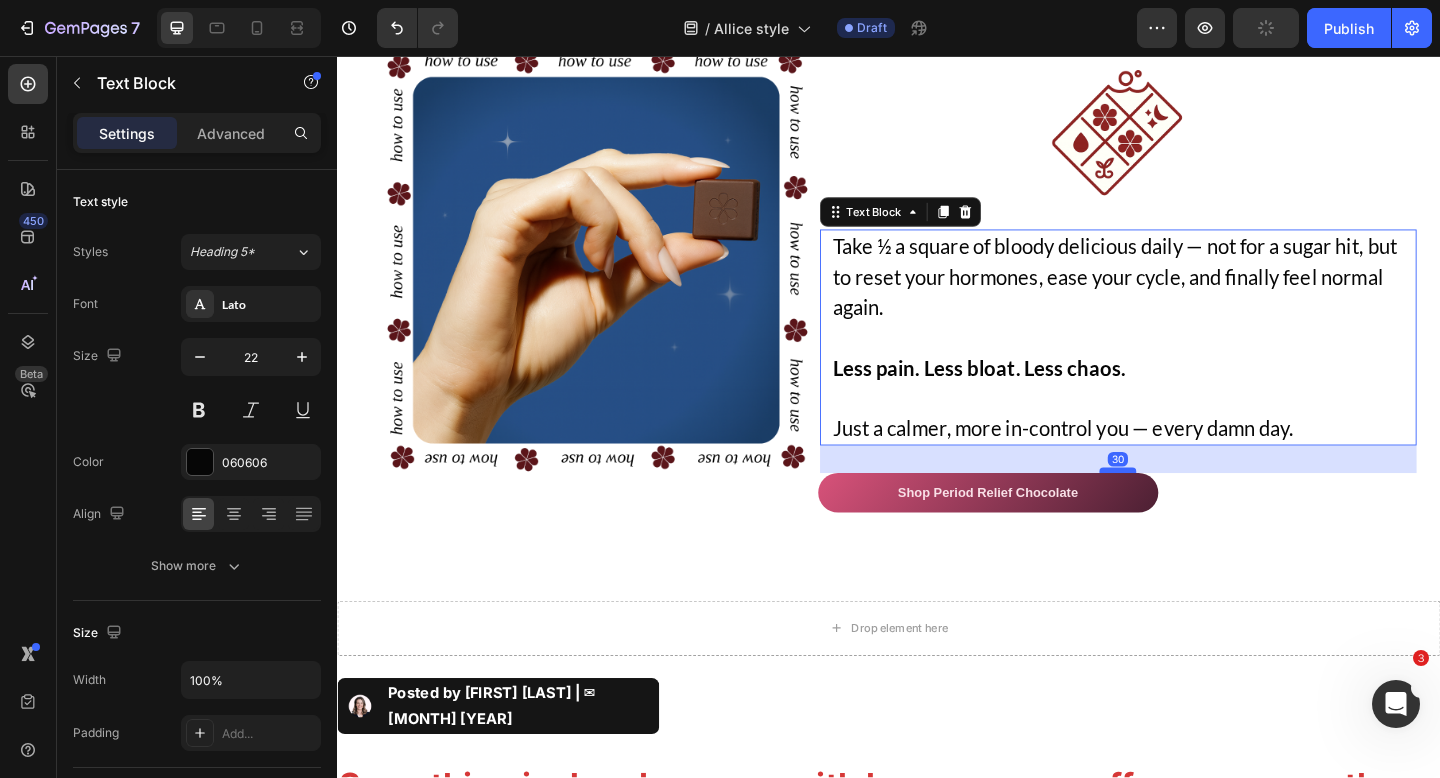 drag, startPoint x: 1176, startPoint y: 490, endPoint x: 1176, endPoint y: 509, distance: 19 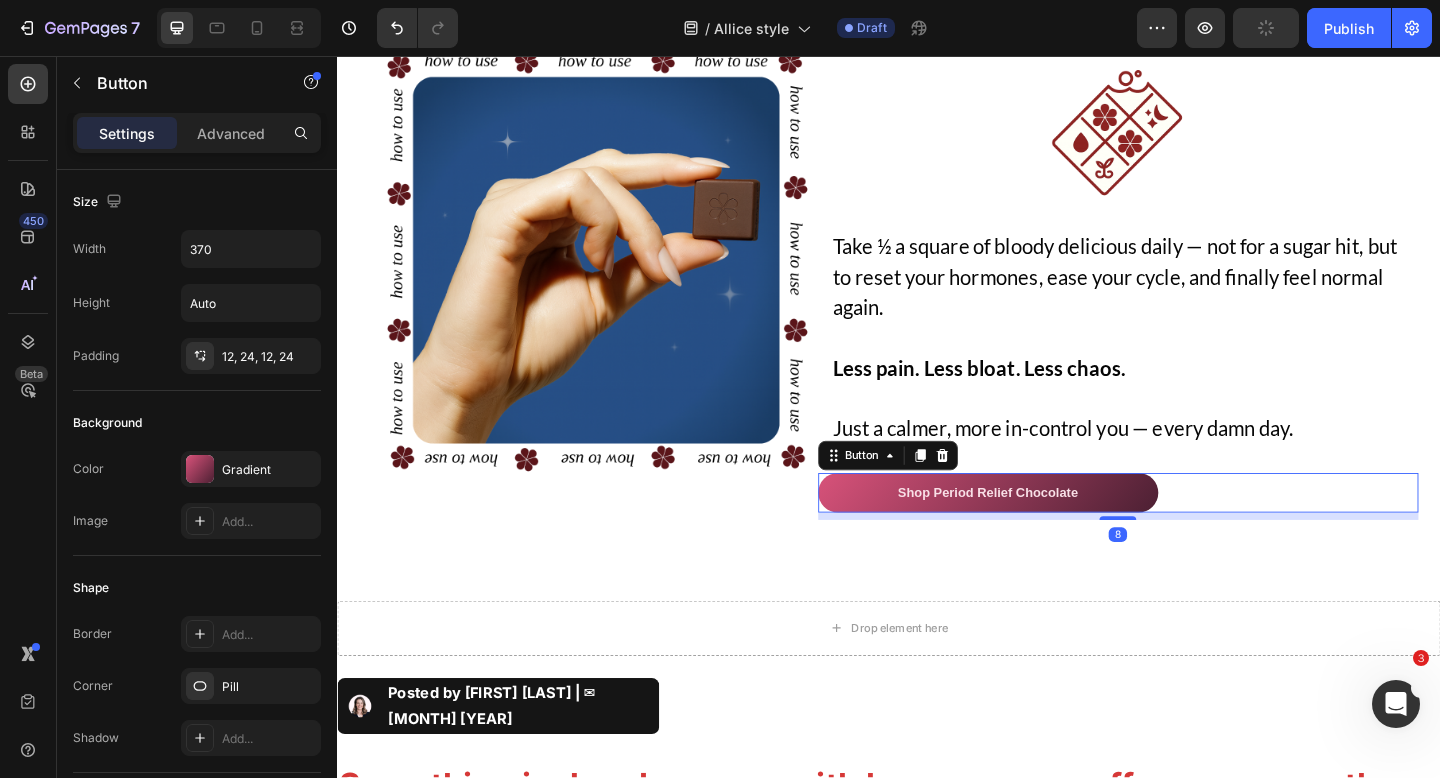 click on "Shop Period Relief Chocolate   Button   8" at bounding box center [1186, 531] 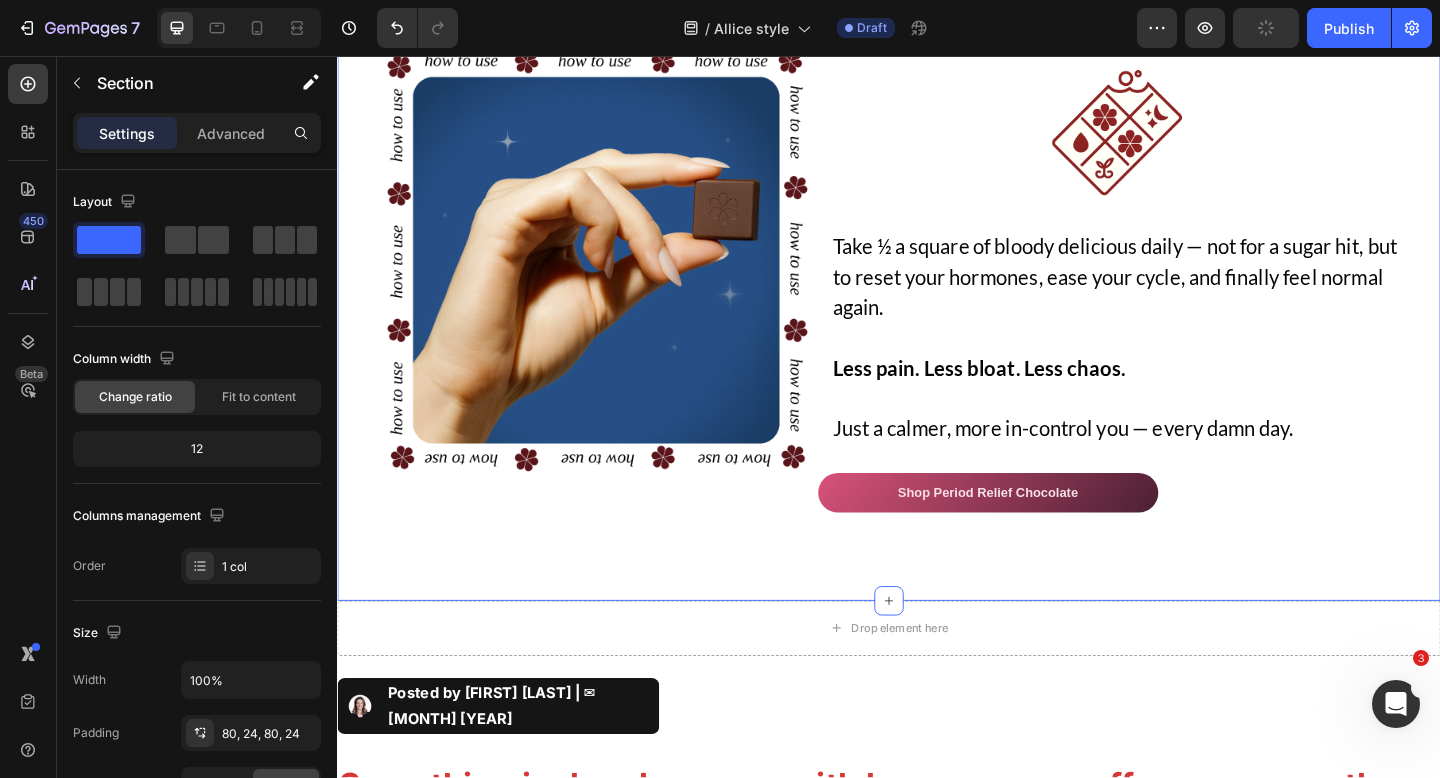 click on "reset your cycle. reclaim your power. Heading start your daily ritual with  bloody delicious  — a period-supporting chocolate infused with ingredients your body  actually wants. delicious. clinically-backed. built for real women, not pharmacy shelves.* Text block Row Image Chasteberry Text block balances estrogen & progesterone to reduce PMS, smooth mood swings, and help you  feel in control  — not ruled by your cycle.* Text block Row Image Magnesium + Turmeric Text block calms the nervous system, eases muscle tension, and relieves inflammation — for fewer cramps, better sleep, and a more  peaceful period .* Text block Row Image Image Ginger + Fennel Text block supports digestion and beats hormonal bloat — so you  feel lighter , less swollen, and more like you.* Text block Row Image Inulin (prebiotic fiber) Text block feeds good gut bacteria and helps clear excess estrogen — essential for  healthy hormones  and a smoother cycle.* Text block Row Row one square a day keeps the Heading  chaos away." at bounding box center (937, -33) 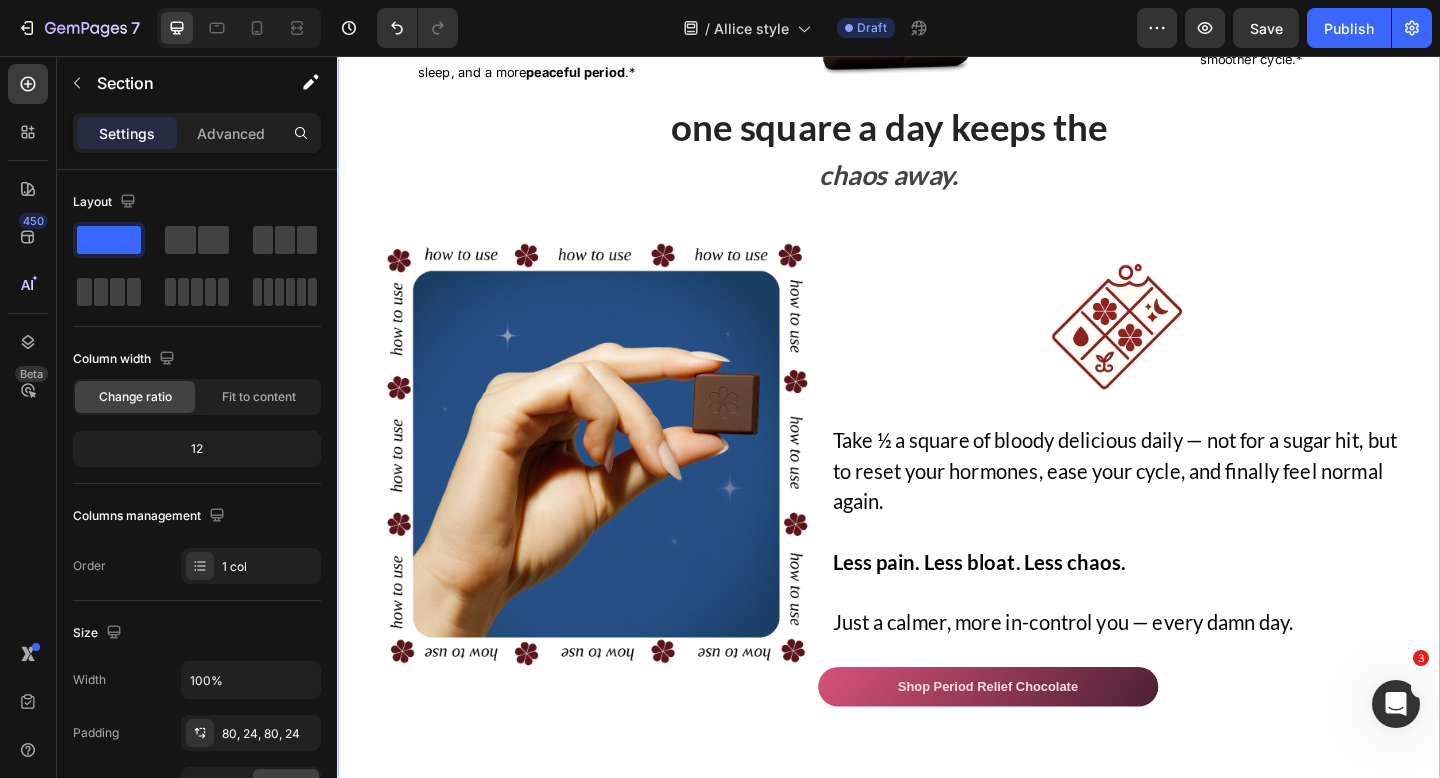 scroll, scrollTop: 2441, scrollLeft: 0, axis: vertical 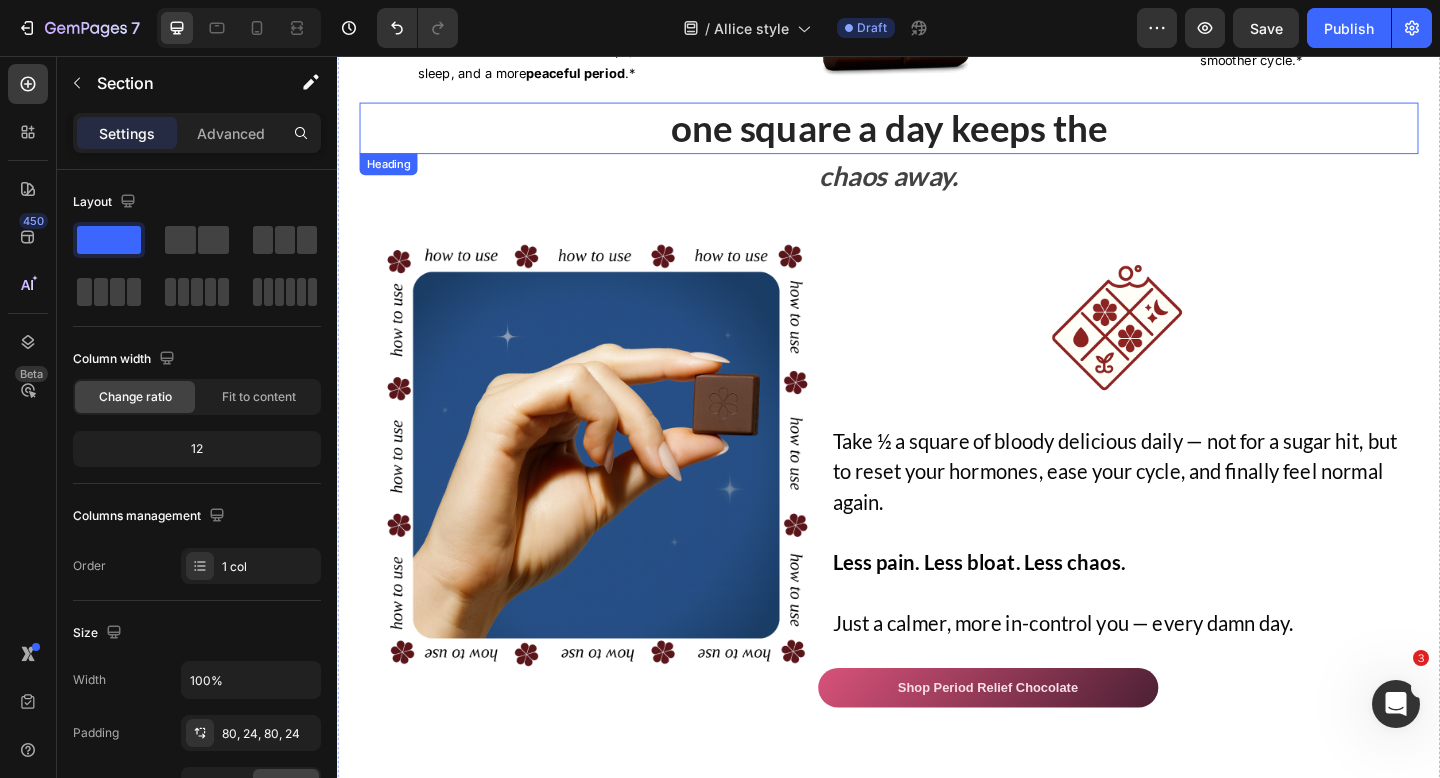 click on "one square a day keeps the" at bounding box center (937, 135) 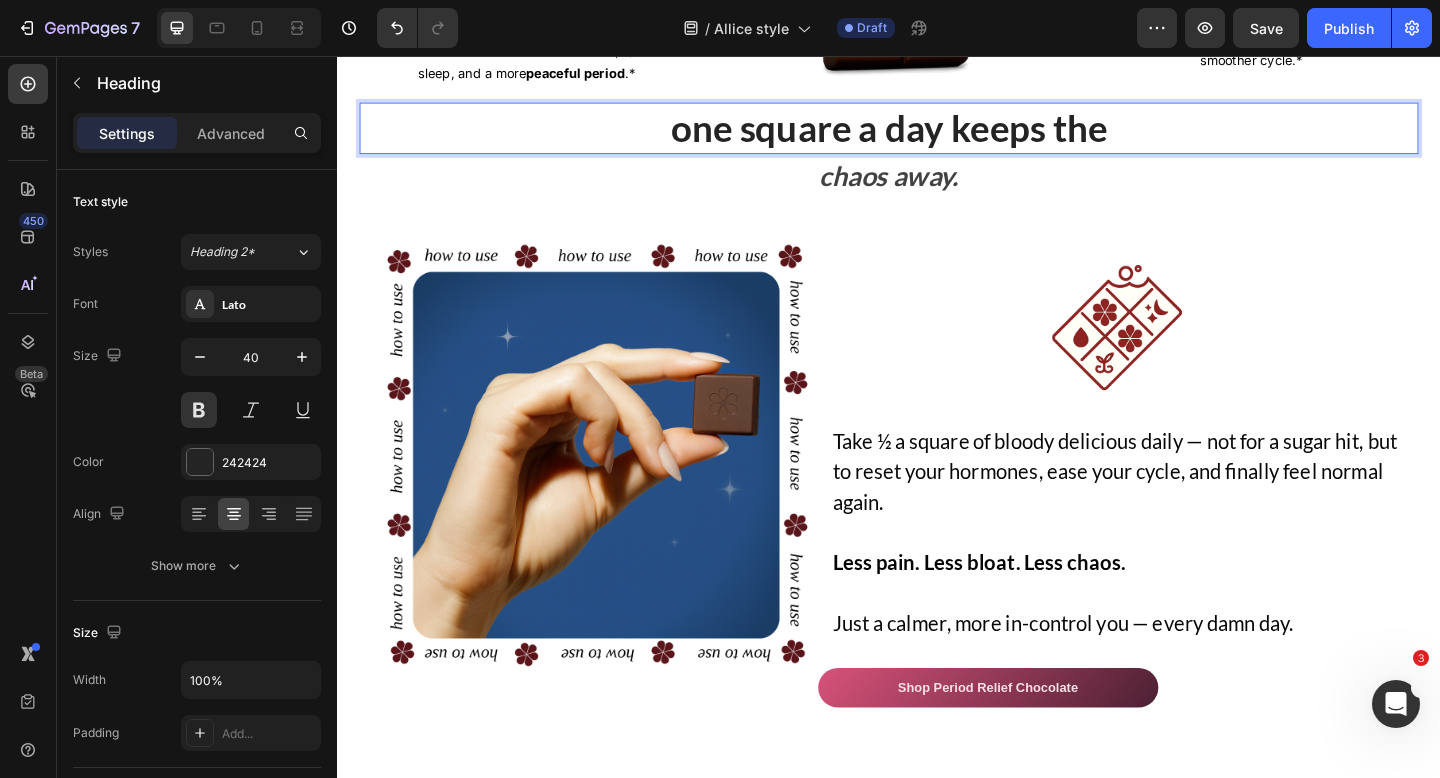 click on "one square a day keeps the" at bounding box center (937, 135) 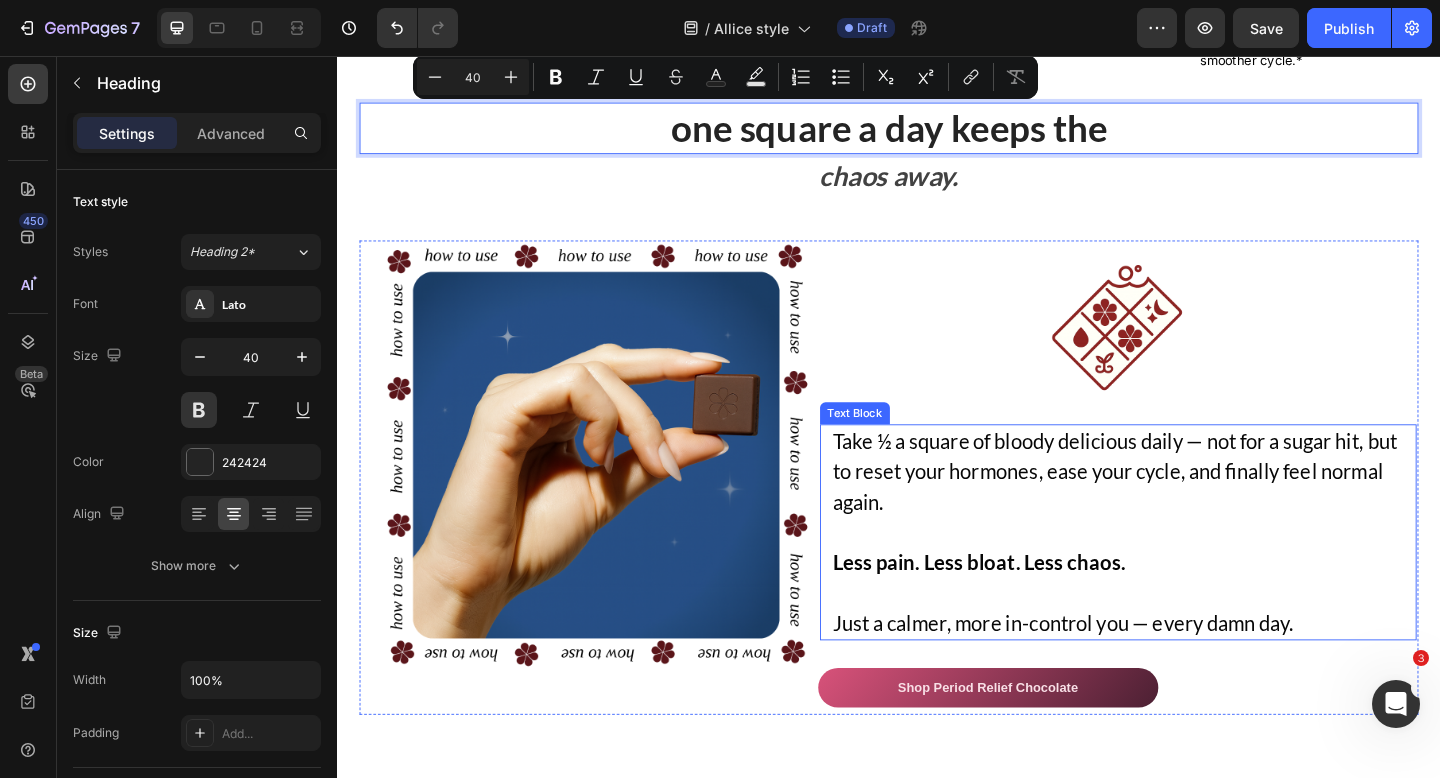 click on "Take ½ a square of bloody delicious daily — not for a sugar hit, but to reset your hormones, ease your cycle, and finally feel normal again." at bounding box center (1191, 525) 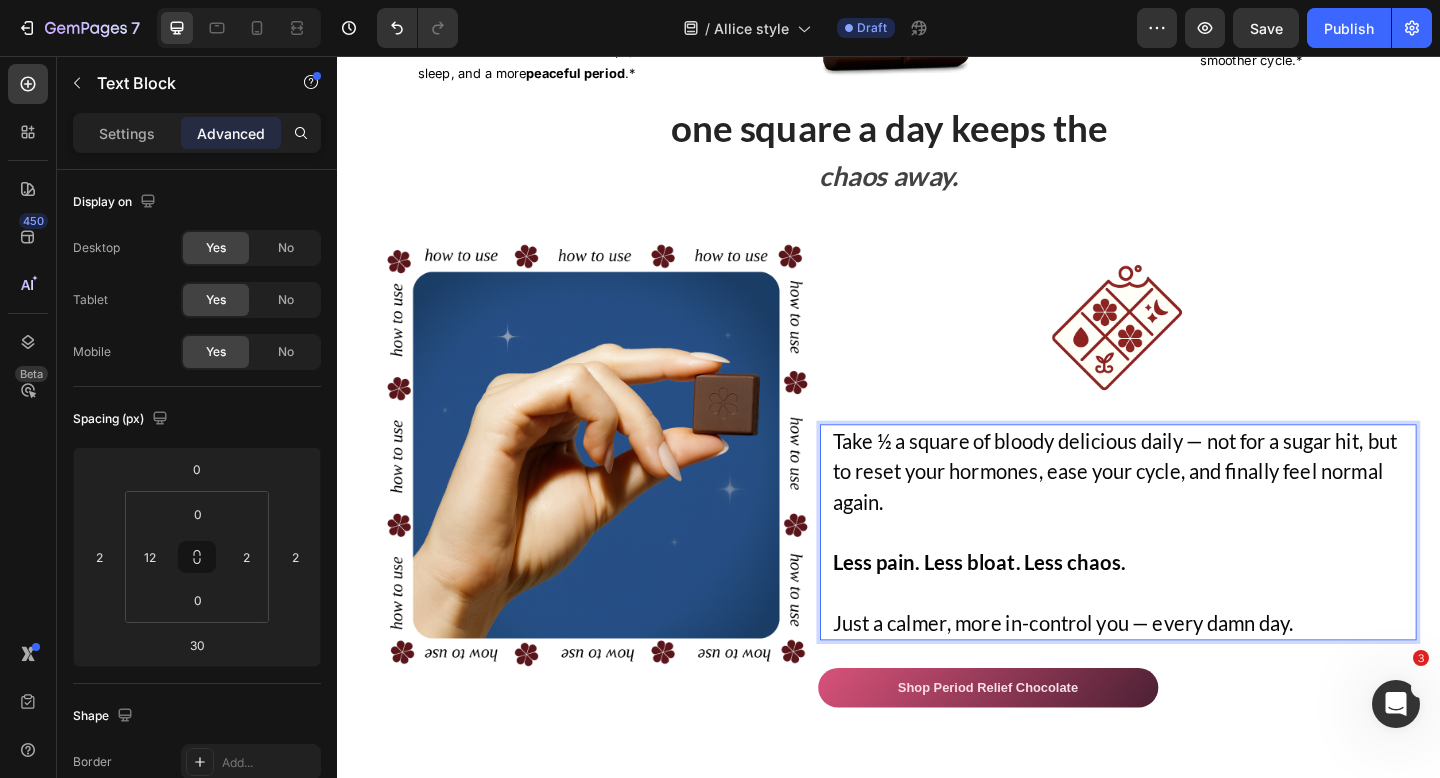 click on "Take ½ a square of bloody delicious daily — not for a sugar hit, but to reset your hormones, ease your cycle, and finally feel normal again." at bounding box center (1191, 525) 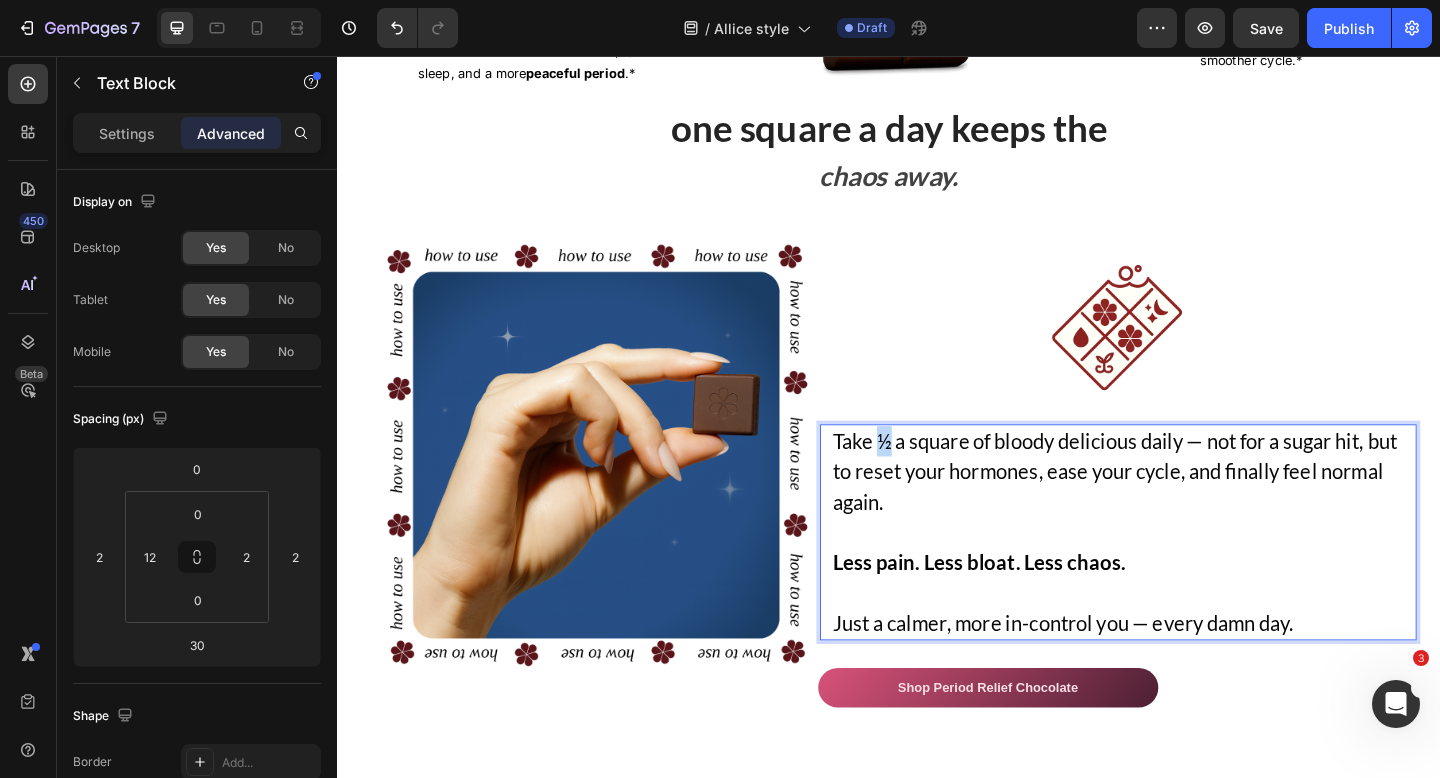 click on "Take ½ a square of bloody delicious daily — not for a sugar hit, but to reset your hormones, ease your cycle, and finally feel normal again." at bounding box center (1191, 525) 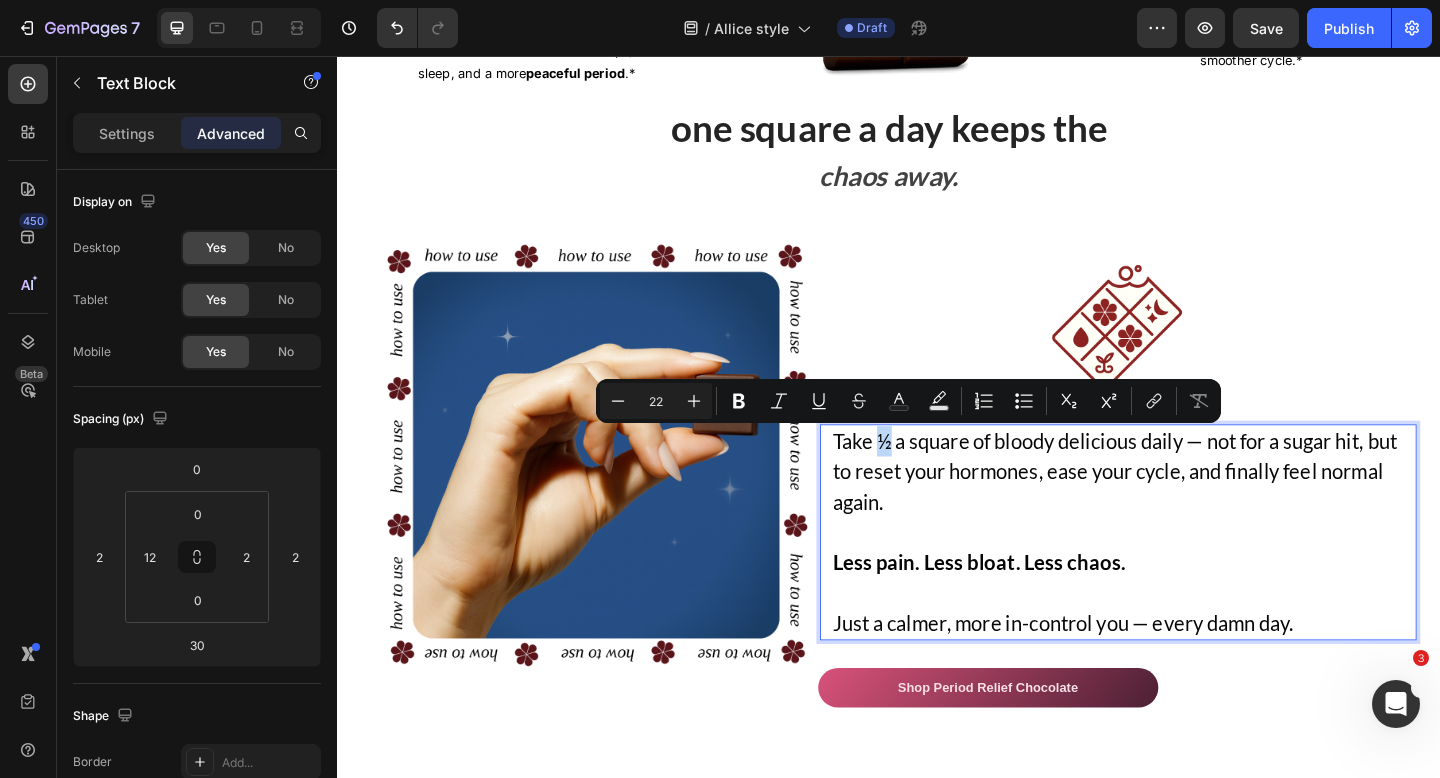 copy on "½" 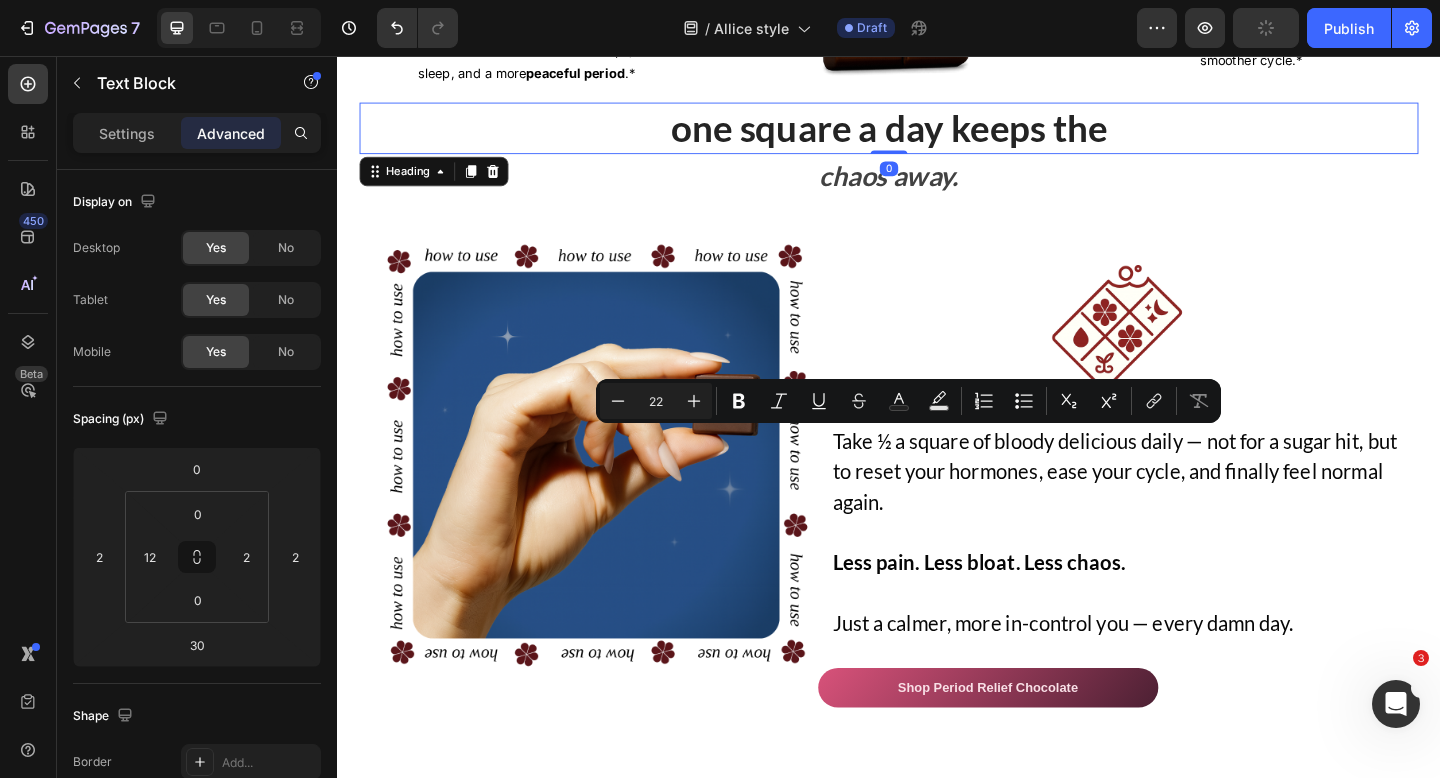 click on "one square a day keeps the" at bounding box center (937, 135) 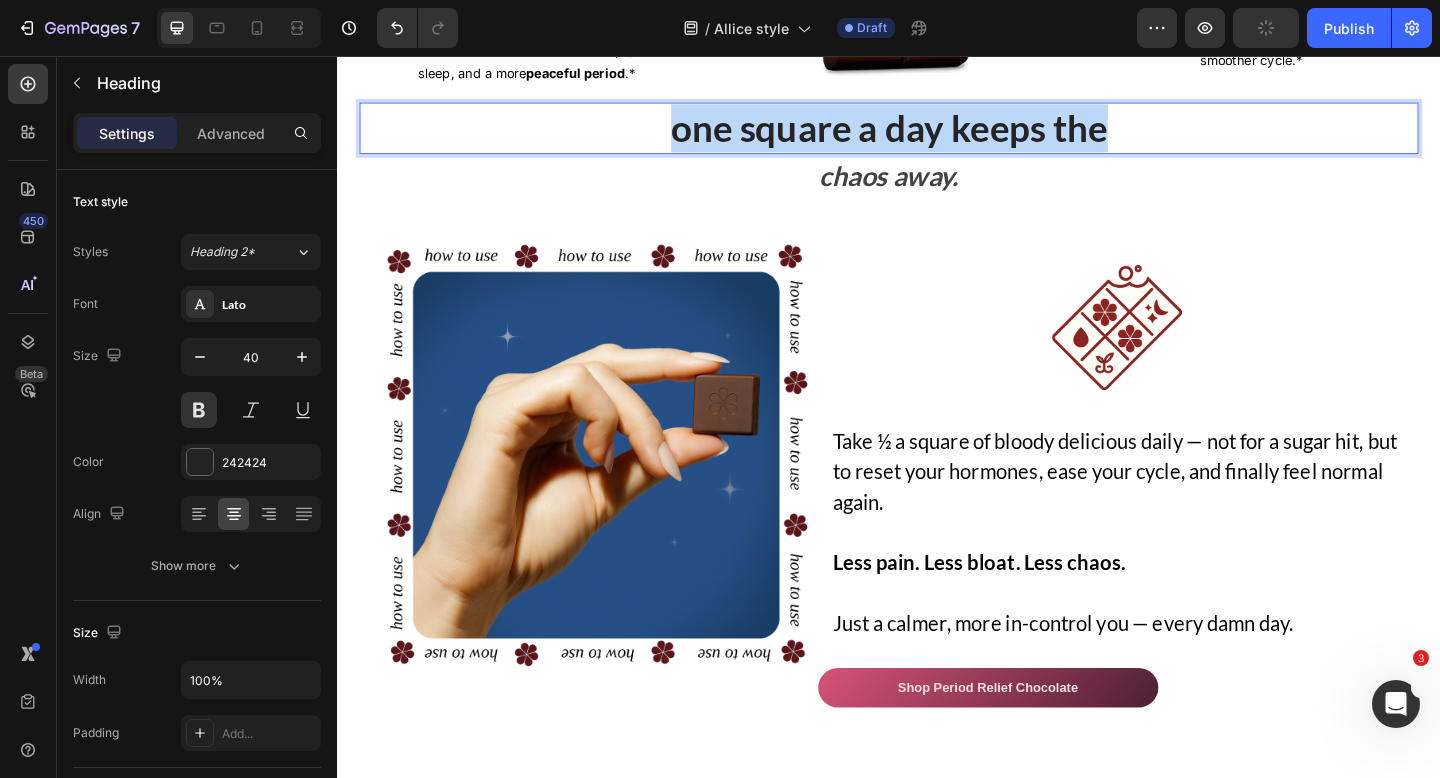 click on "one square a day keeps the" at bounding box center [937, 135] 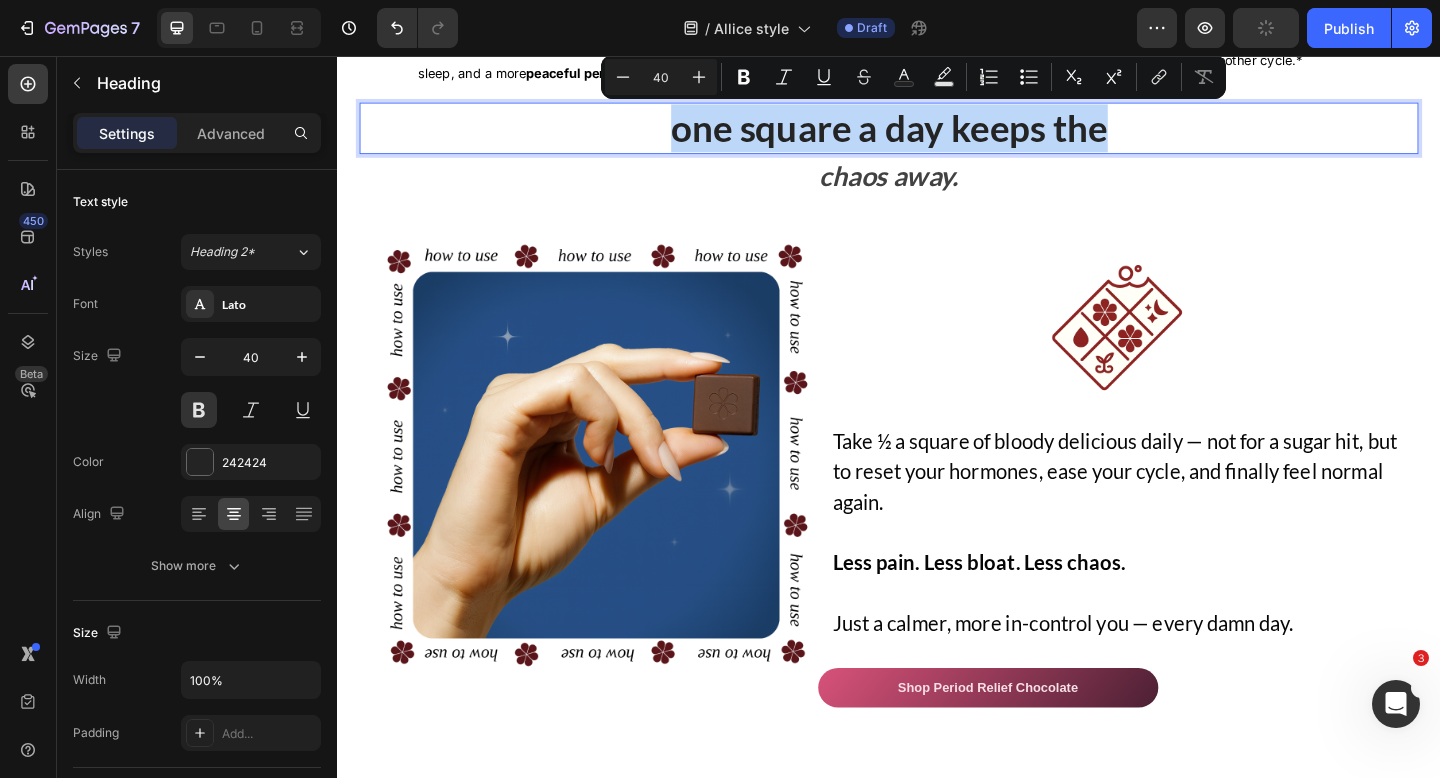 click on "one square a day keeps the" at bounding box center (937, 135) 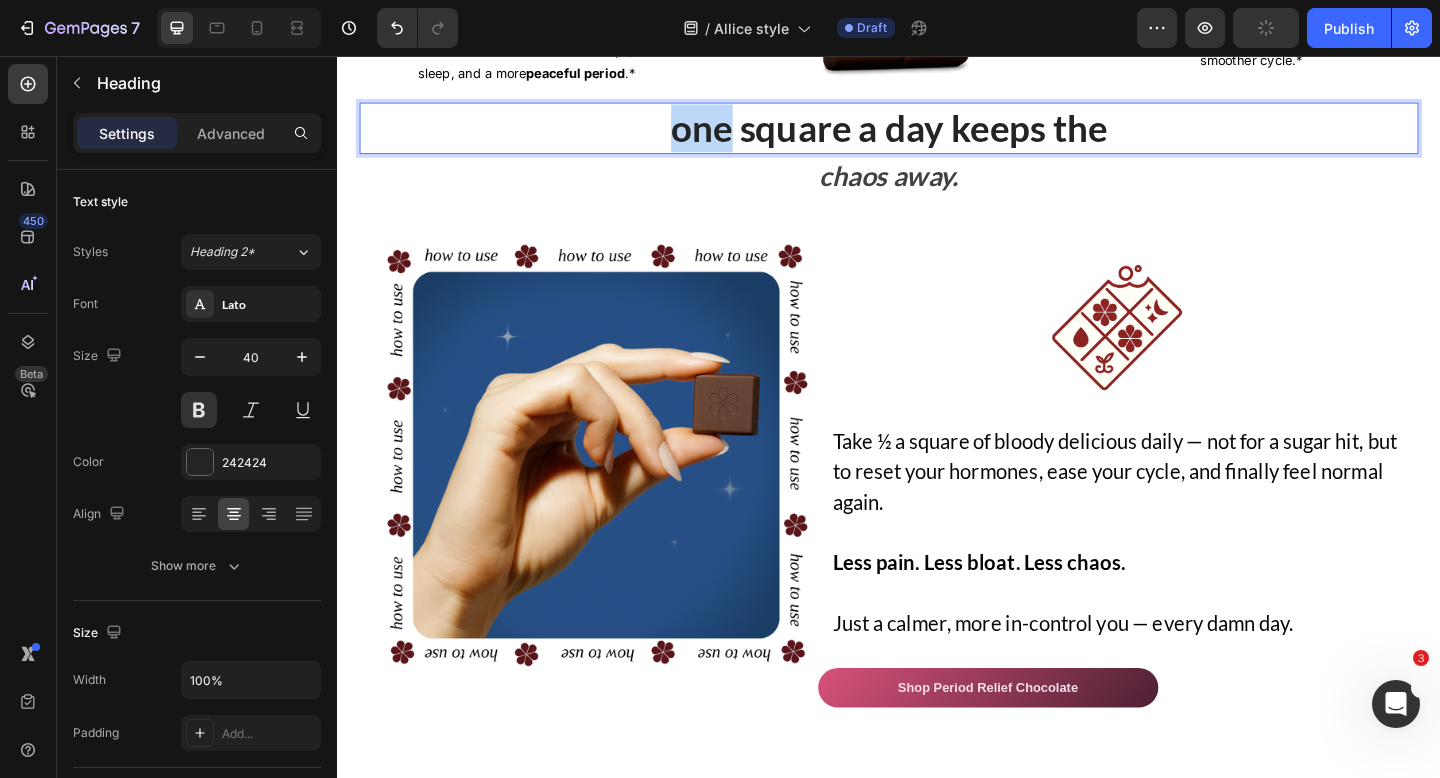 click on "one square a day keeps the" at bounding box center (937, 135) 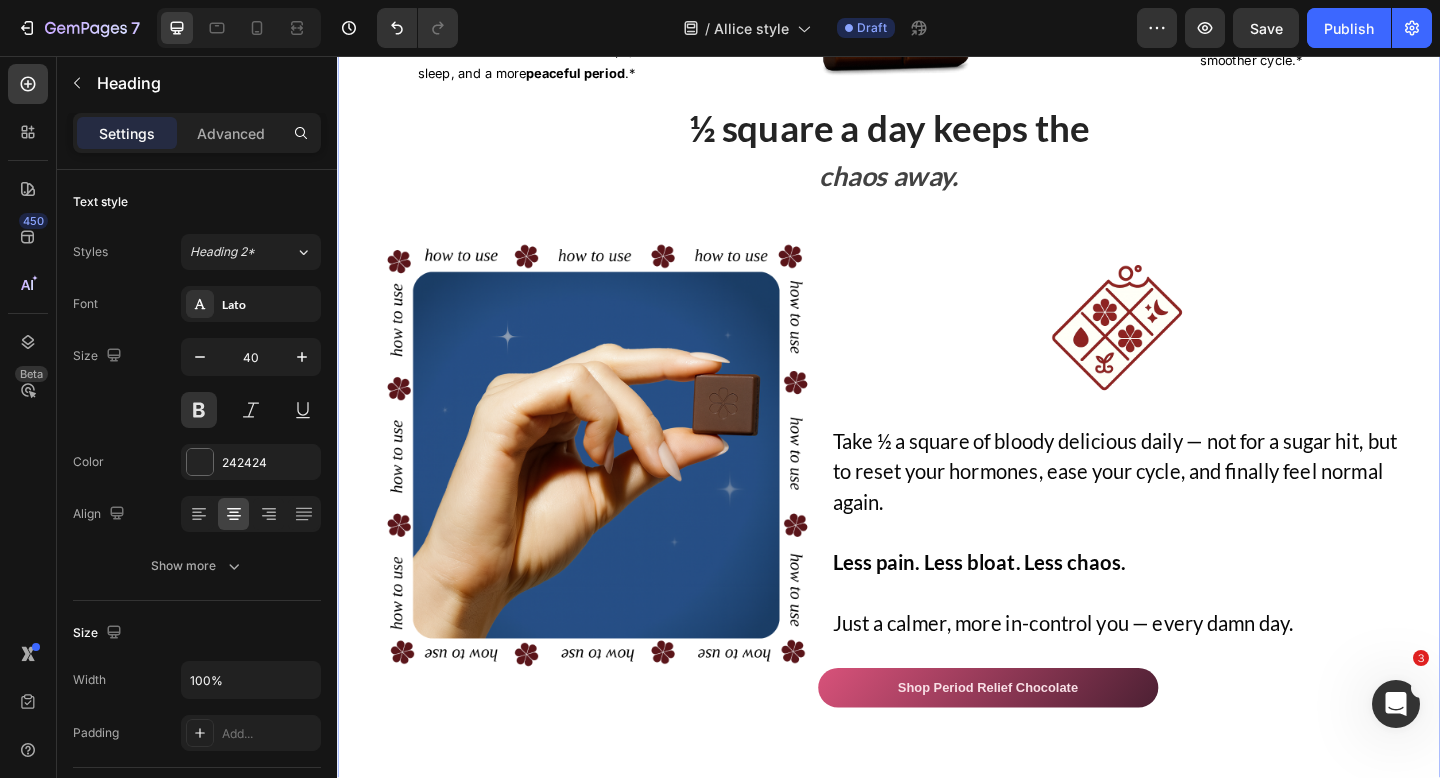 click on "reset your cycle. reclaim your power. Heading start your daily ritual with  bloody delicious  — a period-supporting chocolate infused with ingredients your body  actually wants. delicious. clinically-backed. built for real women, not pharmacy shelves.* Text block Row Image Chasteberry Text block balances estrogen & progesterone to reduce PMS, smooth mood swings, and help you  feel in control  — not ruled by your cycle.* Text block Row Image Magnesium + Turmeric Text block calms the nervous system, eases muscle tension, and relieves inflammation — for fewer cramps, better sleep, and a more  peaceful period .* Text block Row Image Image Ginger + Fennel Text block supports digestion and beats hormonal bloat — so you  feel lighter , less swollen, and more like you.* Text block Row Image Inulin (prebiotic fiber) Text block feeds good gut bacteria and helps clear excess estrogen — essential for  healthy hormones  and a smoother cycle.* Text block Row Row ½ square a day keeps the Heading  chaos away." at bounding box center (937, 179) 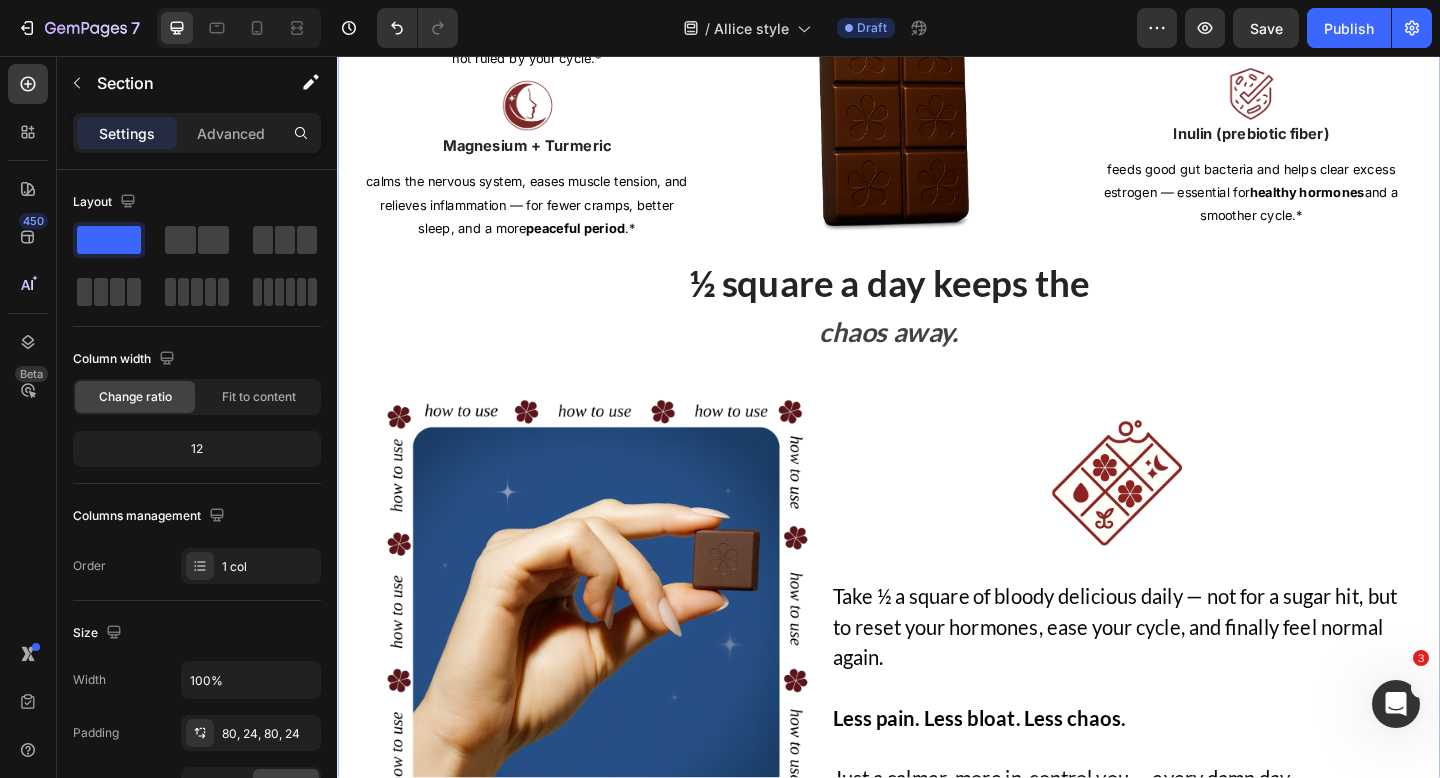 scroll, scrollTop: 2260, scrollLeft: 0, axis: vertical 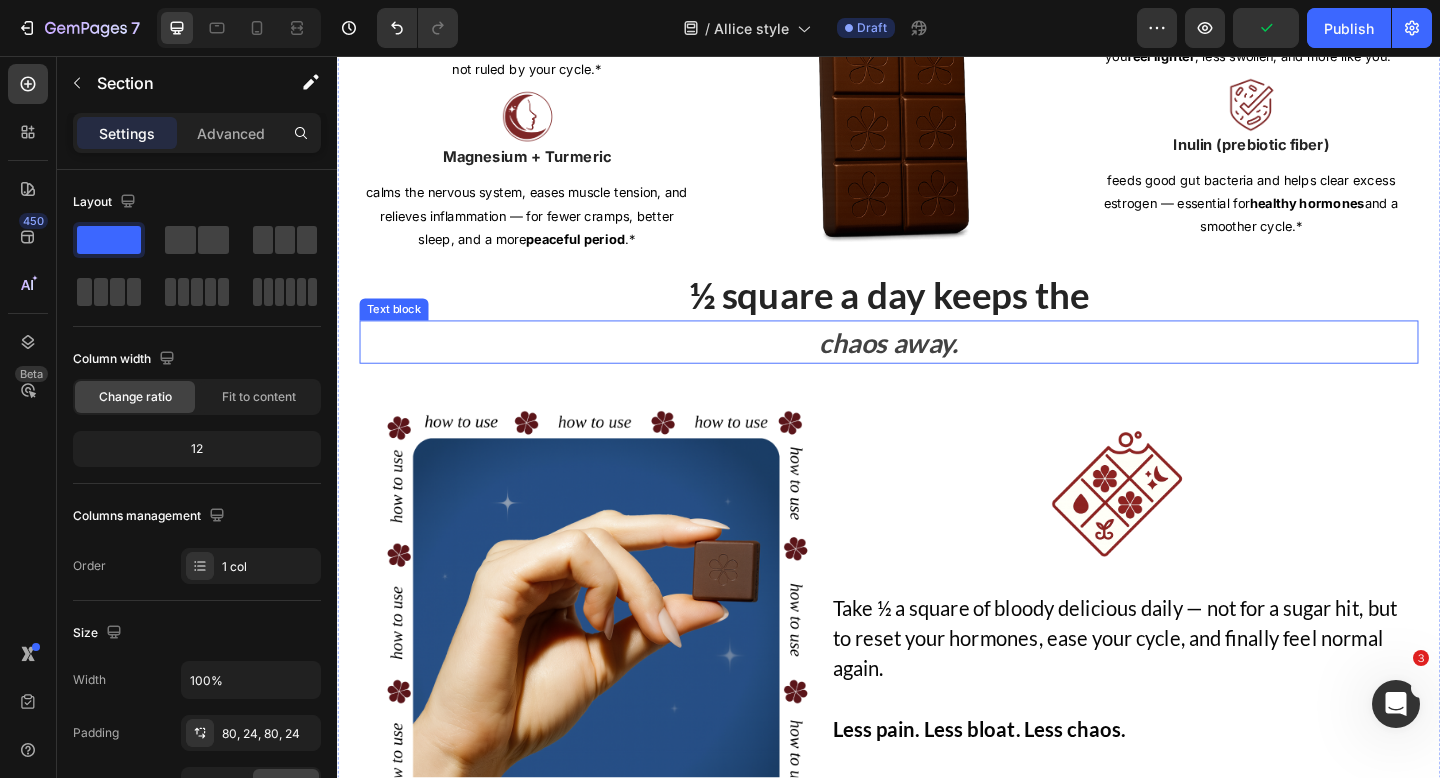 click on "chaos away." at bounding box center (937, 368) 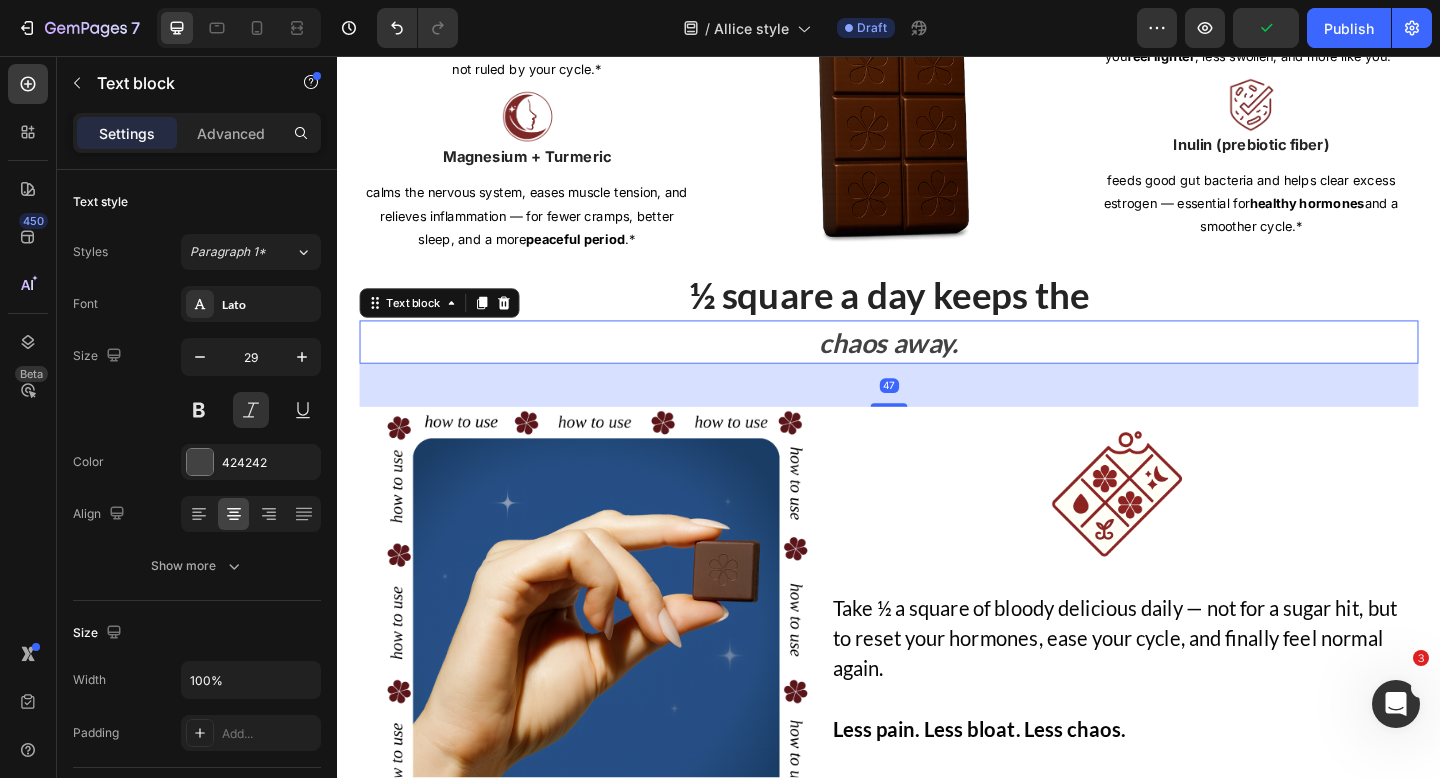 click at bounding box center [1186, 538] 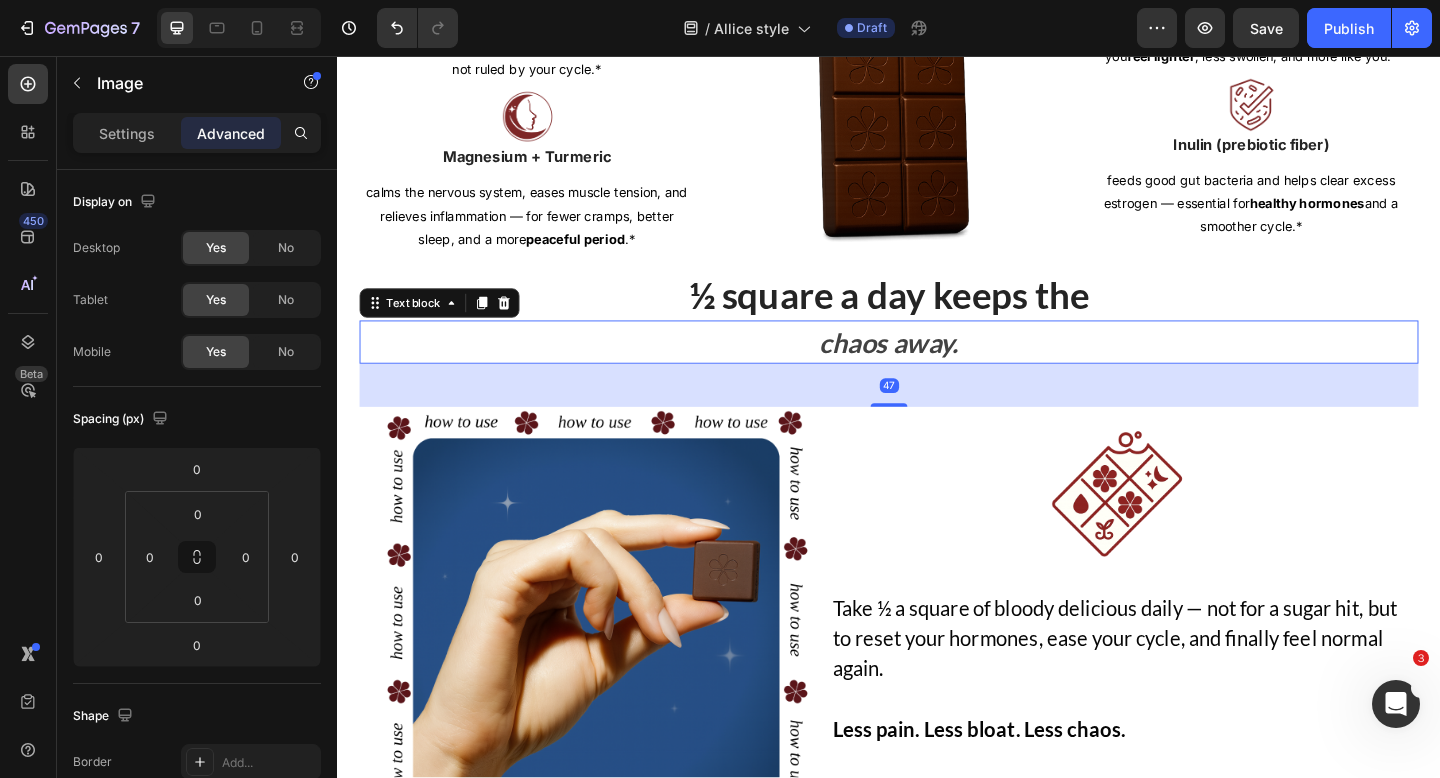 click on "chaos away." at bounding box center (937, 368) 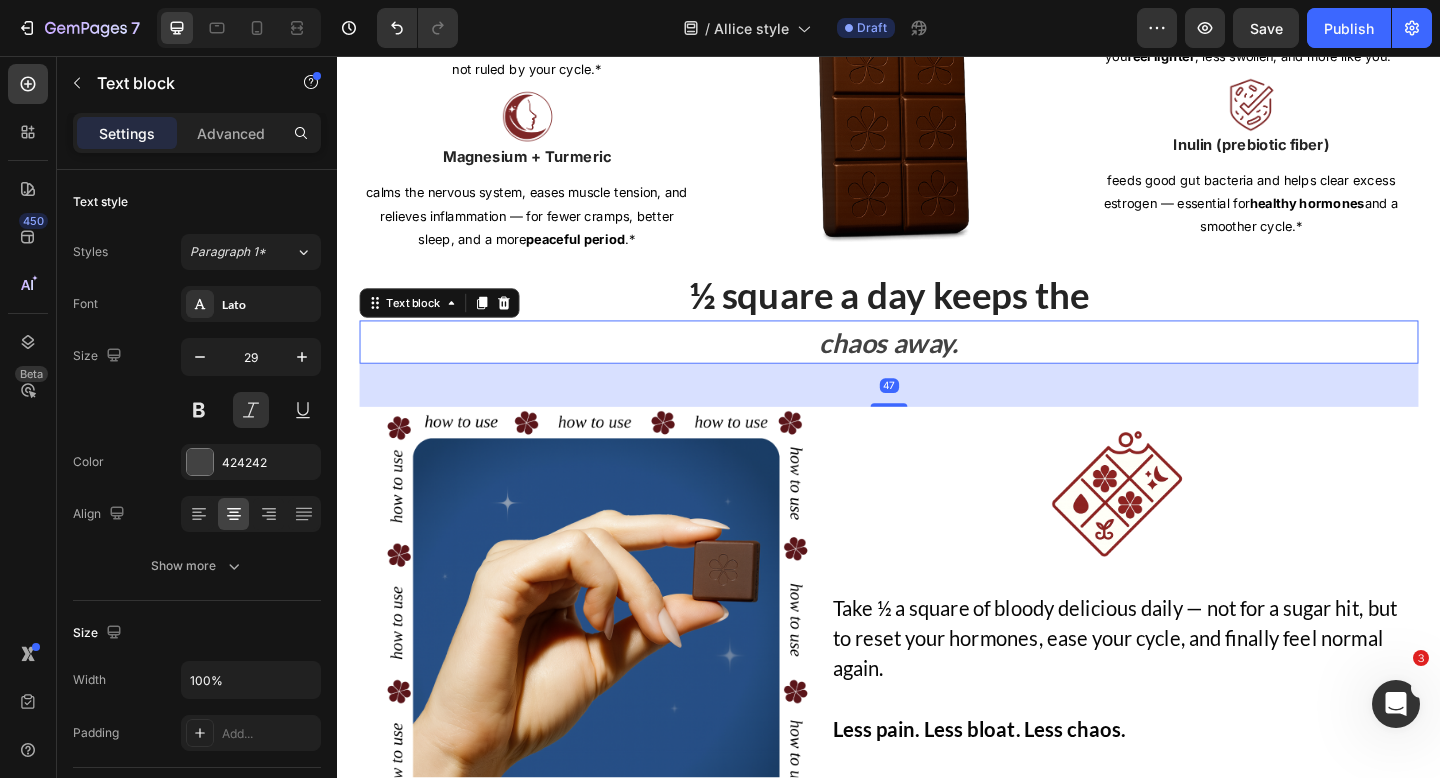 click on "47" at bounding box center (937, 414) 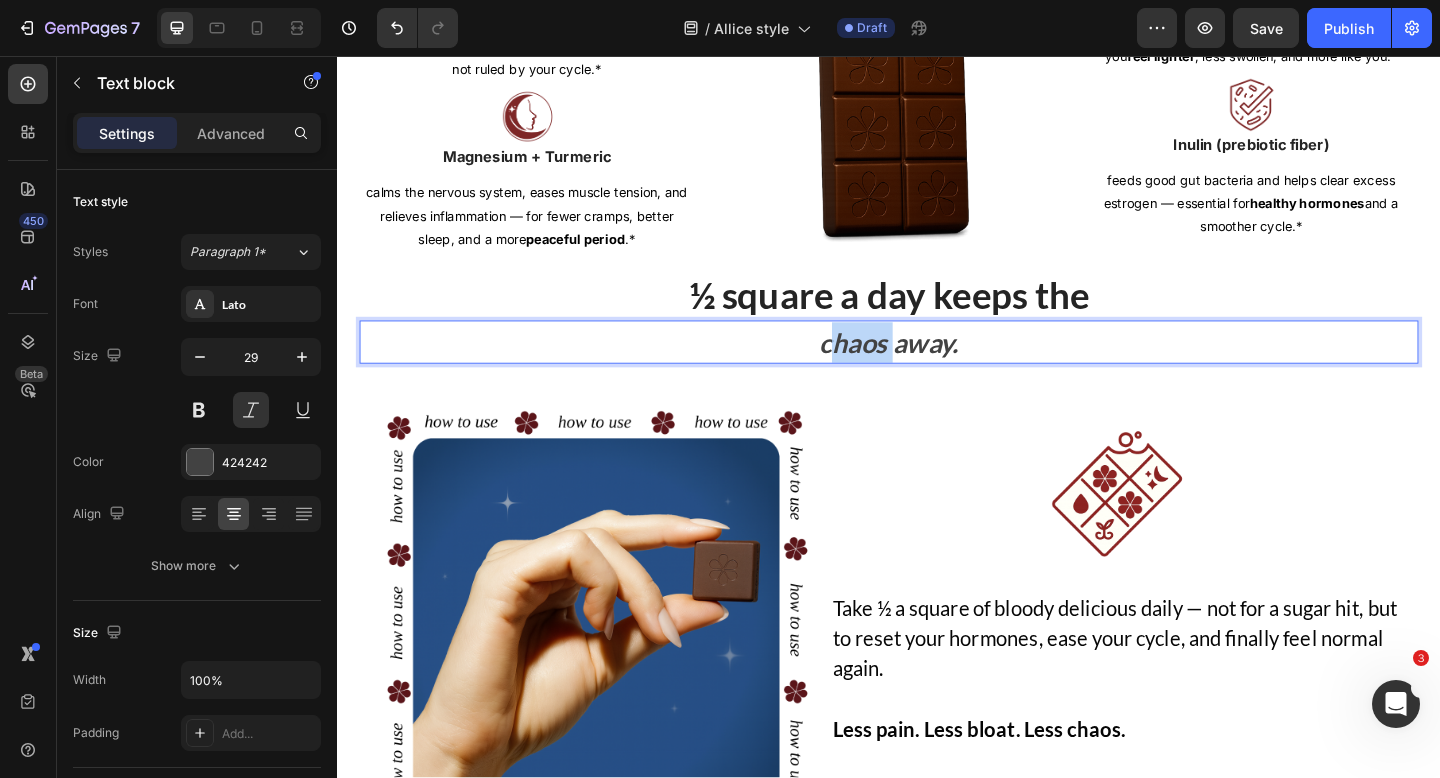 click on "chaos away." at bounding box center (937, 368) 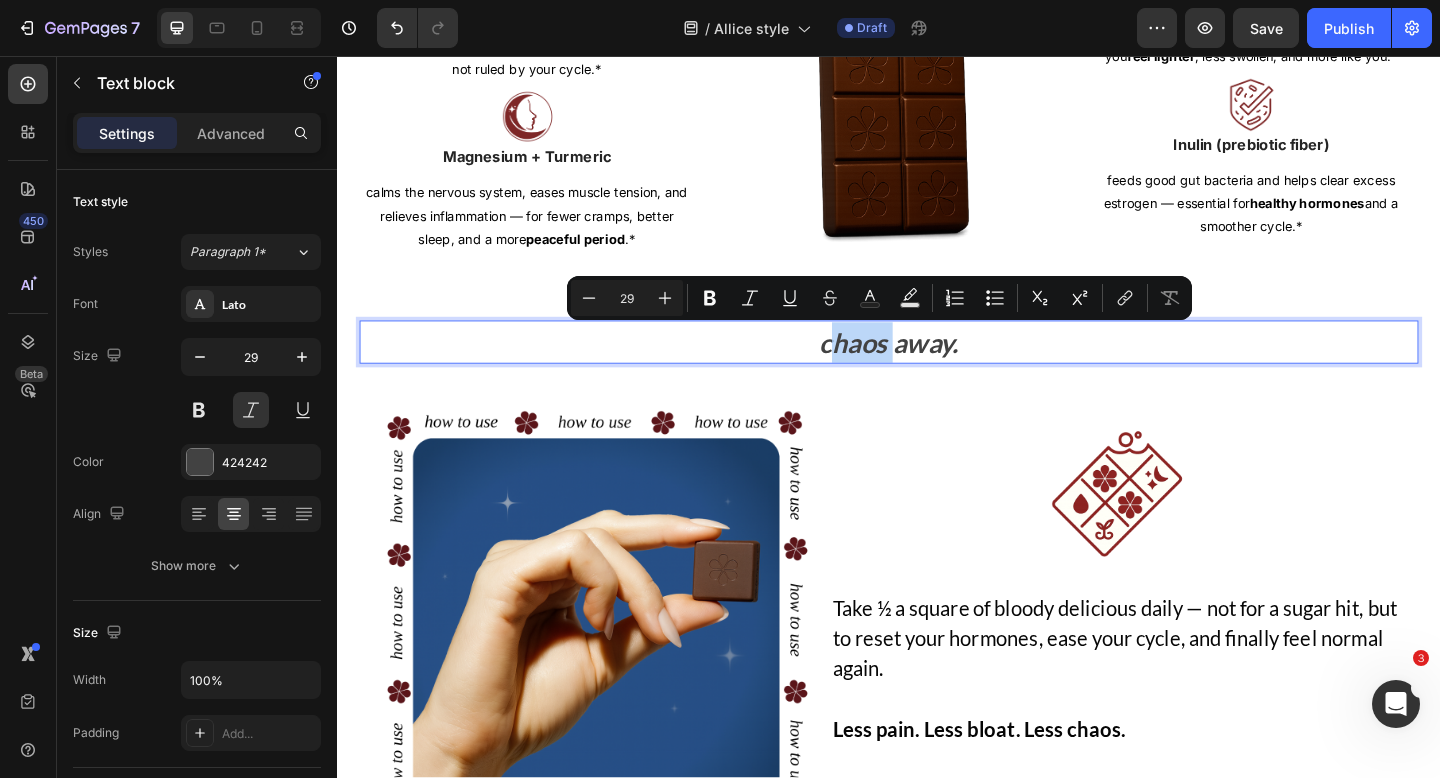 click on "chaos away." at bounding box center [937, 368] 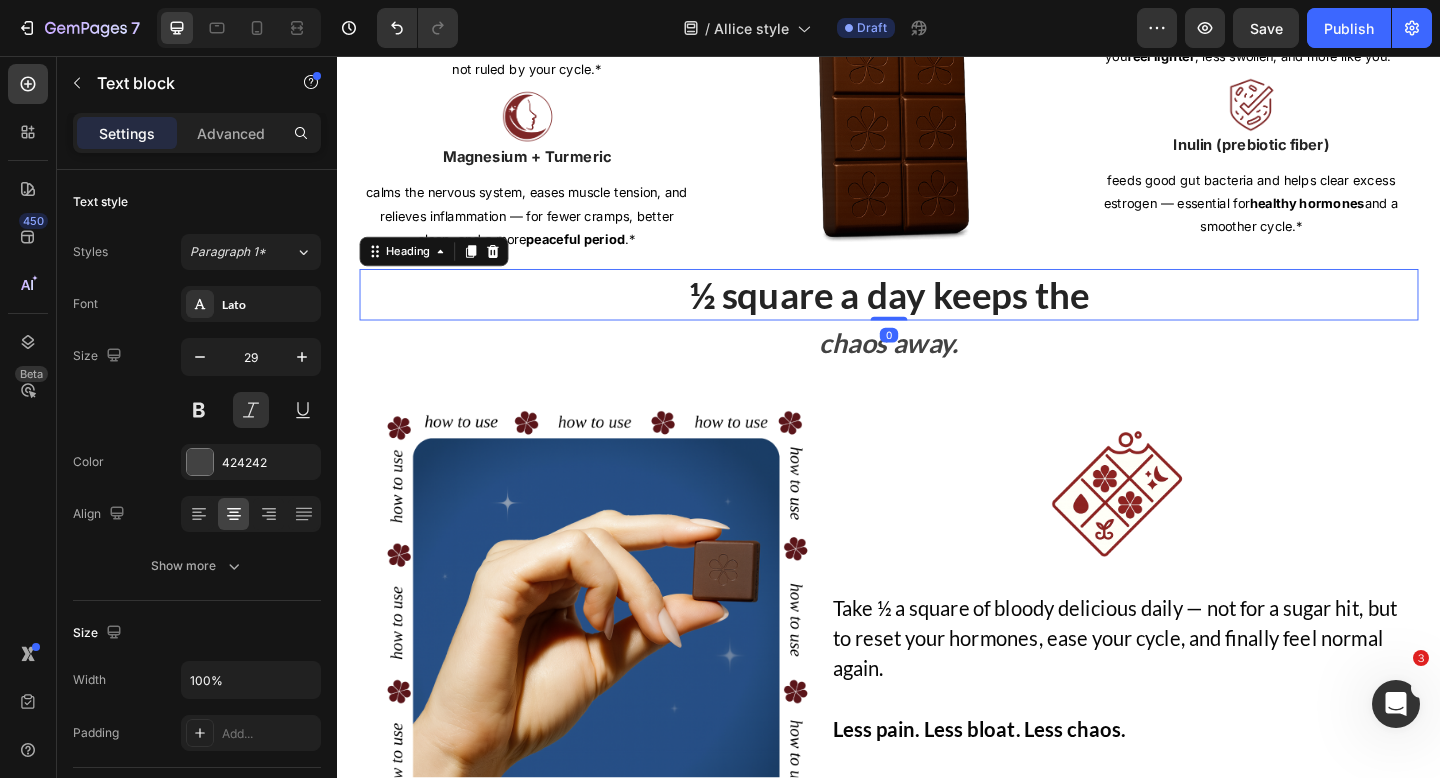 click on "½ square a day keeps the" at bounding box center [937, 316] 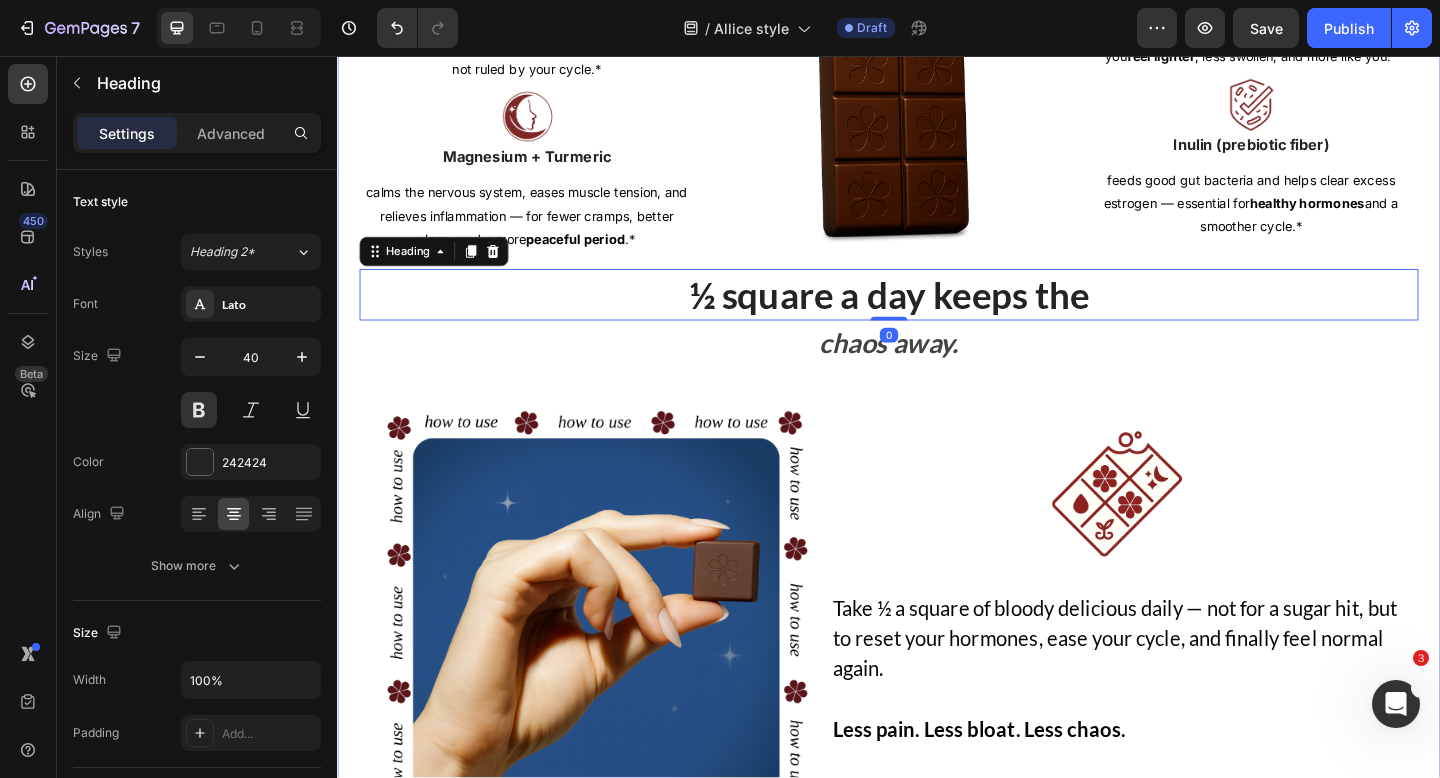 click on "reset your cycle. reclaim your power. Heading start your daily ritual with  bloody delicious  — a period-supporting chocolate infused with ingredients your body  actually wants. delicious. clinically-backed. built for real women, not pharmacy shelves.* Text block Row Image Chasteberry Text block balances estrogen & progesterone to reduce PMS, smooth mood swings, and help you  feel in control  — not ruled by your cycle.* Text block Row Image Magnesium + Turmeric Text block calms the nervous system, eases muscle tension, and relieves inflammation — for fewer cramps, better sleep, and a more  peaceful period .* Text block Row Image Image Ginger + Fennel Text block supports digestion and beats hormonal bloat — so you  feel lighter , less swollen, and more like you.* Text block Row Image Image Inulin (prebiotic fiber) Text block feeds good gut bacteria and helps clear excess estrogen — essential for  healthy hormones  and a smoother cycle.* Text block Row Row ½ square a day keeps the Heading   0  chaos away." at bounding box center (937, 360) 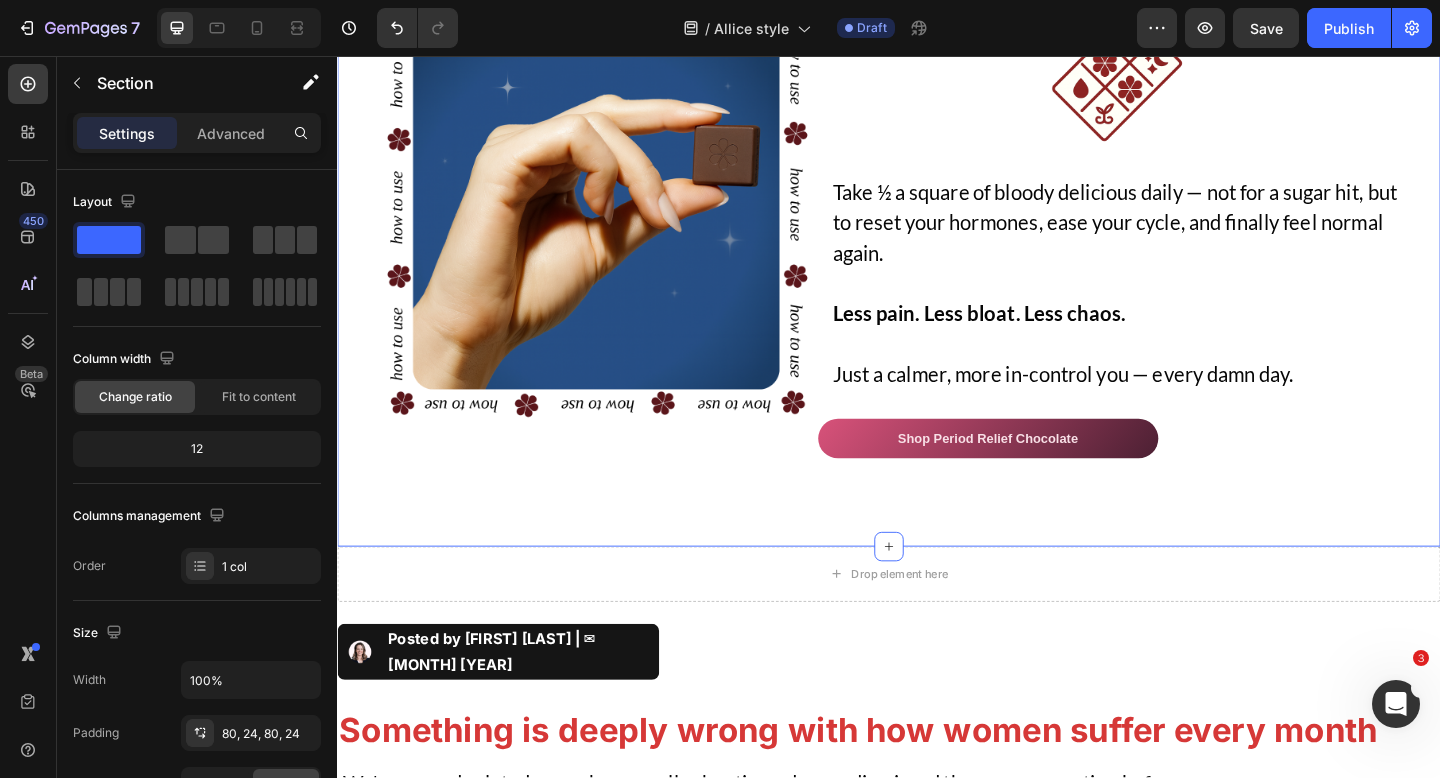 scroll, scrollTop: 2717, scrollLeft: 0, axis: vertical 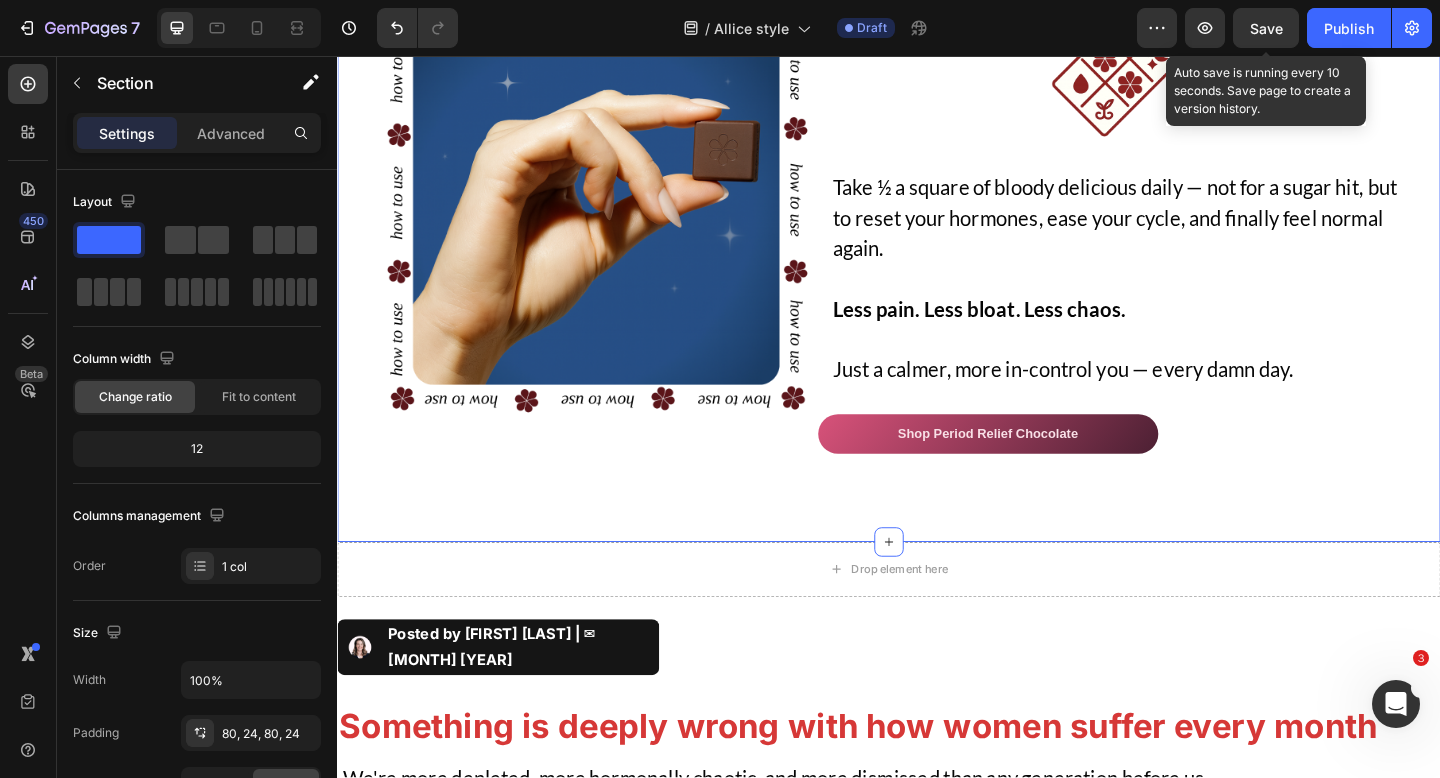 click on "Save" at bounding box center (1266, 28) 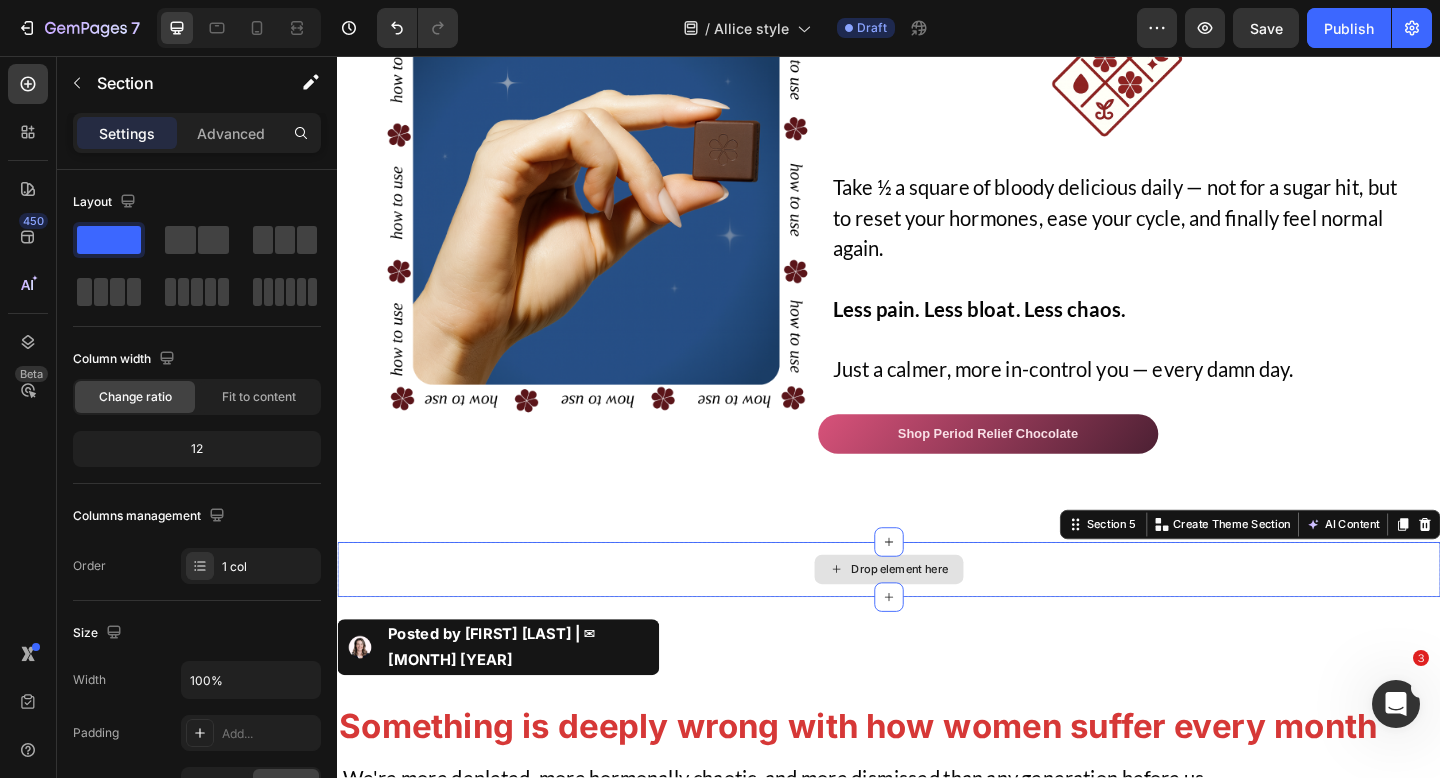 click on "Drop element here" at bounding box center (937, 615) 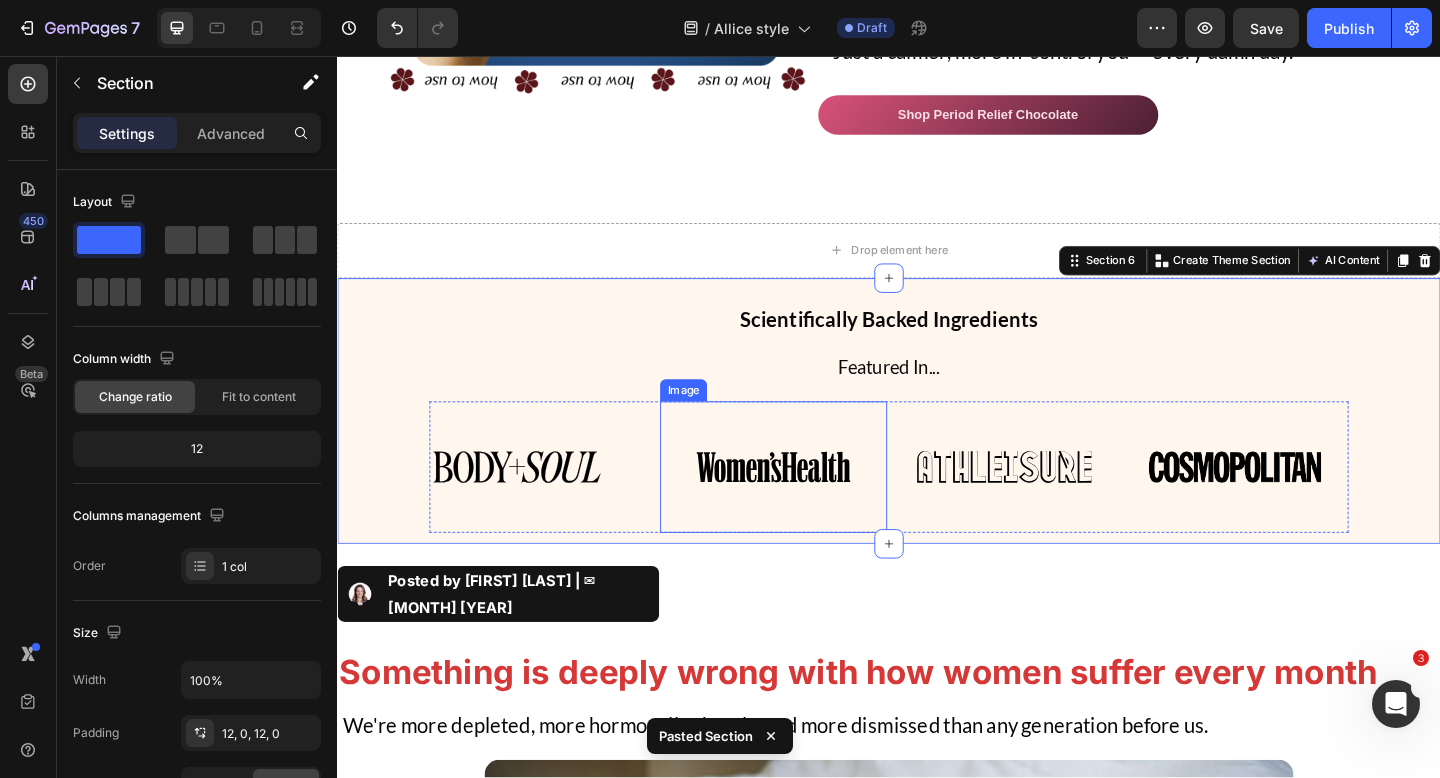 scroll, scrollTop: 3047, scrollLeft: 0, axis: vertical 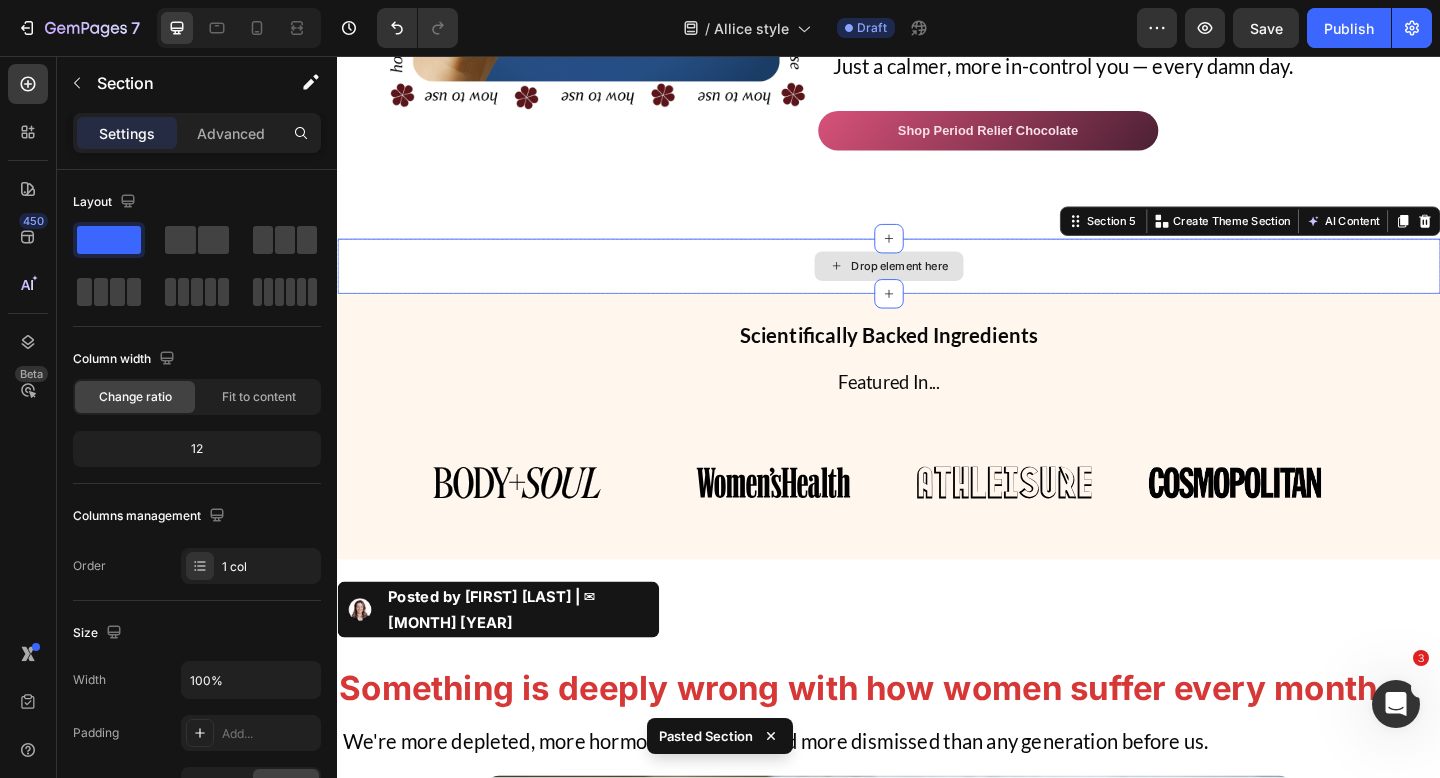 click on "Drop element here" at bounding box center (937, 285) 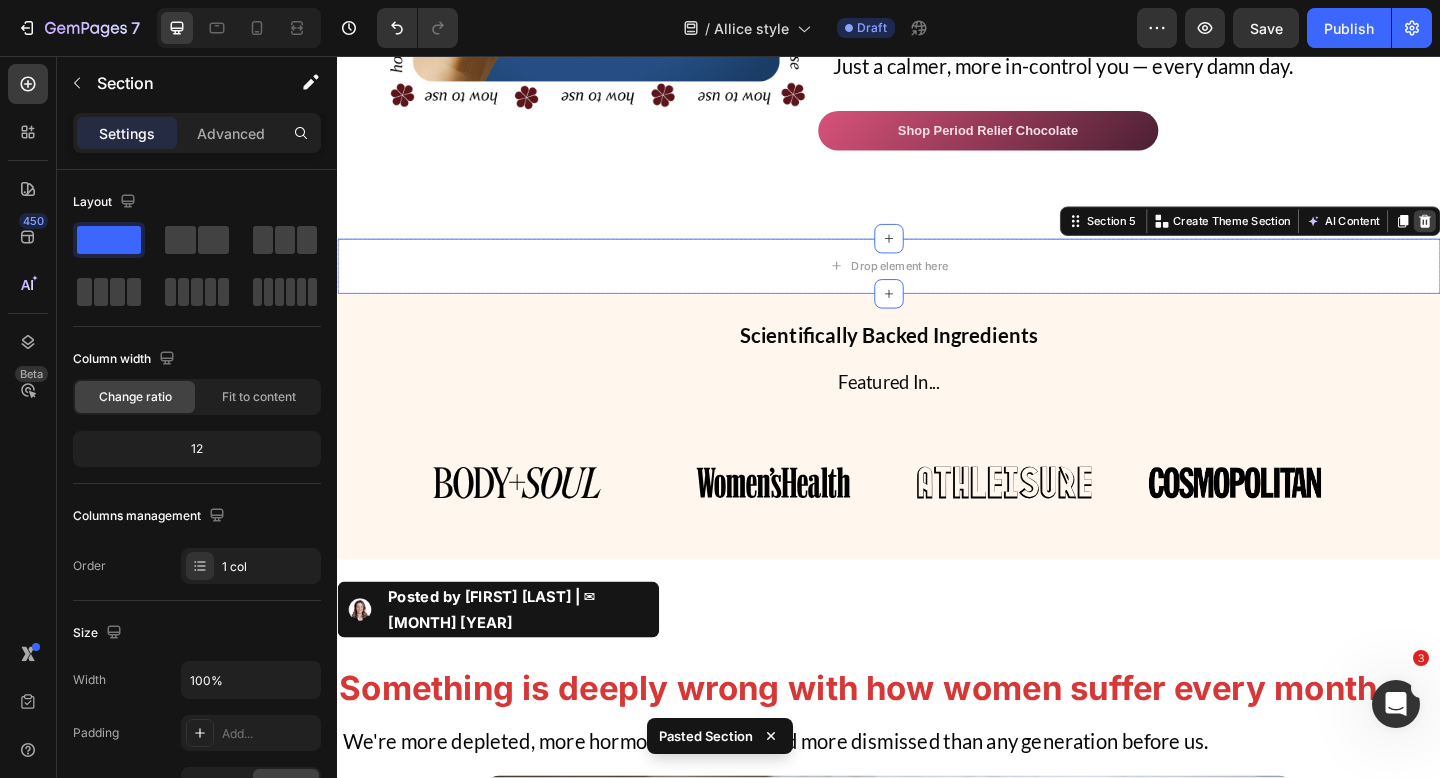 click 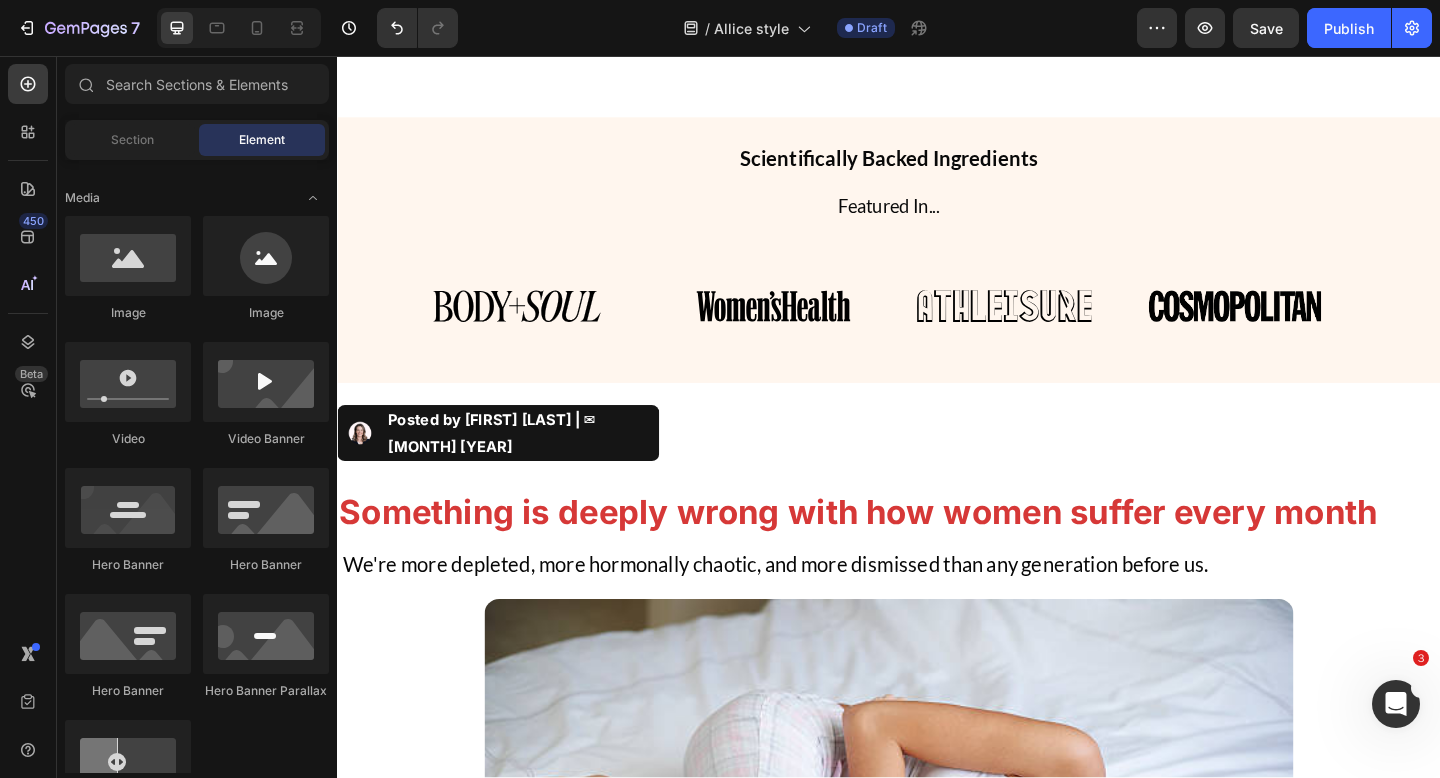 scroll, scrollTop: 3186, scrollLeft: 0, axis: vertical 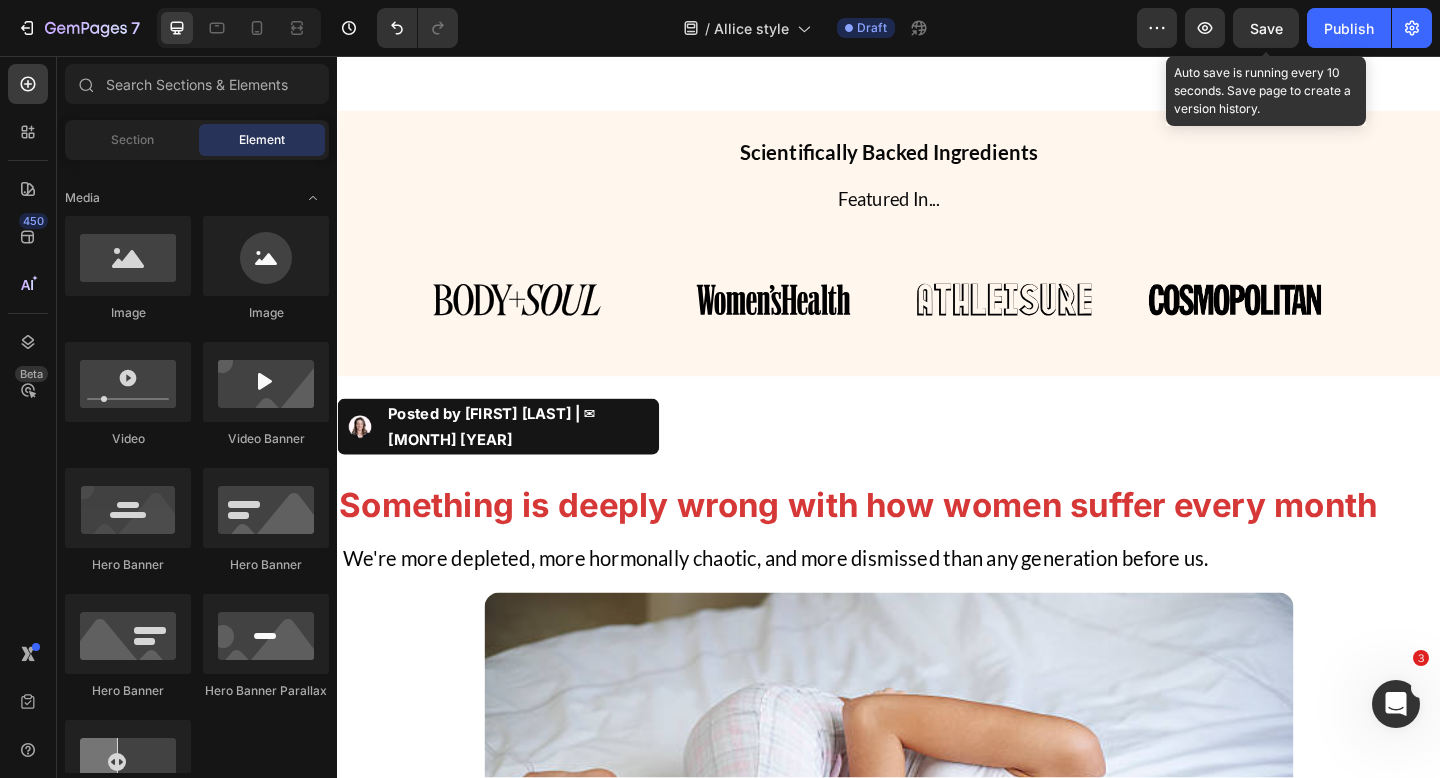 click on "Save" at bounding box center [1266, 28] 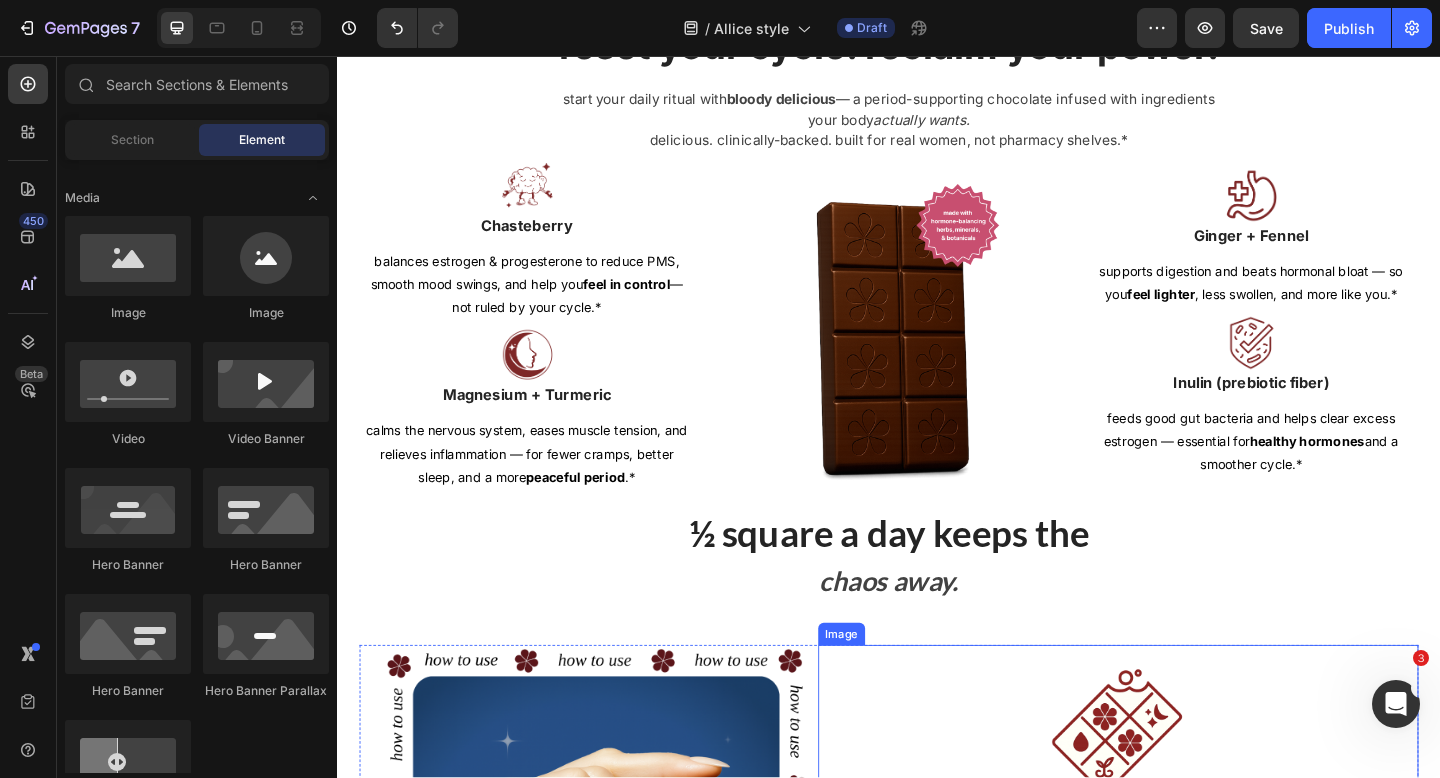 scroll, scrollTop: 1989, scrollLeft: 0, axis: vertical 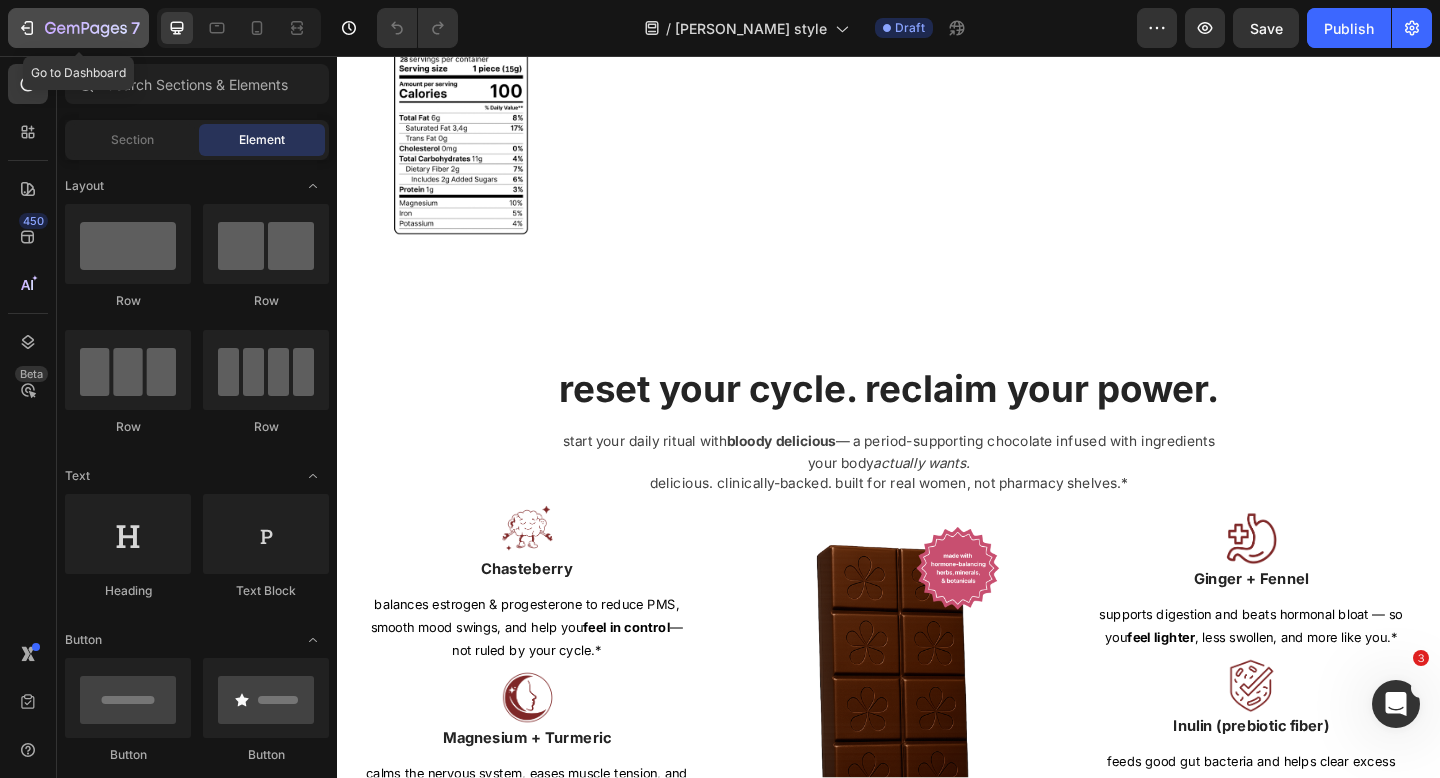 click on "7" 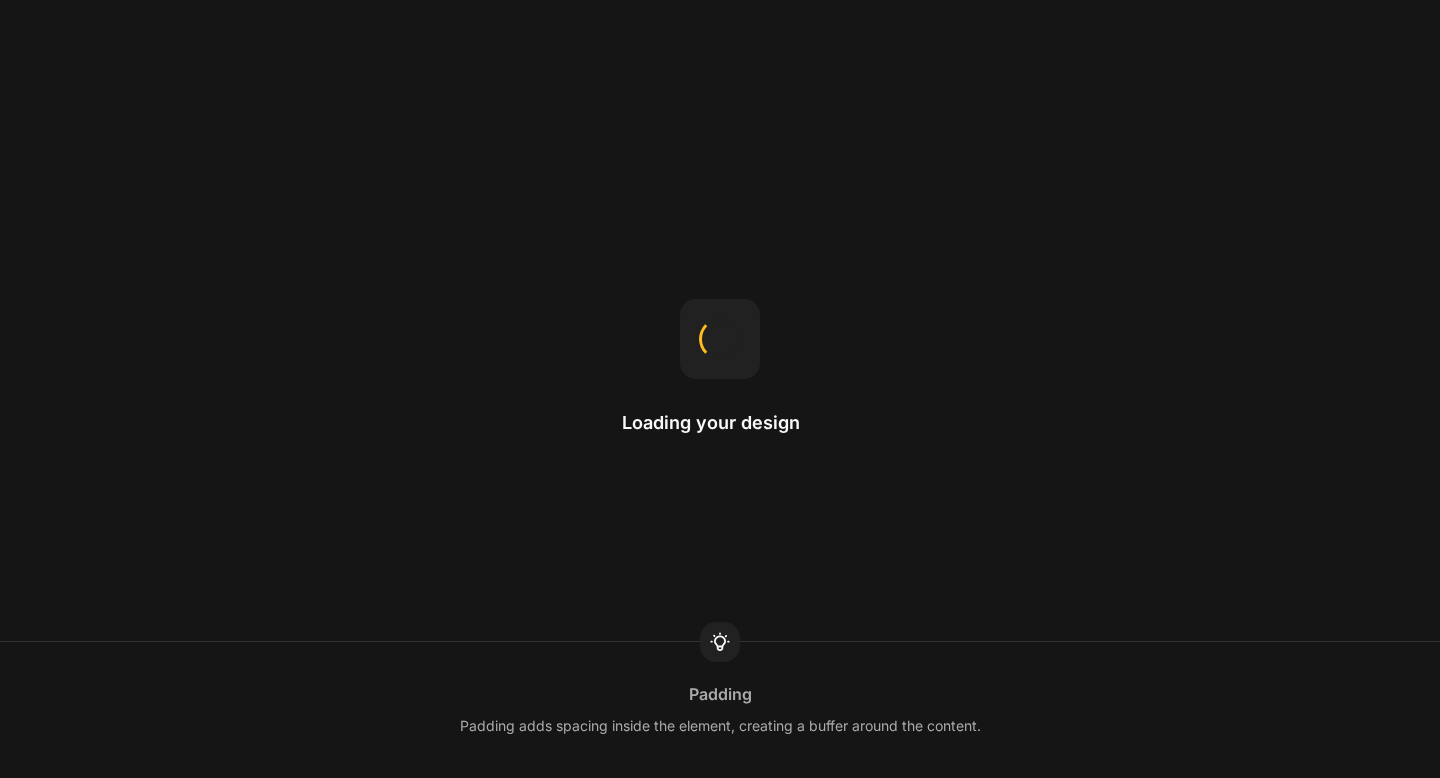 scroll, scrollTop: 0, scrollLeft: 0, axis: both 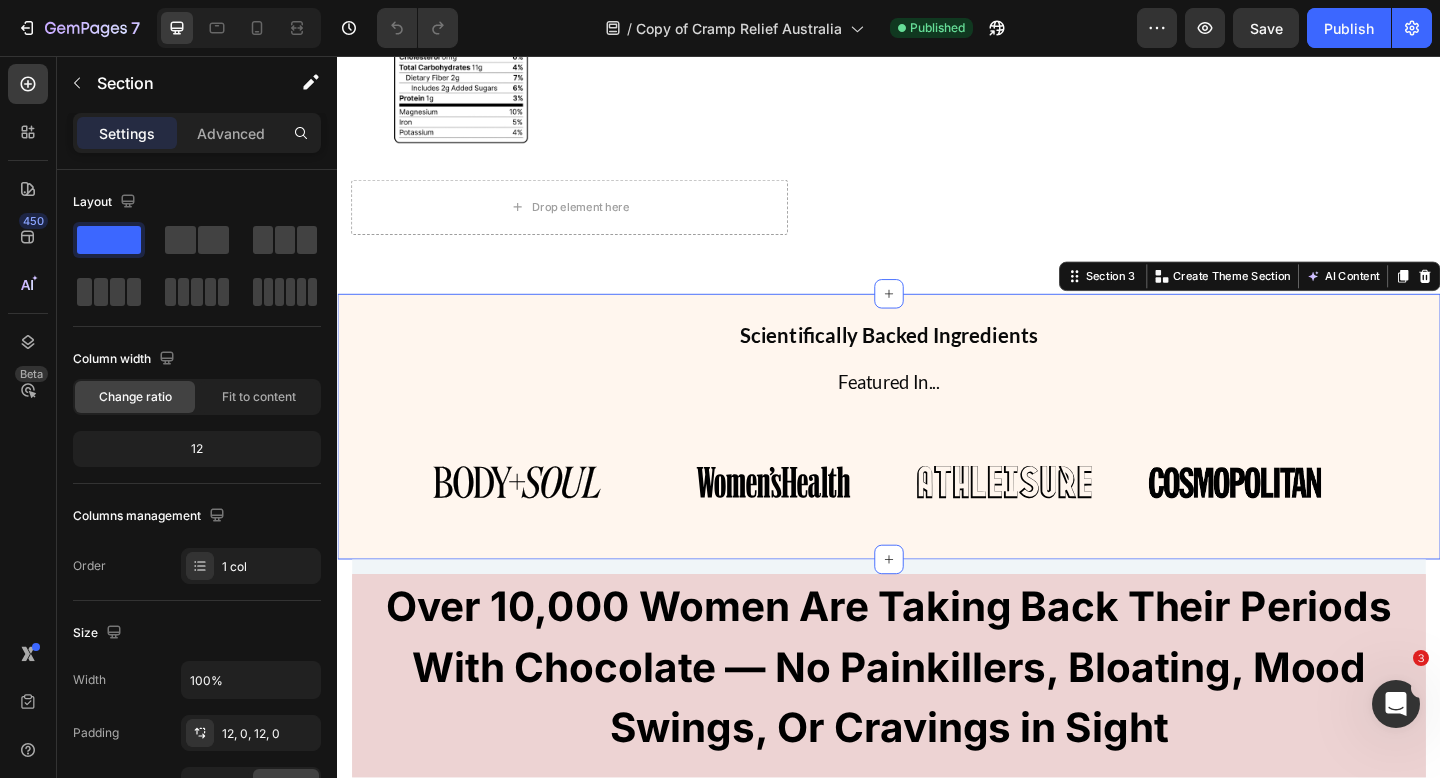 click on "Scientifically Backed Ingredients  Featured In... Heading Image Image Image Image Row Row Section 3   Create Theme Section AI Content Write with GemAI What would you like to describe here? Tone and Voice Persuasive Product Getting products... Show more Generate" at bounding box center (937, 459) 